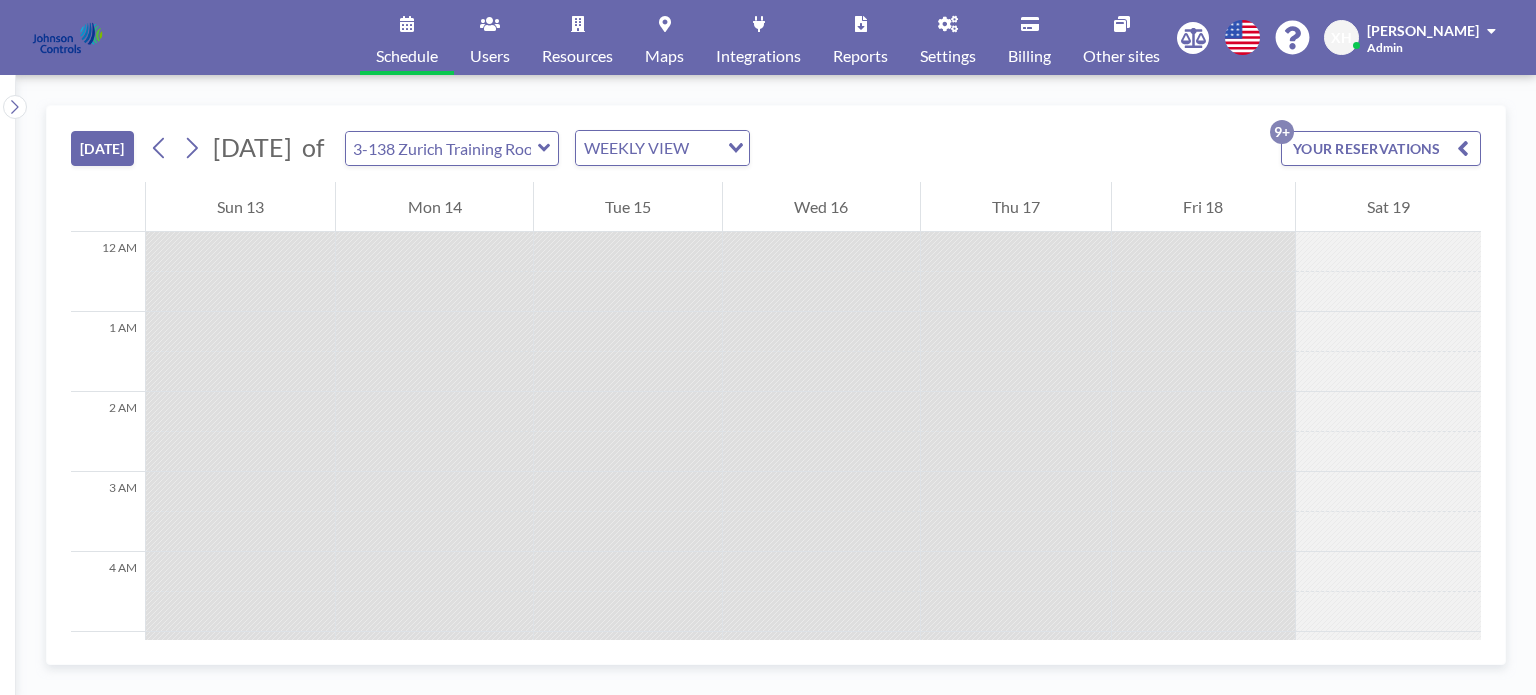 scroll, scrollTop: 0, scrollLeft: 0, axis: both 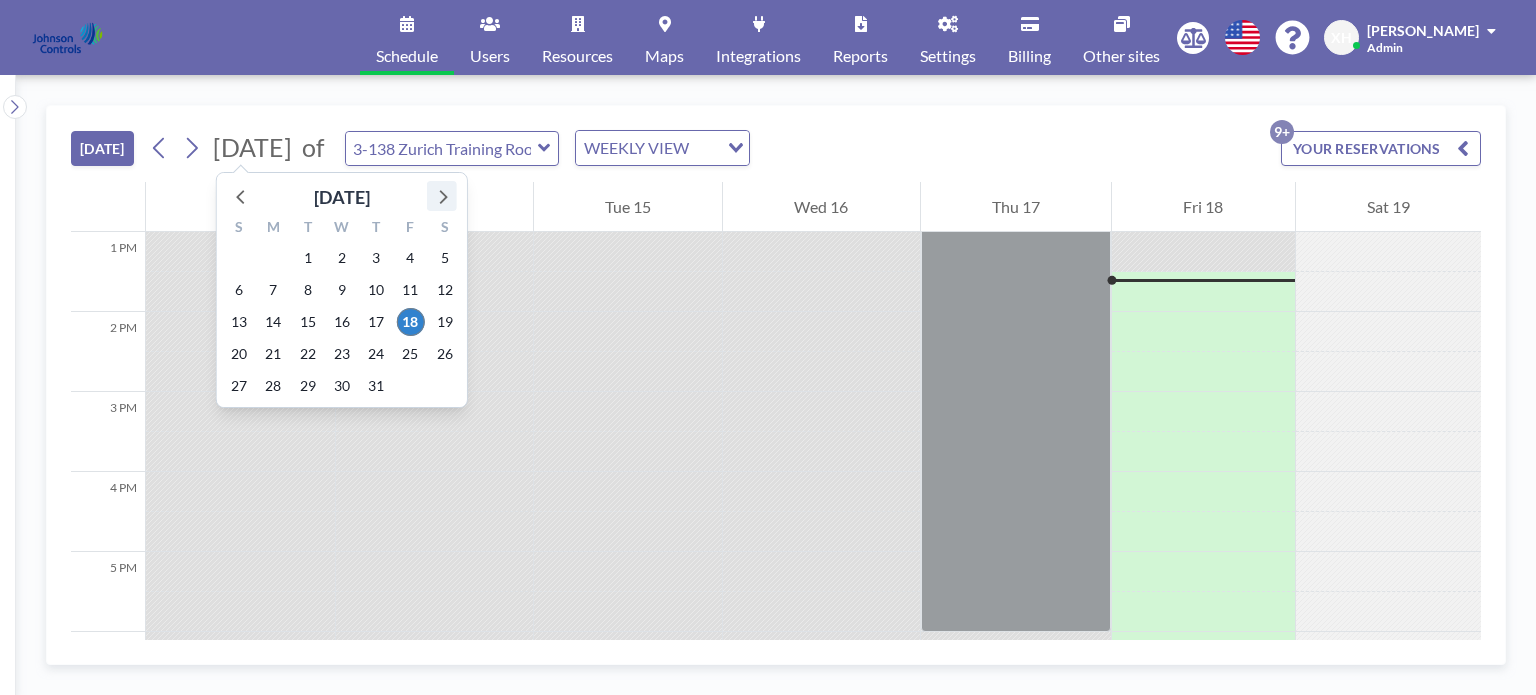 click 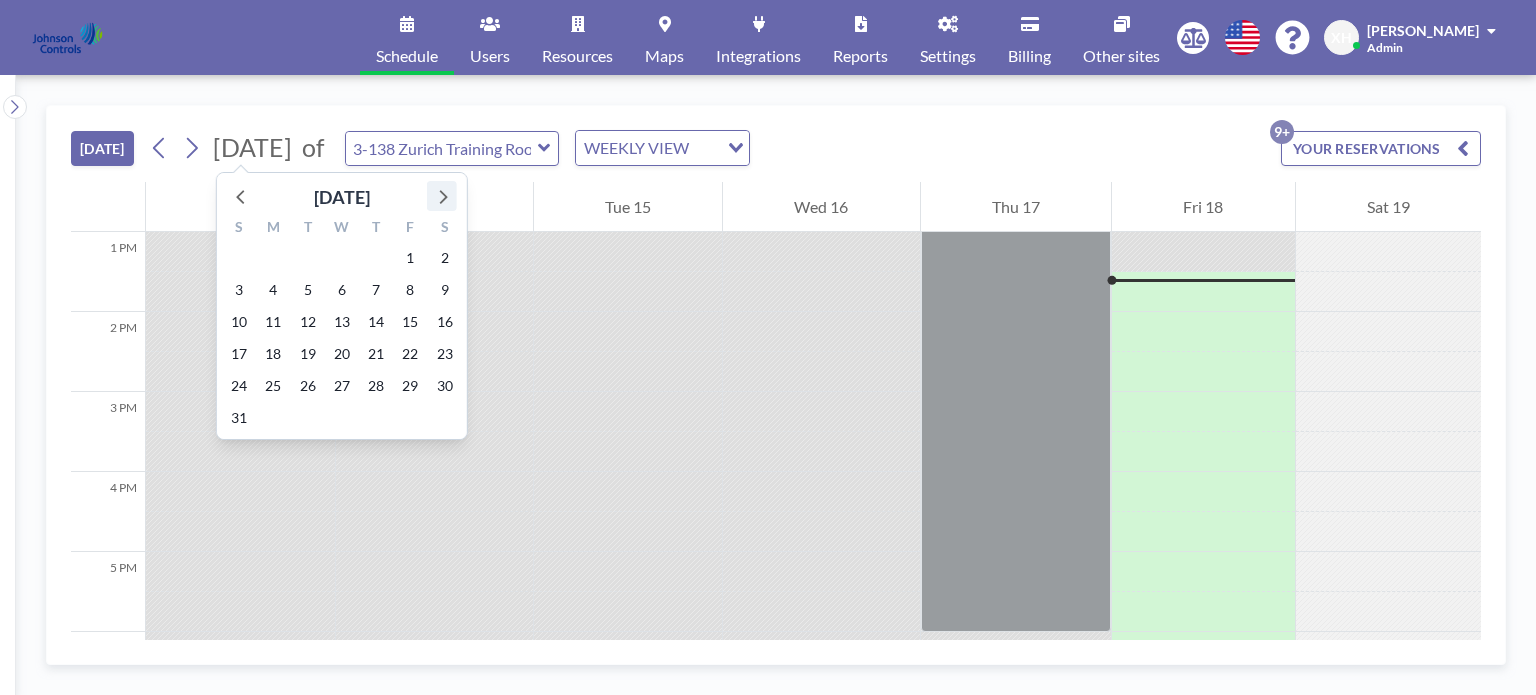 click 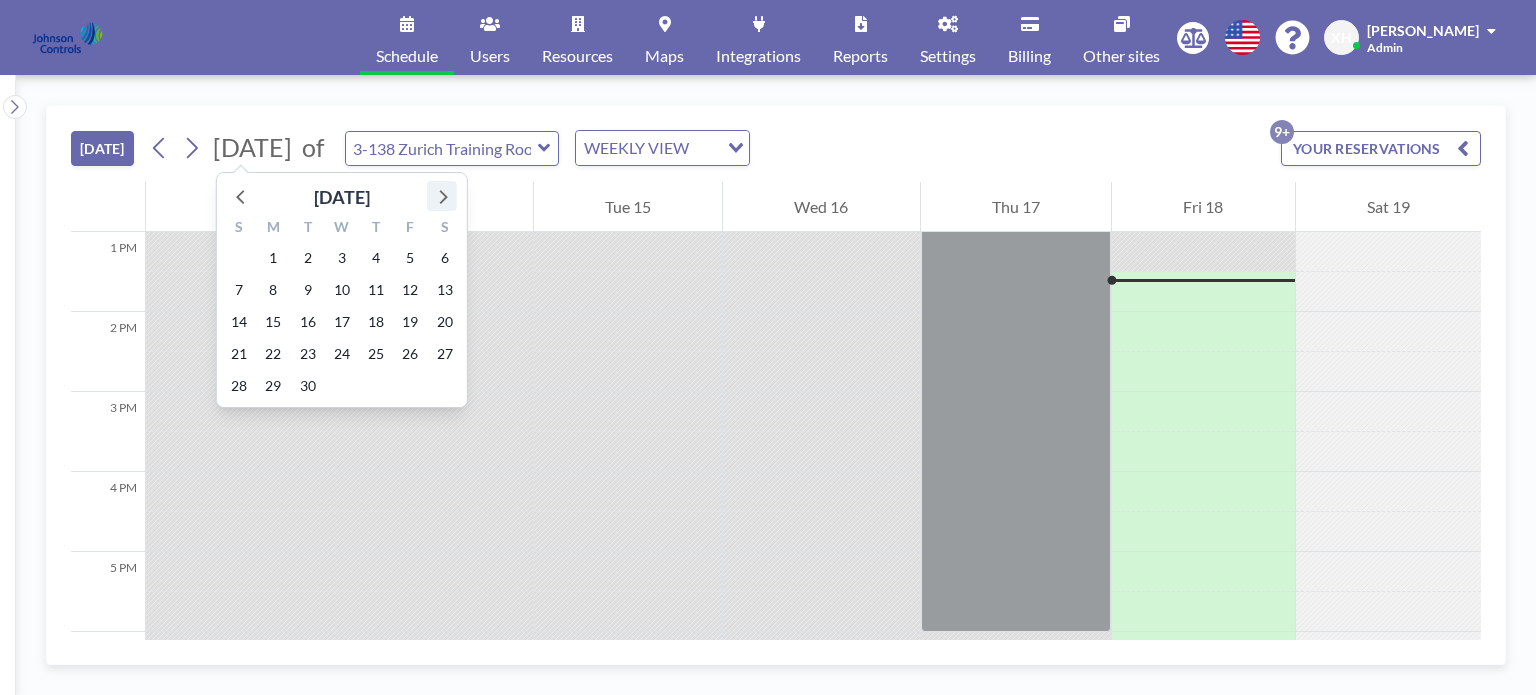 click 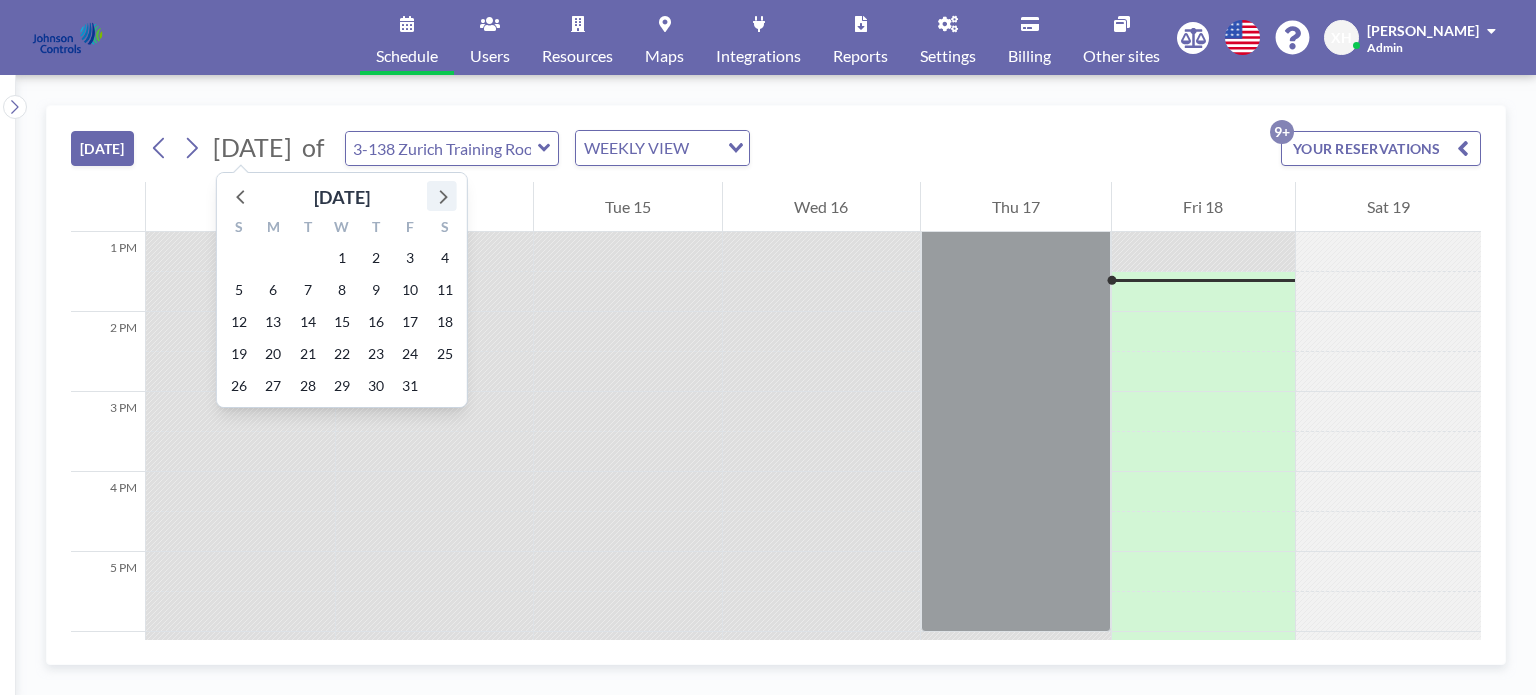 click 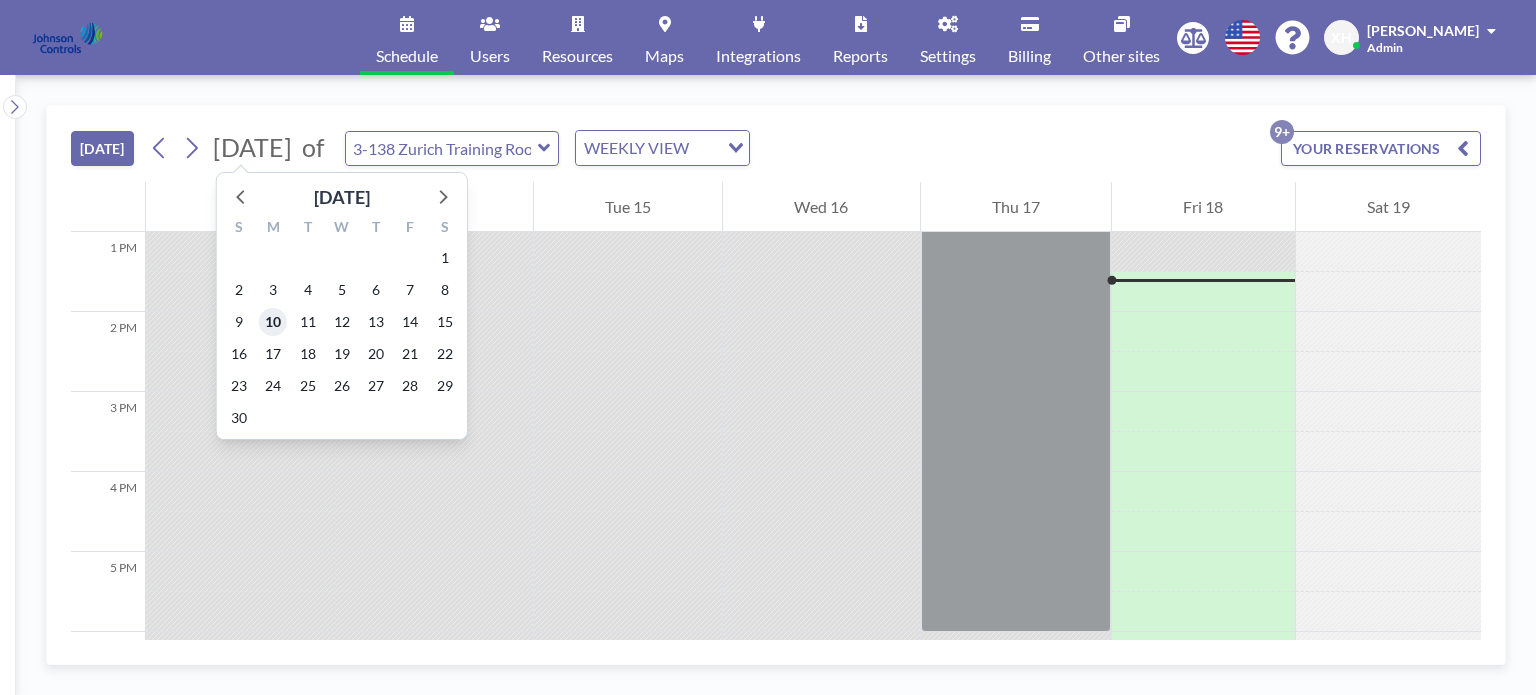 click on "10" at bounding box center (273, 322) 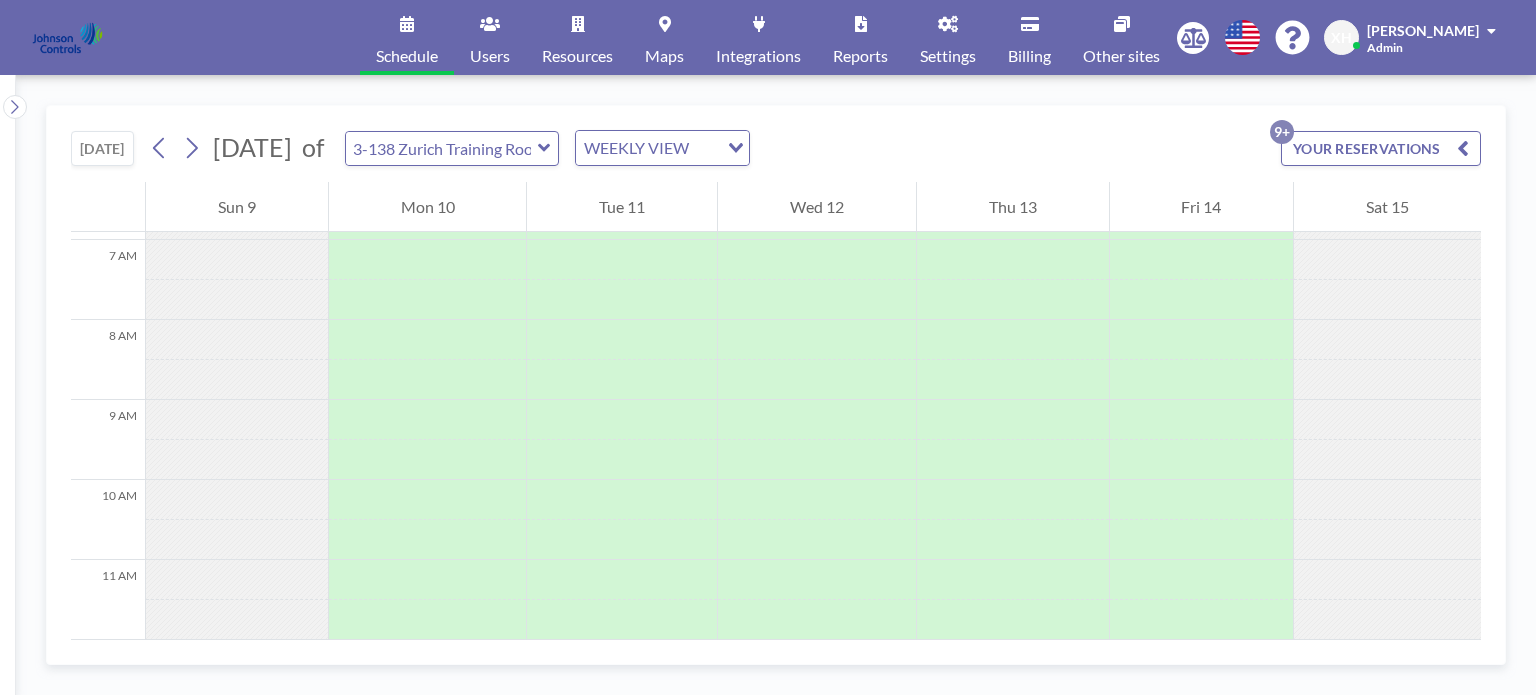 scroll, scrollTop: 600, scrollLeft: 0, axis: vertical 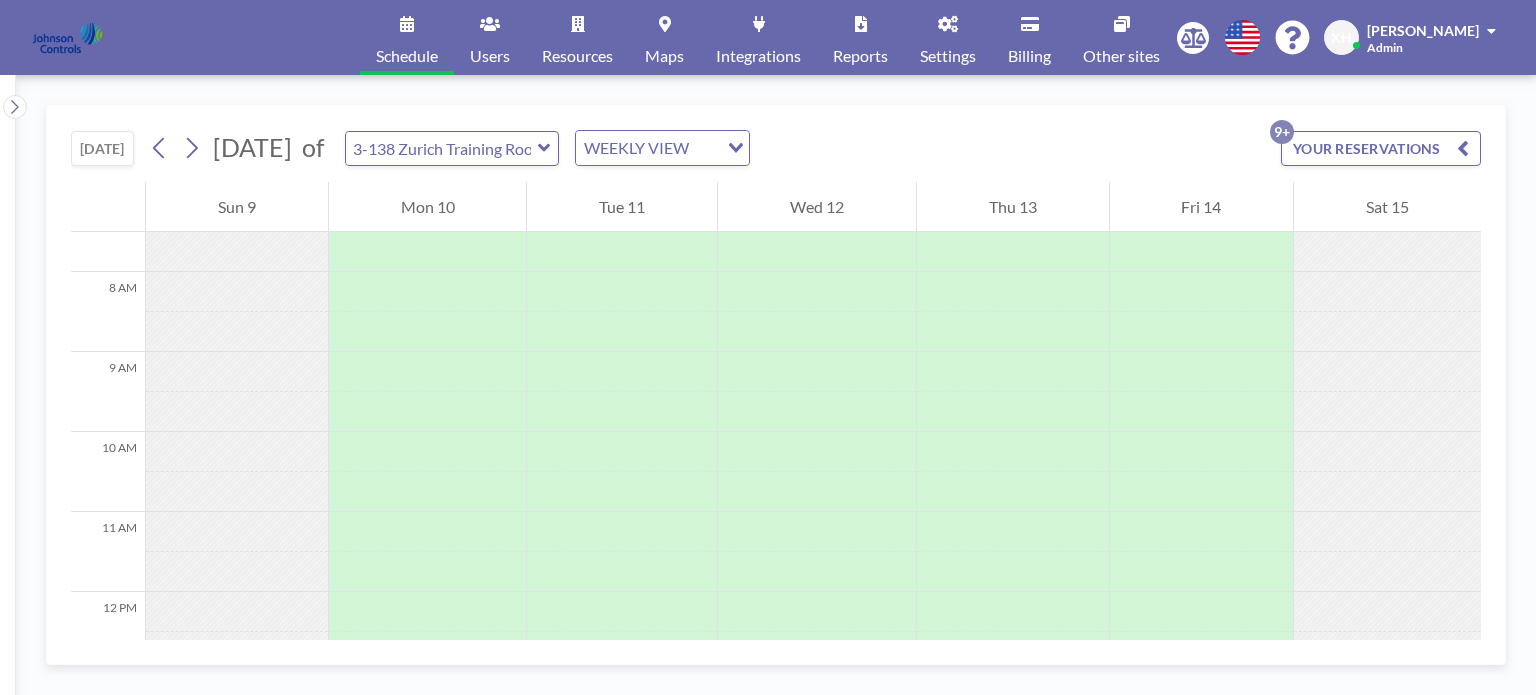 click 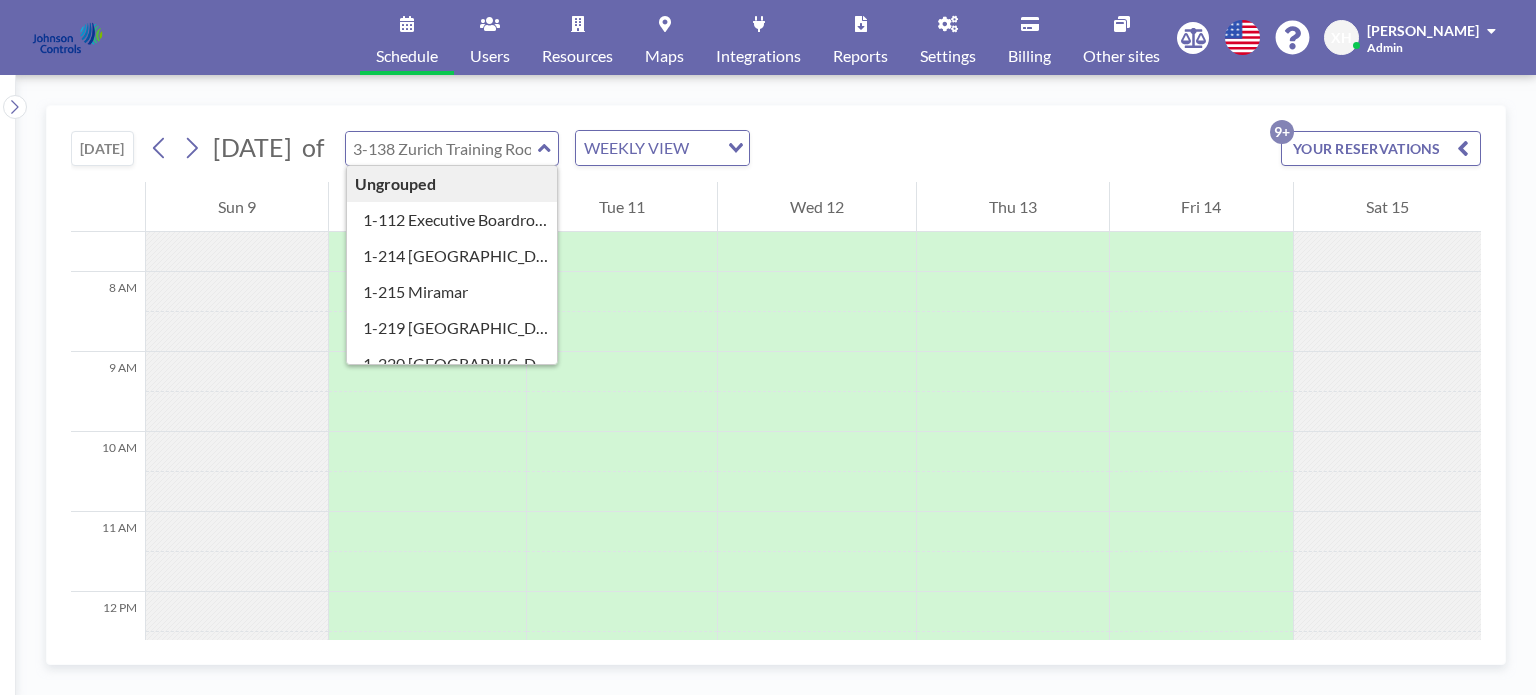 click 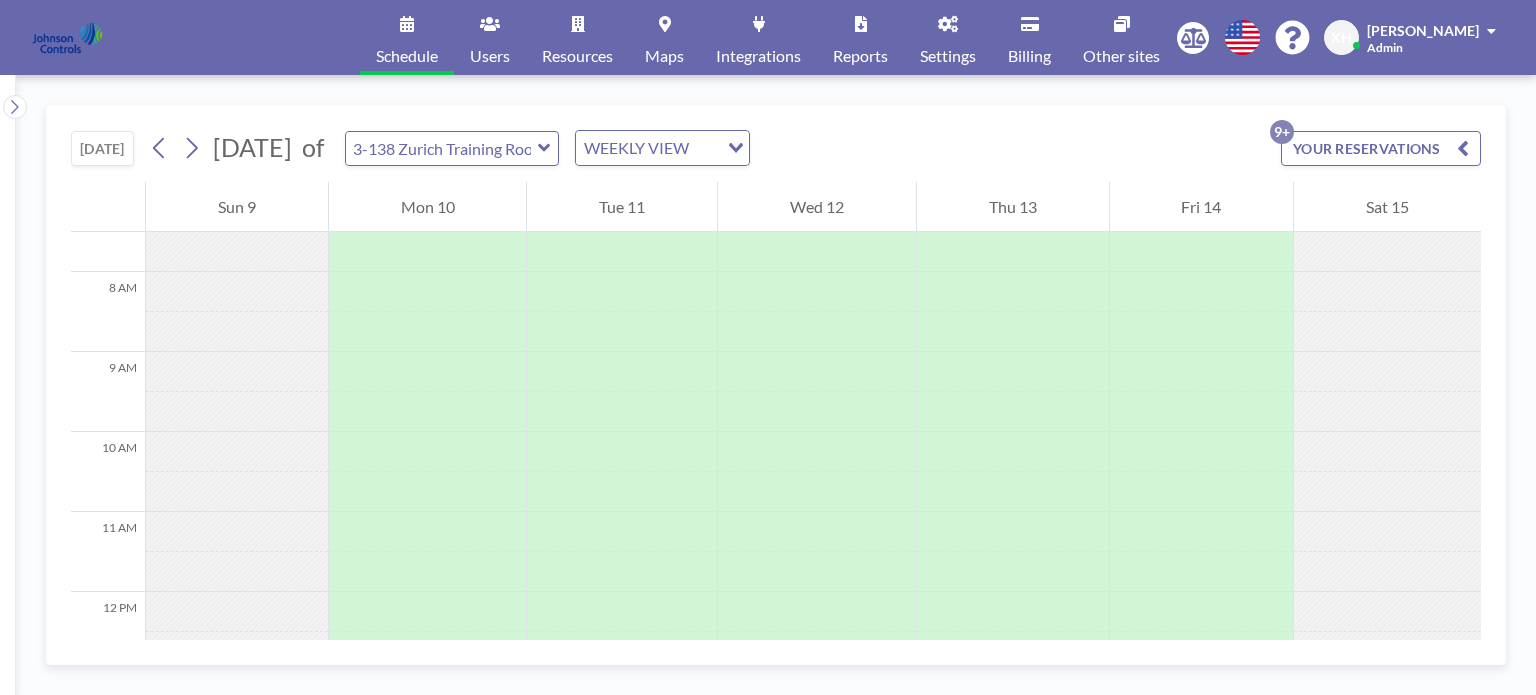 click 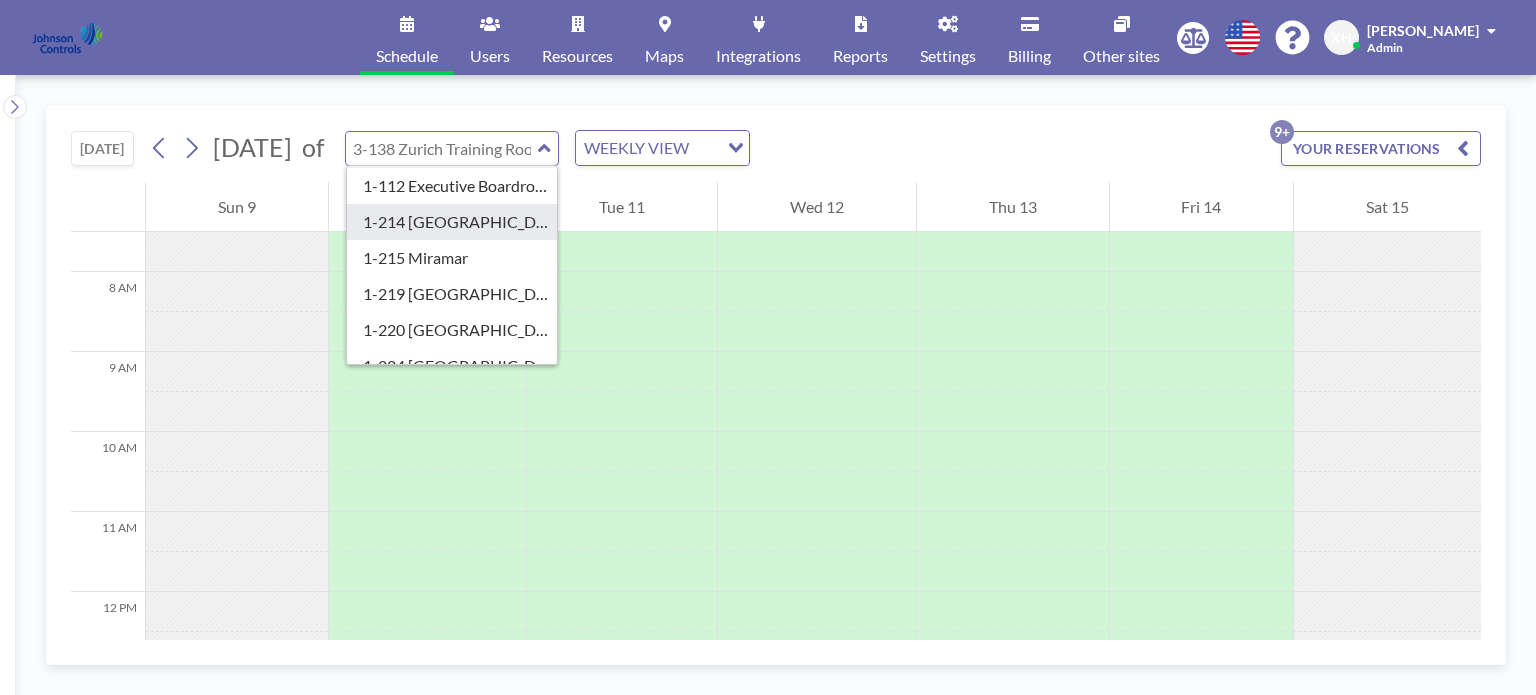 scroll, scrollTop: 0, scrollLeft: 0, axis: both 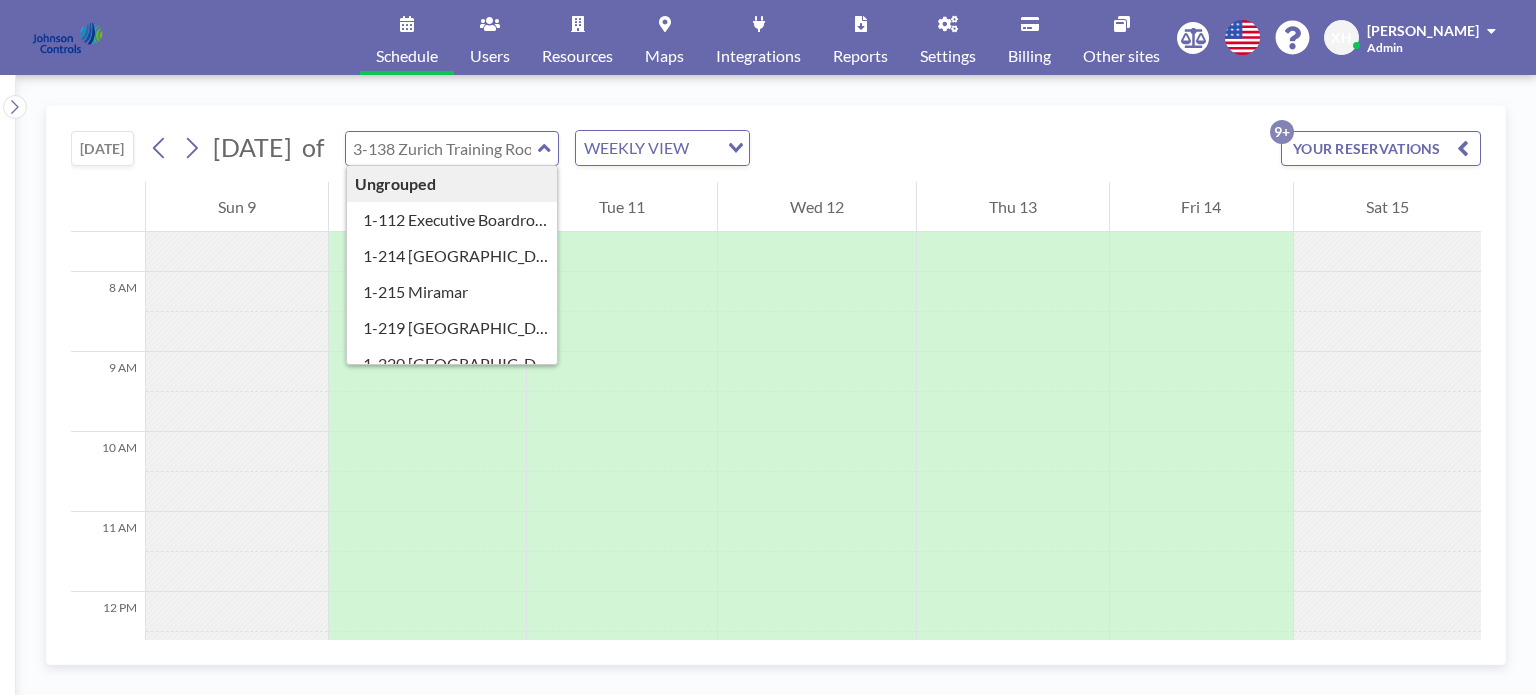 click on "[DATE]  [DATE]  of  Ungrouped  1-112 Executive Boardroom   1-214 [GEOGRAPHIC_DATA]   1-215 [GEOGRAPHIC_DATA]   1-219 [GEOGRAPHIC_DATA]   1-220 [GEOGRAPHIC_DATA]   1-224 [GEOGRAPHIC_DATA]   3-137 [GEOGRAPHIC_DATA] Training Room   3-138 [GEOGRAPHIC_DATA] Training Room   4-116 Neuheusen   4-117 [GEOGRAPHIC_DATA][PERSON_NAME]   4-140 [GEOGRAPHIC_DATA]   4-204 [GEOGRAPHIC_DATA]   4-208 Executive Conference Room   4-212 [GEOGRAPHIC_DATA]   4-213 [GEOGRAPHIC_DATA]   4-216 [GEOGRAPHIC_DATA]   4-217 [GEOGRAPHIC_DATA]   4-242 [GEOGRAPHIC_DATA]   4-247 [GEOGRAPHIC_DATA] Training Room   [GEOGRAPHIC_DATA]   CLOSED 4-235 [GEOGRAPHIC_DATA]   Closed [GEOGRAPHIC_DATA]   [GEOGRAPHIC_DATA]
WEEKLY VIEW
Loading...      YOUR RESERVATIONS   9+" at bounding box center (776, 144) 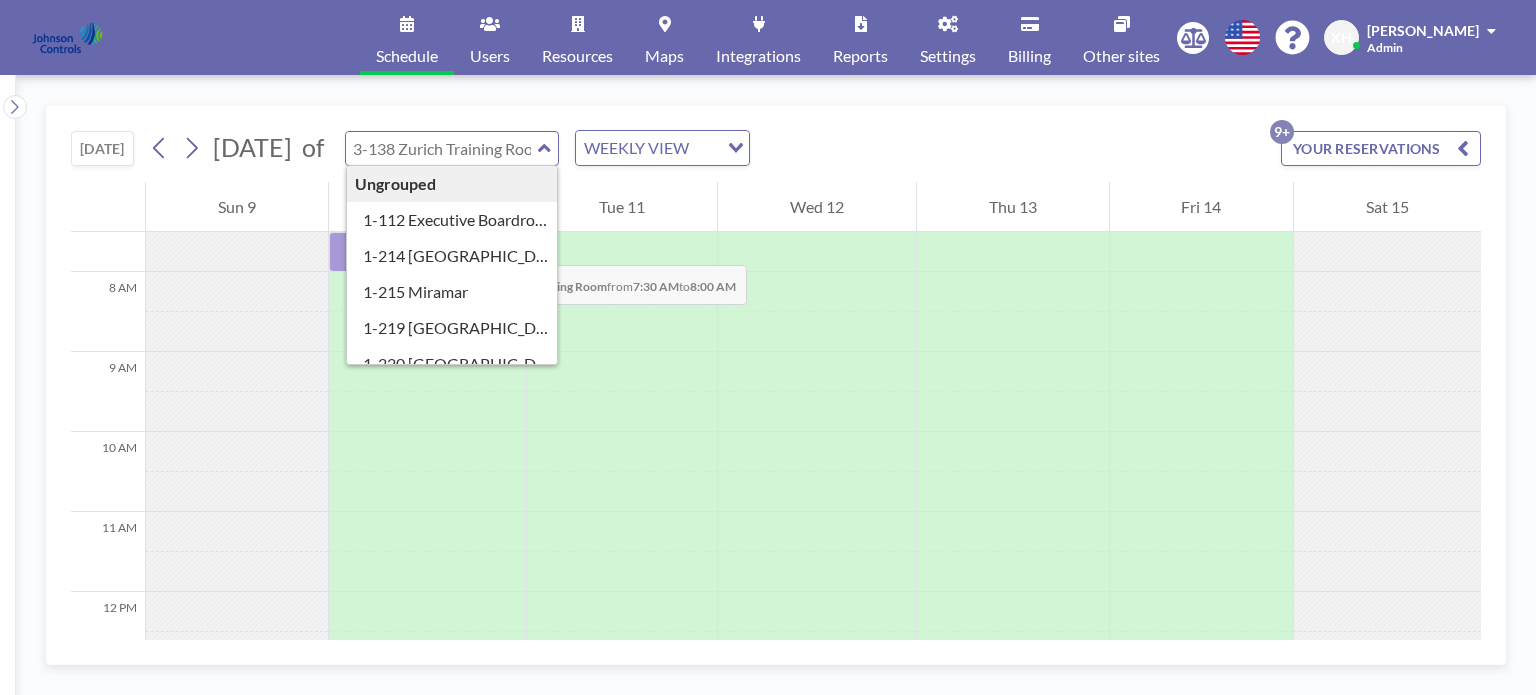 click at bounding box center (428, 252) 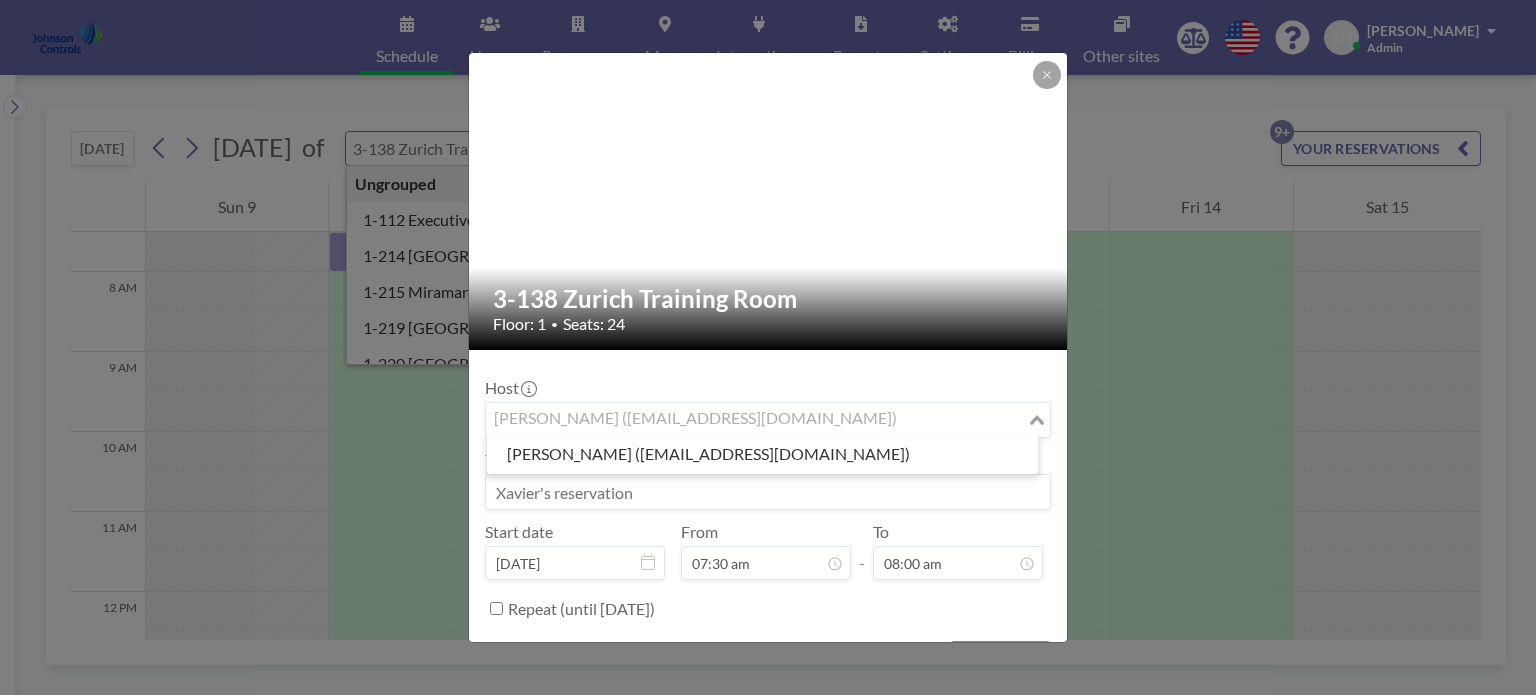 click on "[PERSON_NAME] ([EMAIL_ADDRESS][DOMAIN_NAME])" at bounding box center [756, 418] 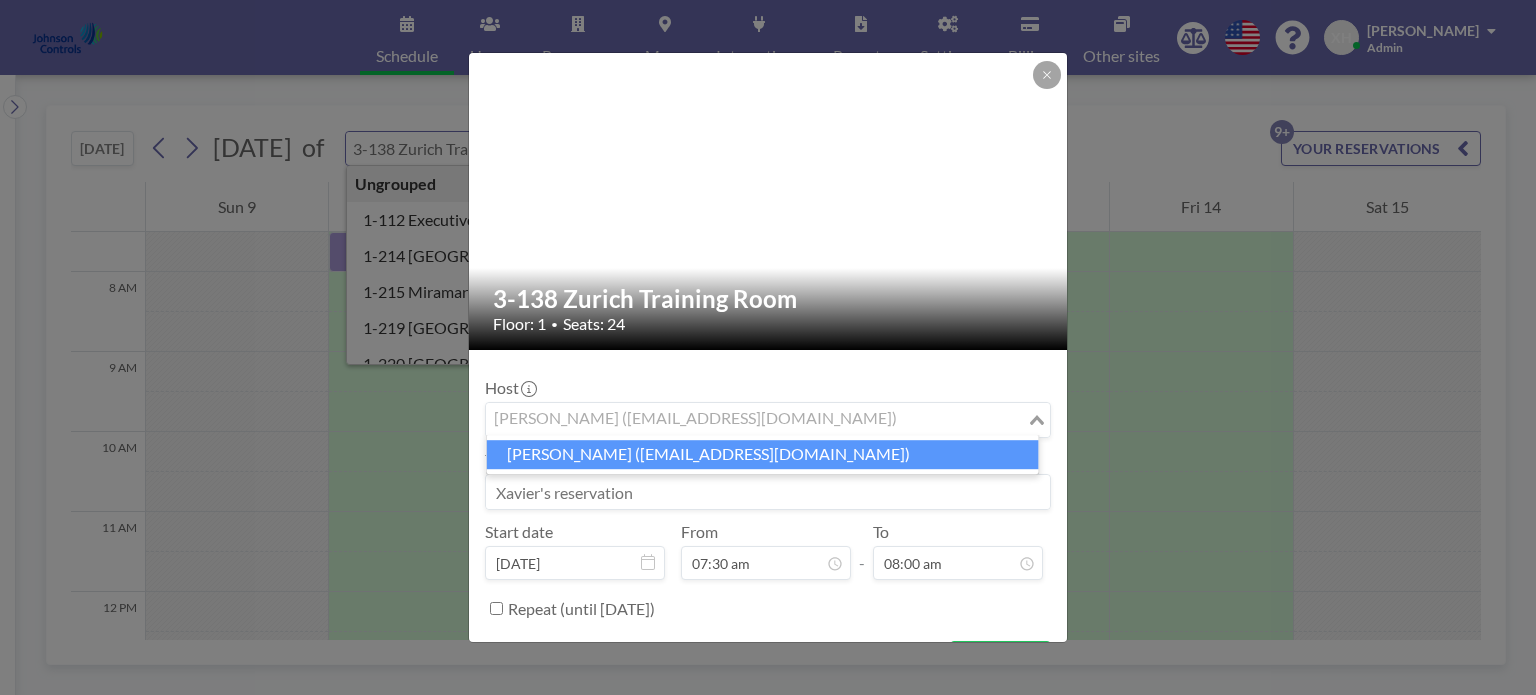 click at bounding box center [756, 420] 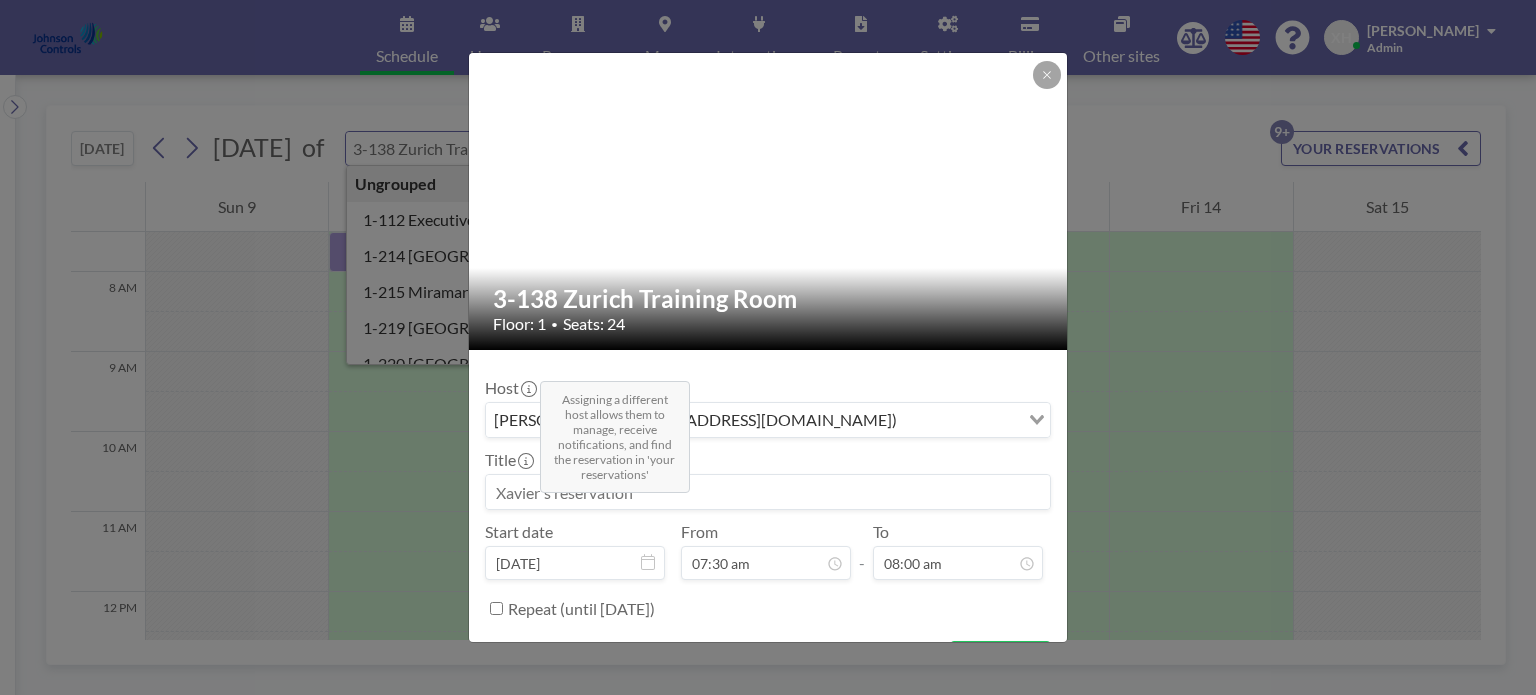 click 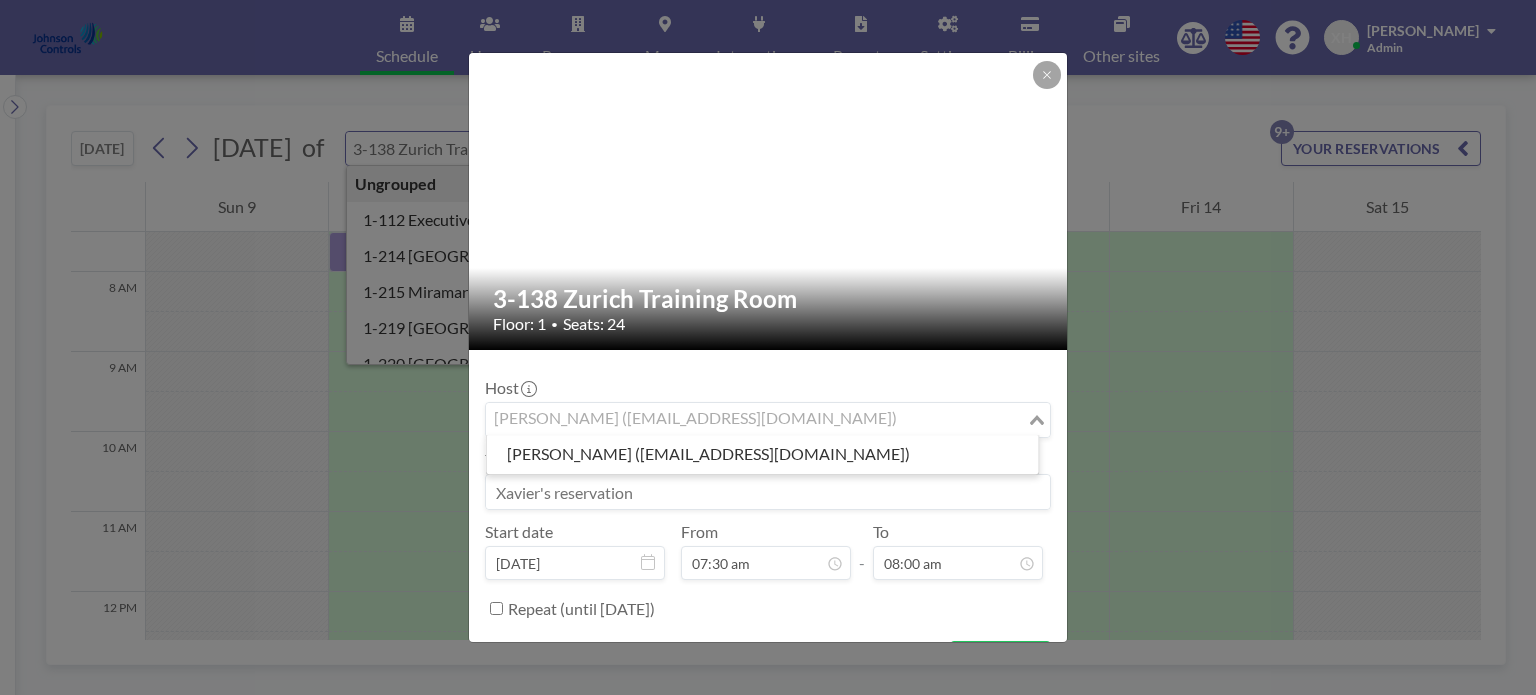 click at bounding box center [756, 420] 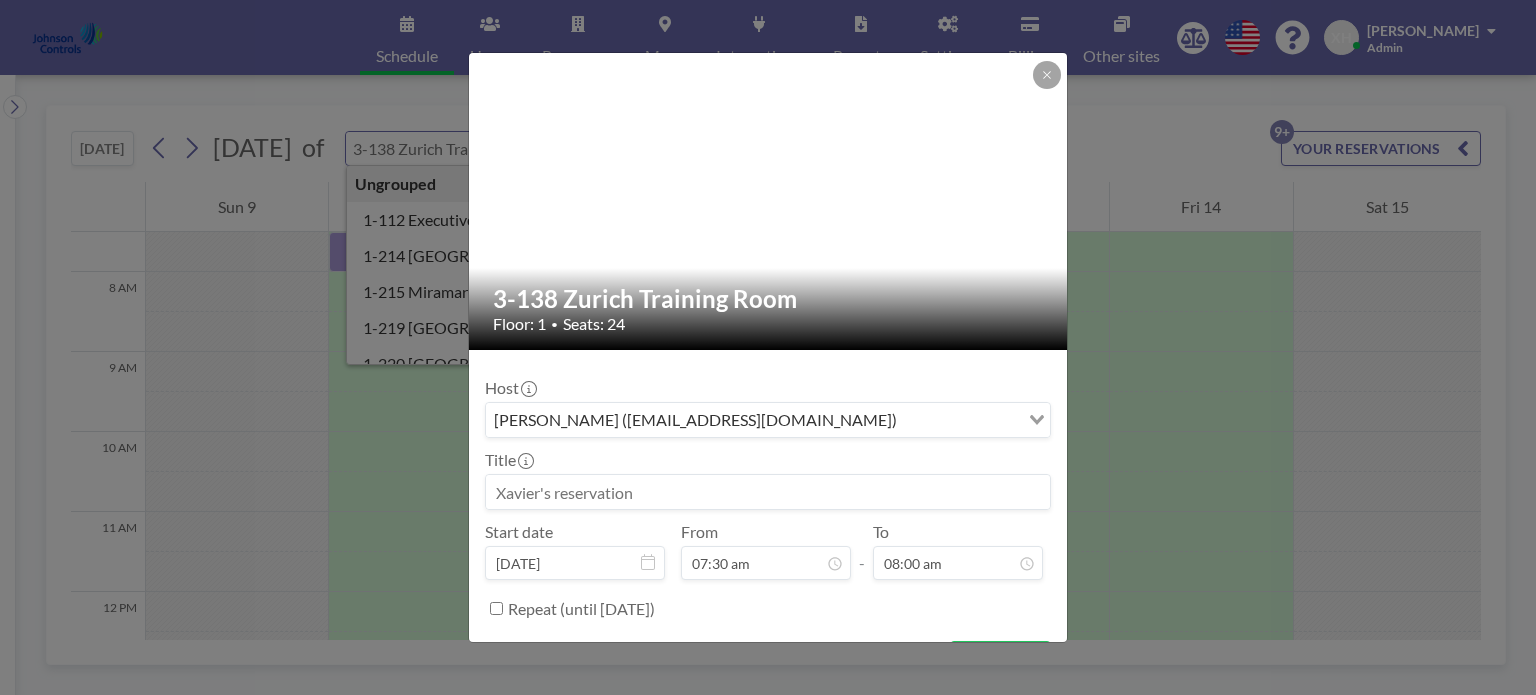 click at bounding box center (960, 420) 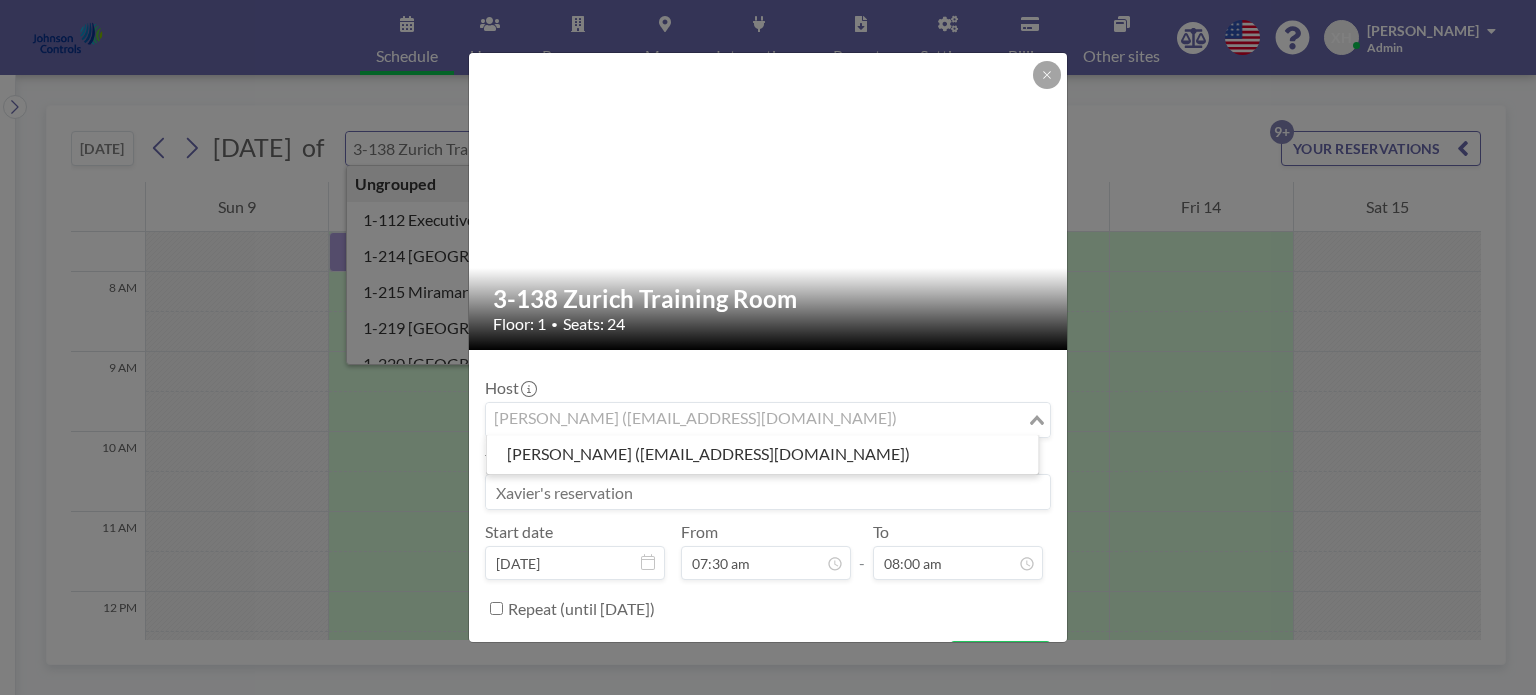 click at bounding box center [756, 420] 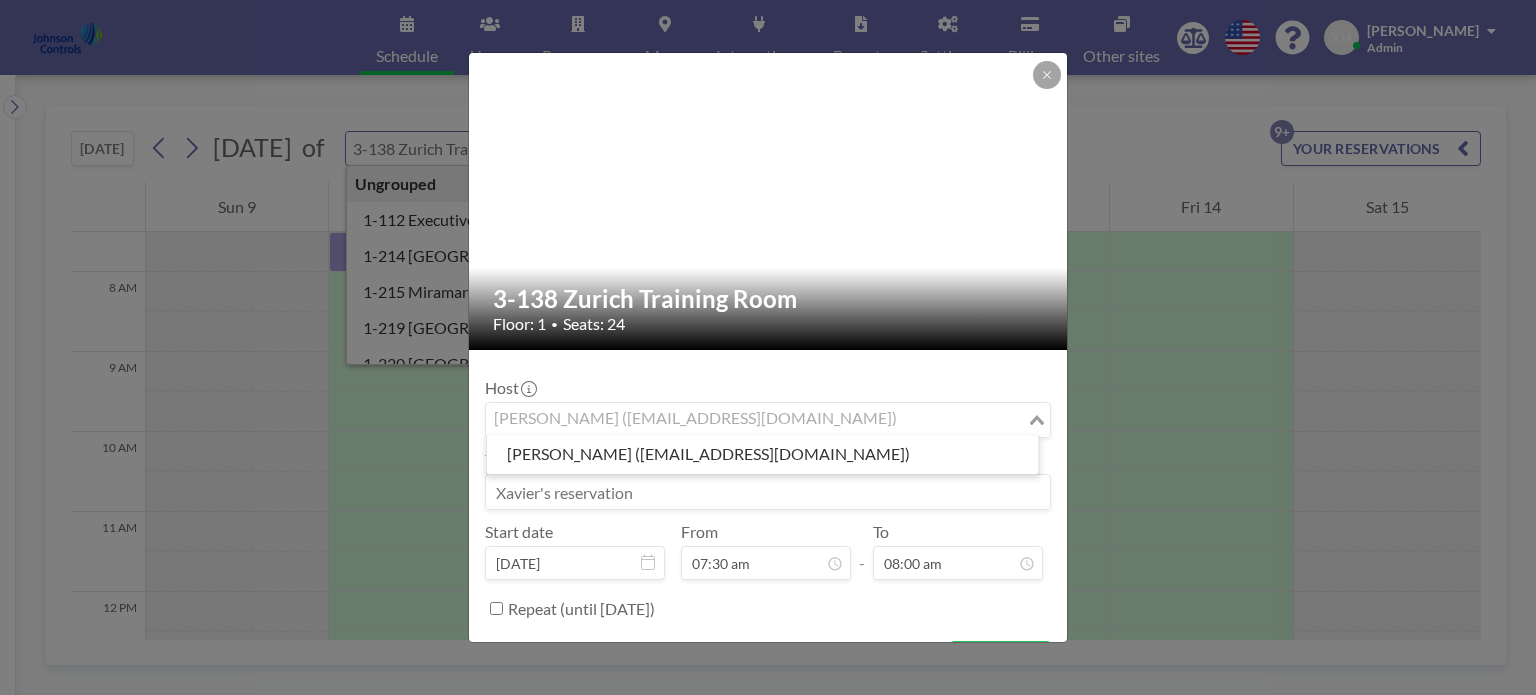paste on "[PERSON_NAME][EMAIL_ADDRESS][DOMAIN_NAME]" 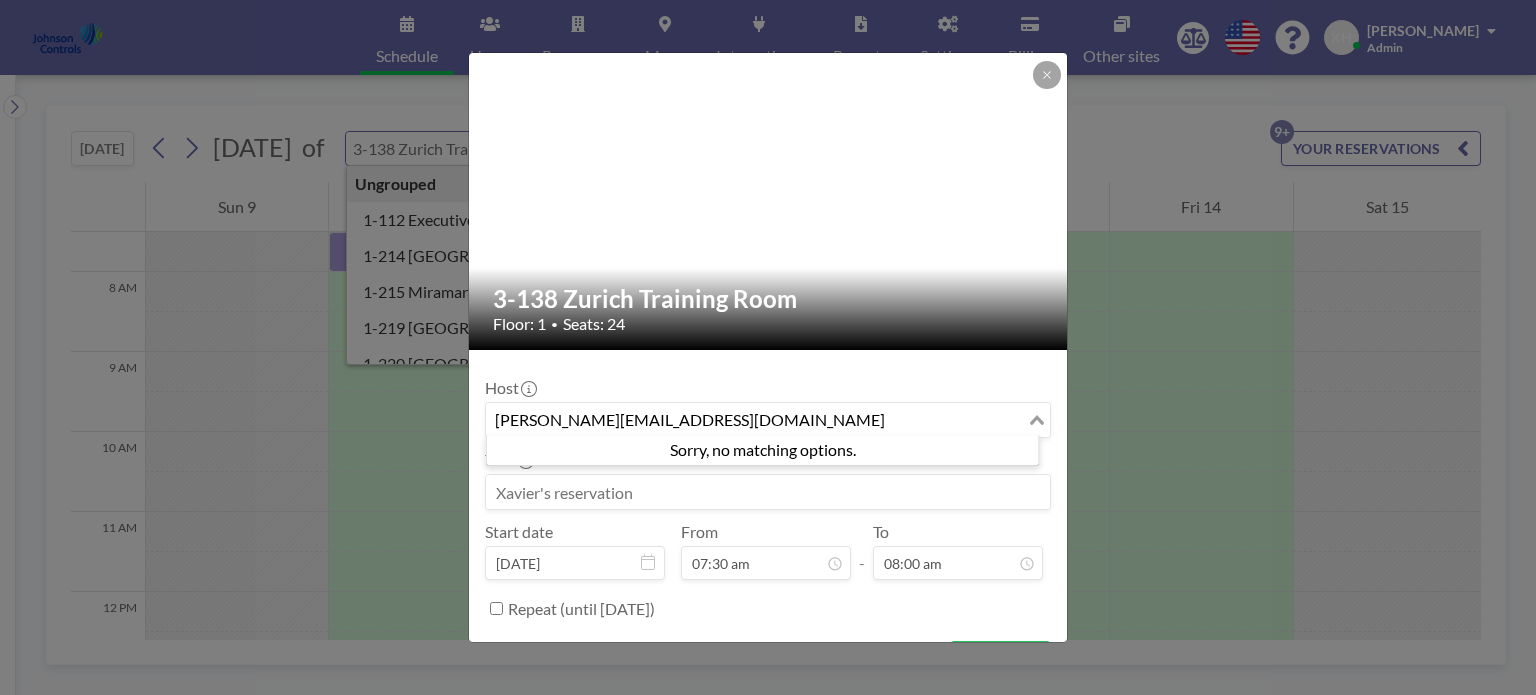 type on "[PERSON_NAME][EMAIL_ADDRESS][DOMAIN_NAME]" 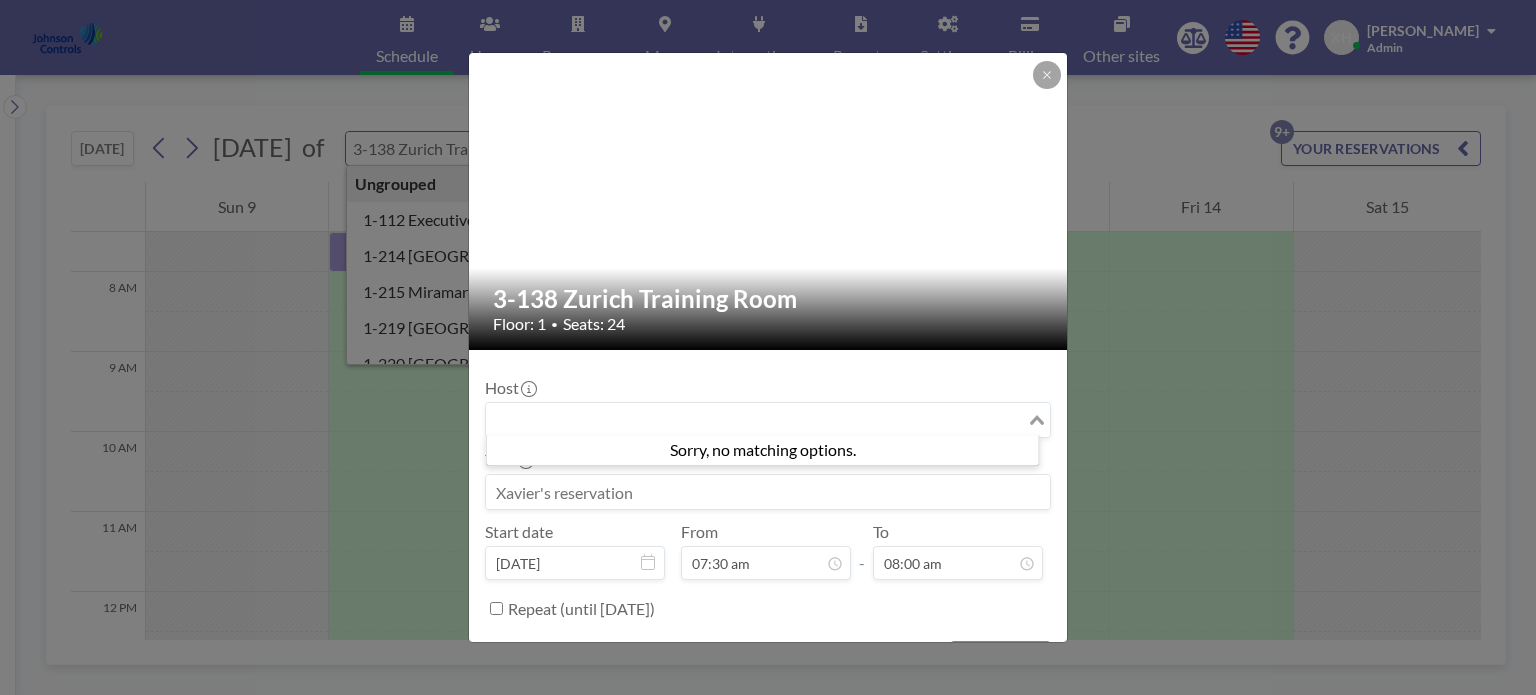 click on "Host
[PERSON_NAME] ([EMAIL_ADDRESS][DOMAIN_NAME])
Loading...      Title   Start date  [DATE]  From  07:30 am      -   To  08:00 am      Repeat (until [DATE])            BOOK NOW" at bounding box center [768, 521] 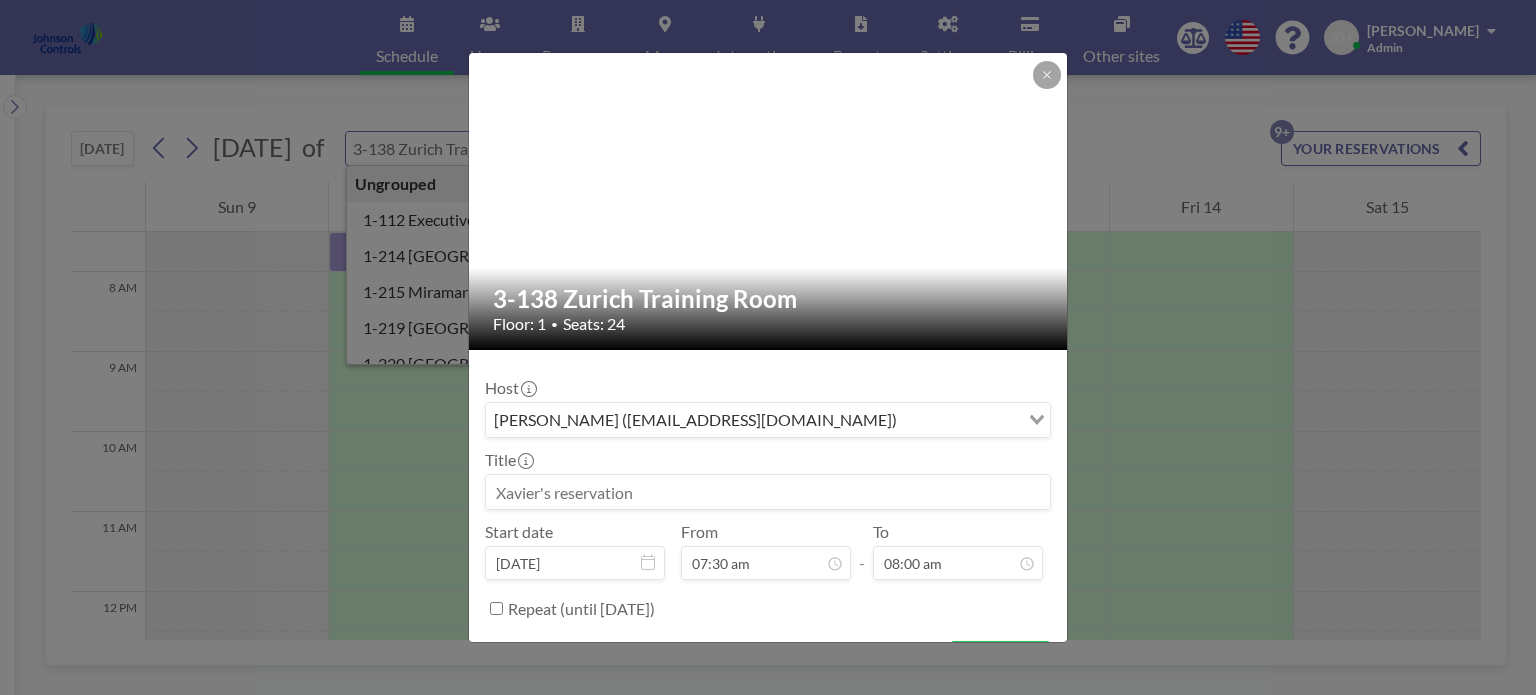 scroll, scrollTop: 48, scrollLeft: 0, axis: vertical 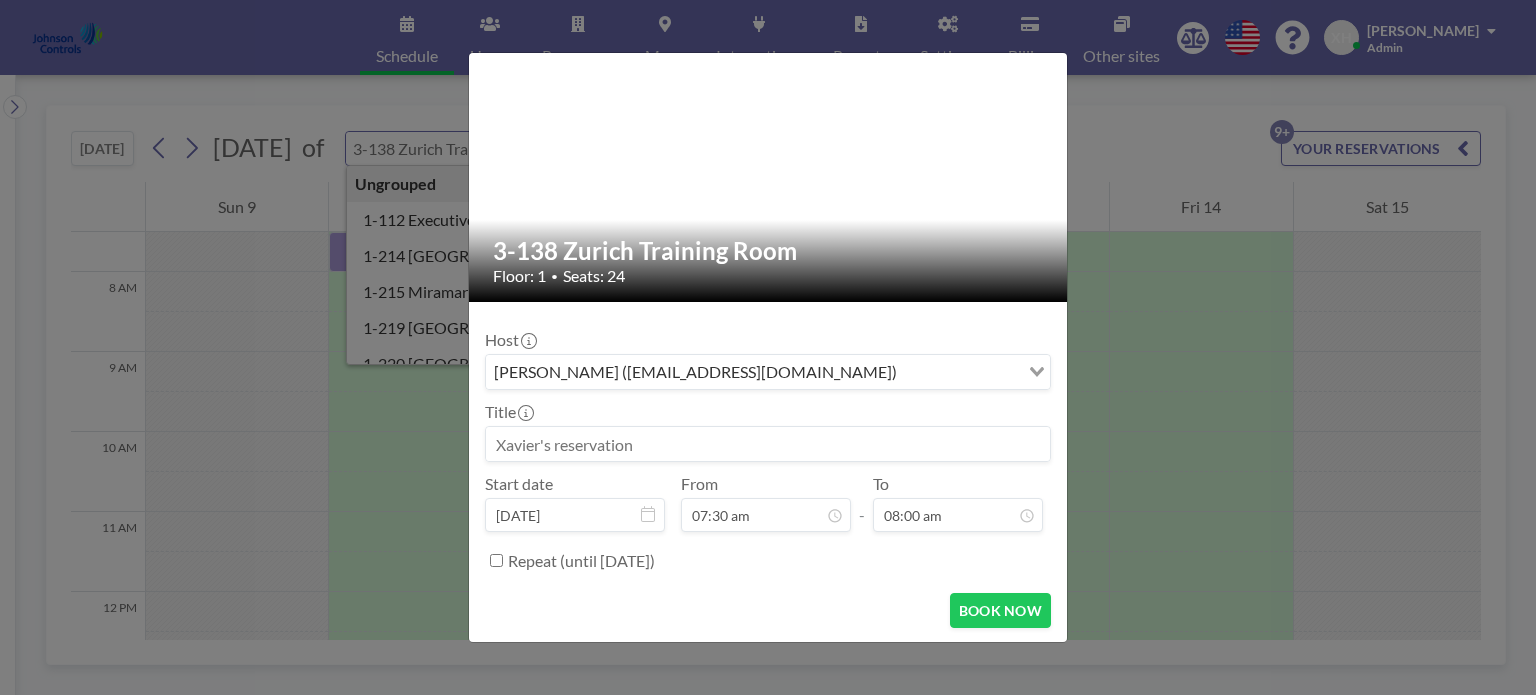 click at bounding box center [768, 444] 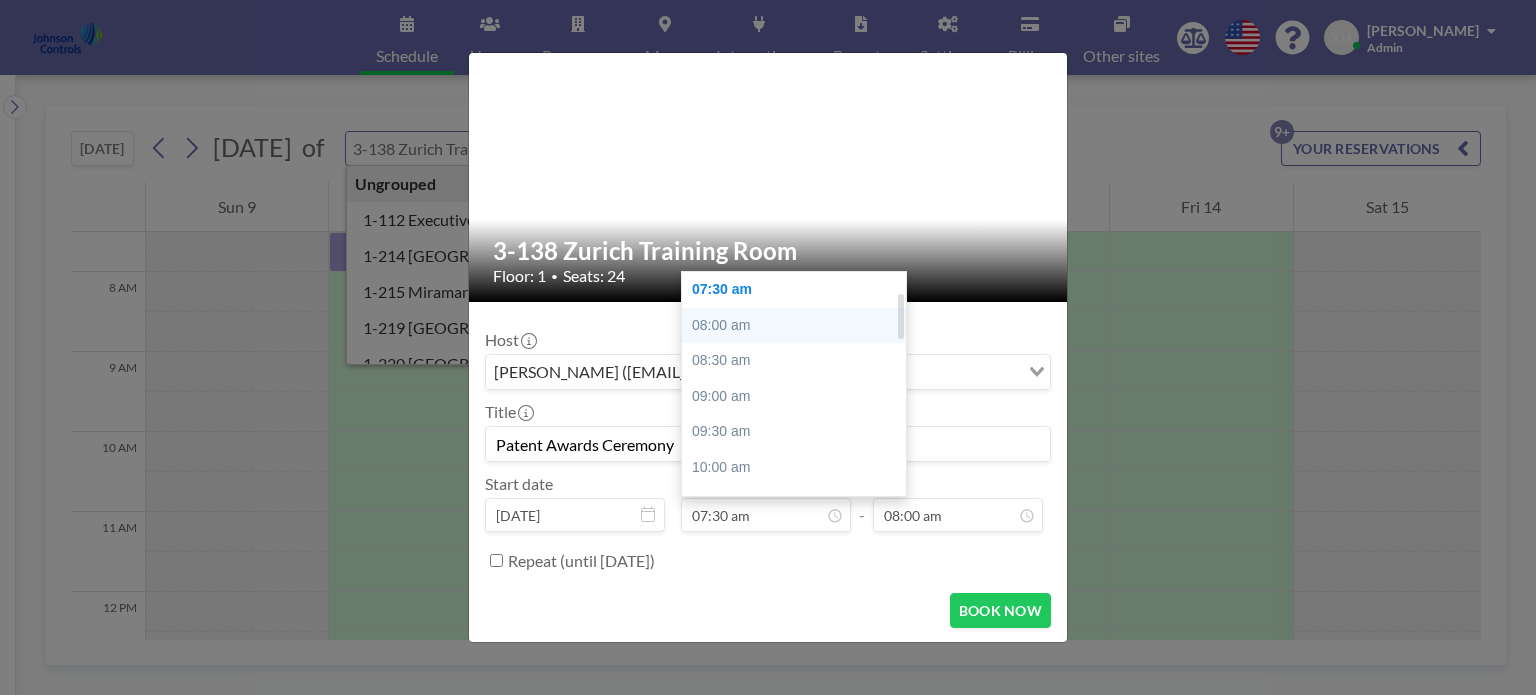 scroll, scrollTop: 7, scrollLeft: 0, axis: vertical 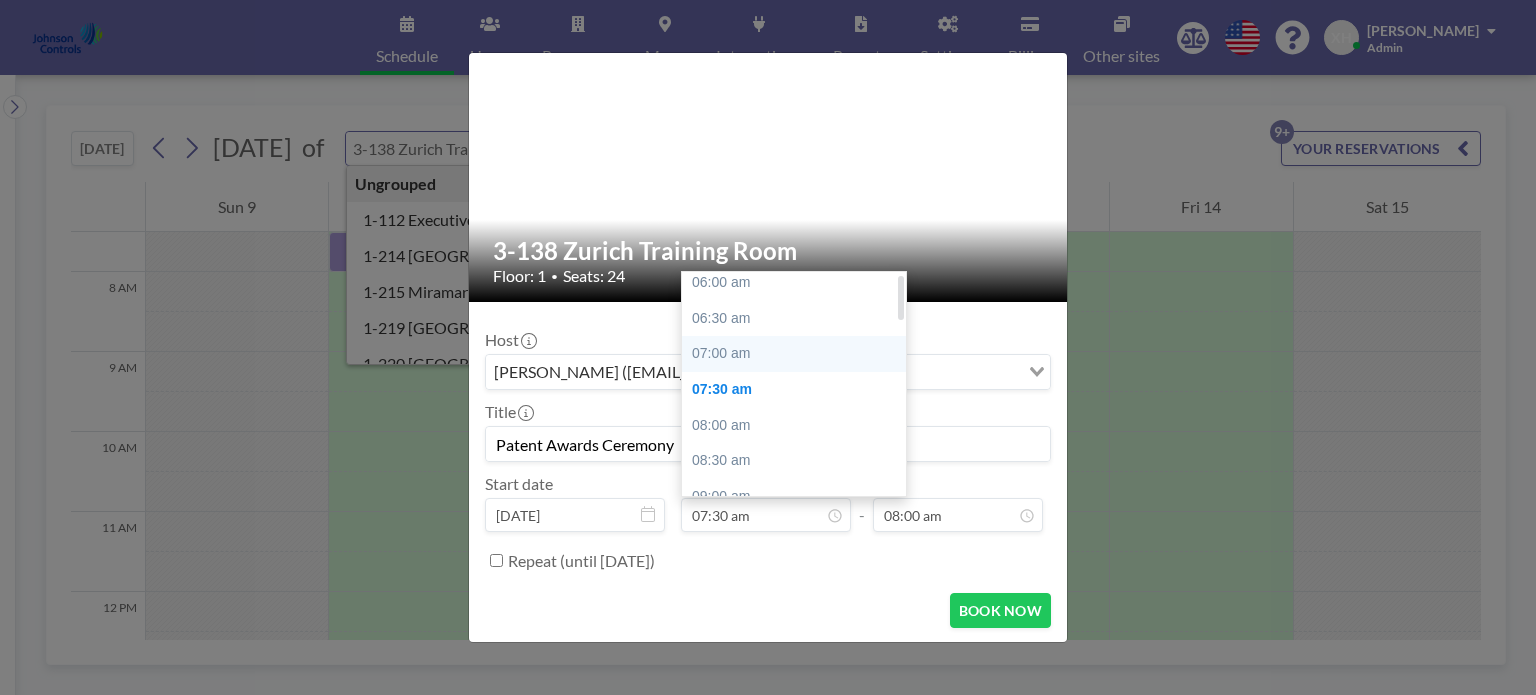 type on "Patent Awards Ceremony" 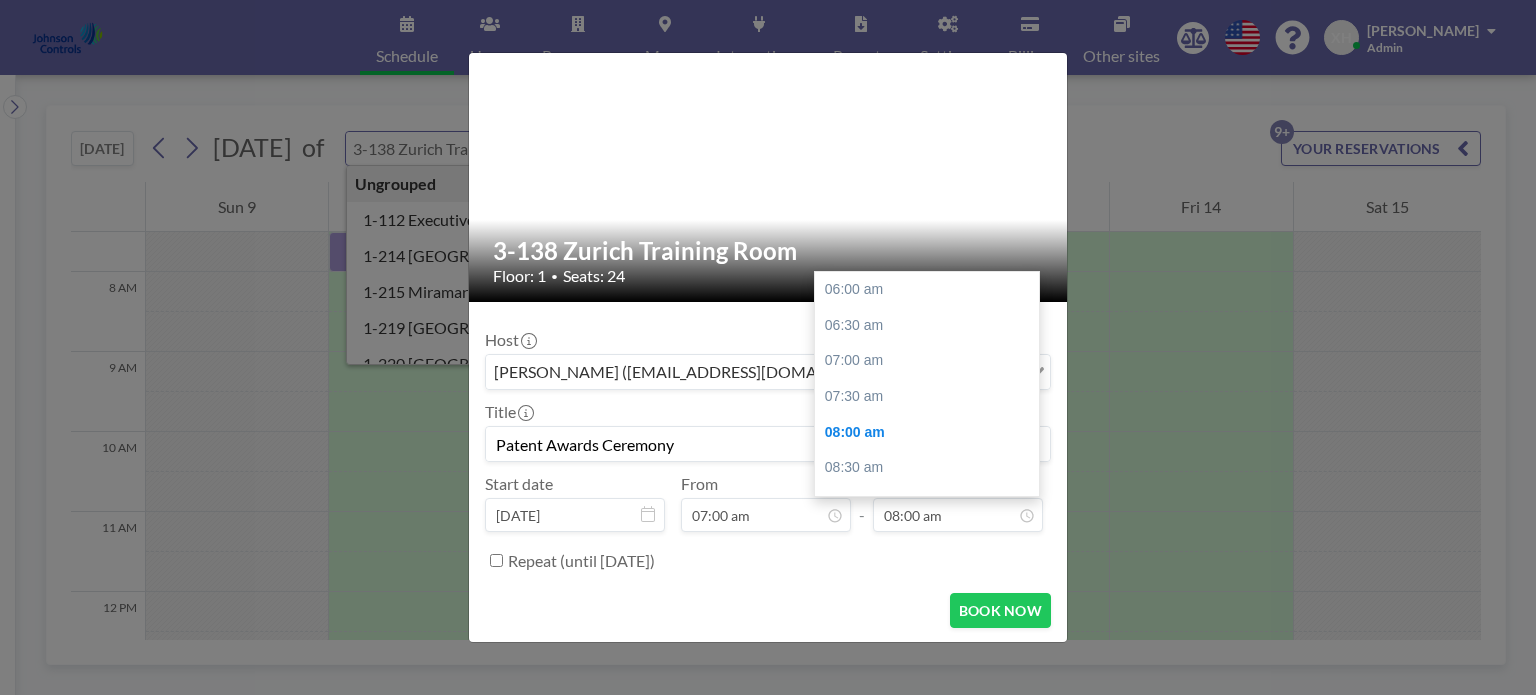 scroll, scrollTop: 142, scrollLeft: 0, axis: vertical 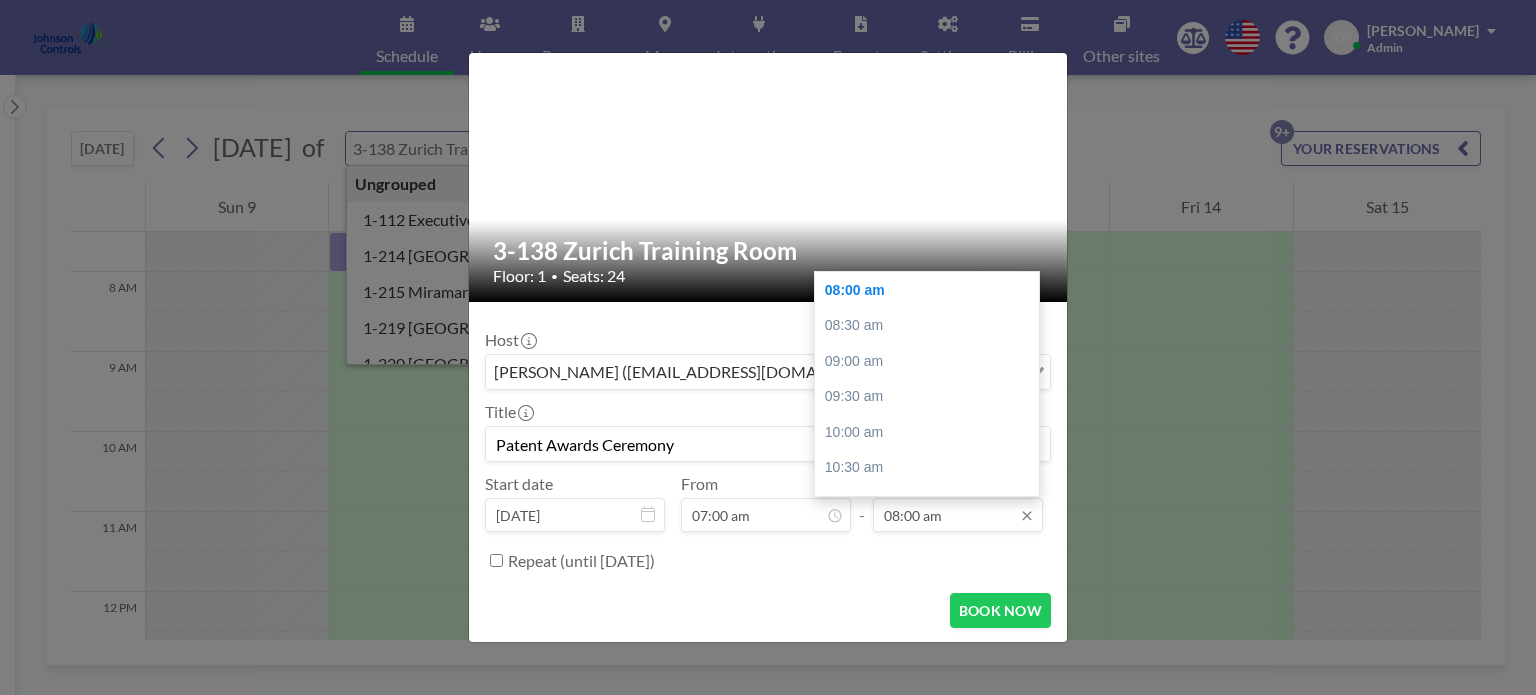 click on "08:00 am" at bounding box center (958, 515) 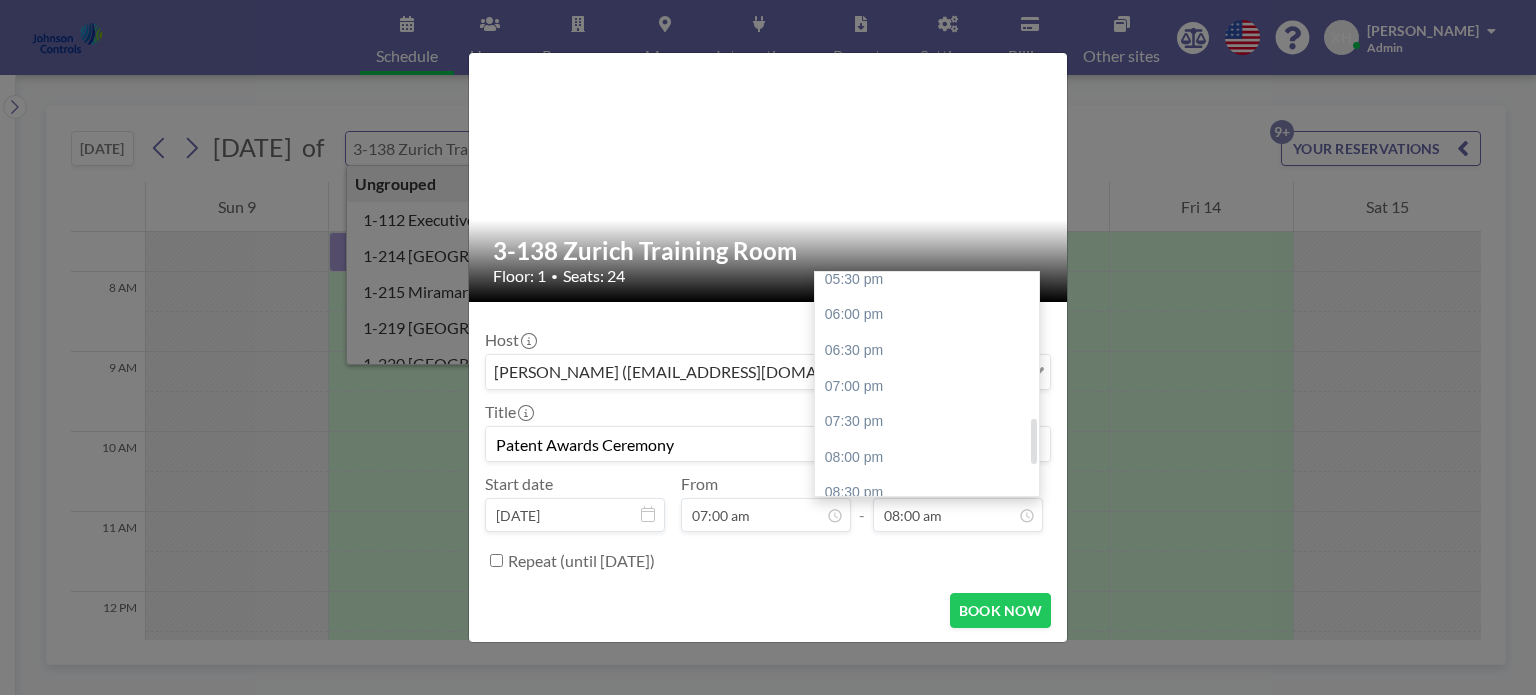 scroll, scrollTop: 842, scrollLeft: 0, axis: vertical 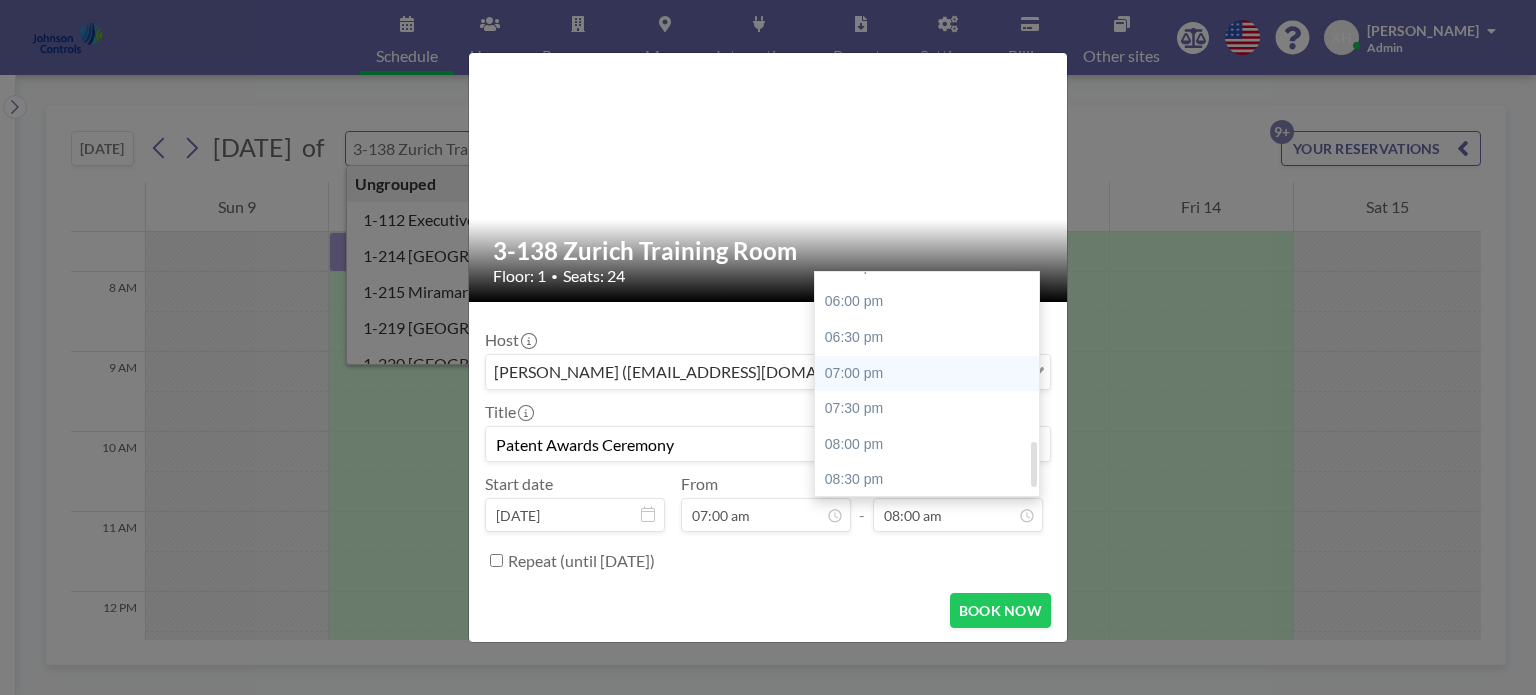click on "07:00 pm" at bounding box center (932, 374) 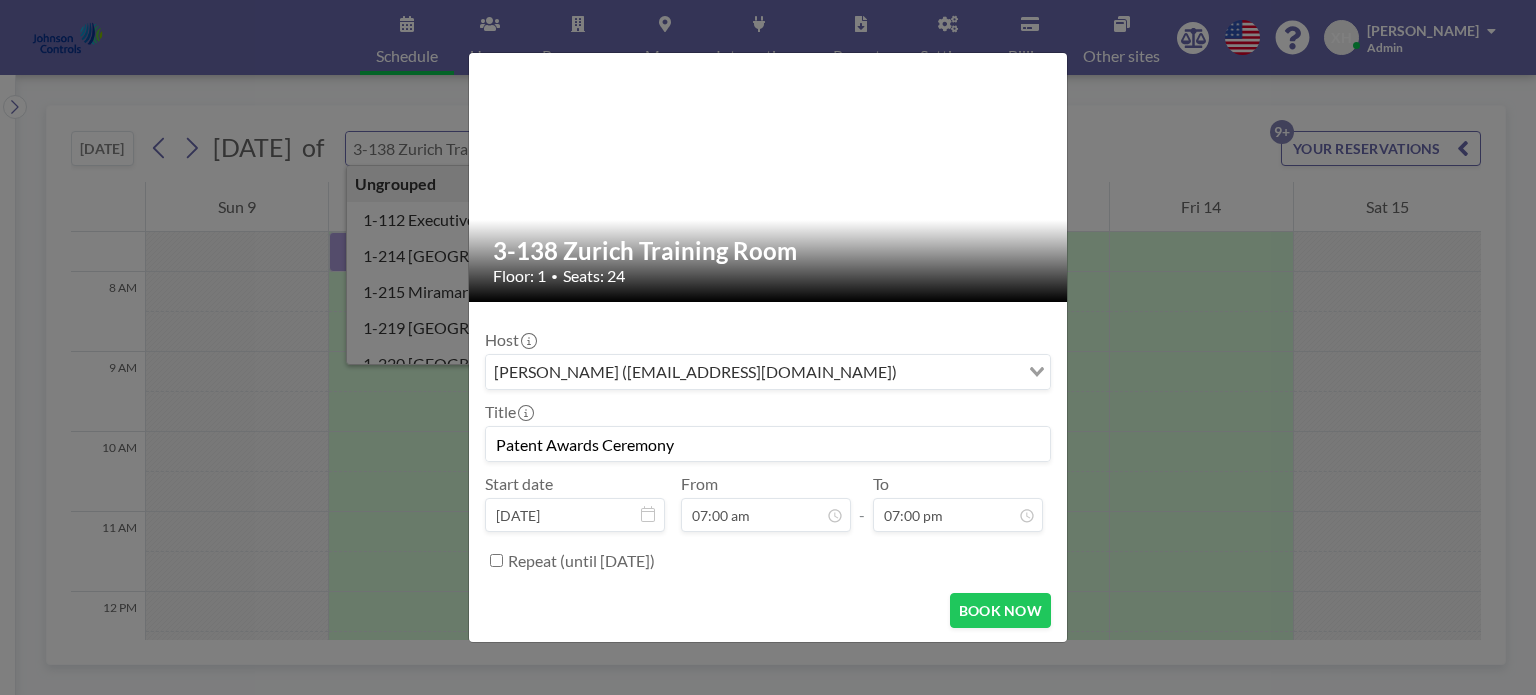 scroll, scrollTop: 880, scrollLeft: 0, axis: vertical 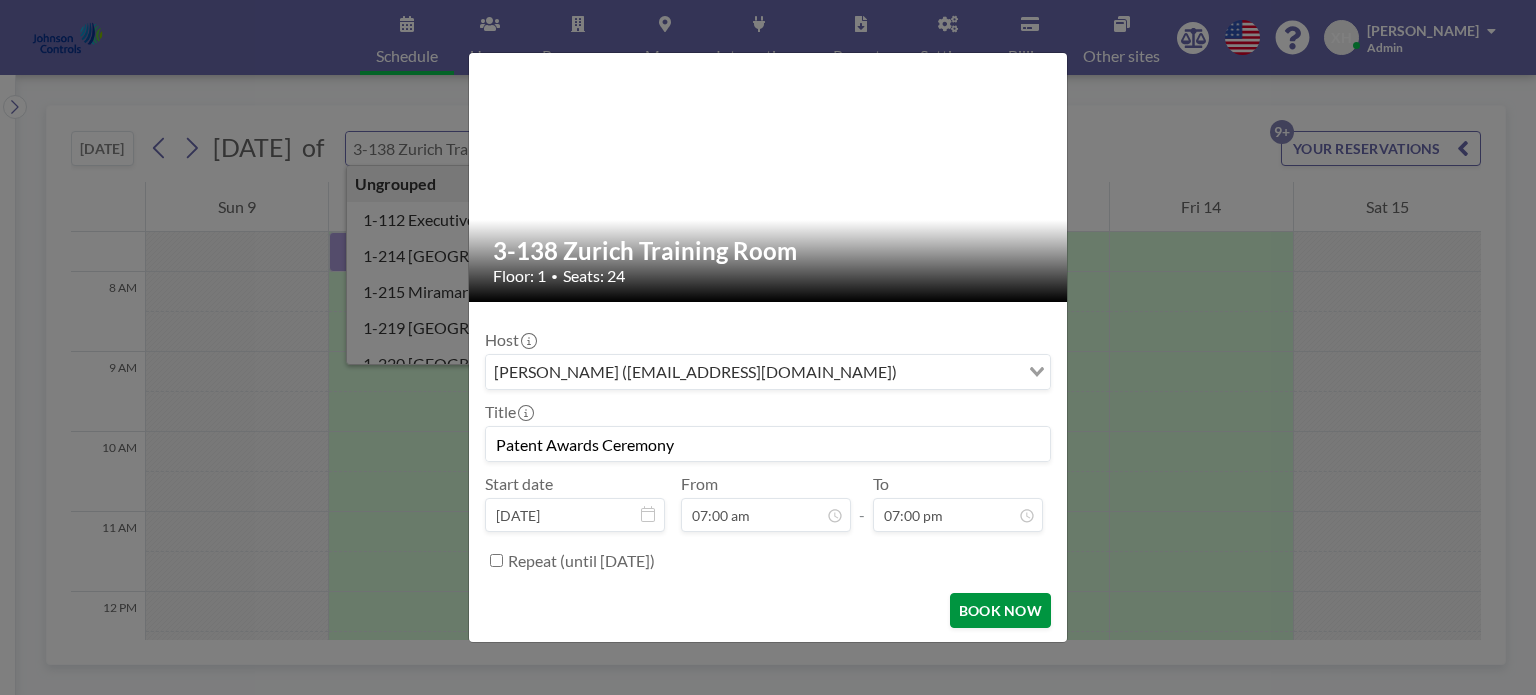 click on "BOOK NOW" at bounding box center [1000, 610] 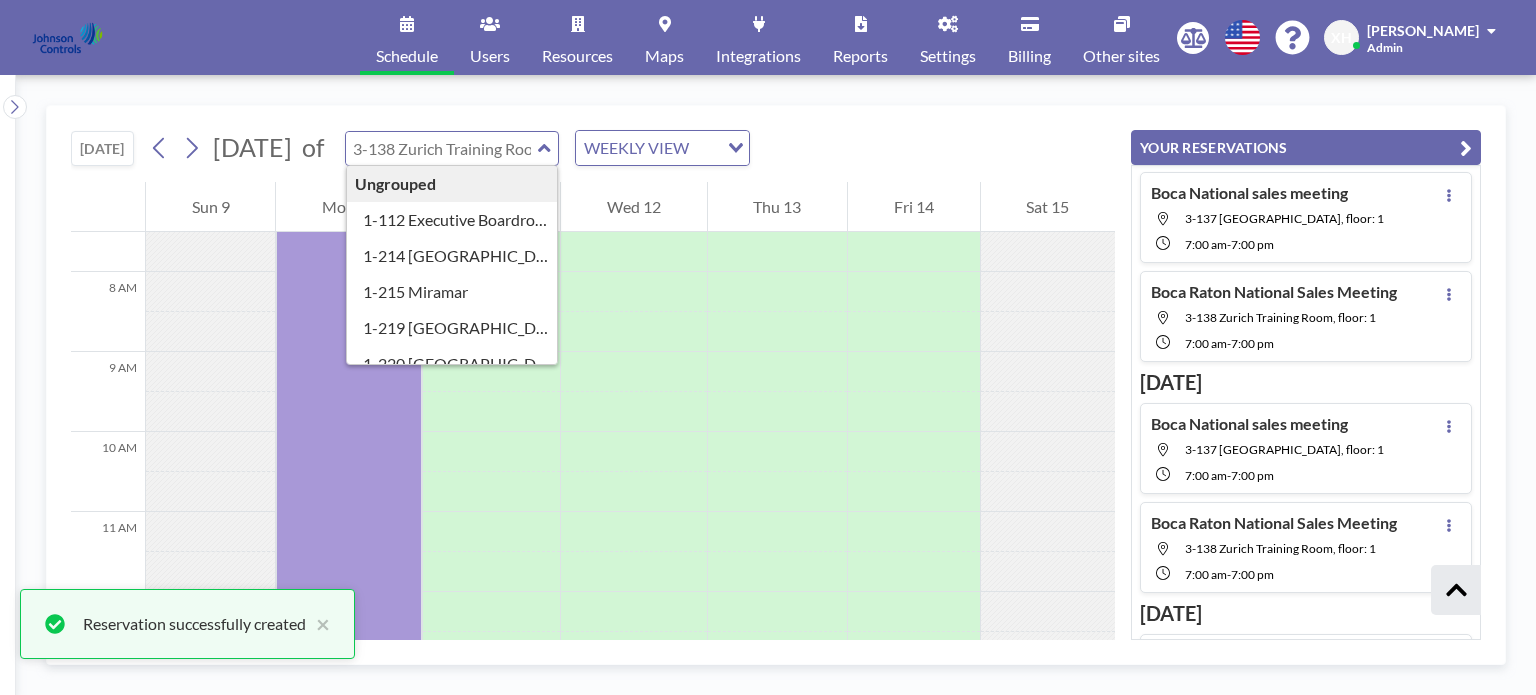 scroll, scrollTop: 834, scrollLeft: 0, axis: vertical 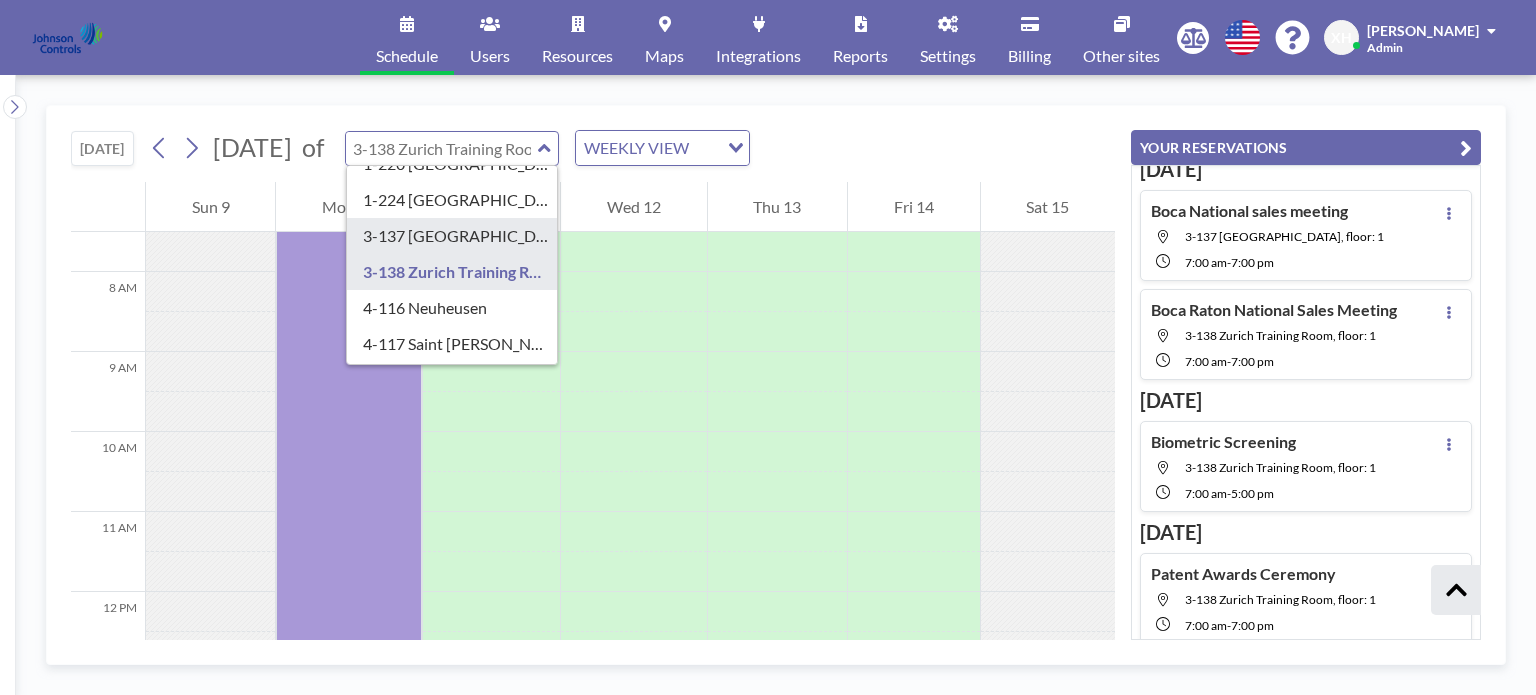 type on "3-137 [GEOGRAPHIC_DATA] Training Room" 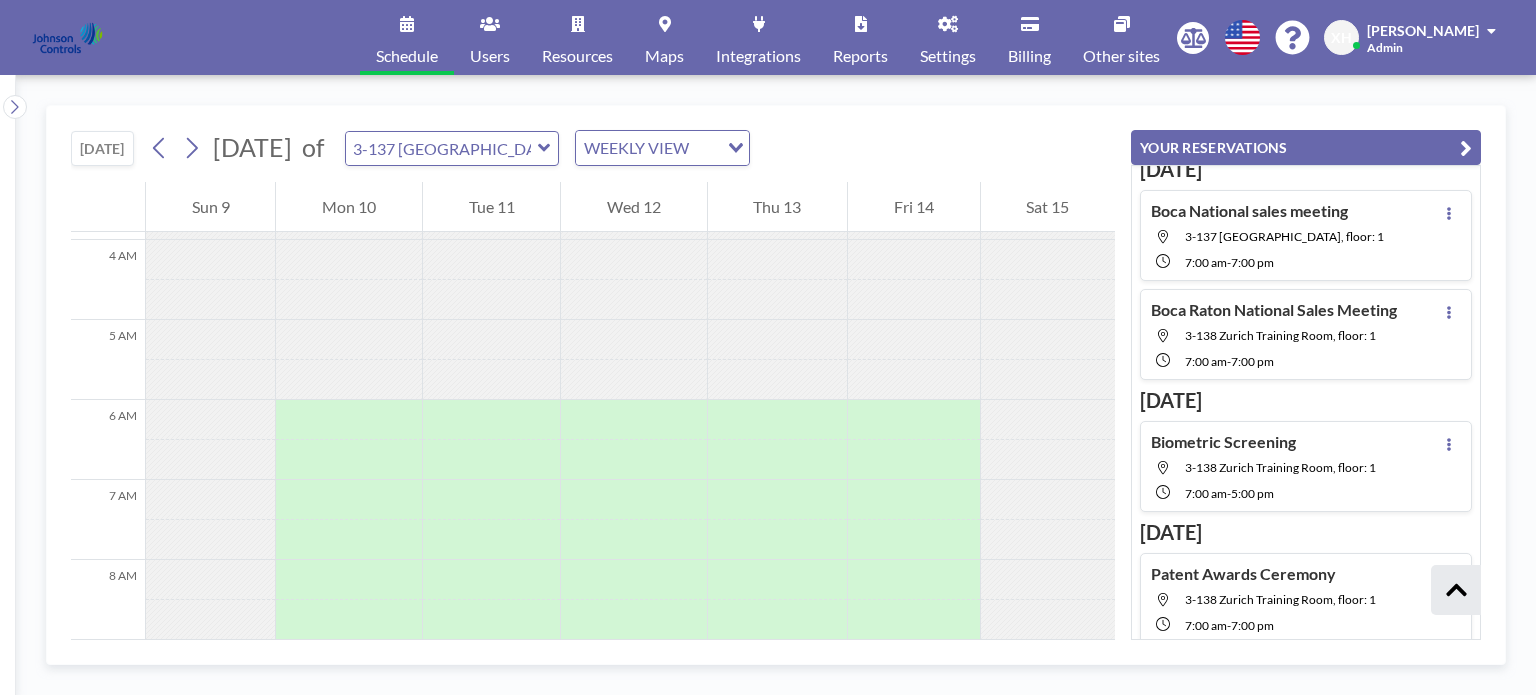 scroll, scrollTop: 600, scrollLeft: 0, axis: vertical 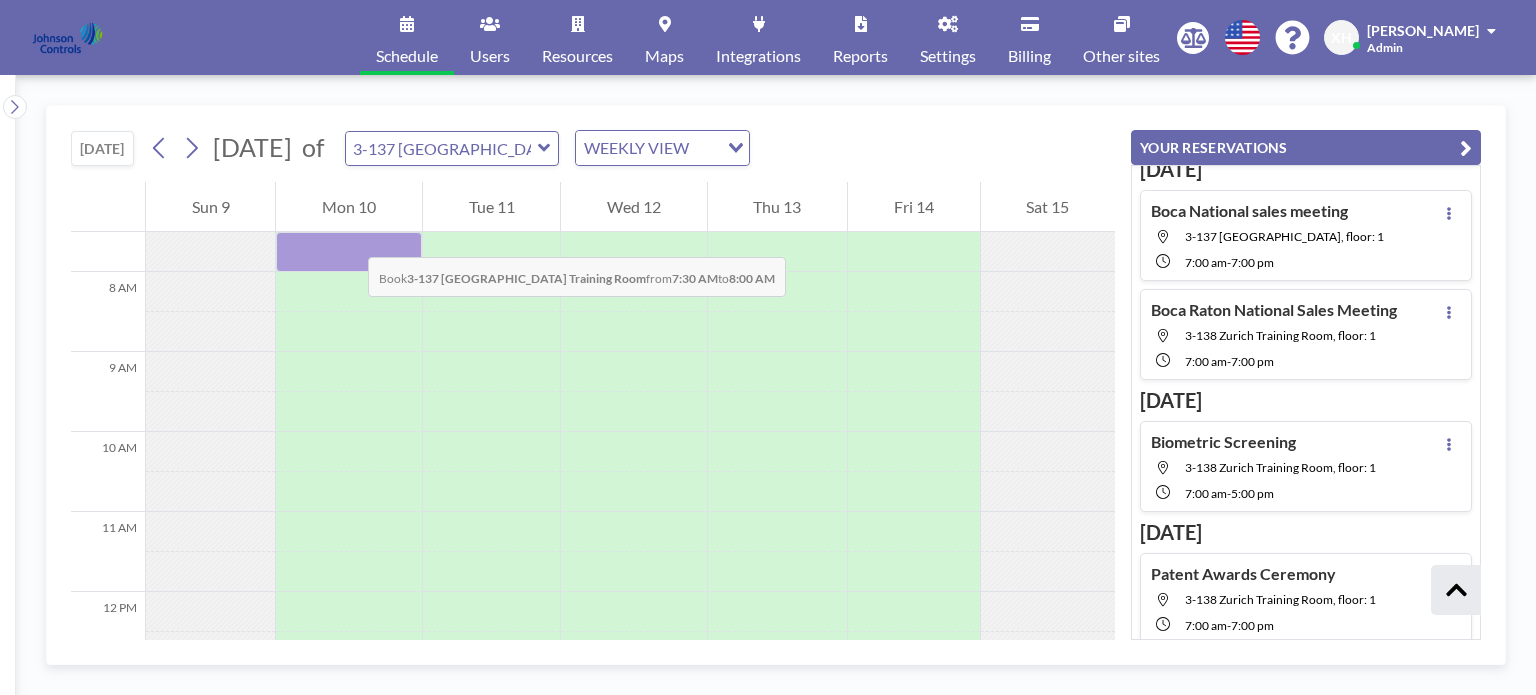click at bounding box center [348, 252] 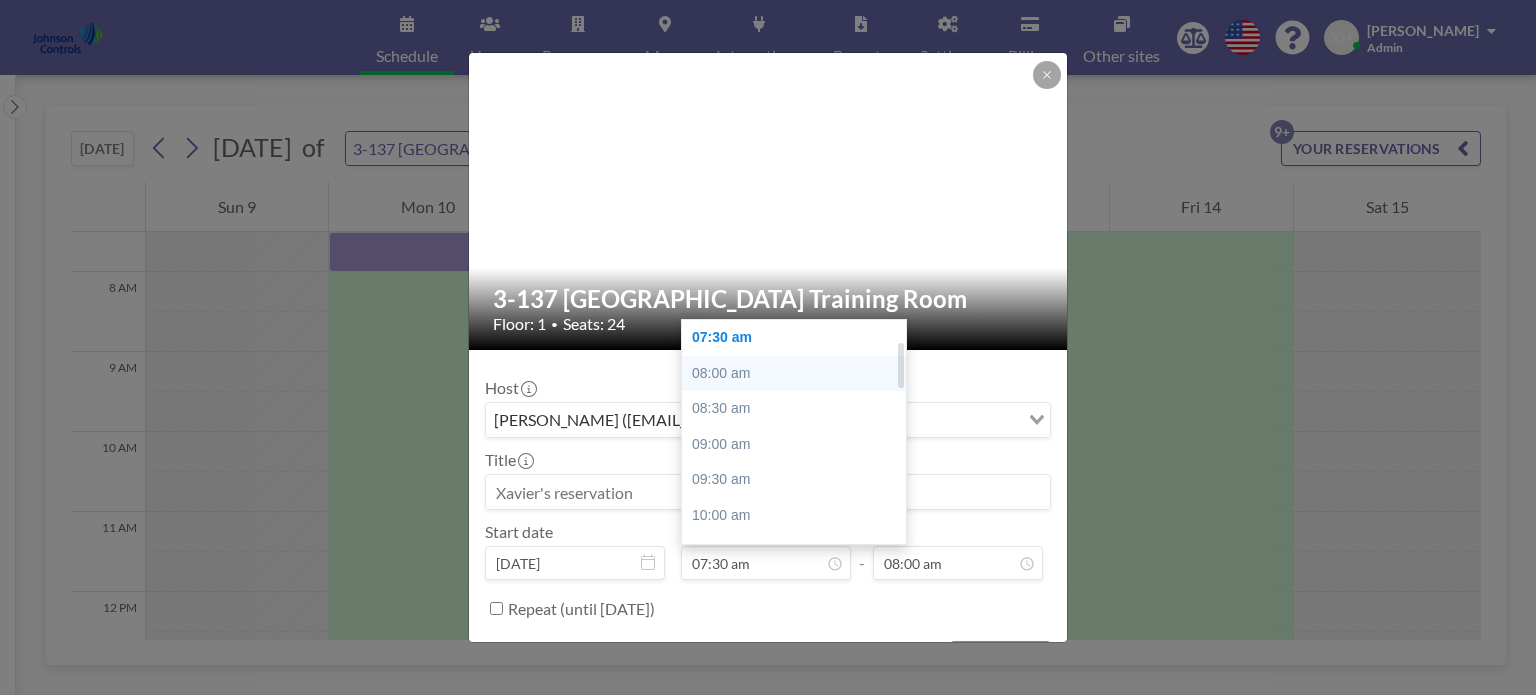 scroll, scrollTop: 7, scrollLeft: 0, axis: vertical 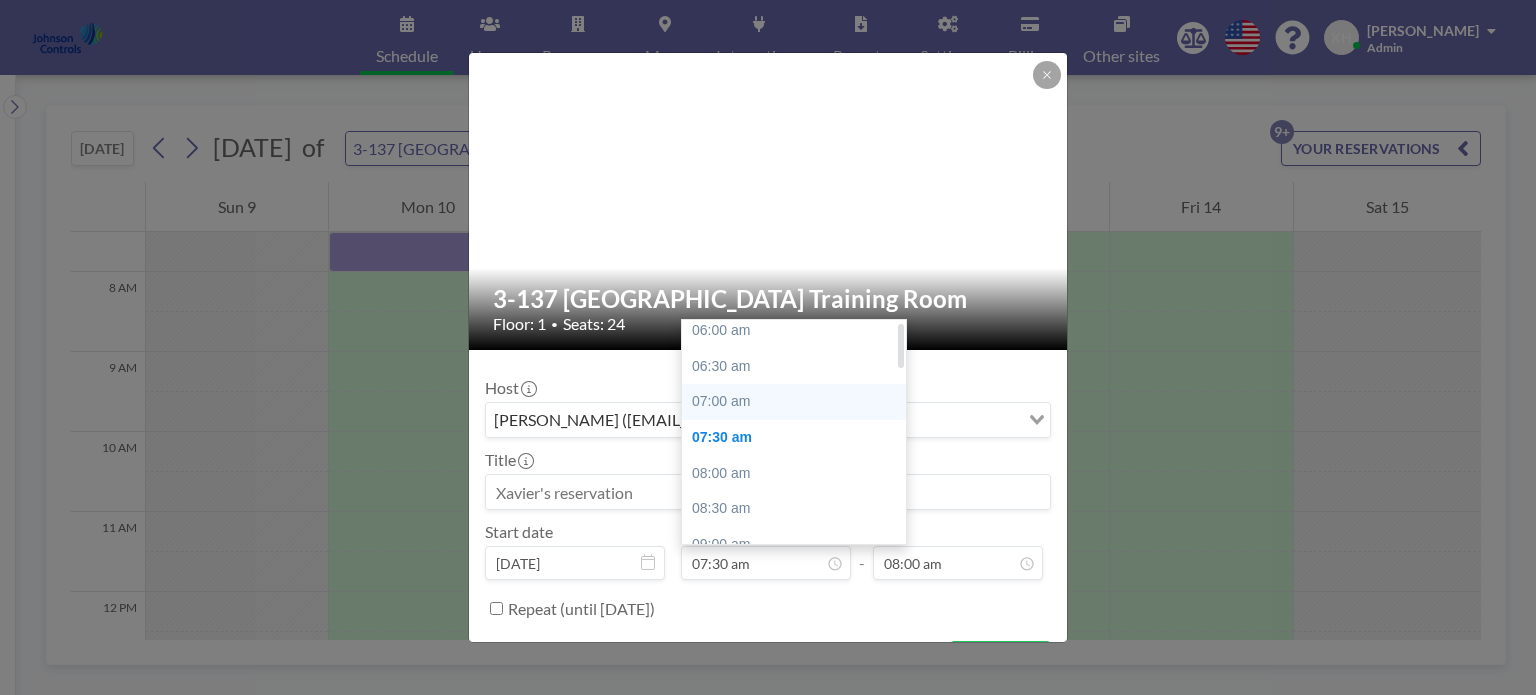 click on "07:00 am" at bounding box center (799, 402) 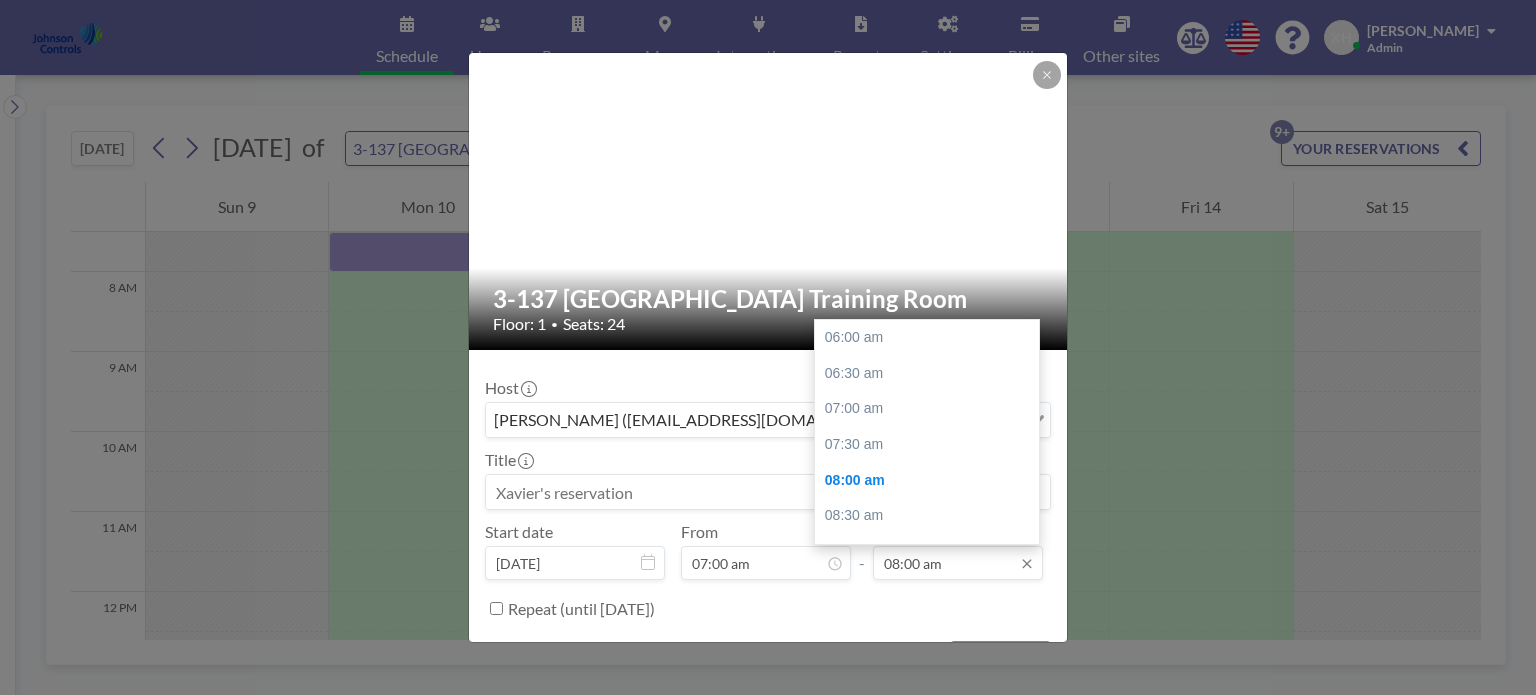 scroll, scrollTop: 142, scrollLeft: 0, axis: vertical 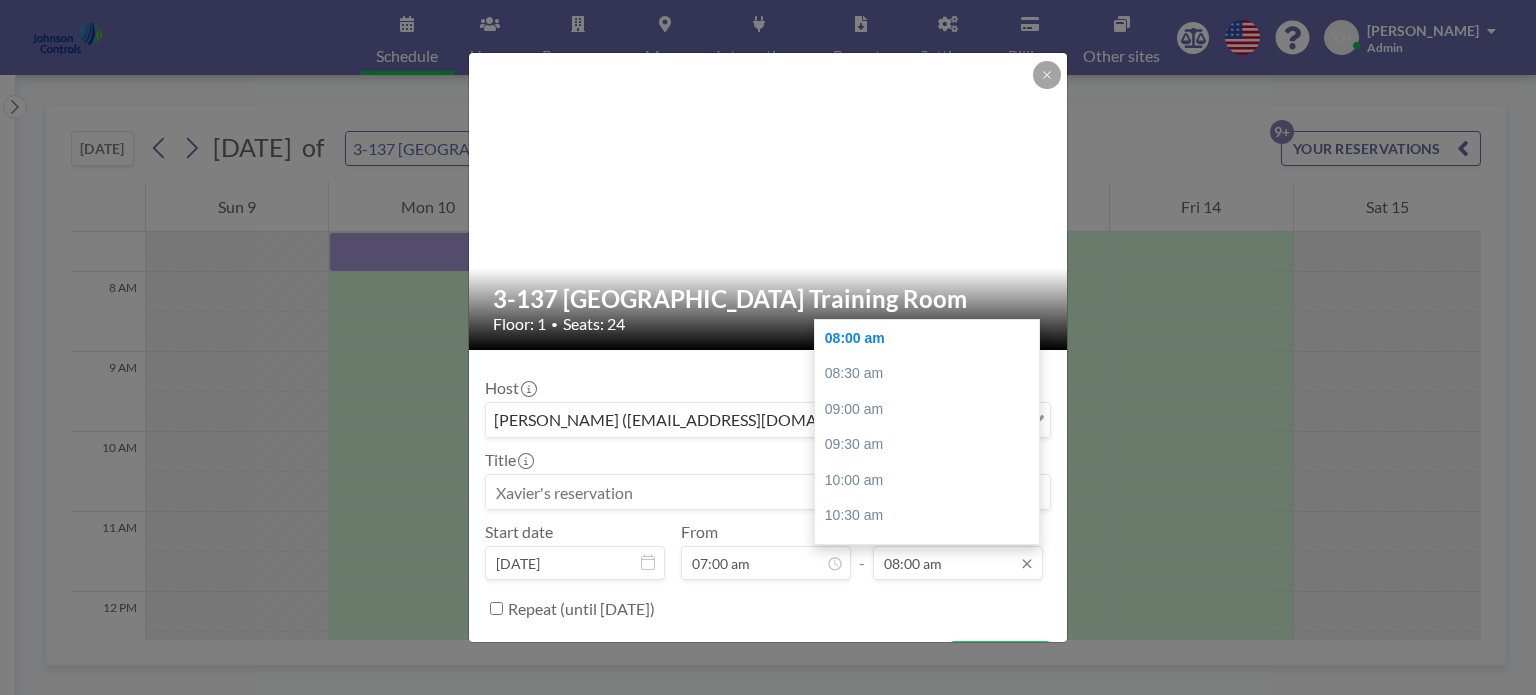 click on "08:00 am" at bounding box center [958, 563] 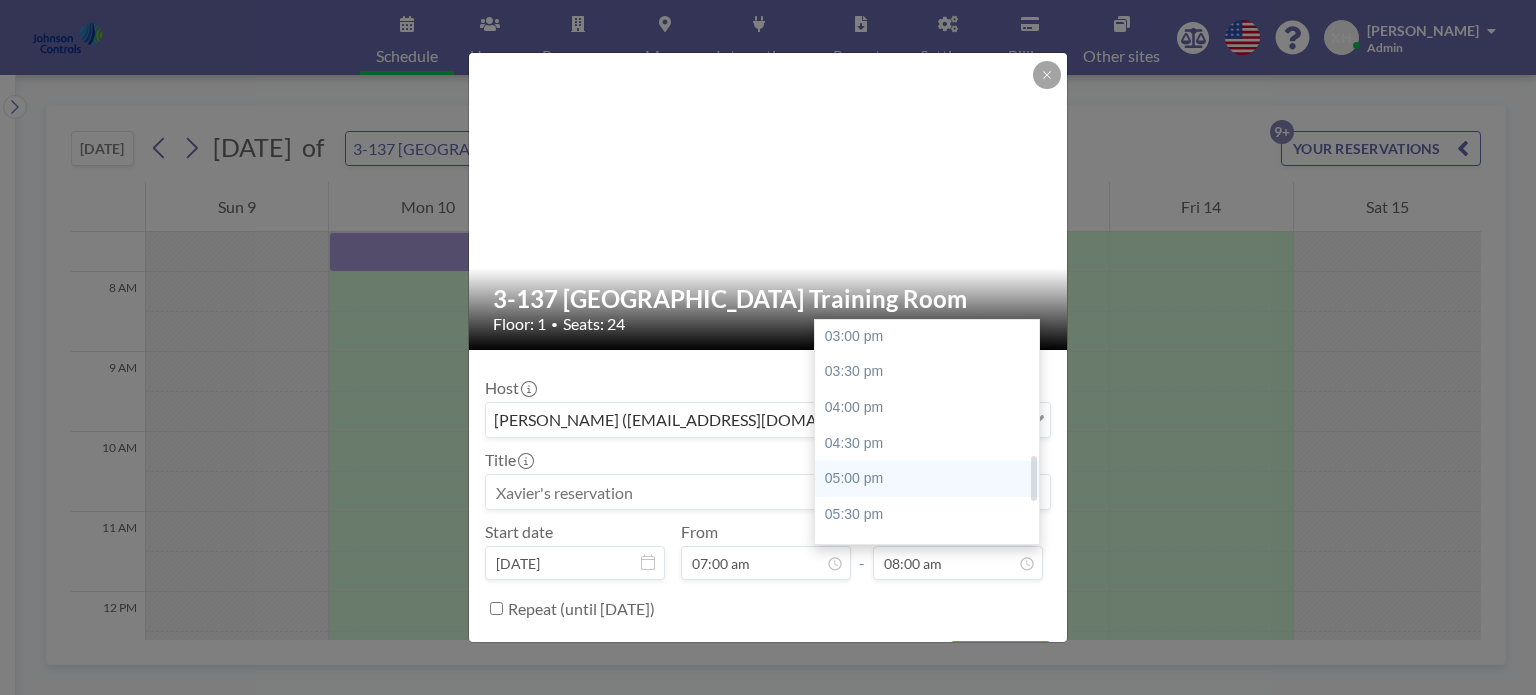 scroll, scrollTop: 880, scrollLeft: 0, axis: vertical 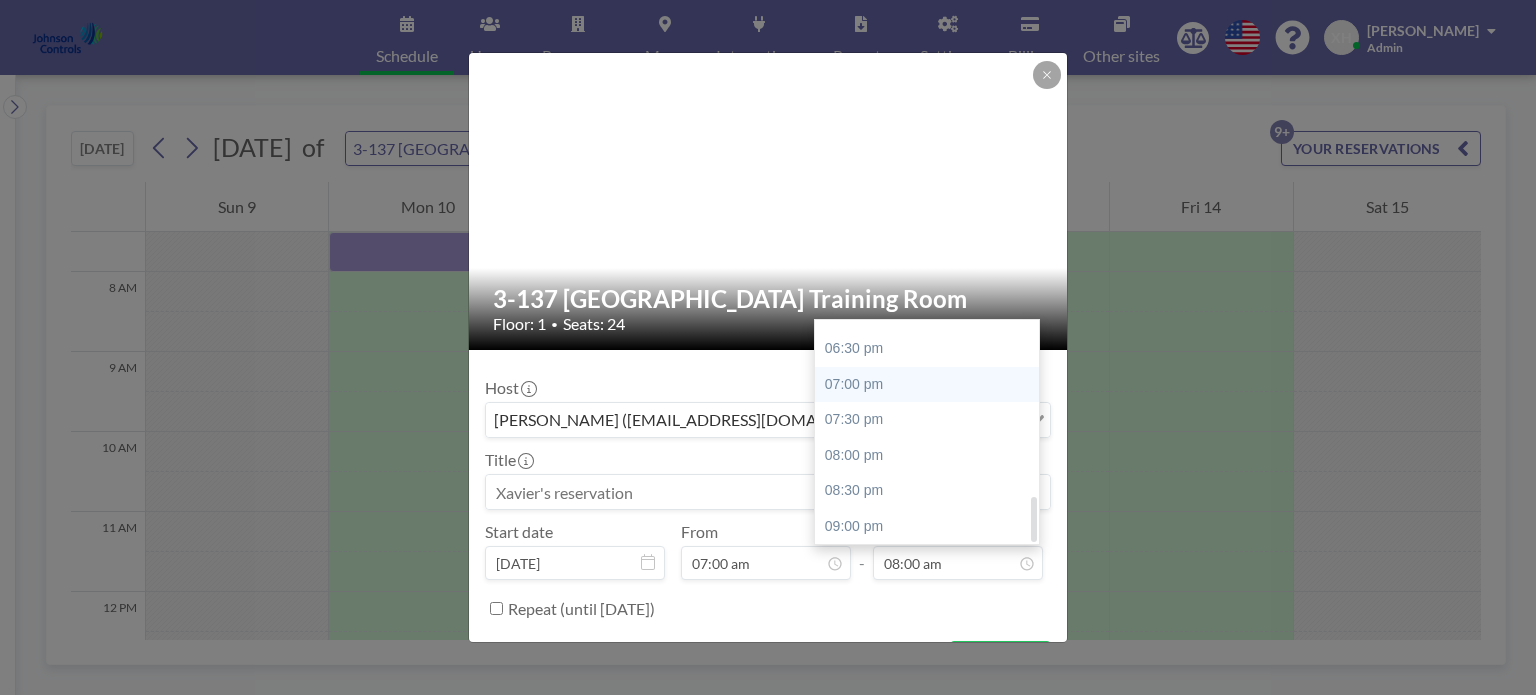 click on "07:00 pm" at bounding box center [932, 385] 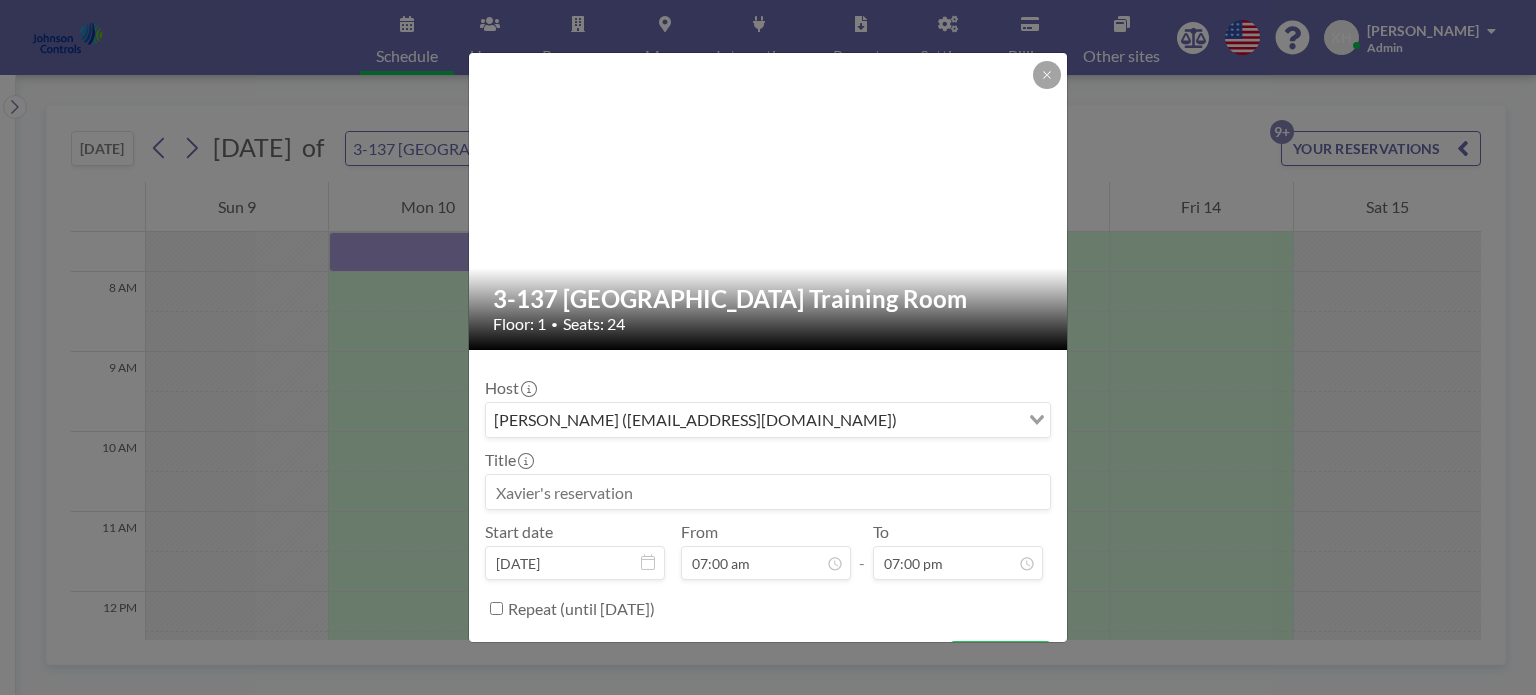 click at bounding box center [768, 492] 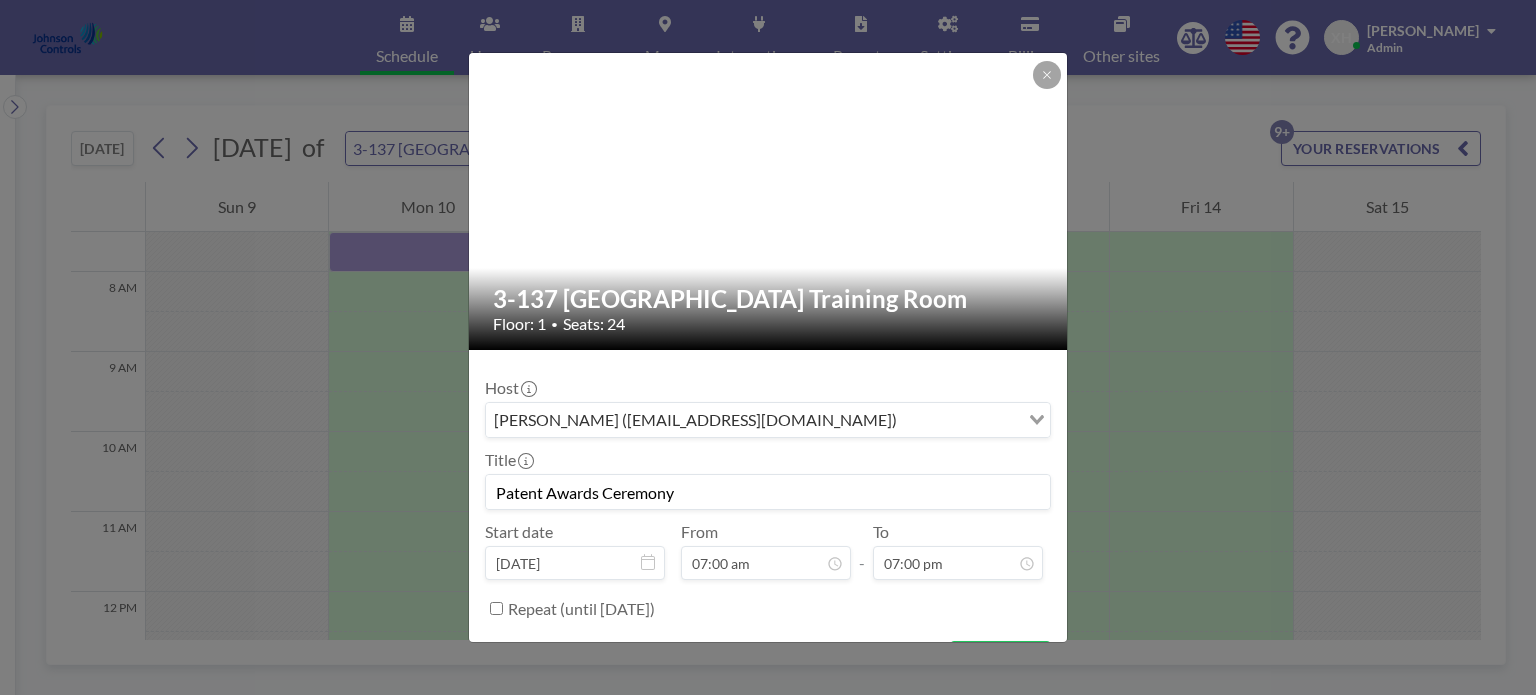type on "Patent Awards Ceremony" 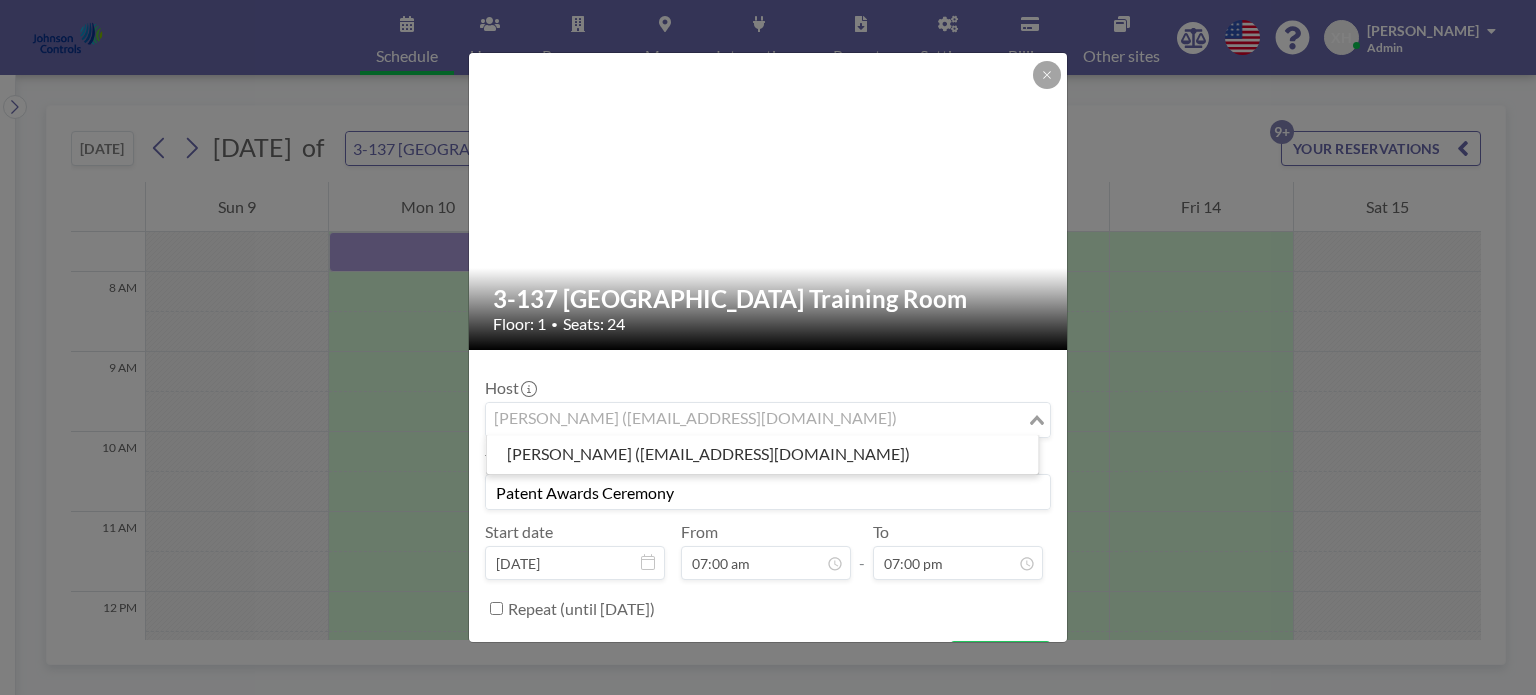 click at bounding box center [756, 420] 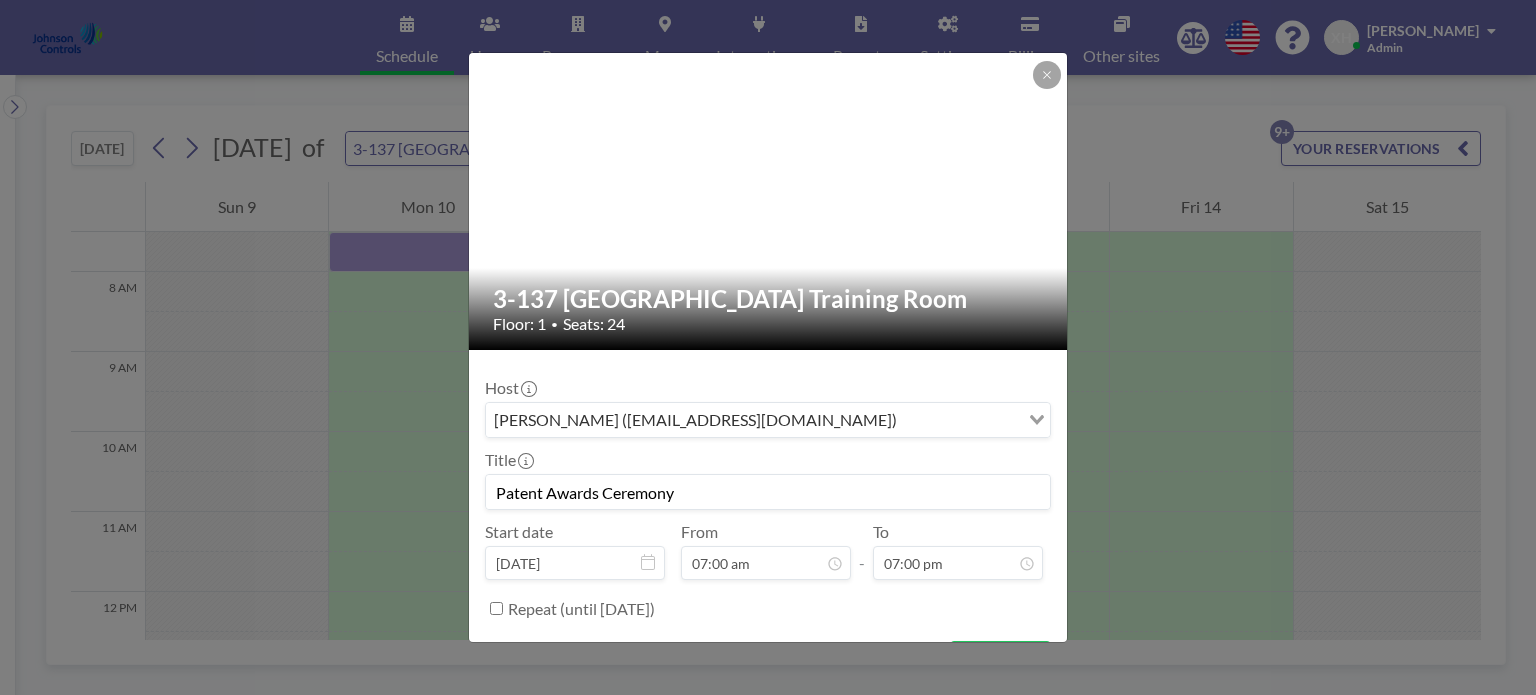 click on "Host
[PERSON_NAME] ([EMAIL_ADDRESS][DOMAIN_NAME])
Loading..." at bounding box center (768, 408) 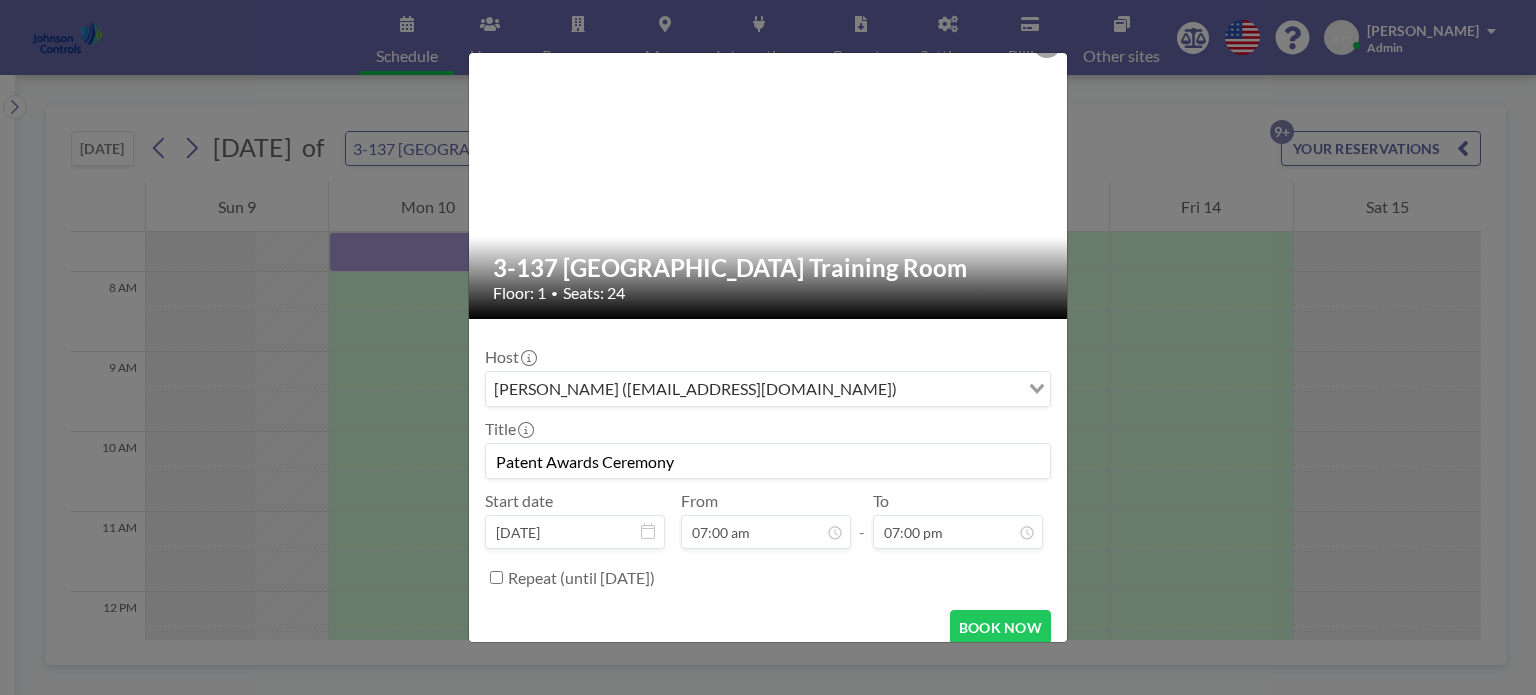 scroll, scrollTop: 48, scrollLeft: 0, axis: vertical 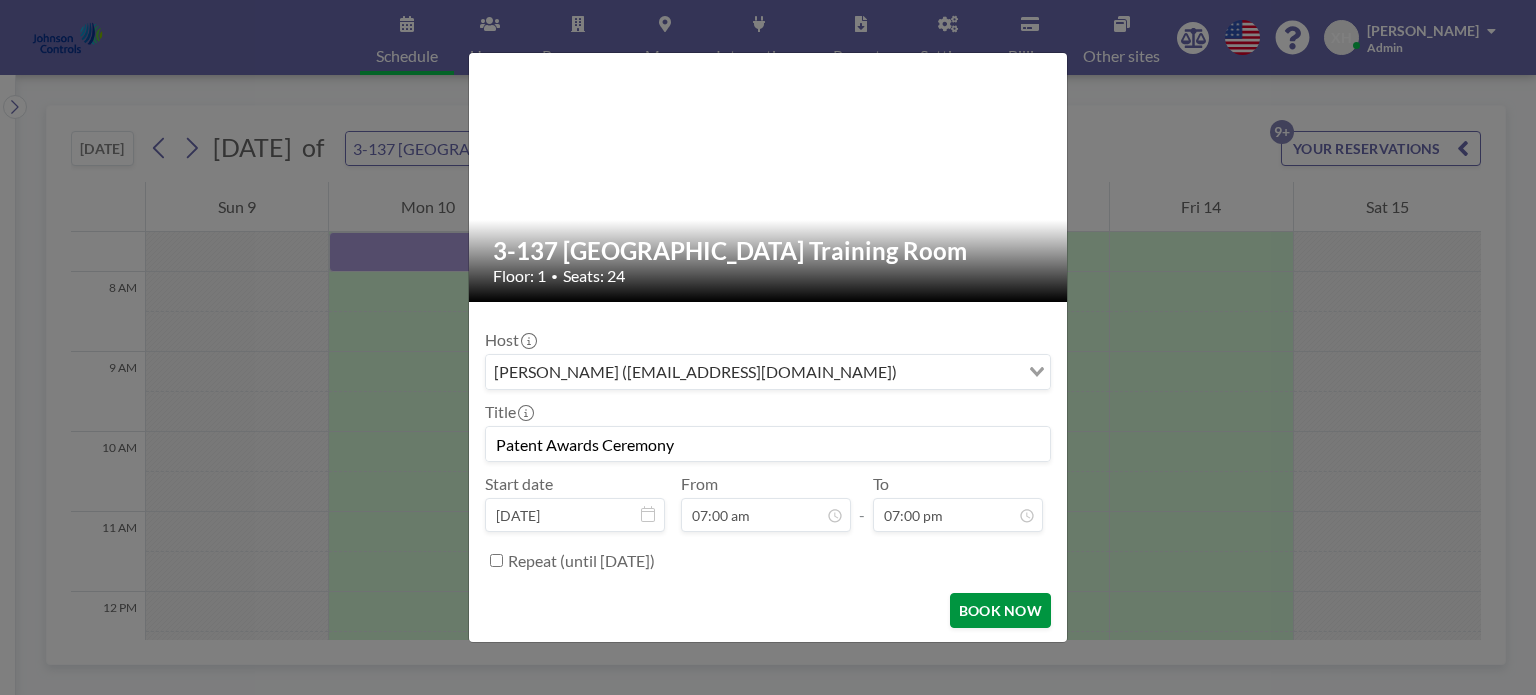 click on "BOOK NOW" at bounding box center [1000, 610] 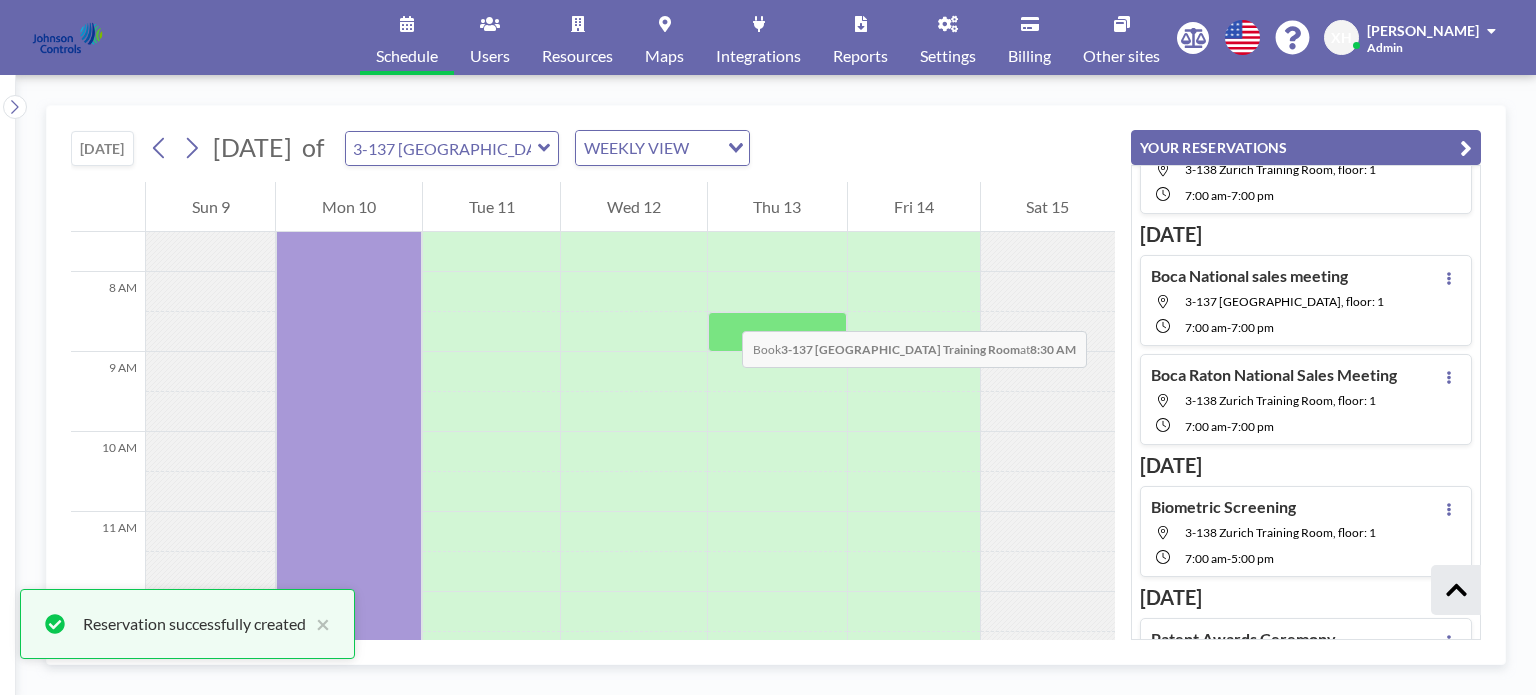 scroll, scrollTop: 834, scrollLeft: 0, axis: vertical 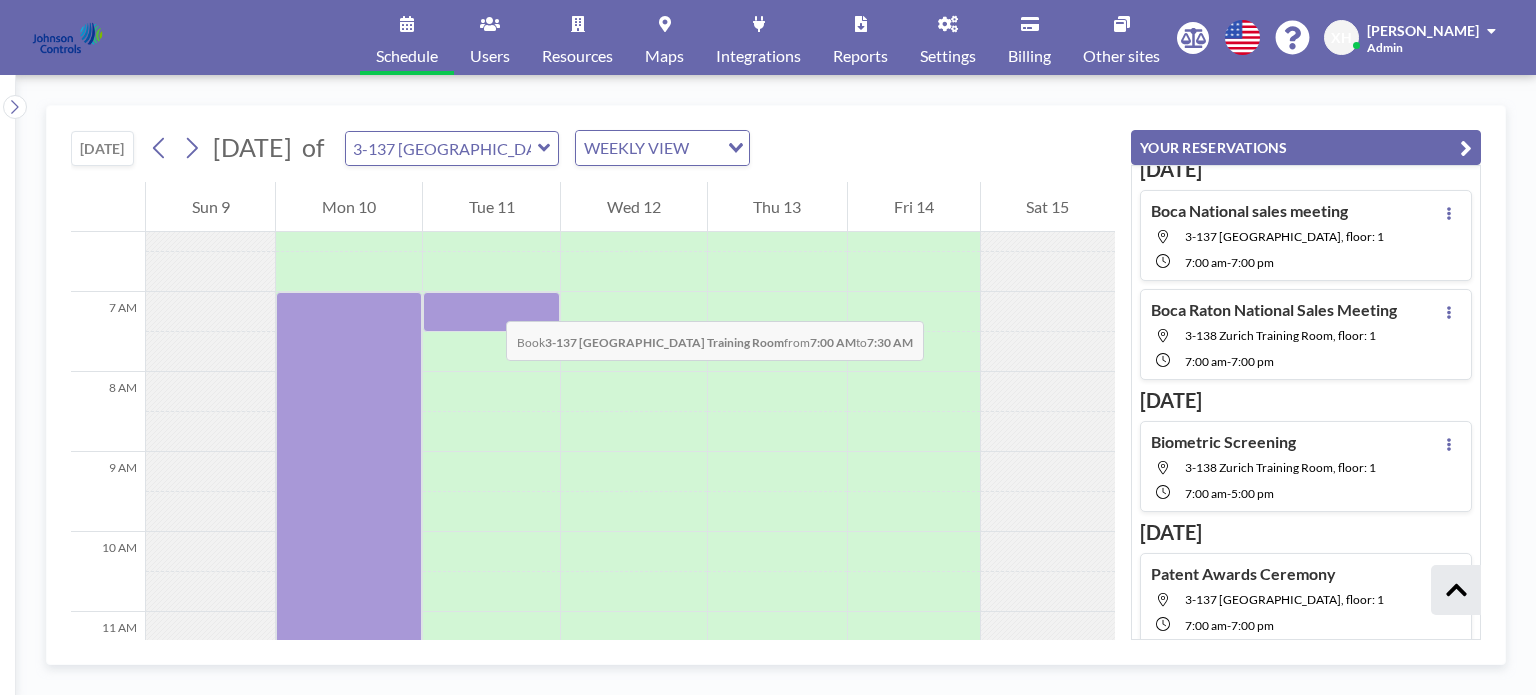 click at bounding box center [491, 312] 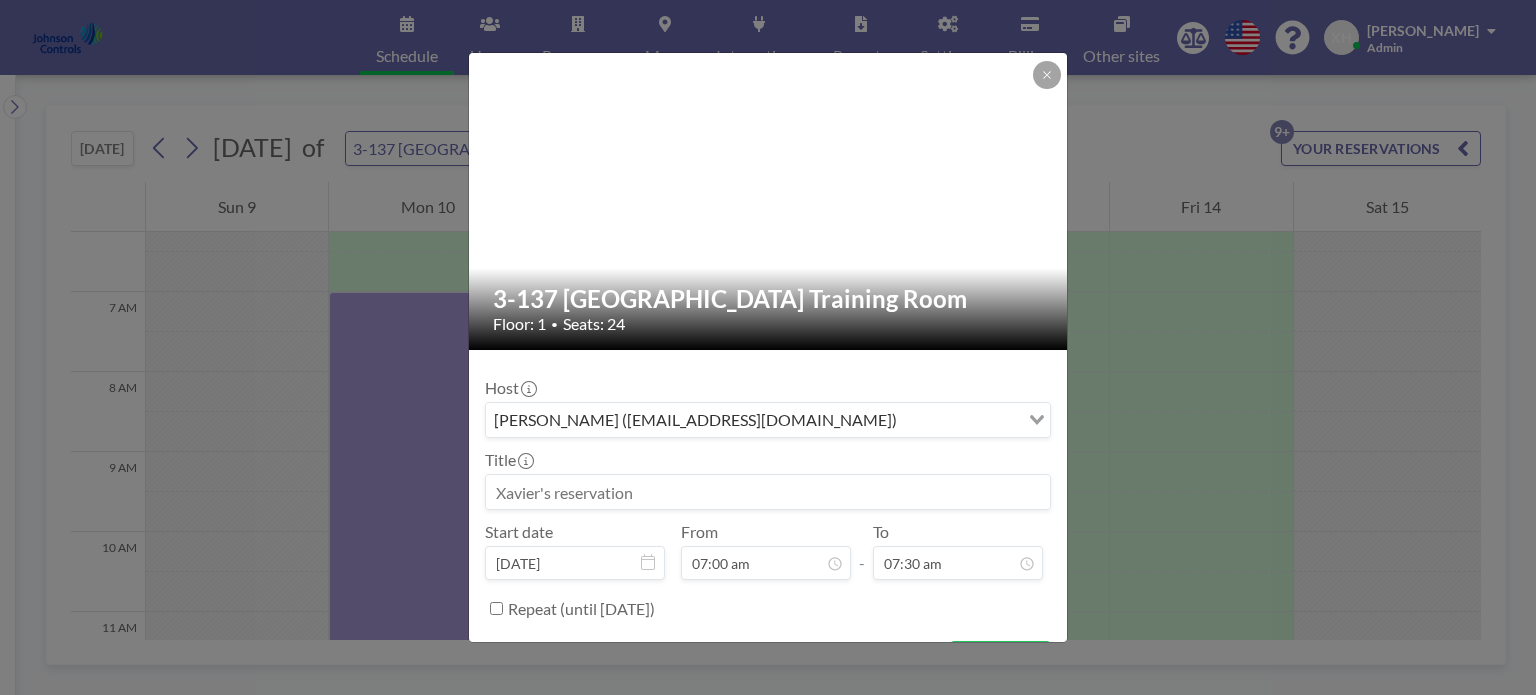 click at bounding box center [768, 492] 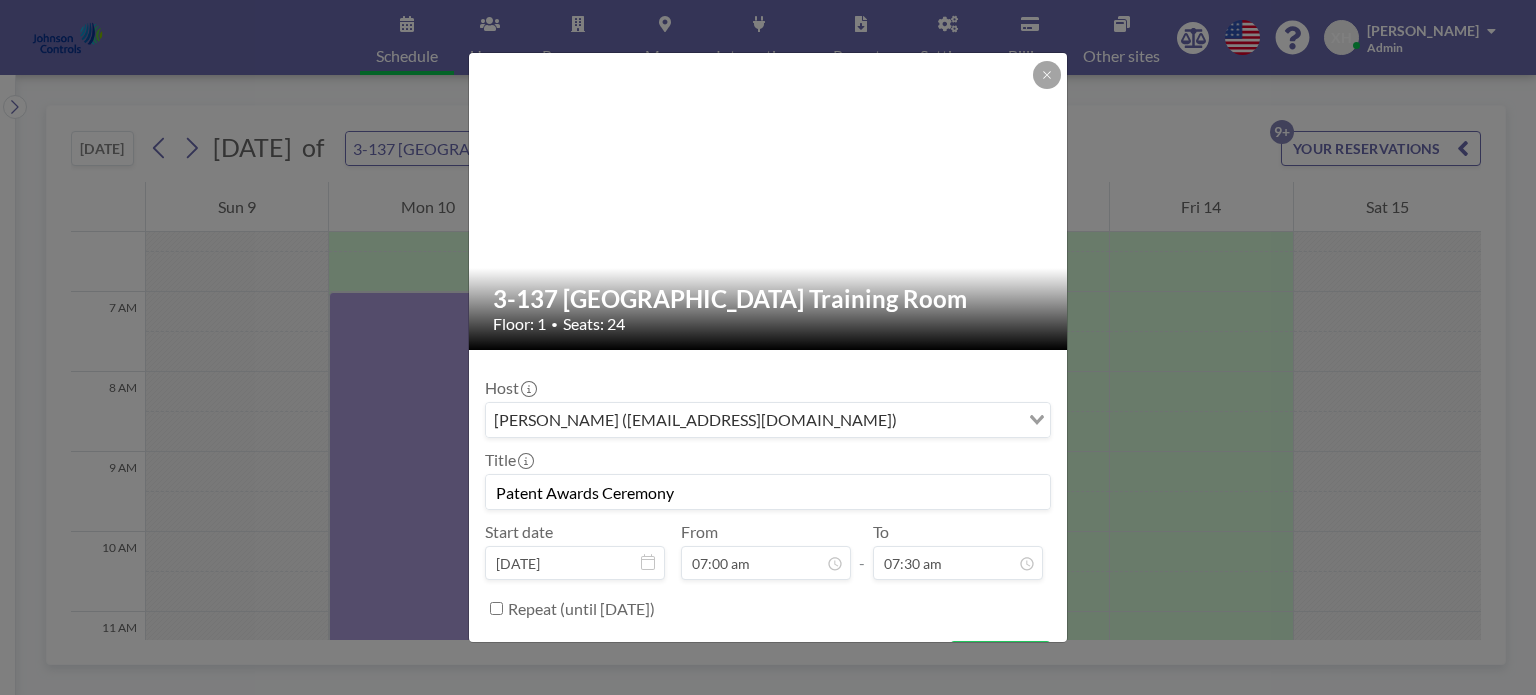 scroll, scrollTop: 71, scrollLeft: 0, axis: vertical 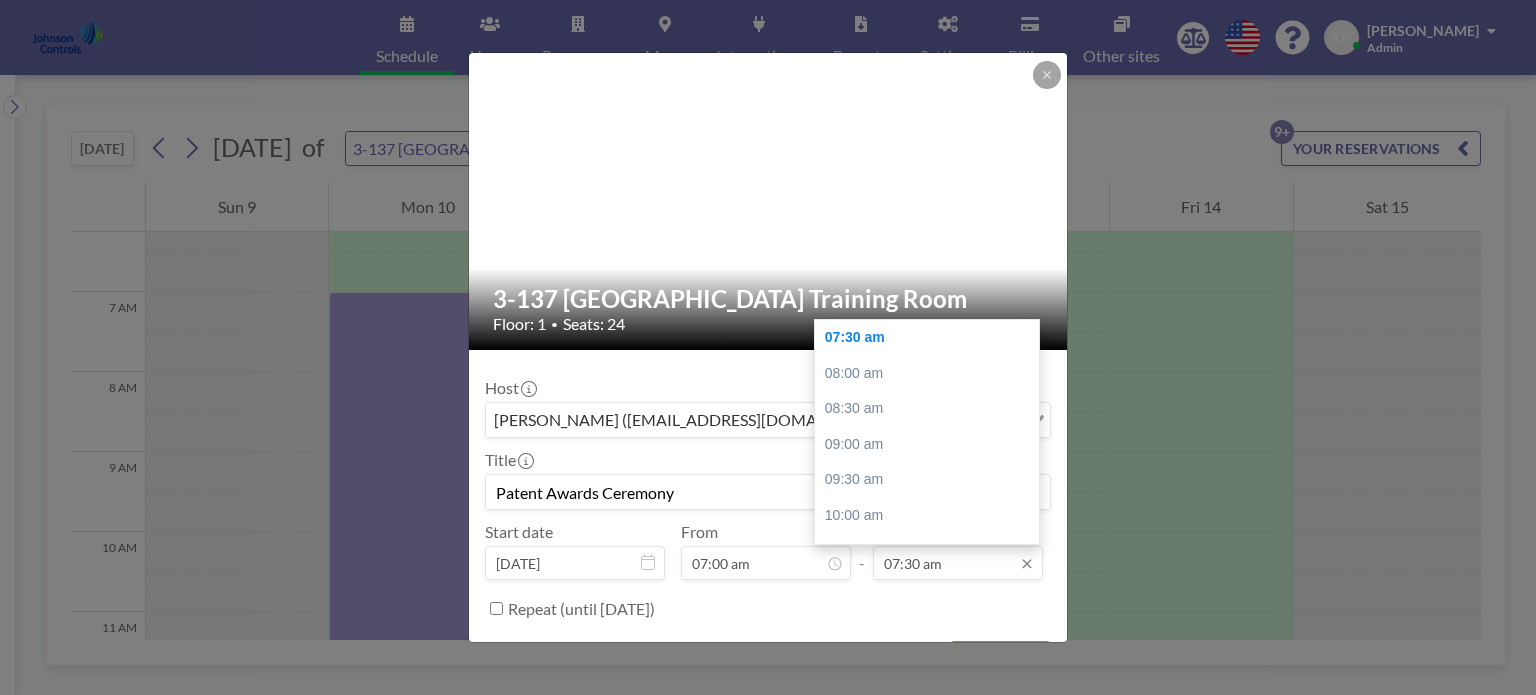 type on "Patent Awards Ceremony" 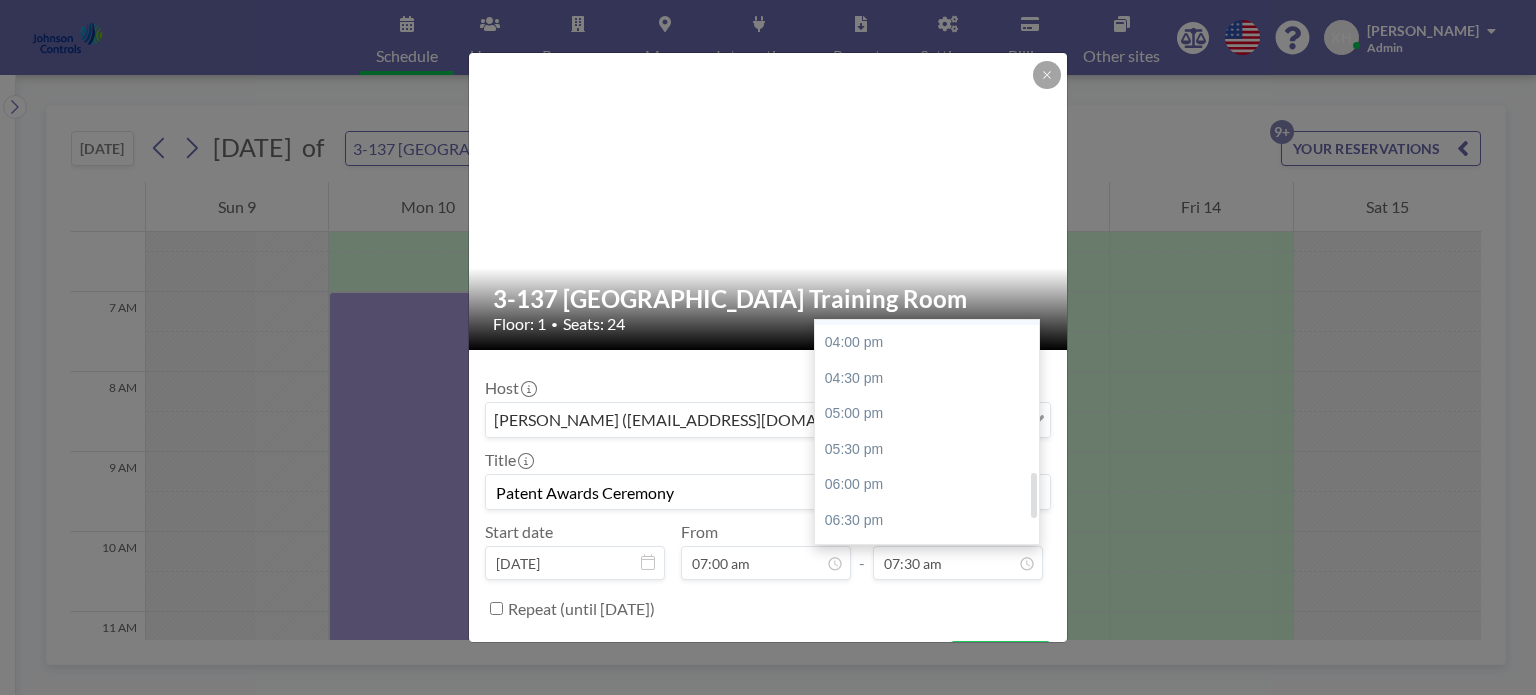 scroll, scrollTop: 807, scrollLeft: 0, axis: vertical 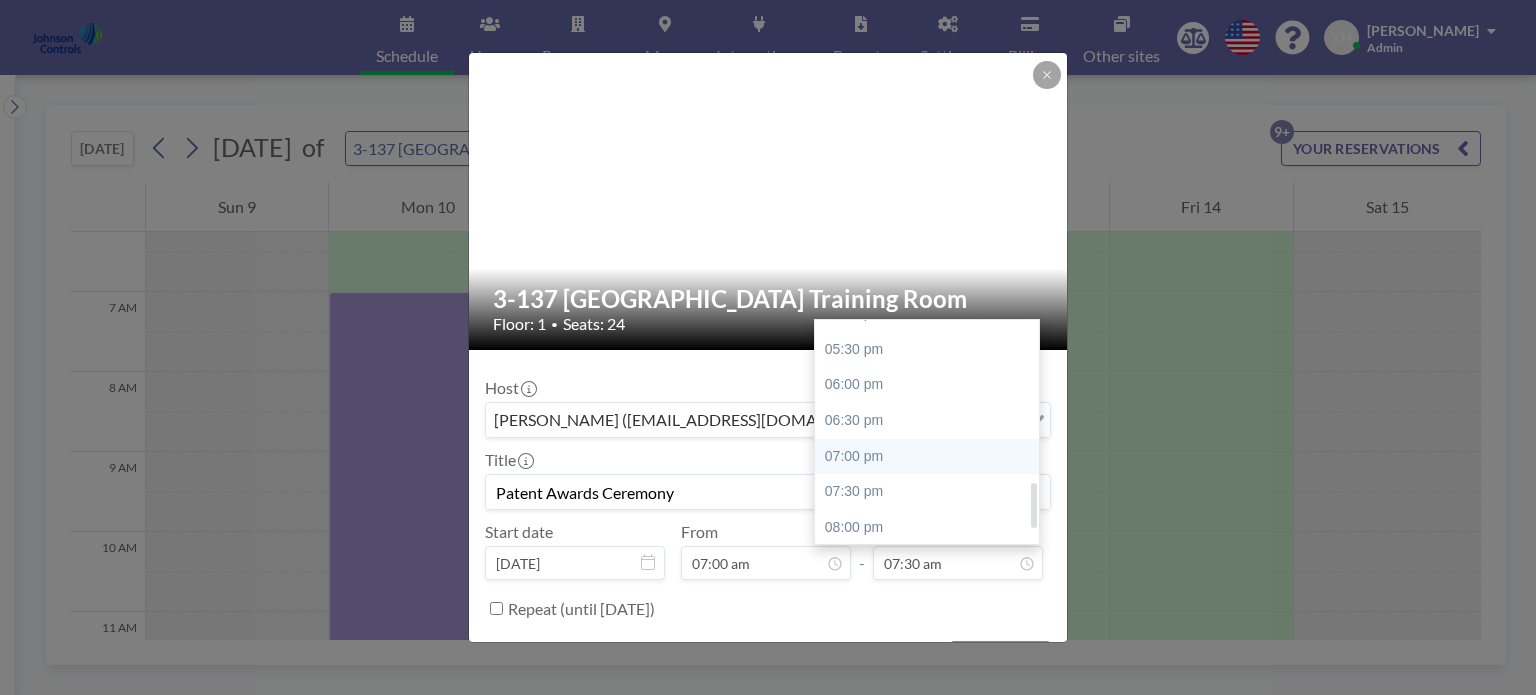 click on "07:00 pm" at bounding box center (932, 457) 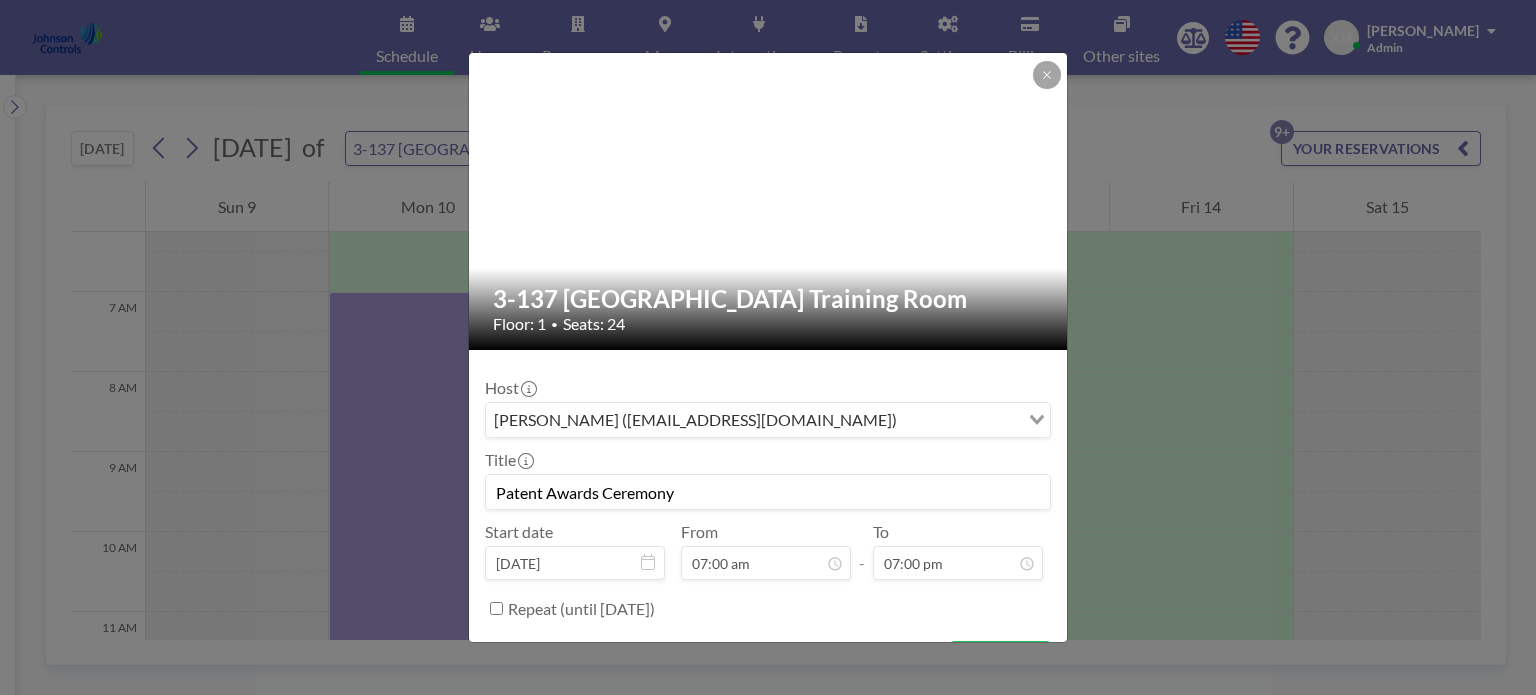 scroll, scrollTop: 71, scrollLeft: 0, axis: vertical 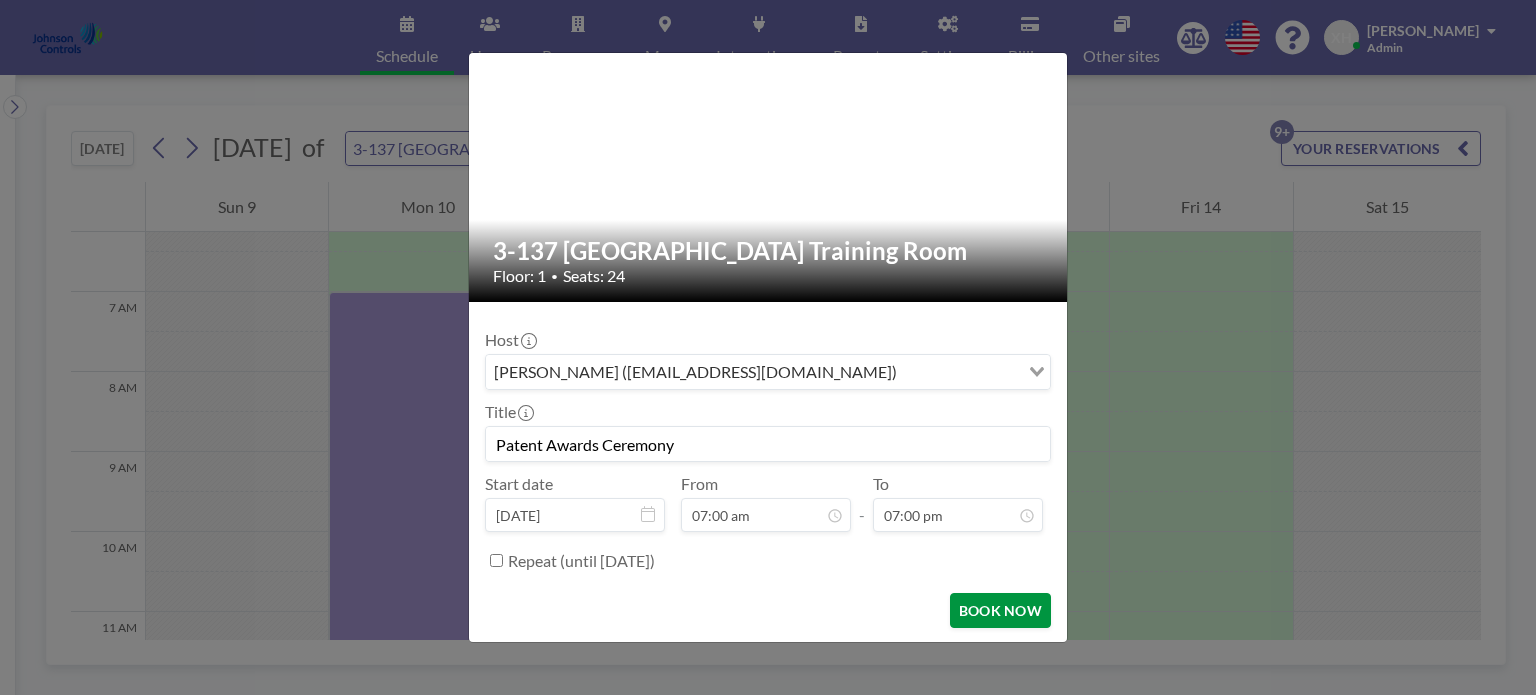 click on "BOOK NOW" at bounding box center (1000, 610) 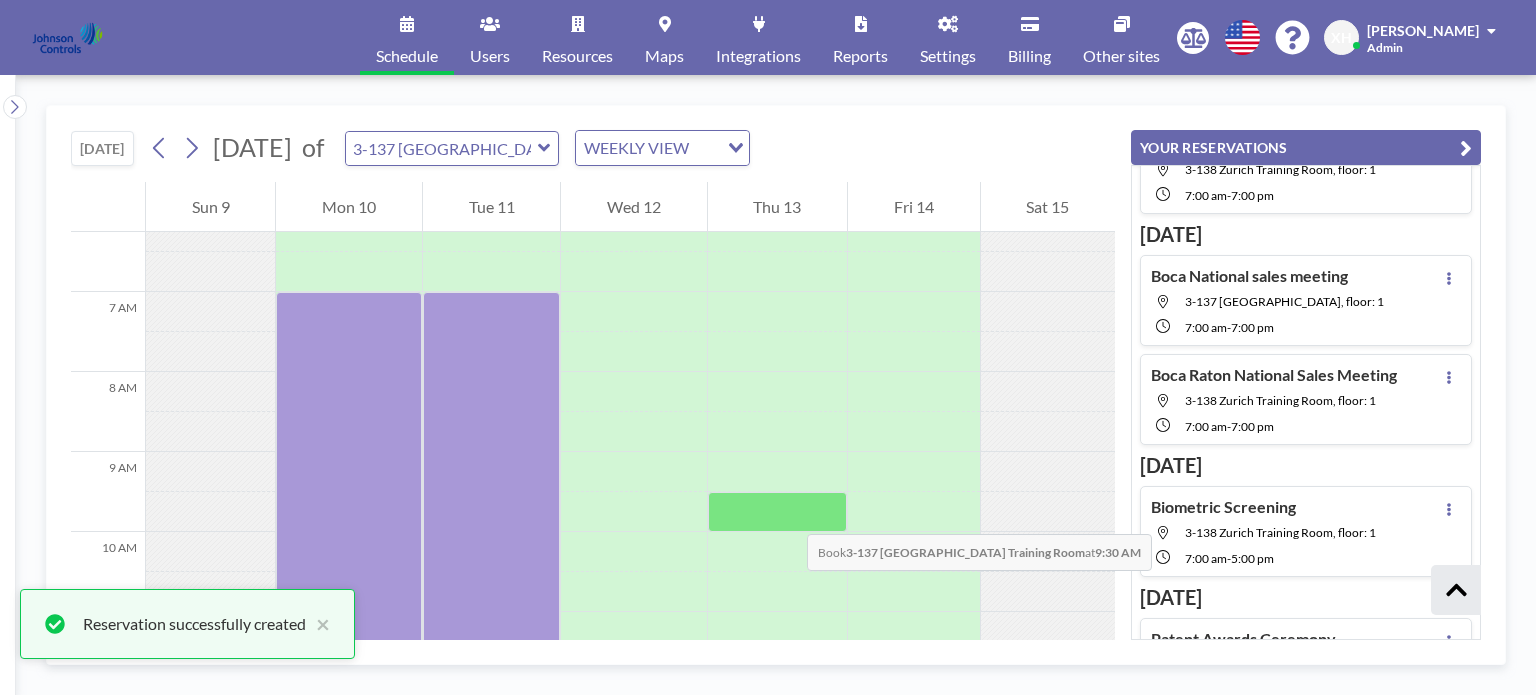 scroll, scrollTop: 834, scrollLeft: 0, axis: vertical 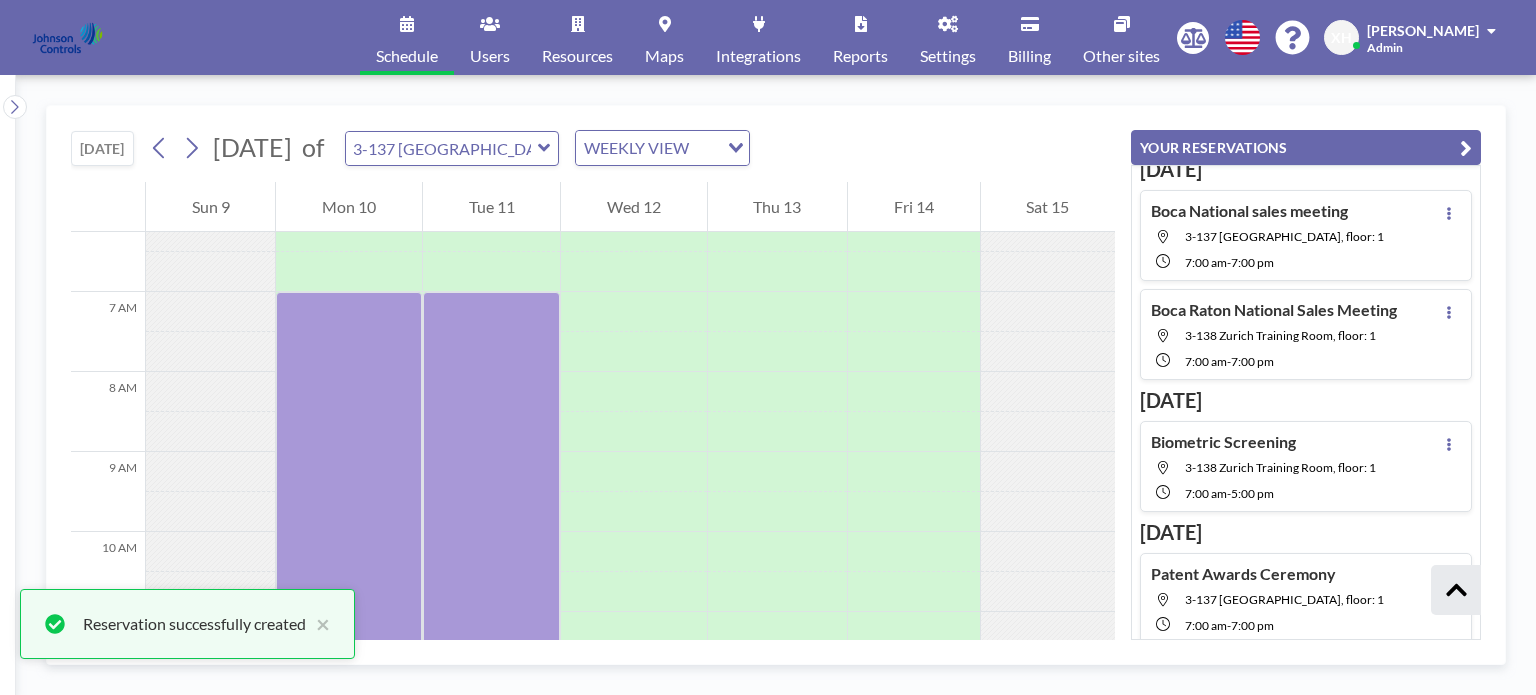 click 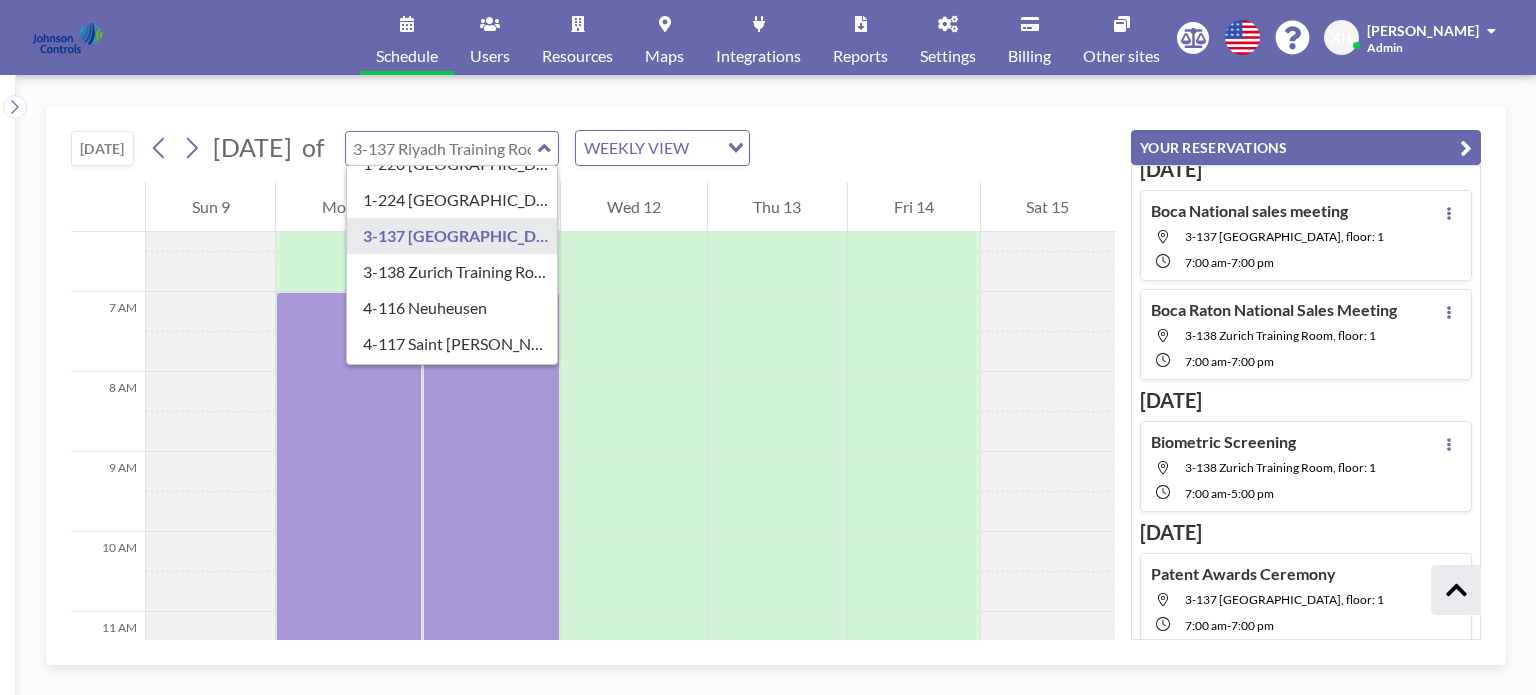 scroll, scrollTop: 200, scrollLeft: 0, axis: vertical 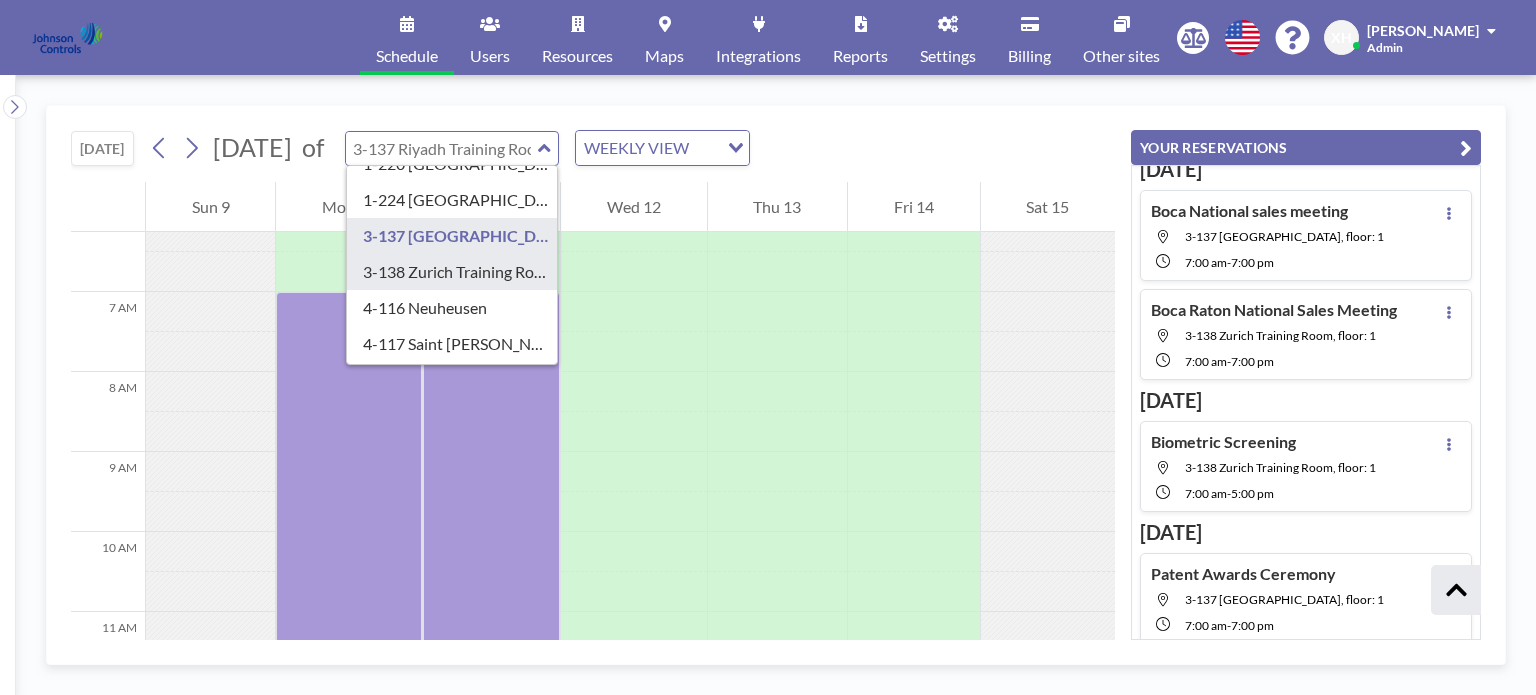 type on "3-138 Zurich Training Room" 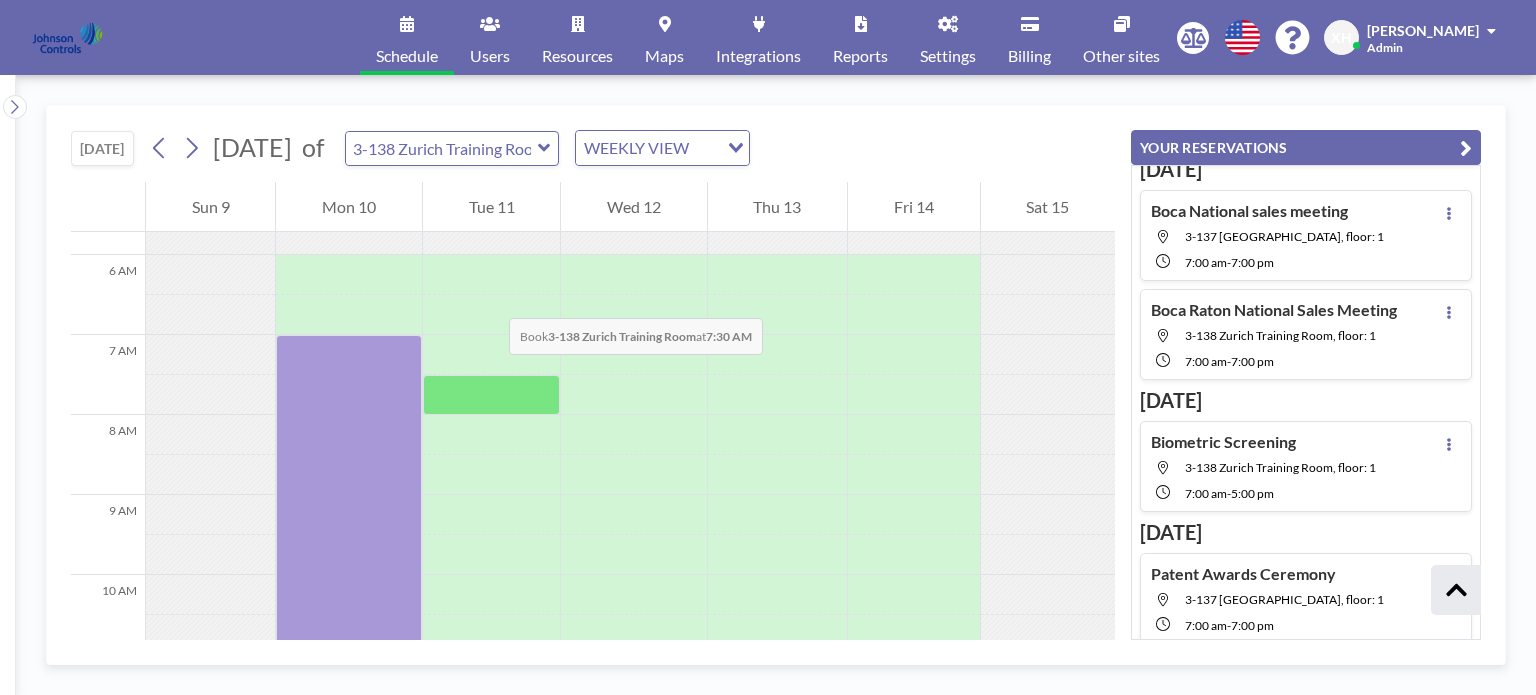 scroll, scrollTop: 400, scrollLeft: 0, axis: vertical 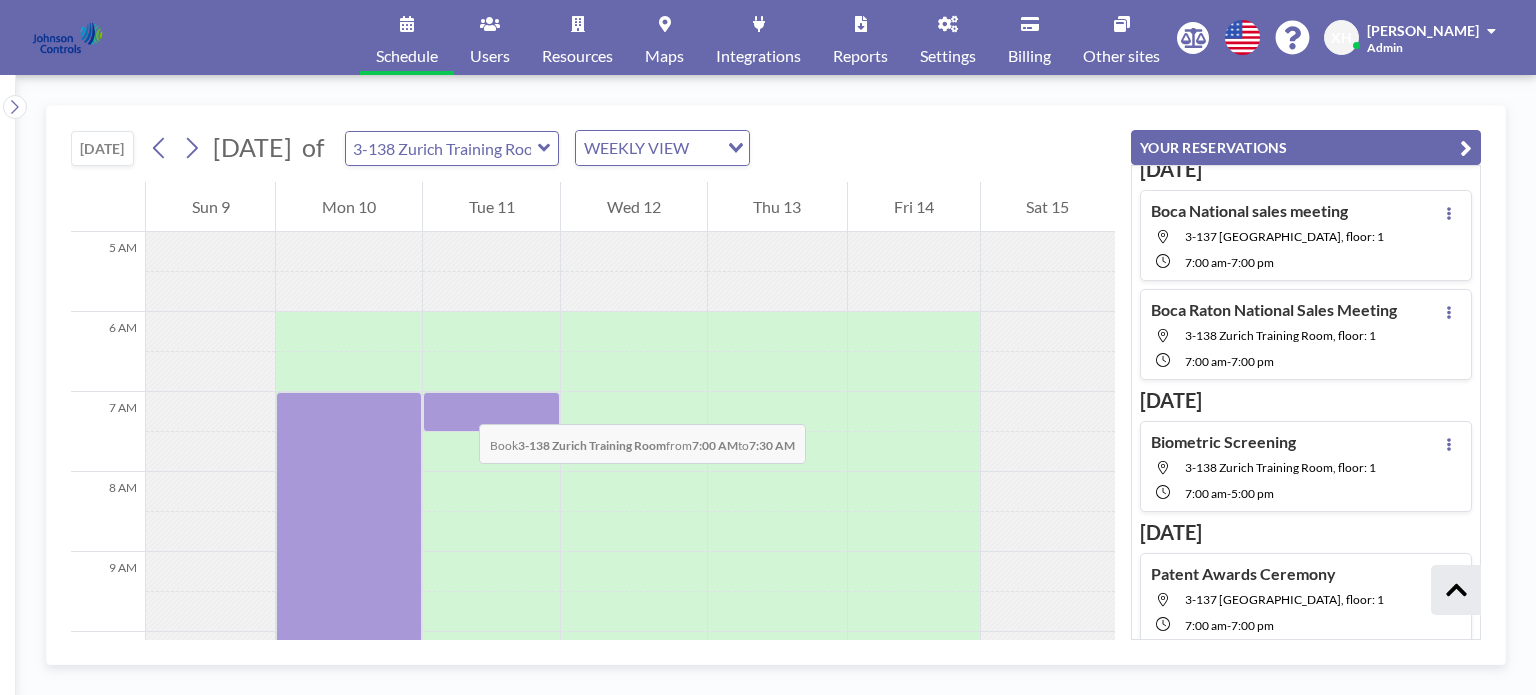 click at bounding box center (491, 412) 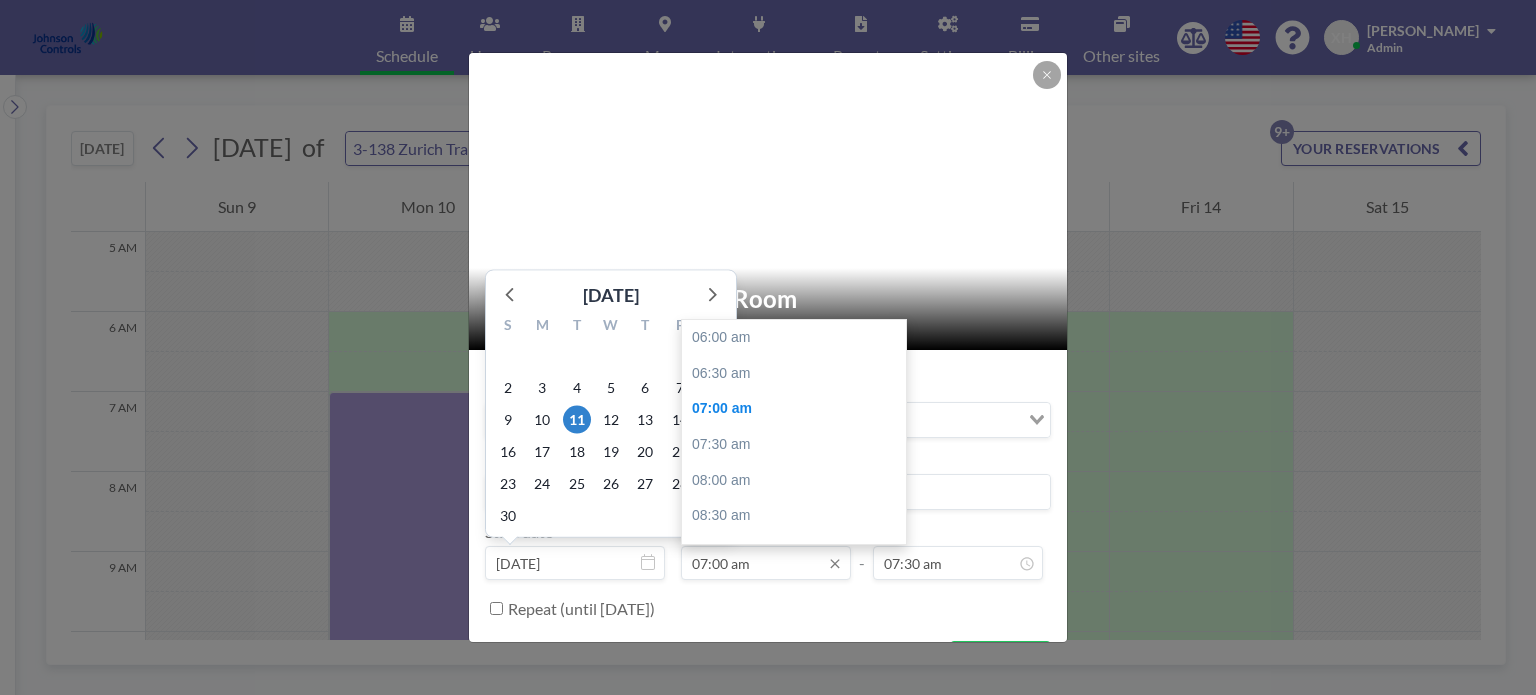 scroll, scrollTop: 71, scrollLeft: 0, axis: vertical 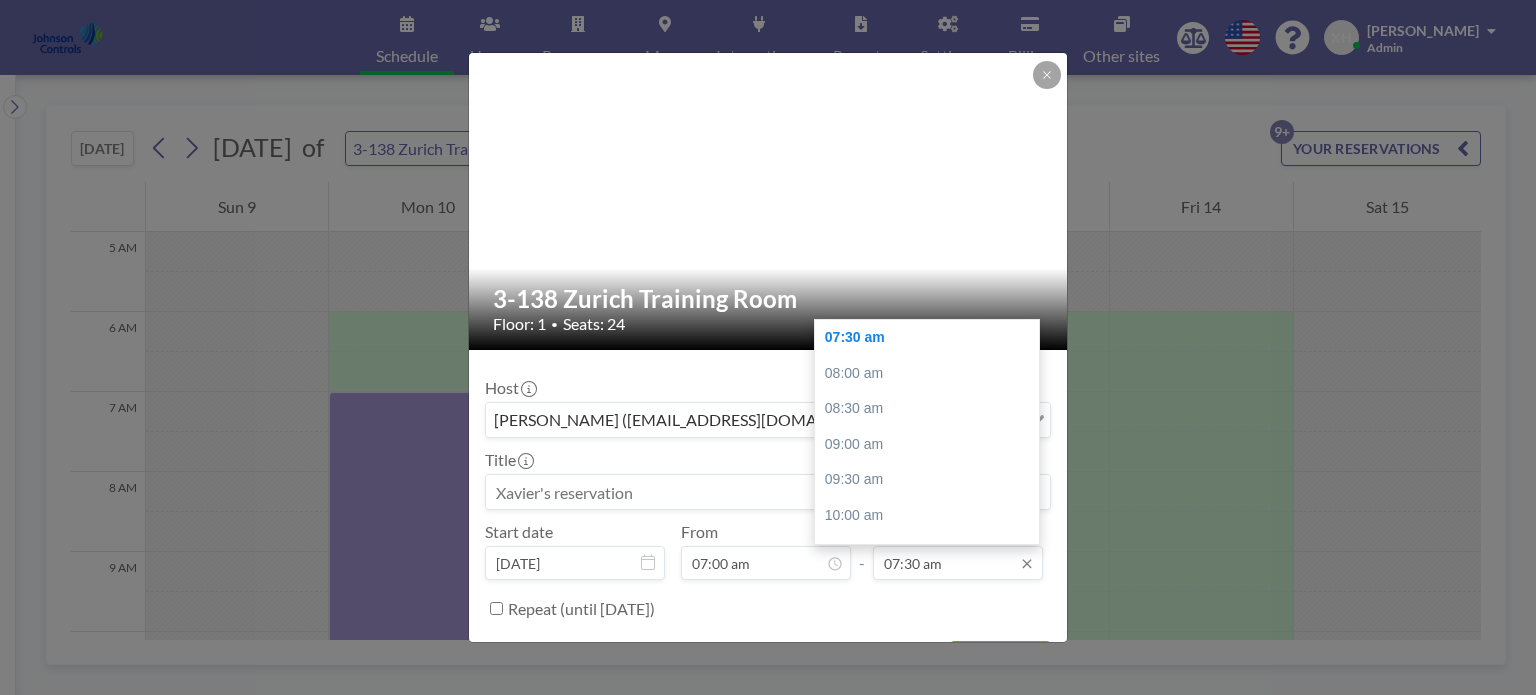 click on "07:30 am" at bounding box center [958, 563] 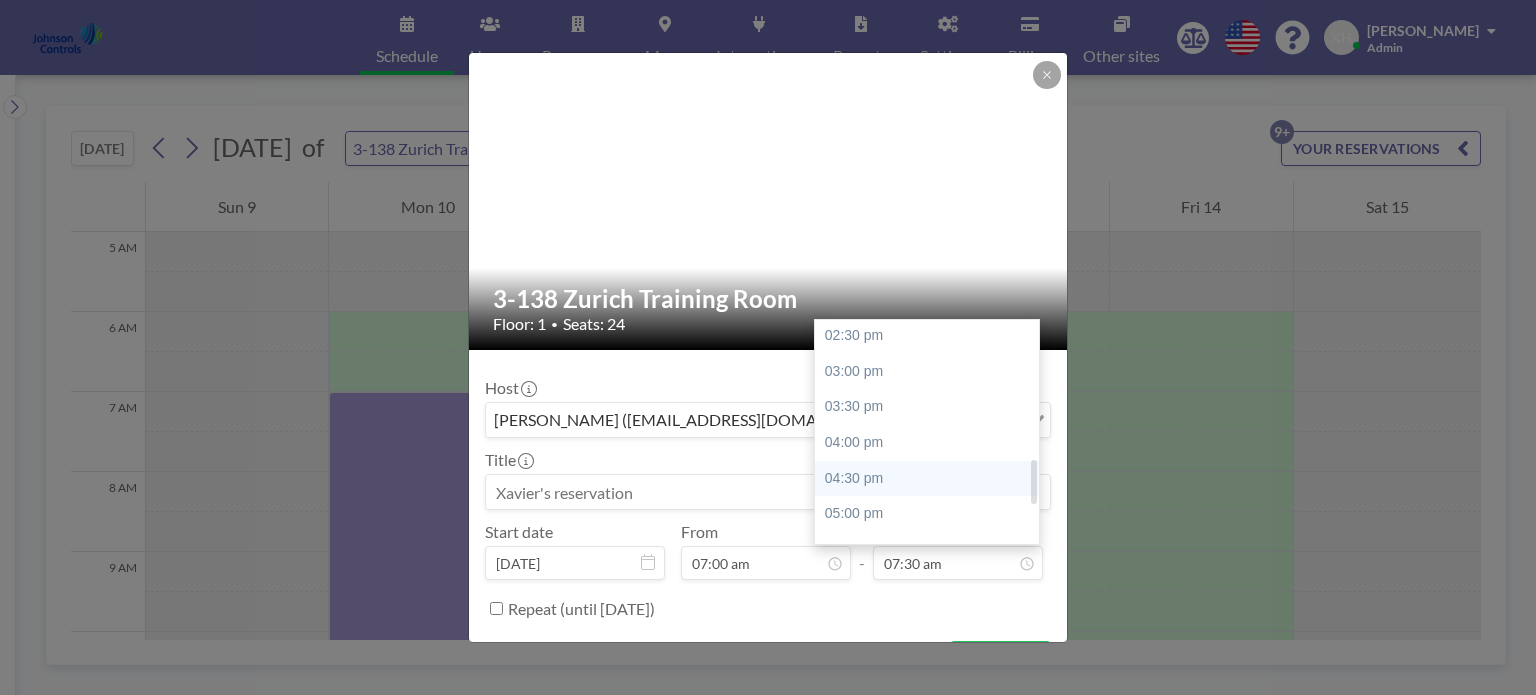 scroll, scrollTop: 880, scrollLeft: 0, axis: vertical 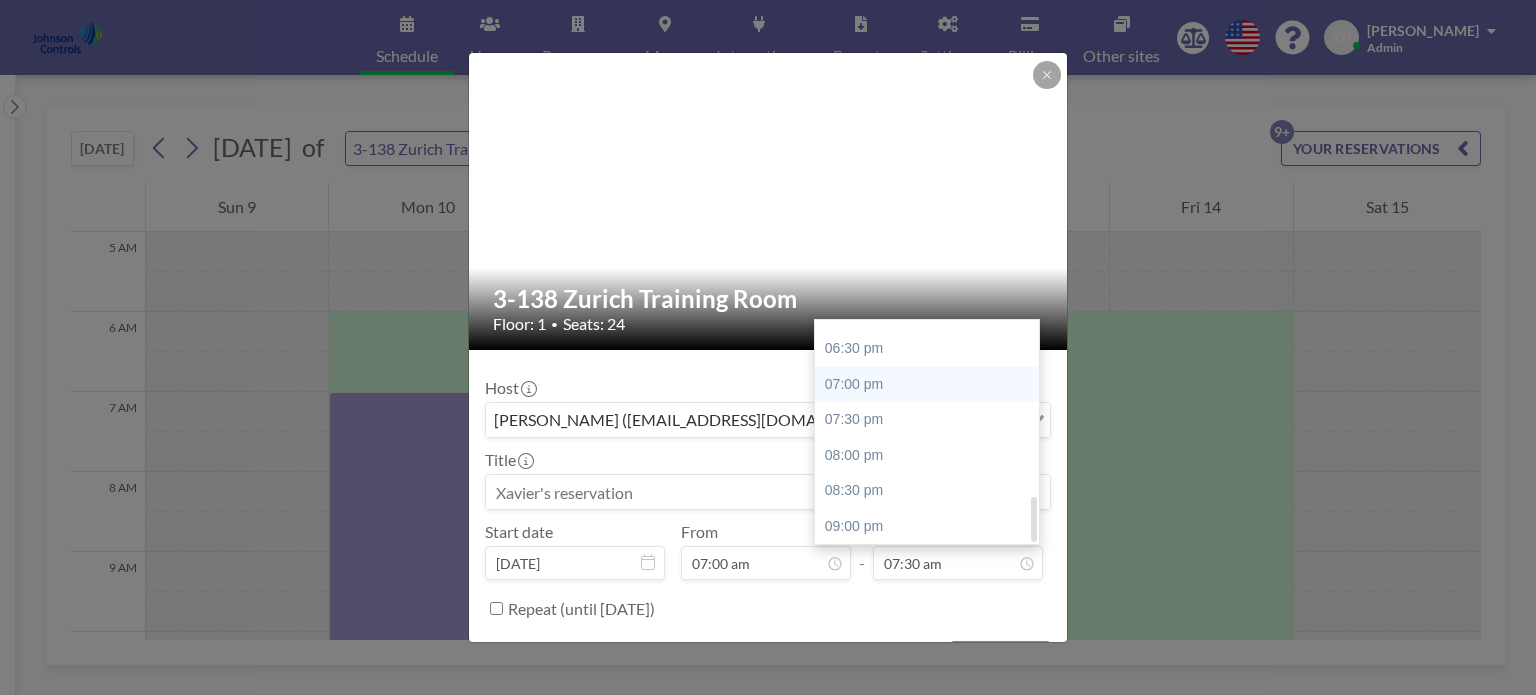 click on "07:00 pm" at bounding box center [932, 385] 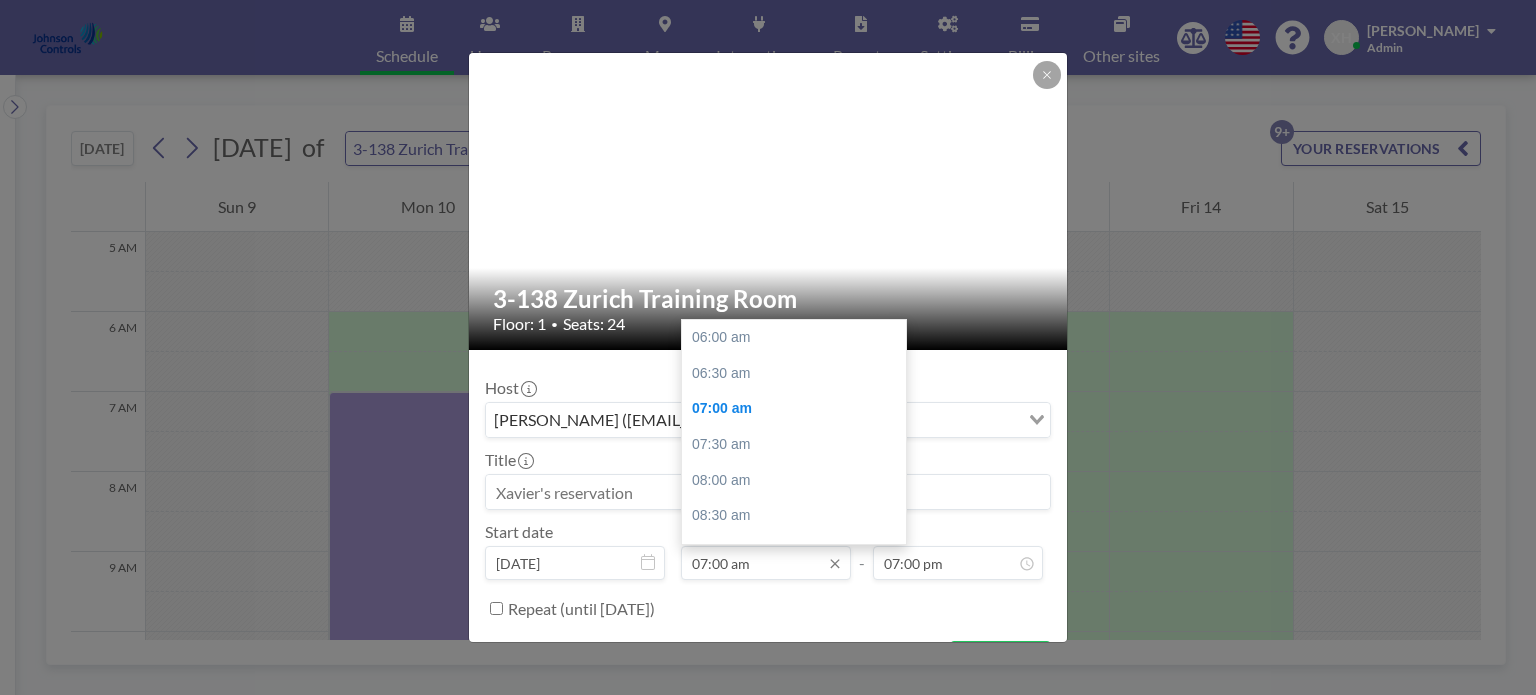scroll, scrollTop: 71, scrollLeft: 0, axis: vertical 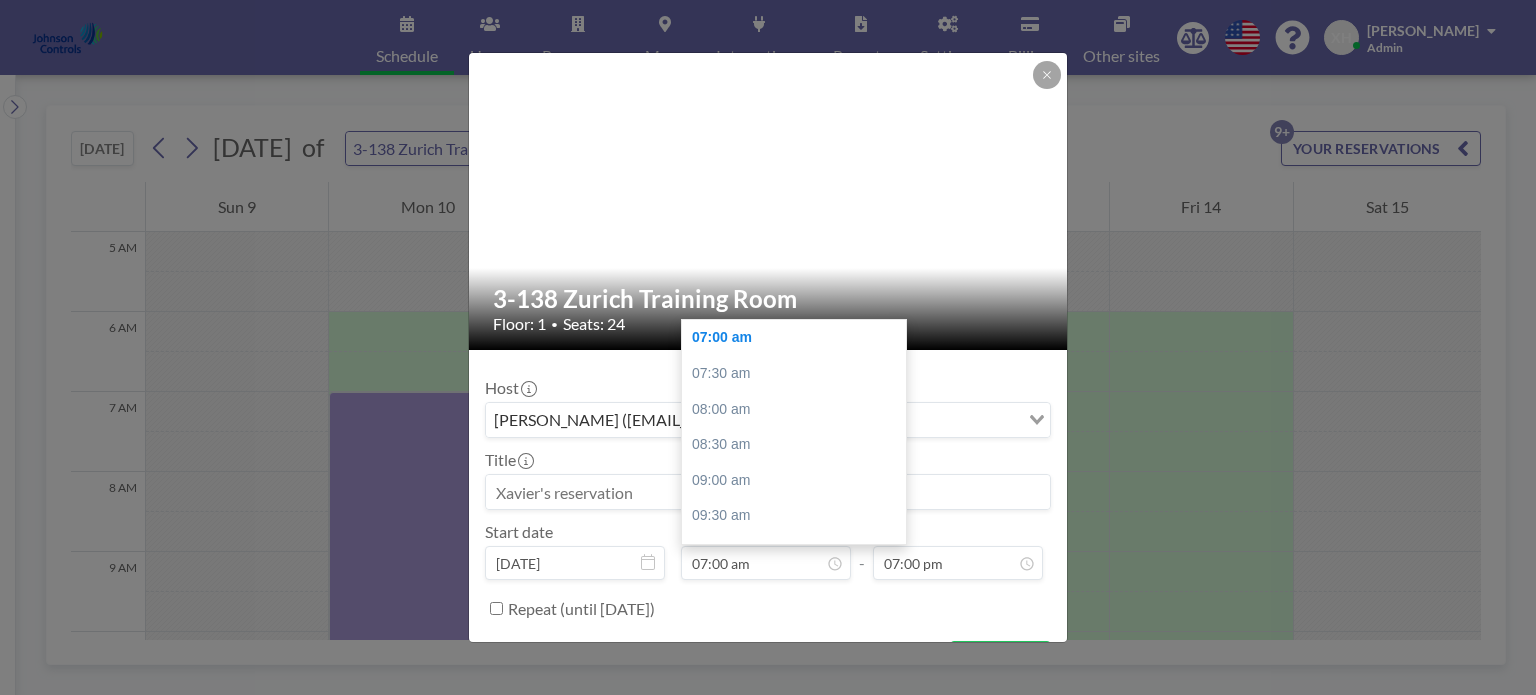 click at bounding box center (768, 492) 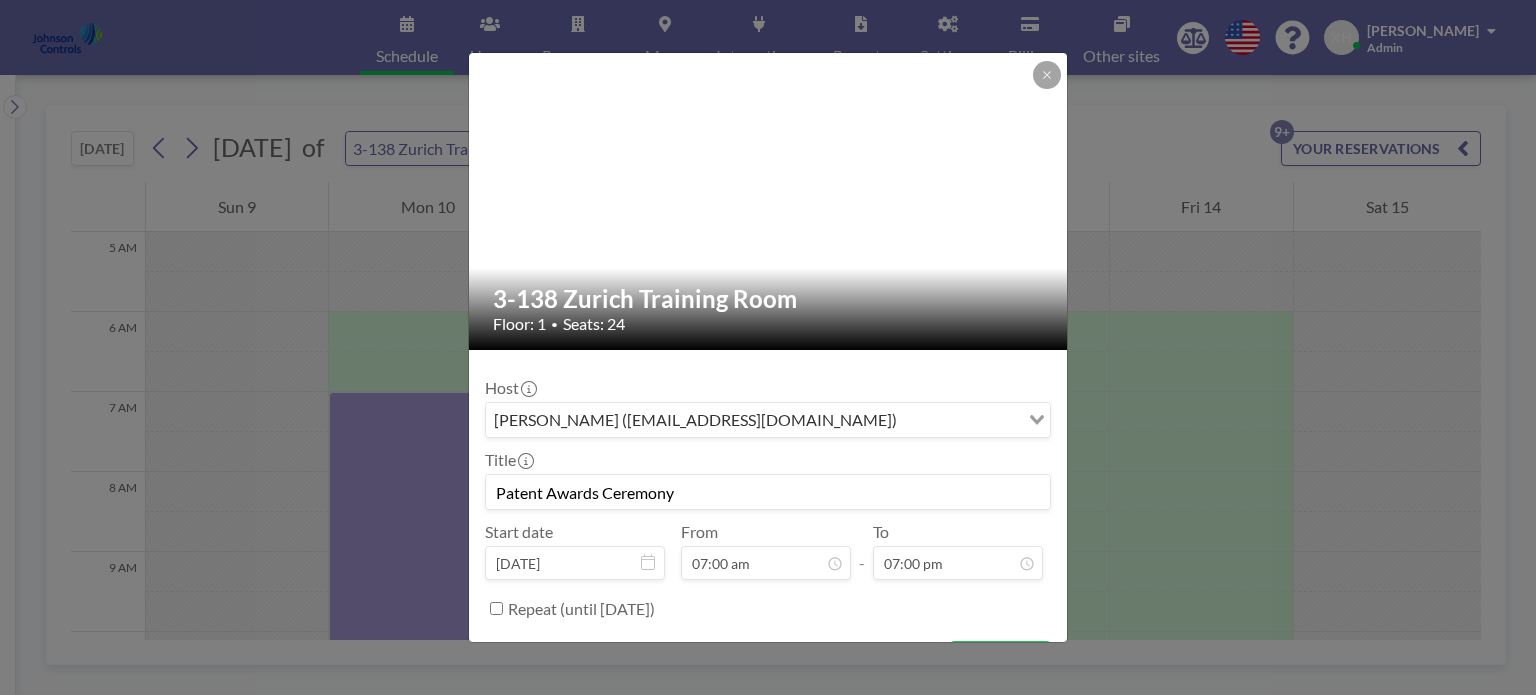 scroll, scrollTop: 48, scrollLeft: 0, axis: vertical 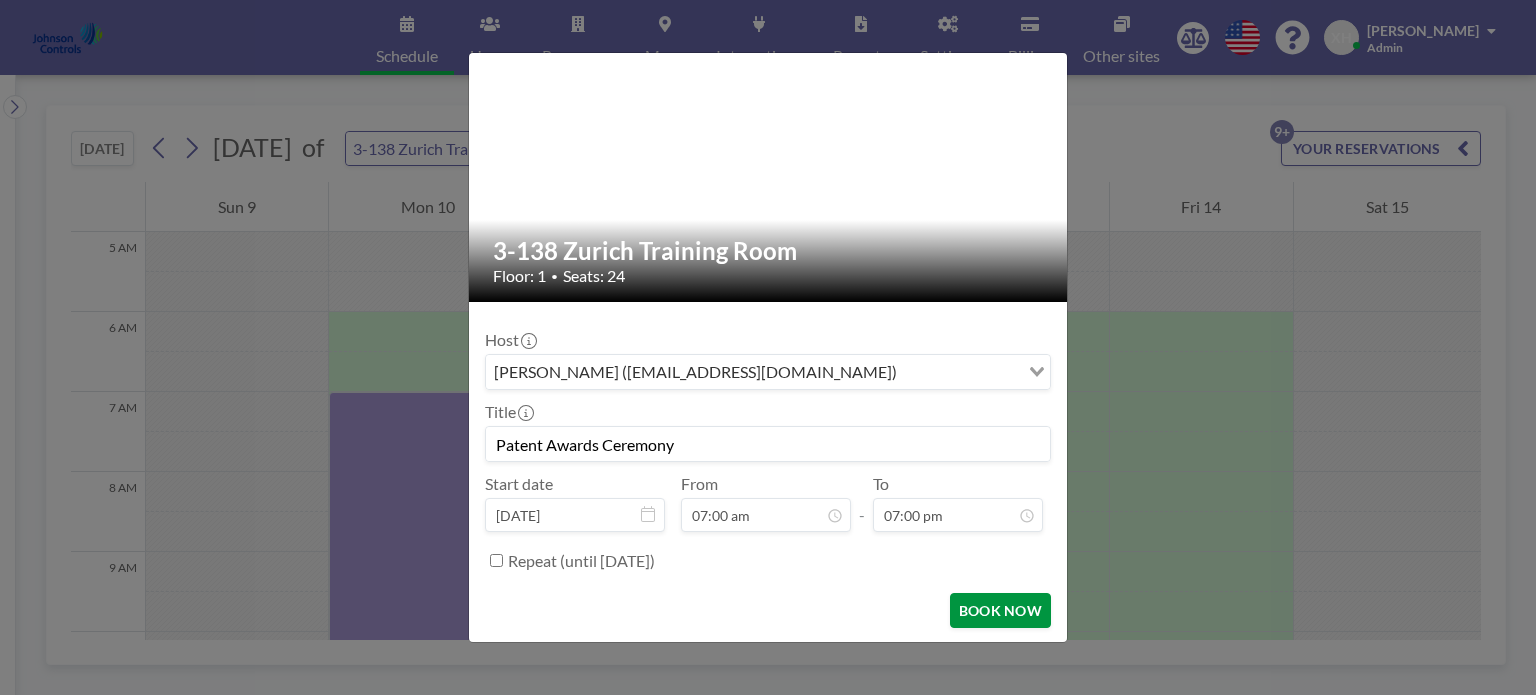 type on "Patent Awards Ceremony" 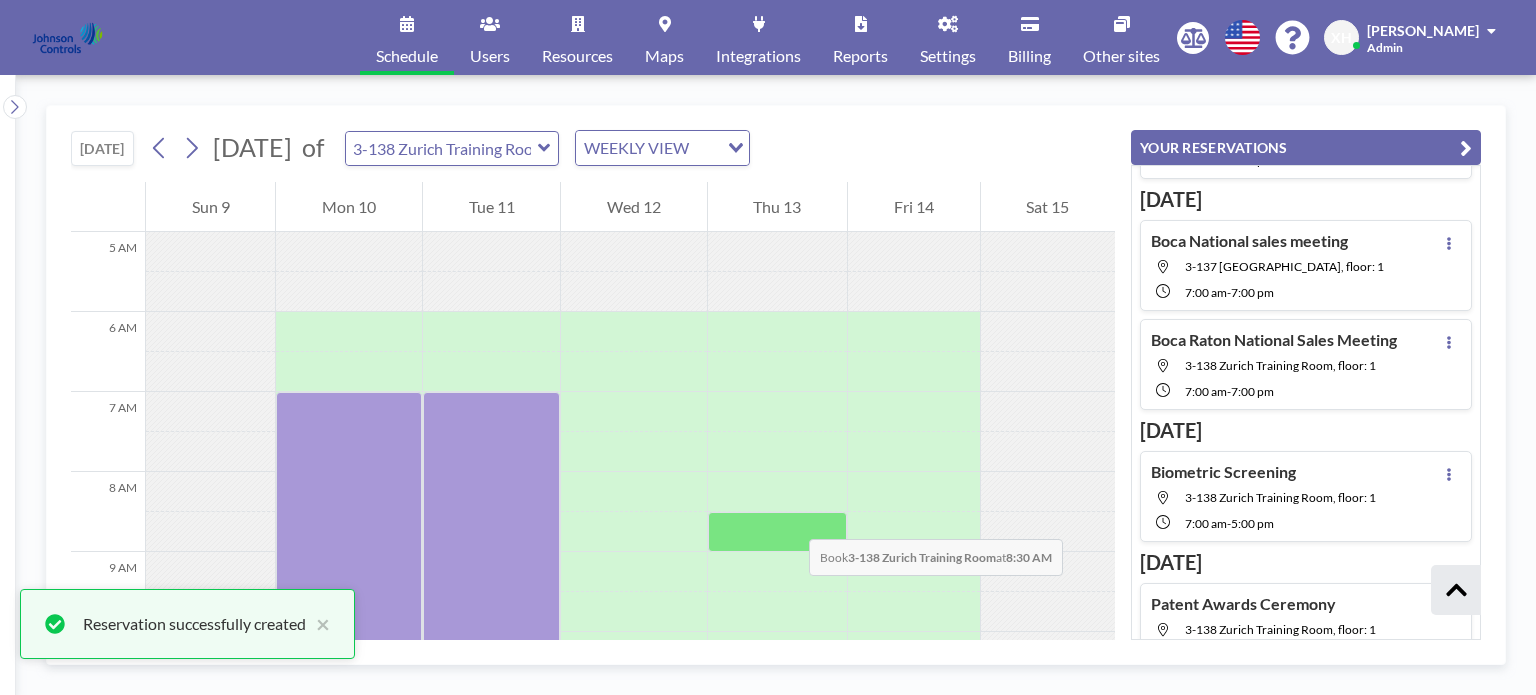 scroll, scrollTop: 834, scrollLeft: 0, axis: vertical 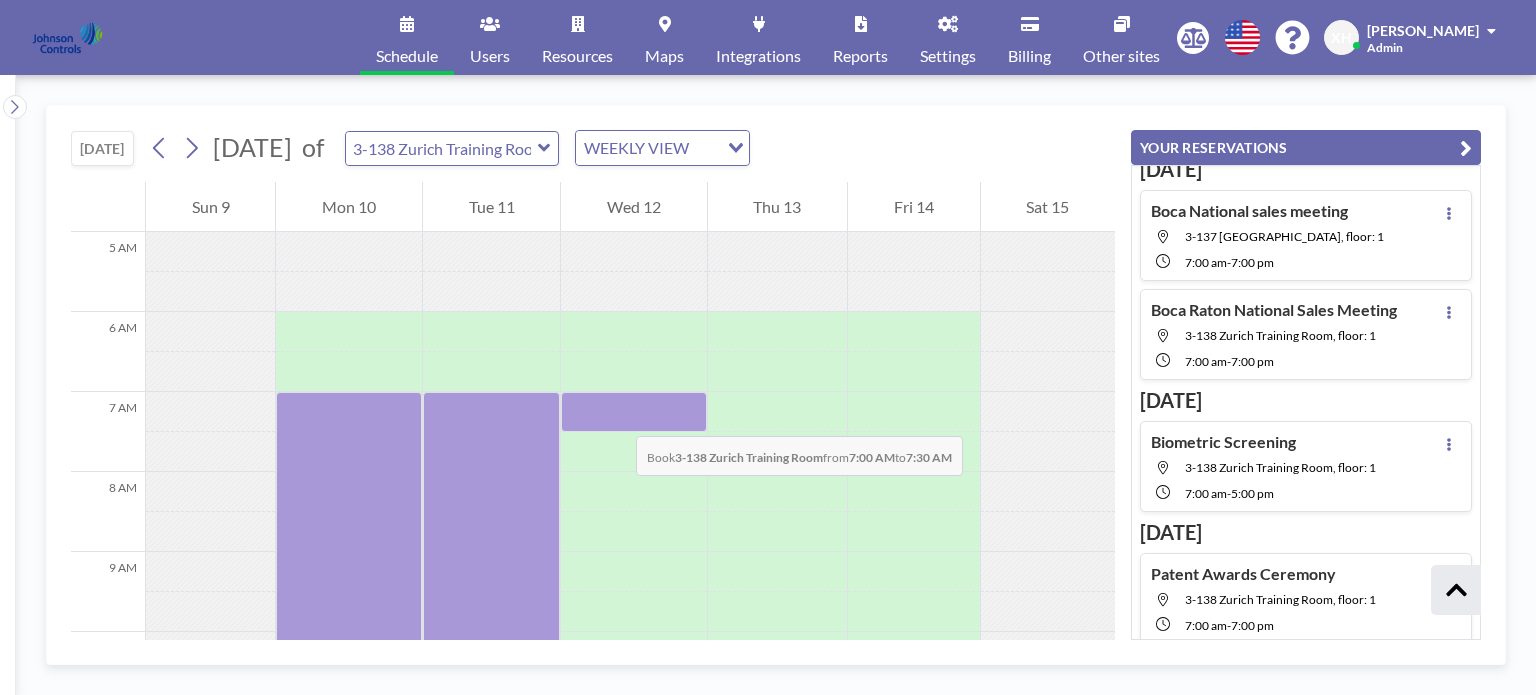 click at bounding box center [633, 412] 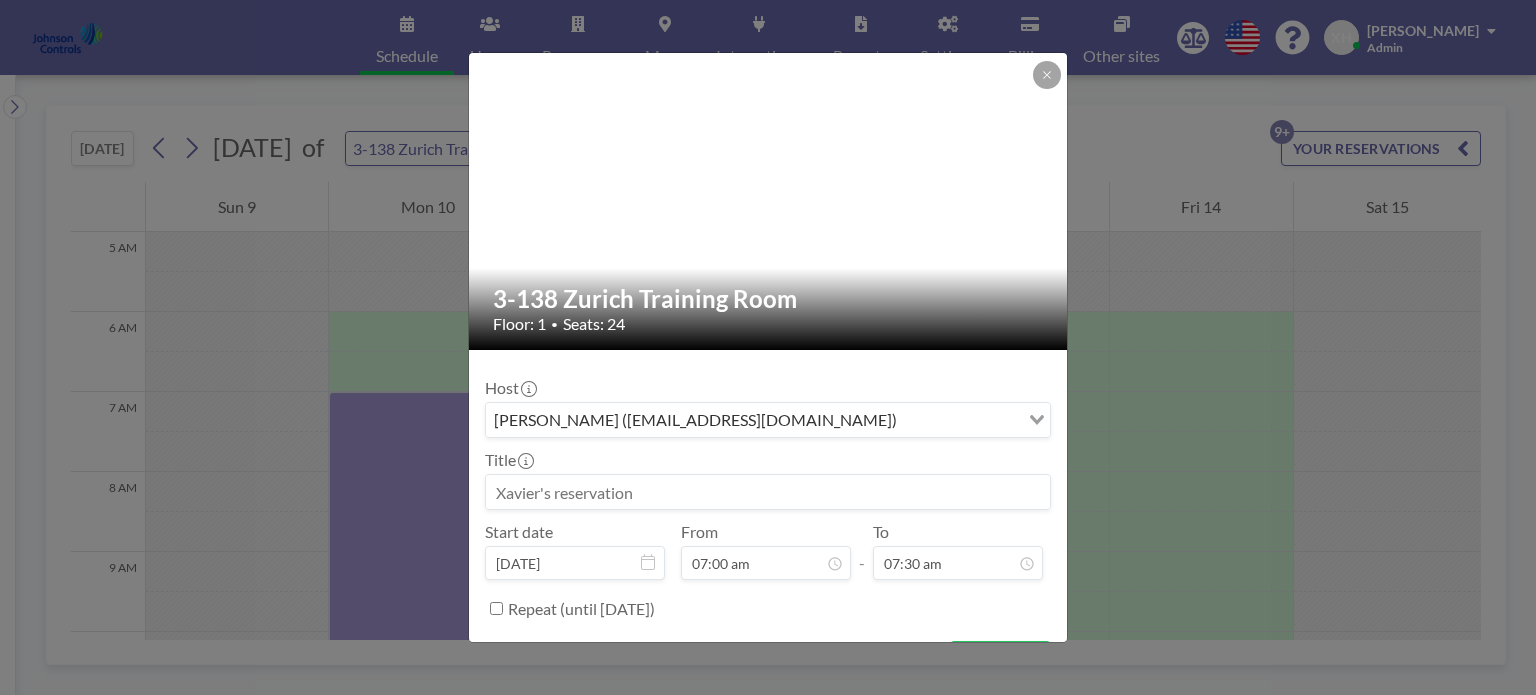 click at bounding box center (768, 492) 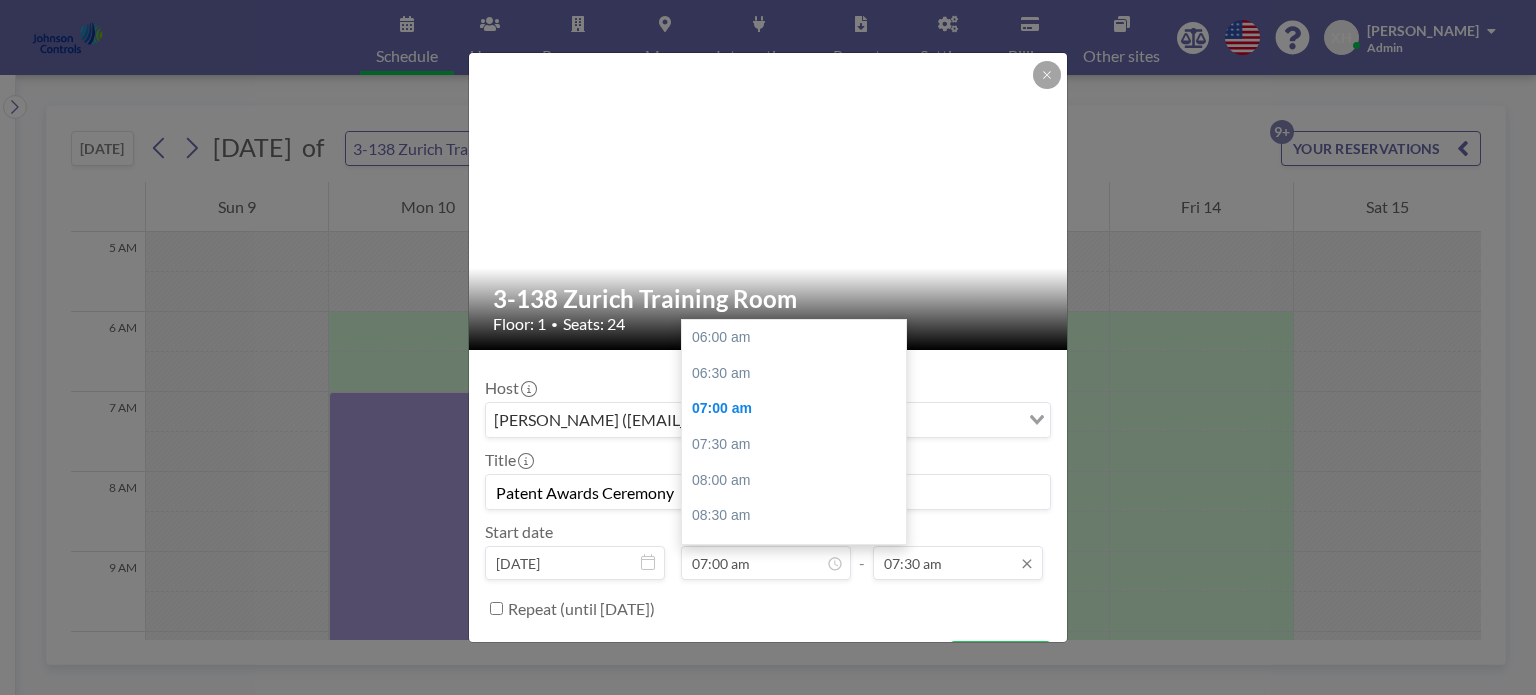 scroll, scrollTop: 71, scrollLeft: 0, axis: vertical 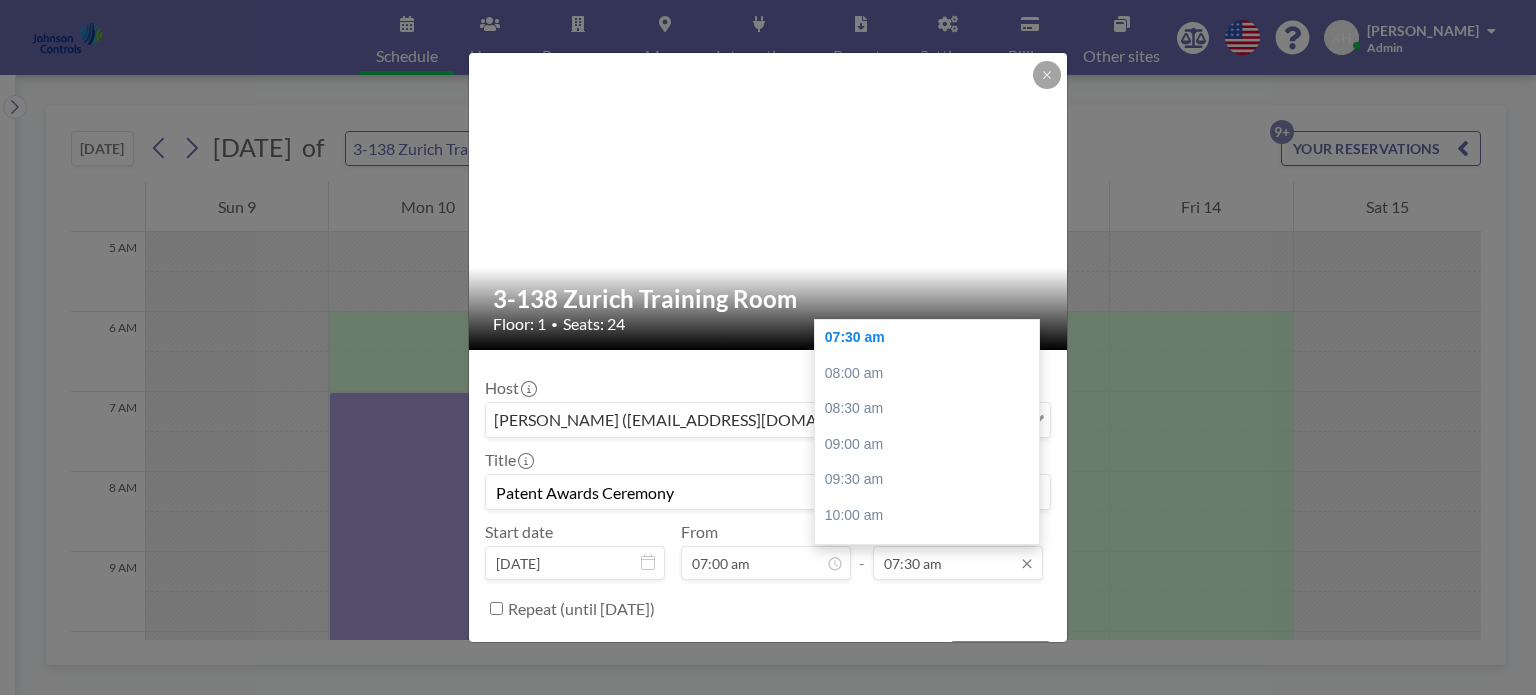type on "Patent Awards Ceremony" 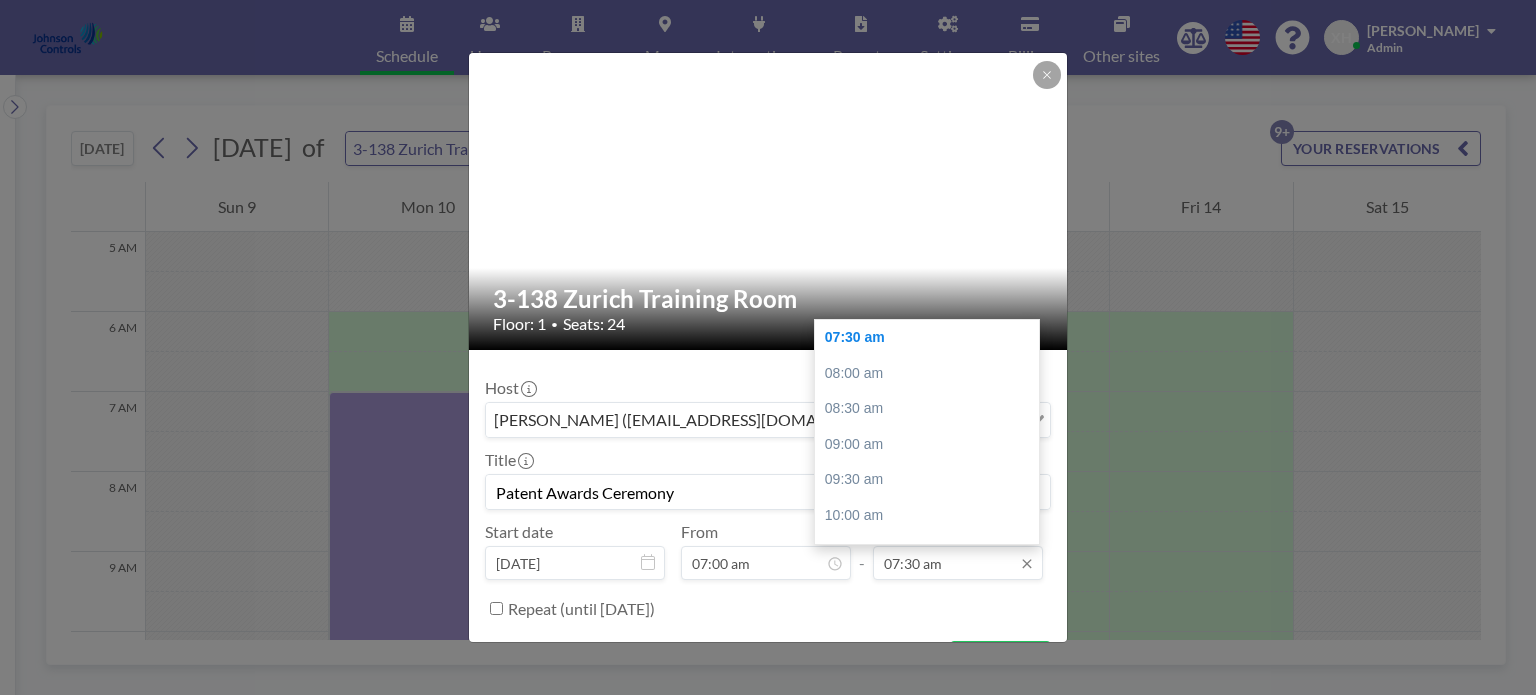 click on "07:30 am" at bounding box center [958, 563] 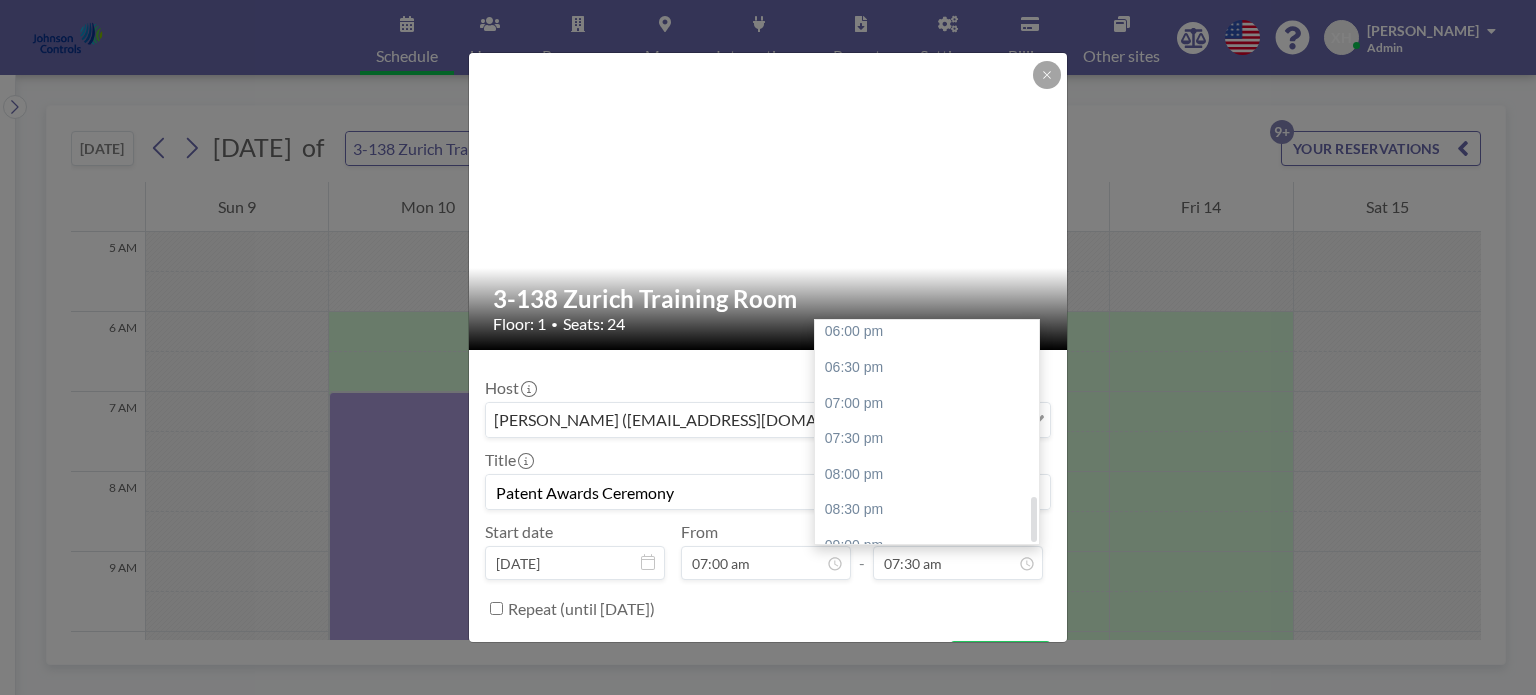scroll, scrollTop: 880, scrollLeft: 0, axis: vertical 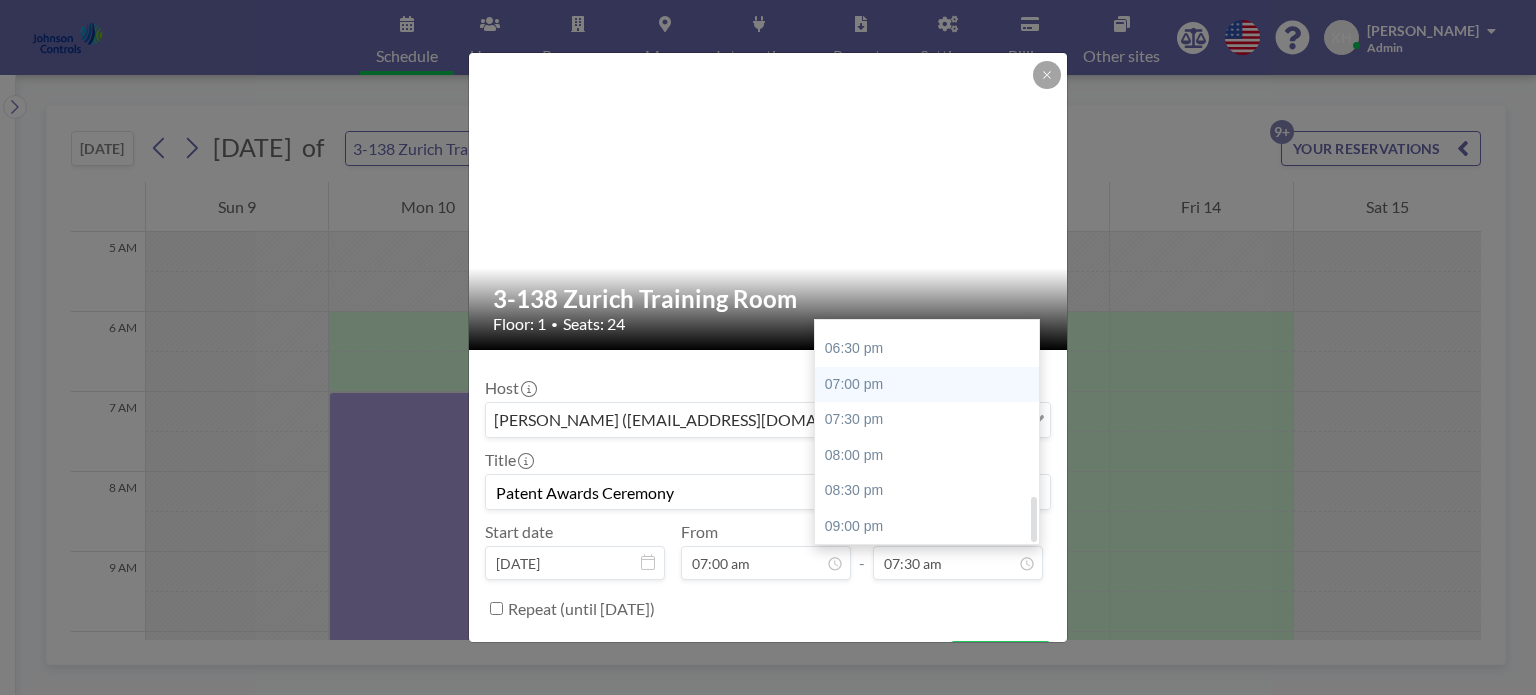 click on "07:00 pm" at bounding box center [932, 385] 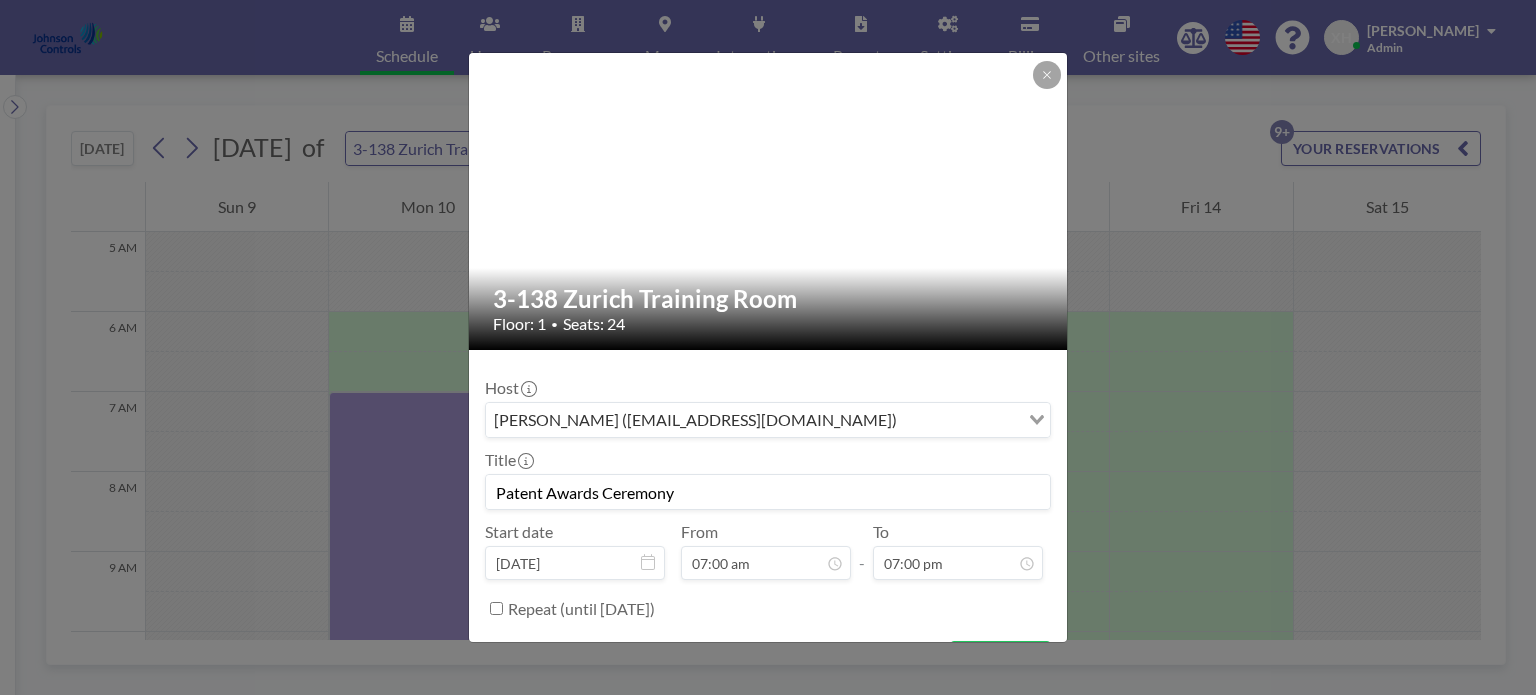 scroll, scrollTop: 880, scrollLeft: 0, axis: vertical 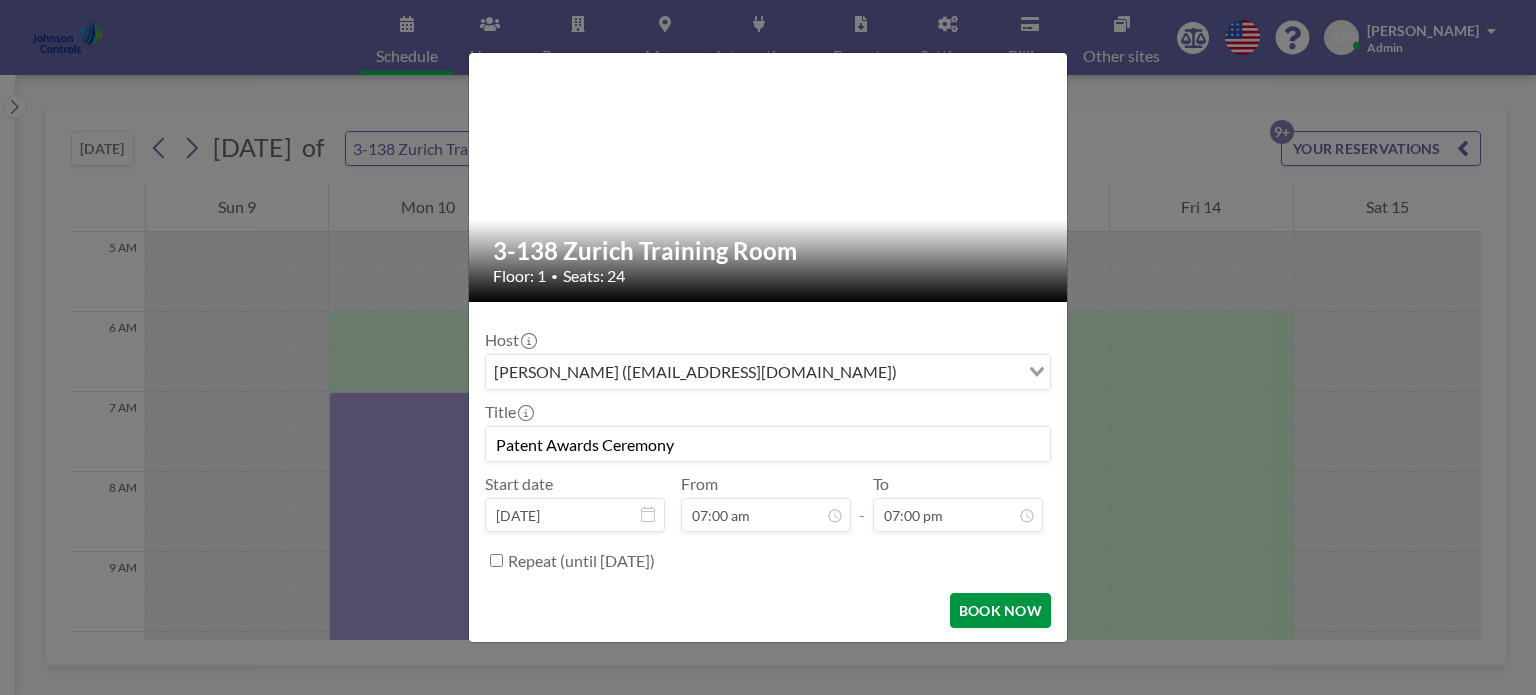 click on "BOOK NOW" at bounding box center (1000, 610) 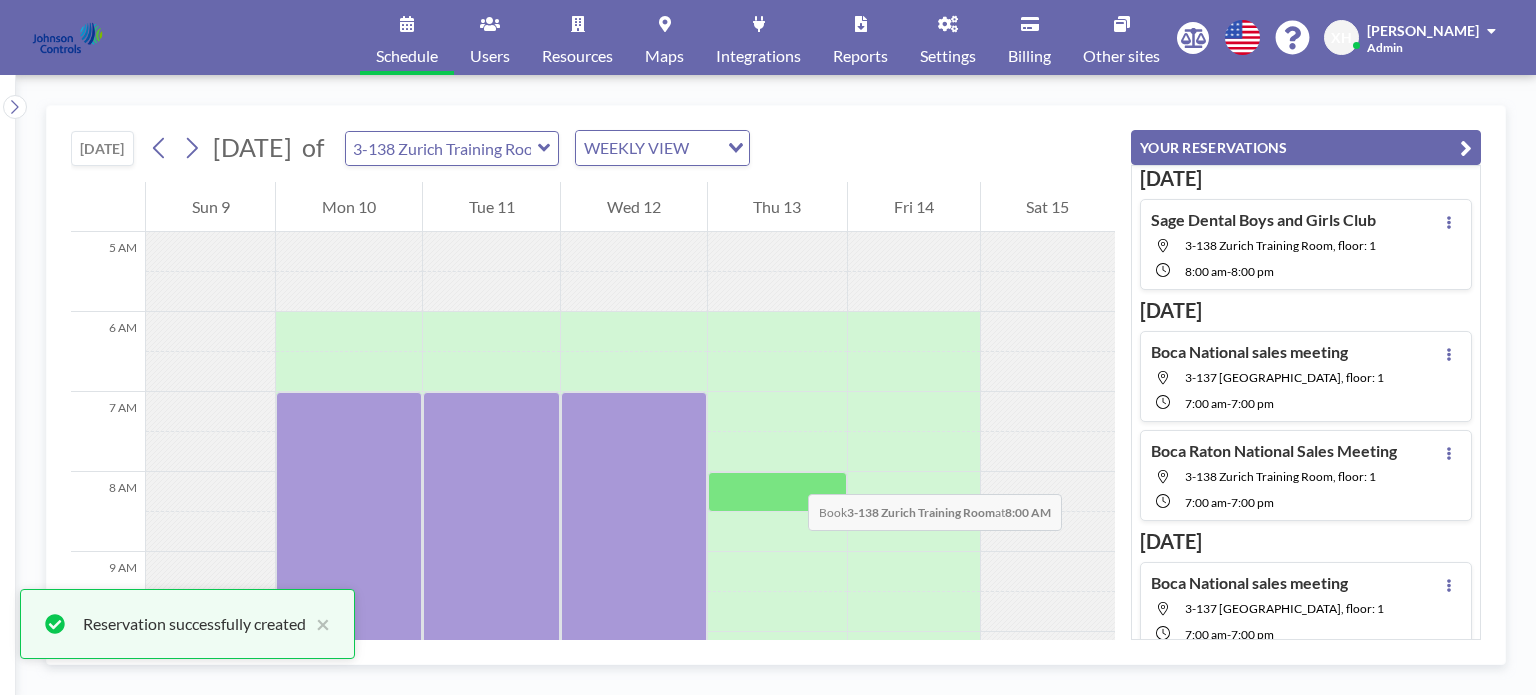 scroll, scrollTop: 0, scrollLeft: 6, axis: horizontal 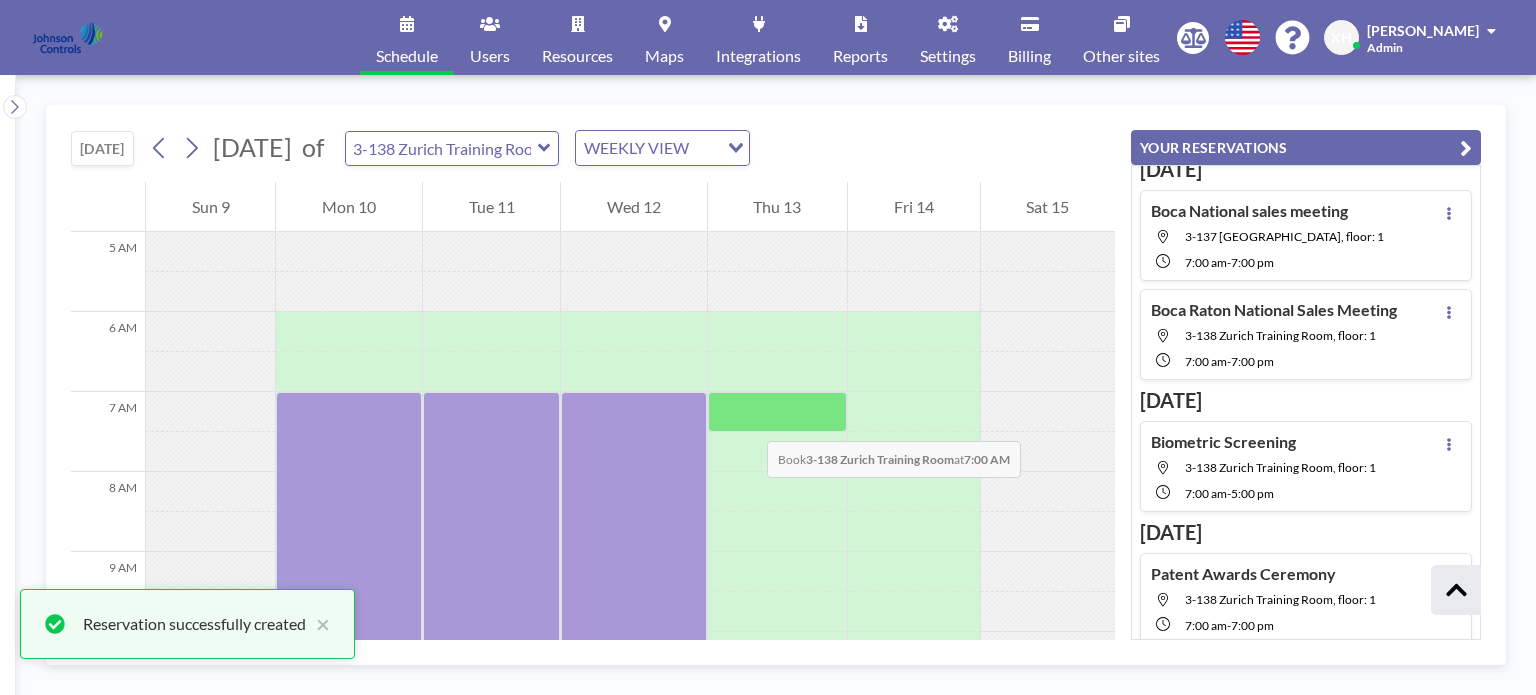 click at bounding box center [777, 412] 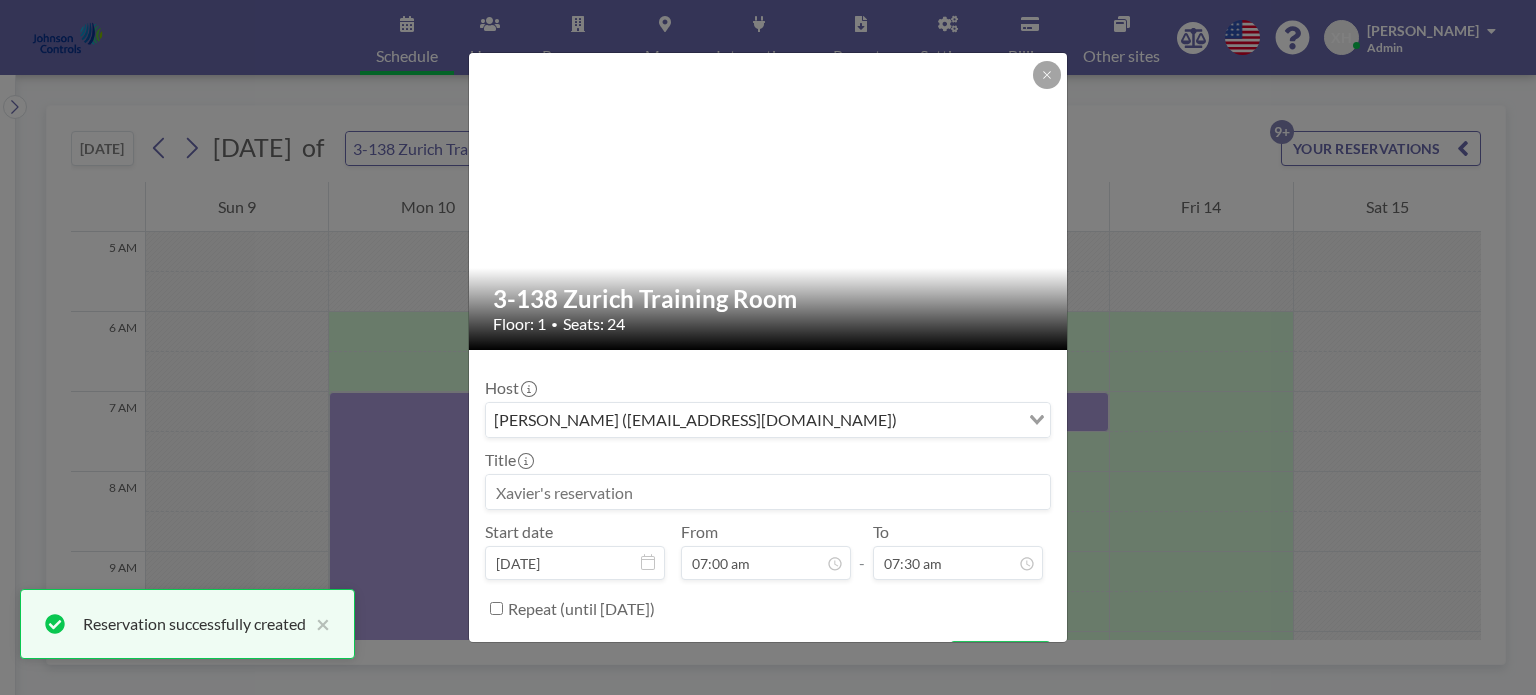 click at bounding box center (768, 492) 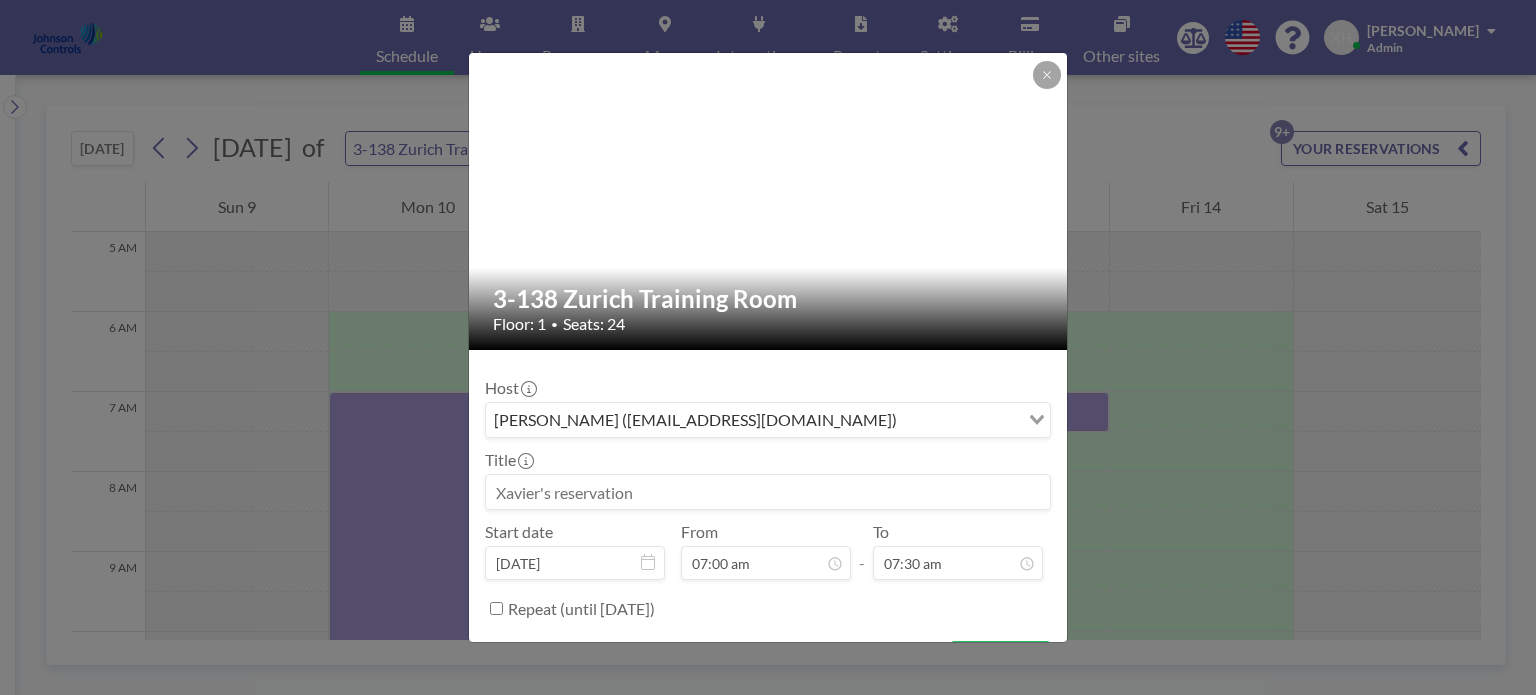 paste on "Patent Awards Ceremony" 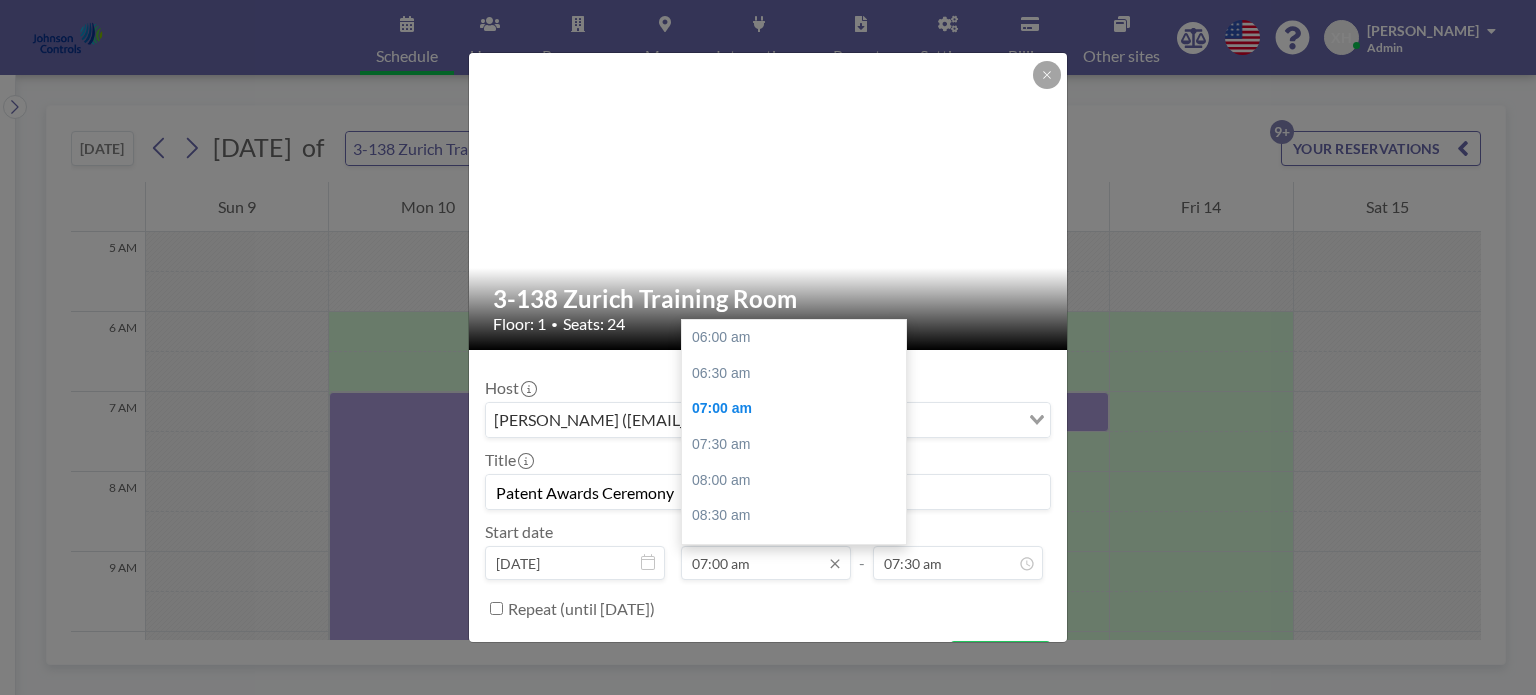 scroll, scrollTop: 71, scrollLeft: 0, axis: vertical 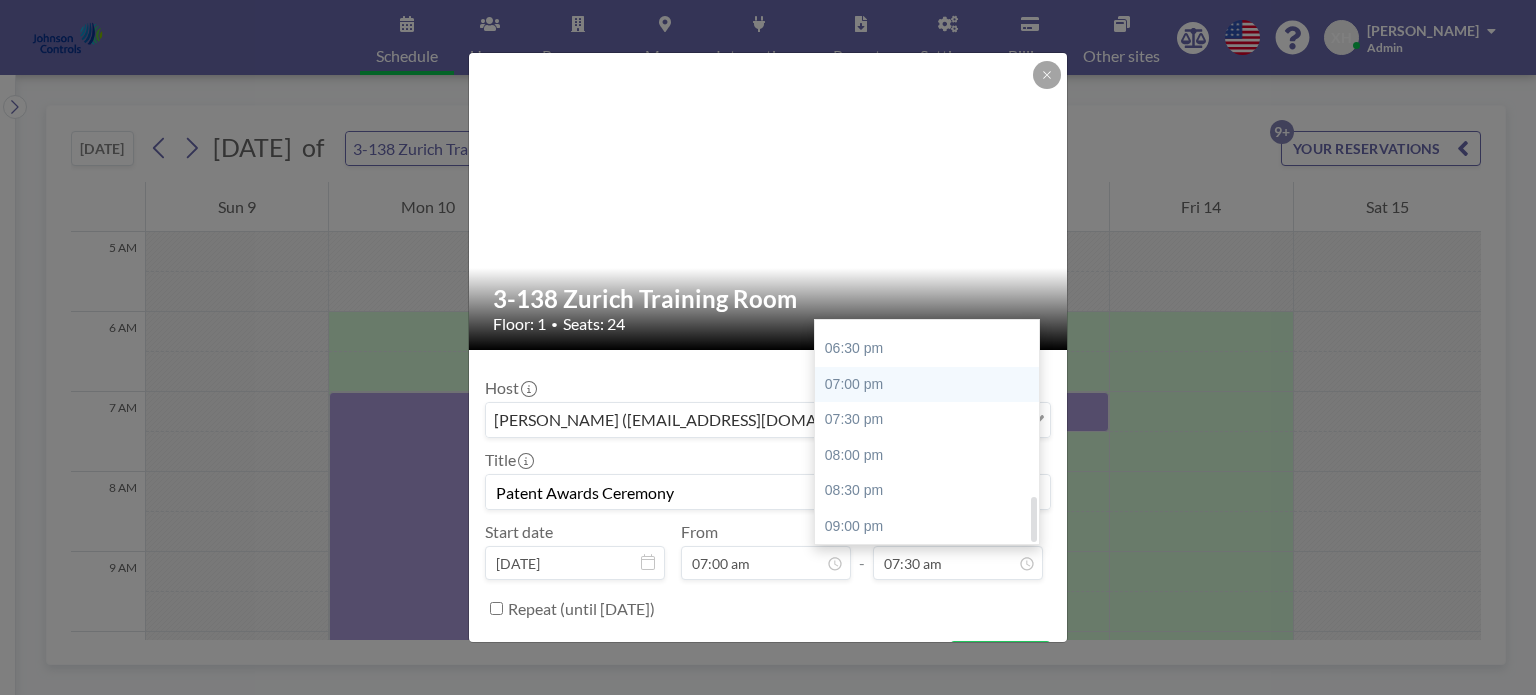 type on "Patent Awards Ceremony" 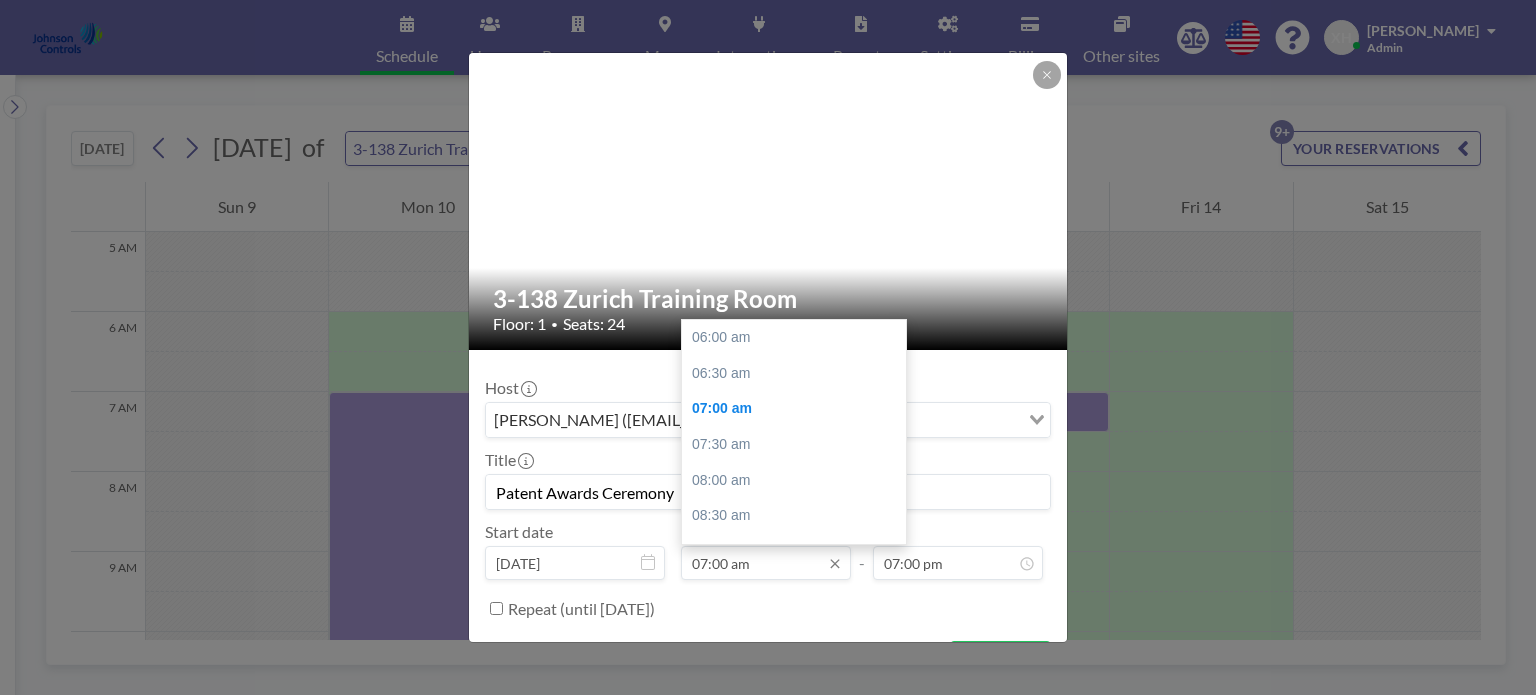 scroll, scrollTop: 71, scrollLeft: 0, axis: vertical 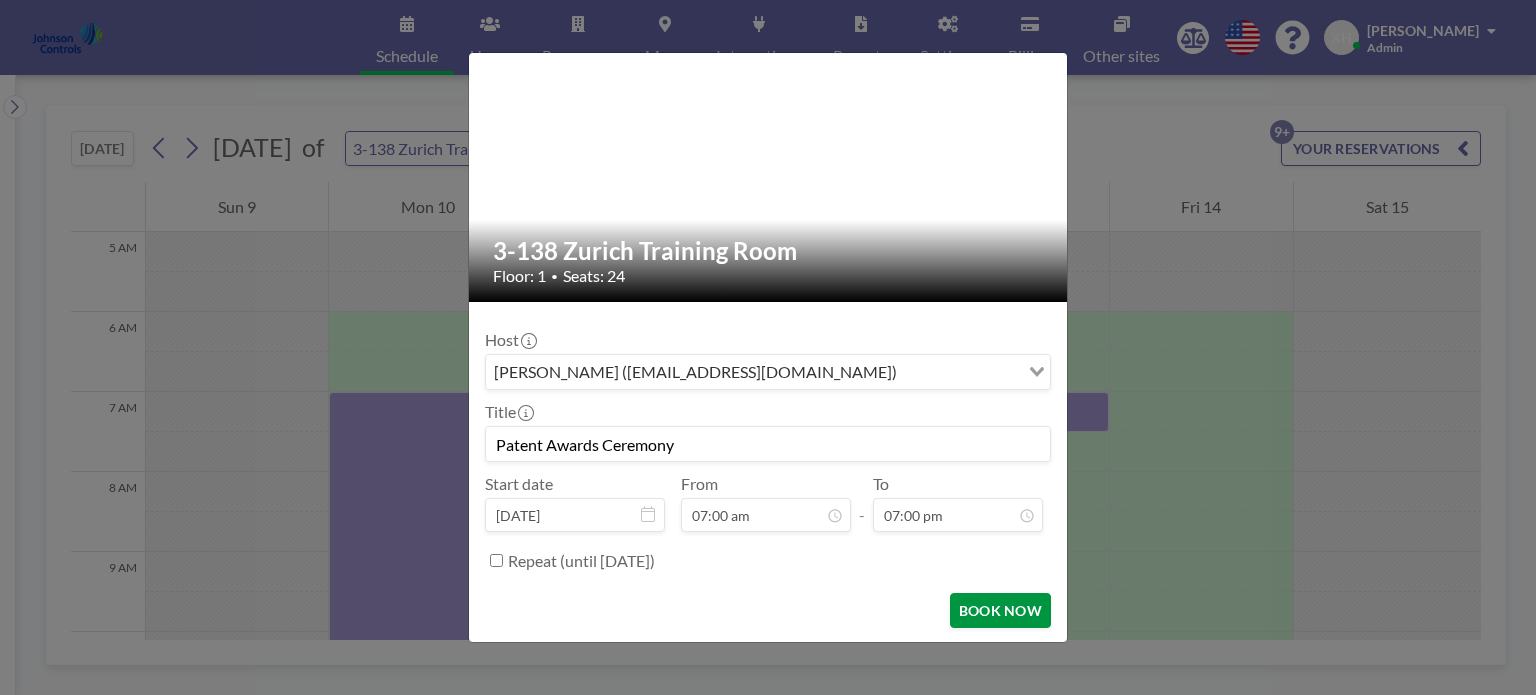 click on "BOOK NOW" at bounding box center [1000, 610] 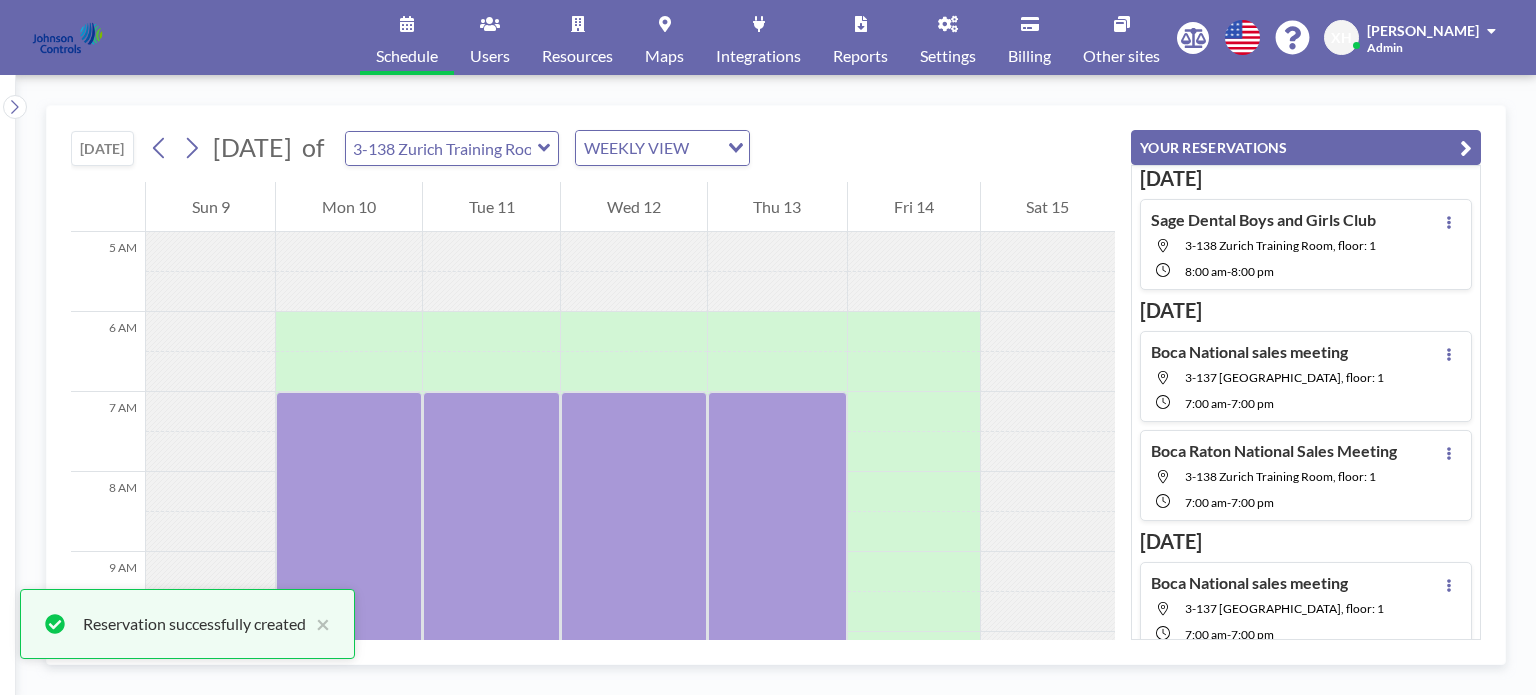 scroll, scrollTop: 0, scrollLeft: 0, axis: both 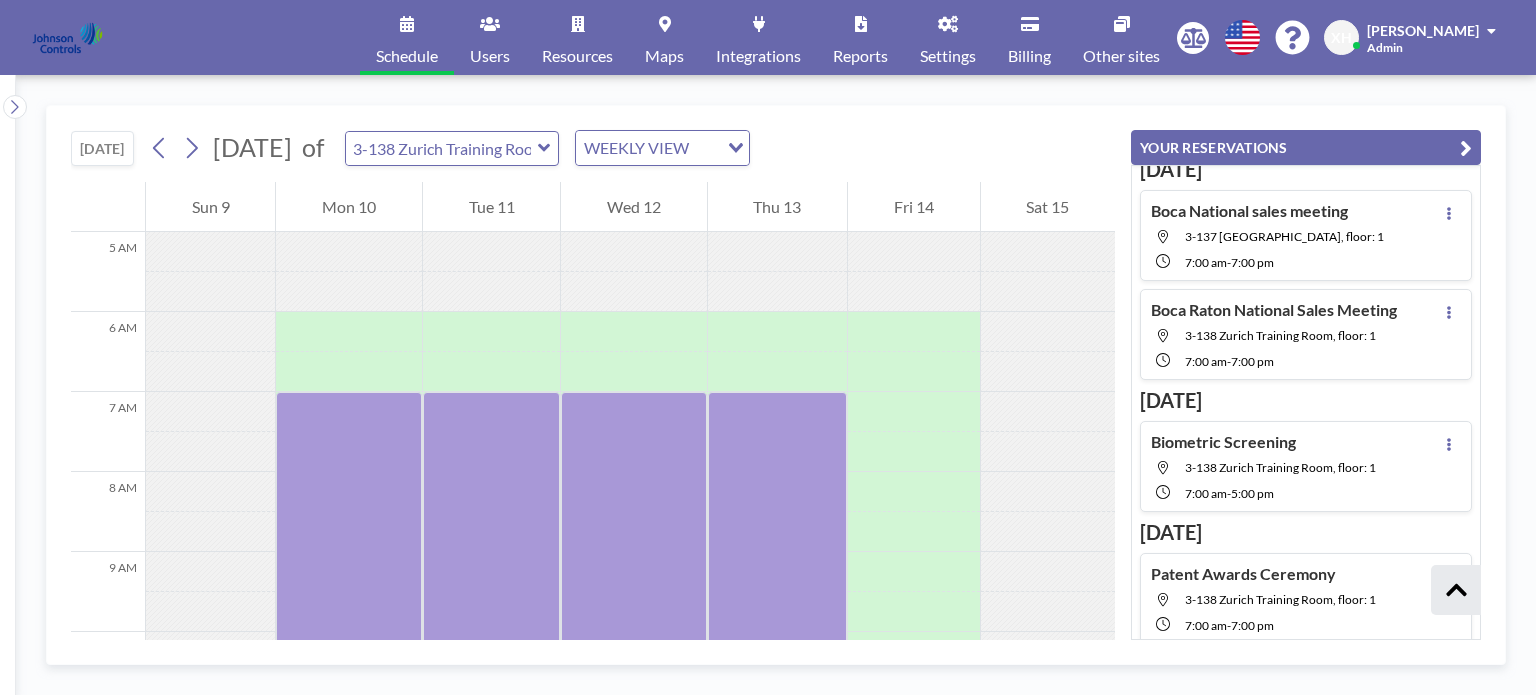 click 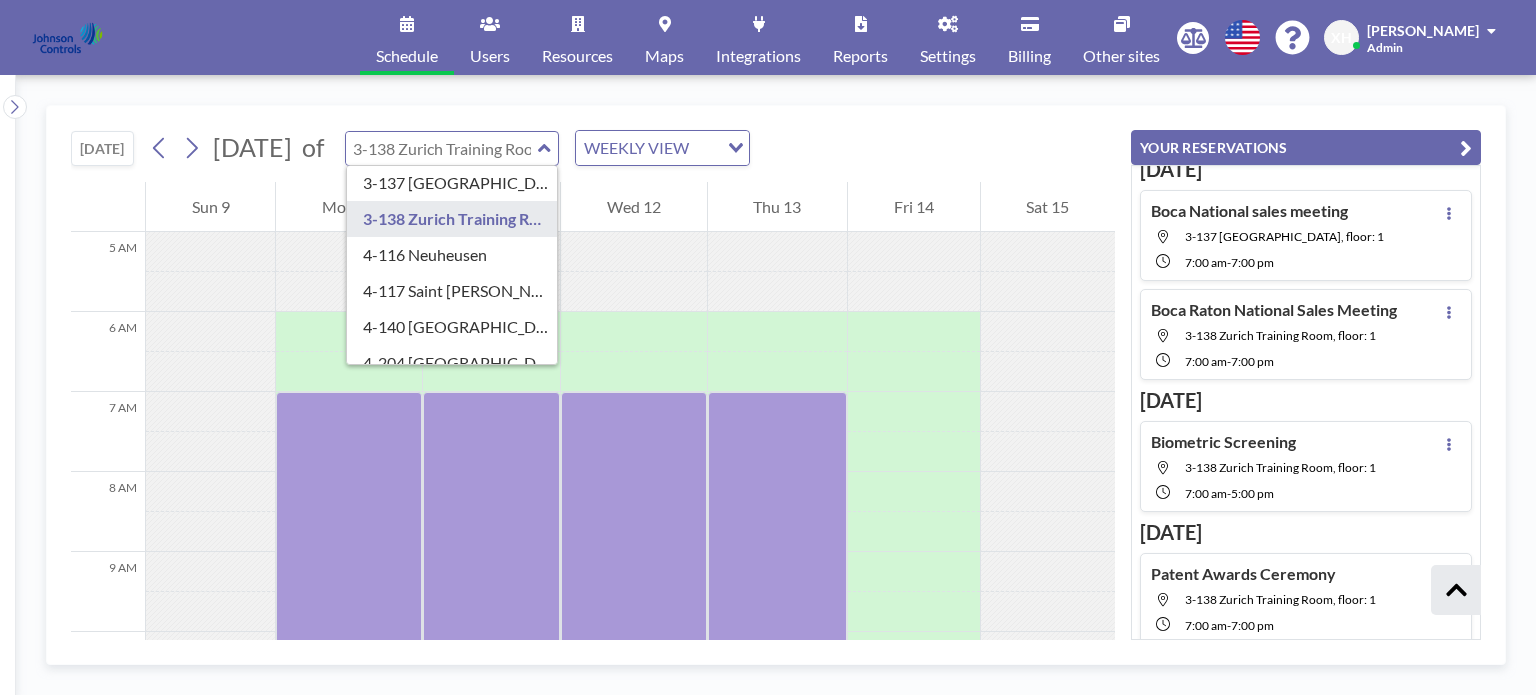 scroll, scrollTop: 200, scrollLeft: 0, axis: vertical 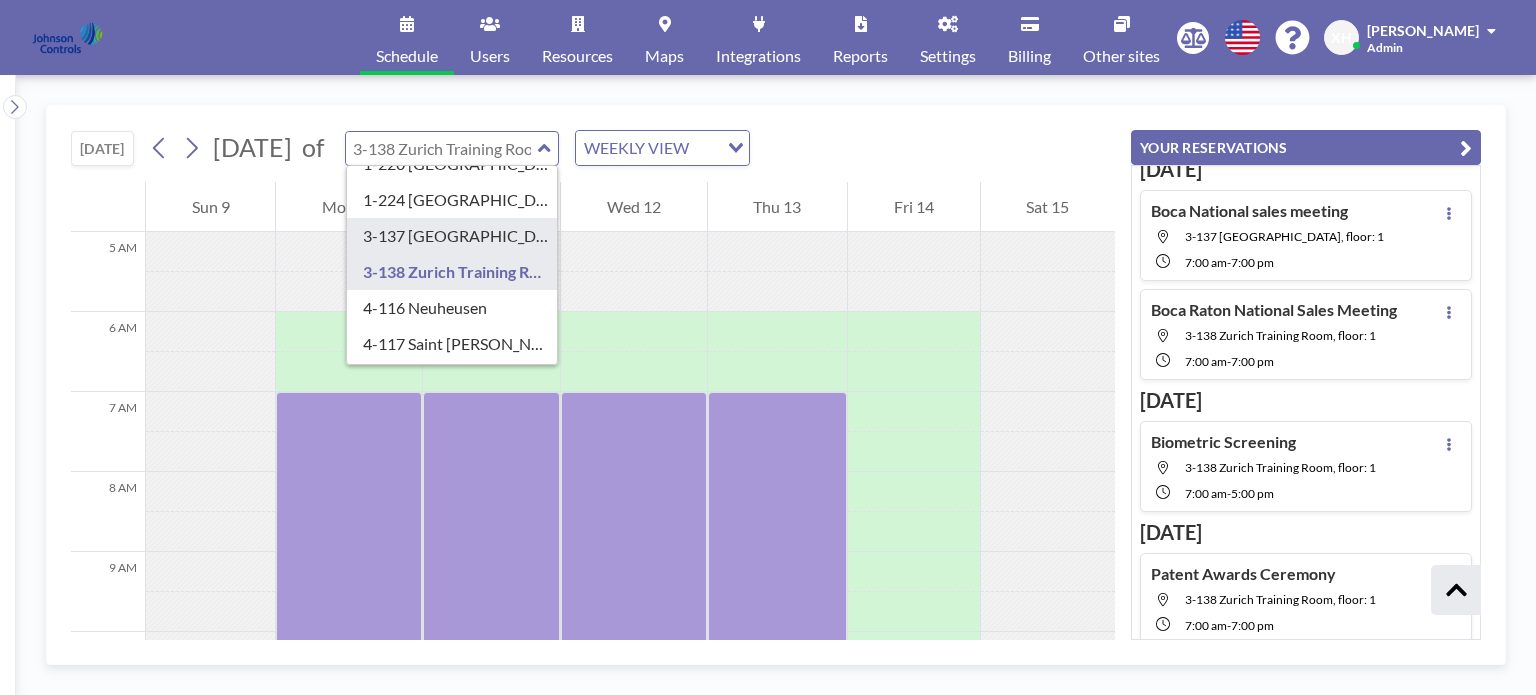 type on "3-137 [GEOGRAPHIC_DATA] Training Room" 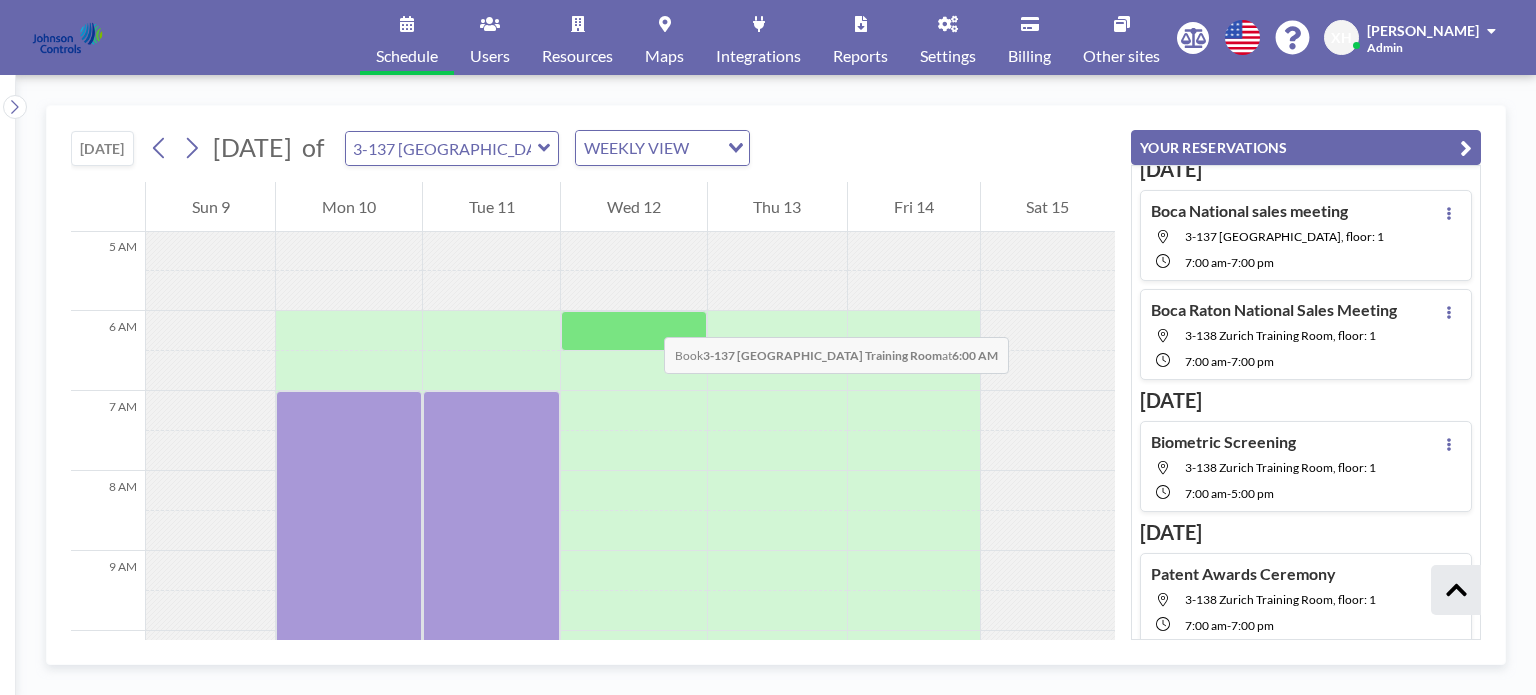 scroll, scrollTop: 400, scrollLeft: 0, axis: vertical 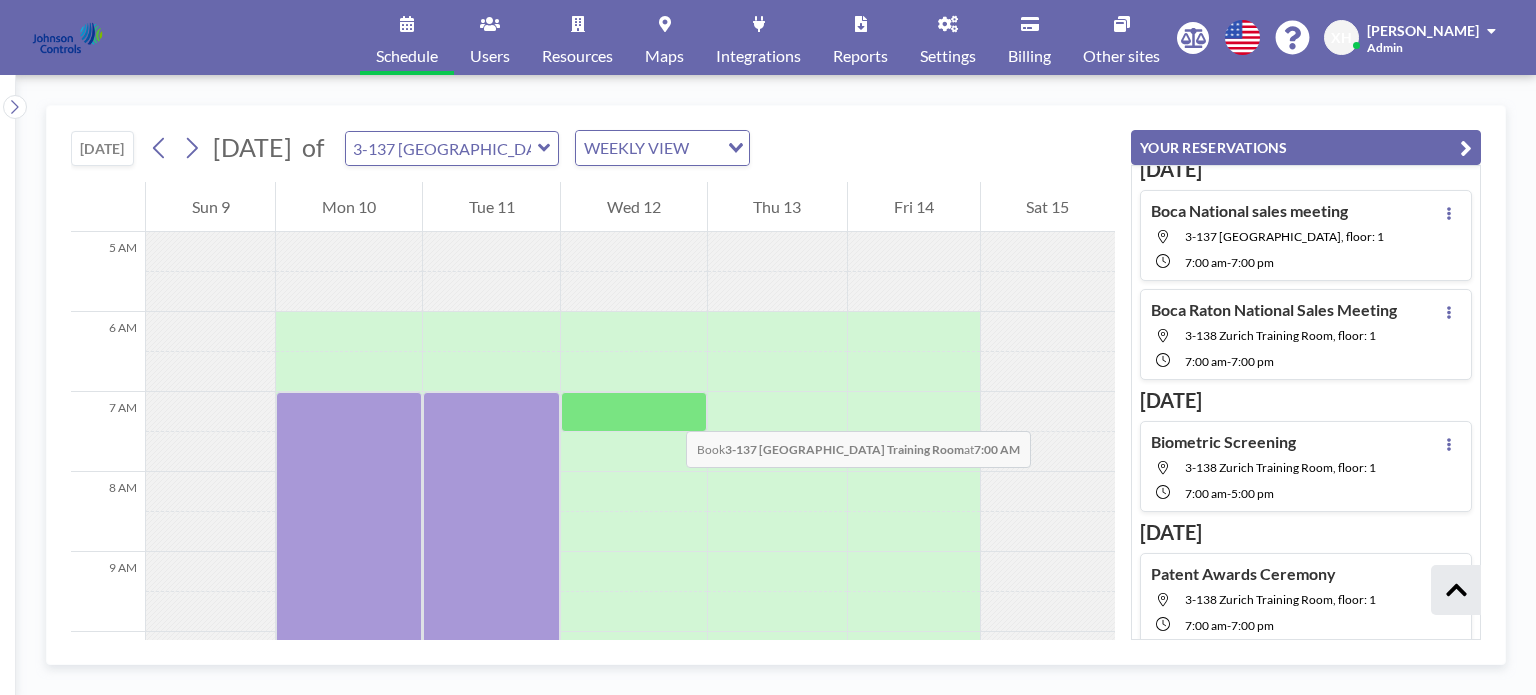 click at bounding box center (633, 412) 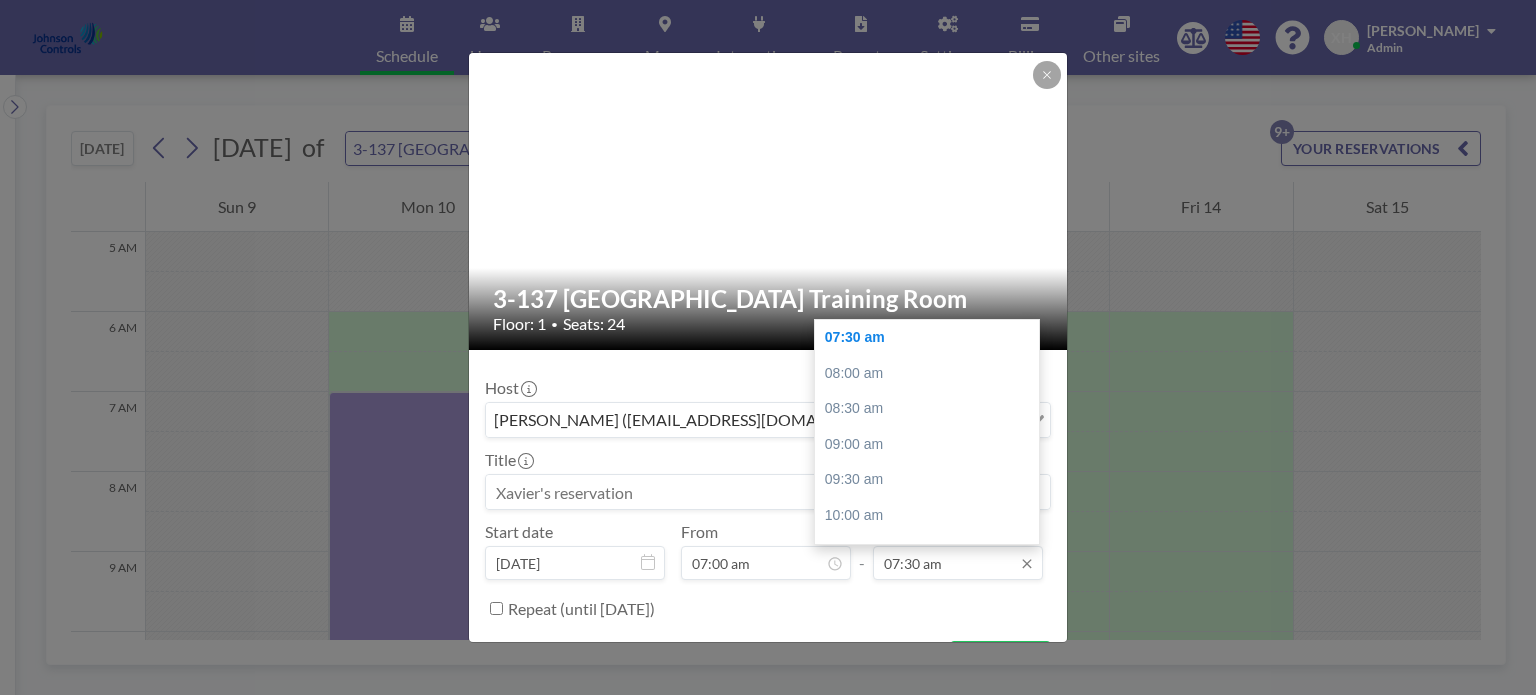 click on "07:30 am" at bounding box center [958, 563] 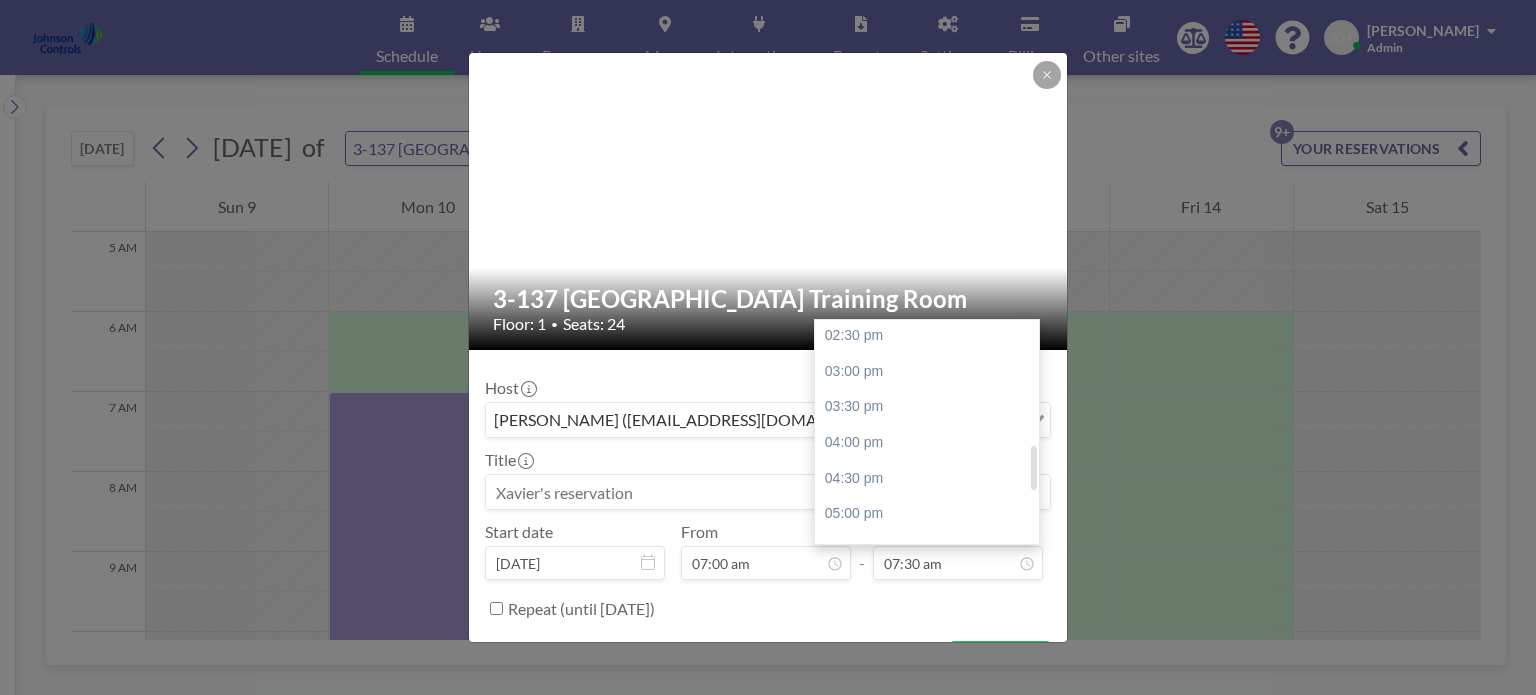 scroll, scrollTop: 880, scrollLeft: 0, axis: vertical 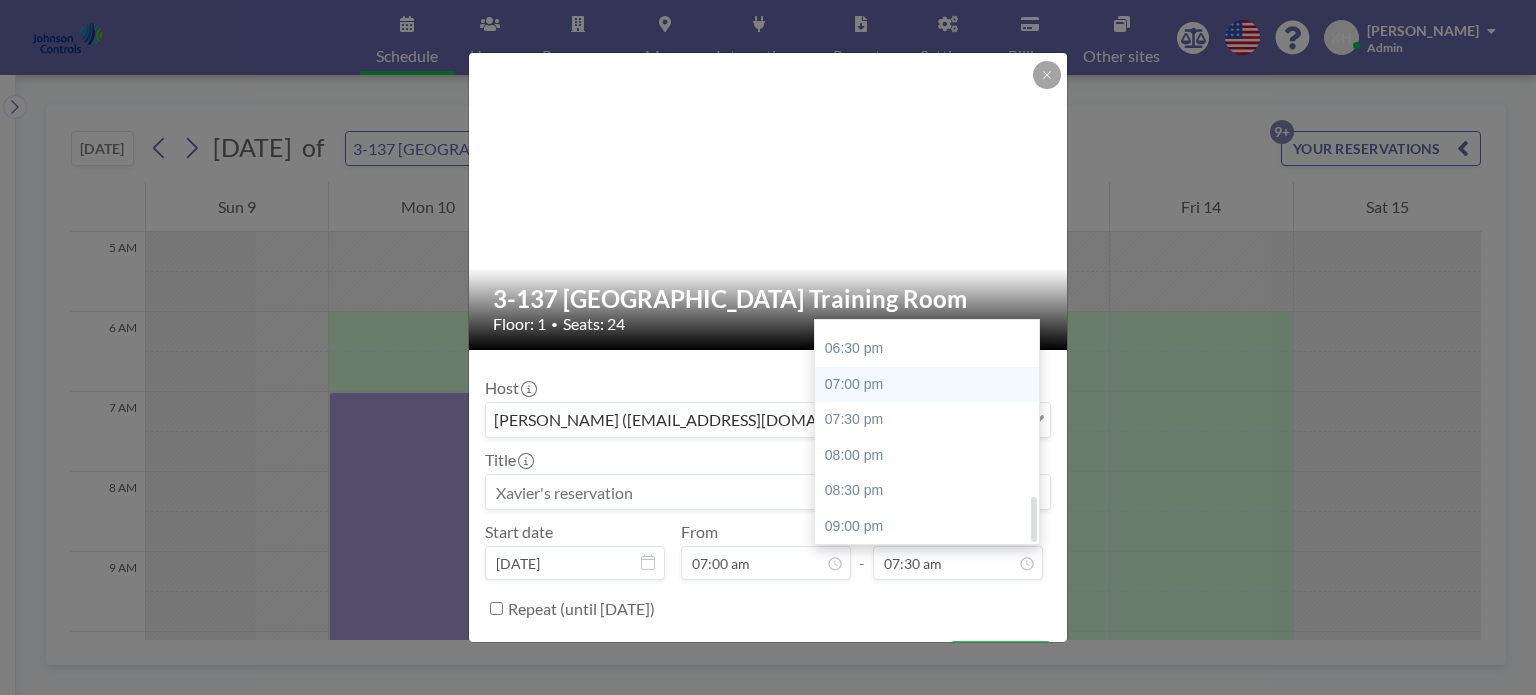 click on "07:00 pm" at bounding box center (932, 385) 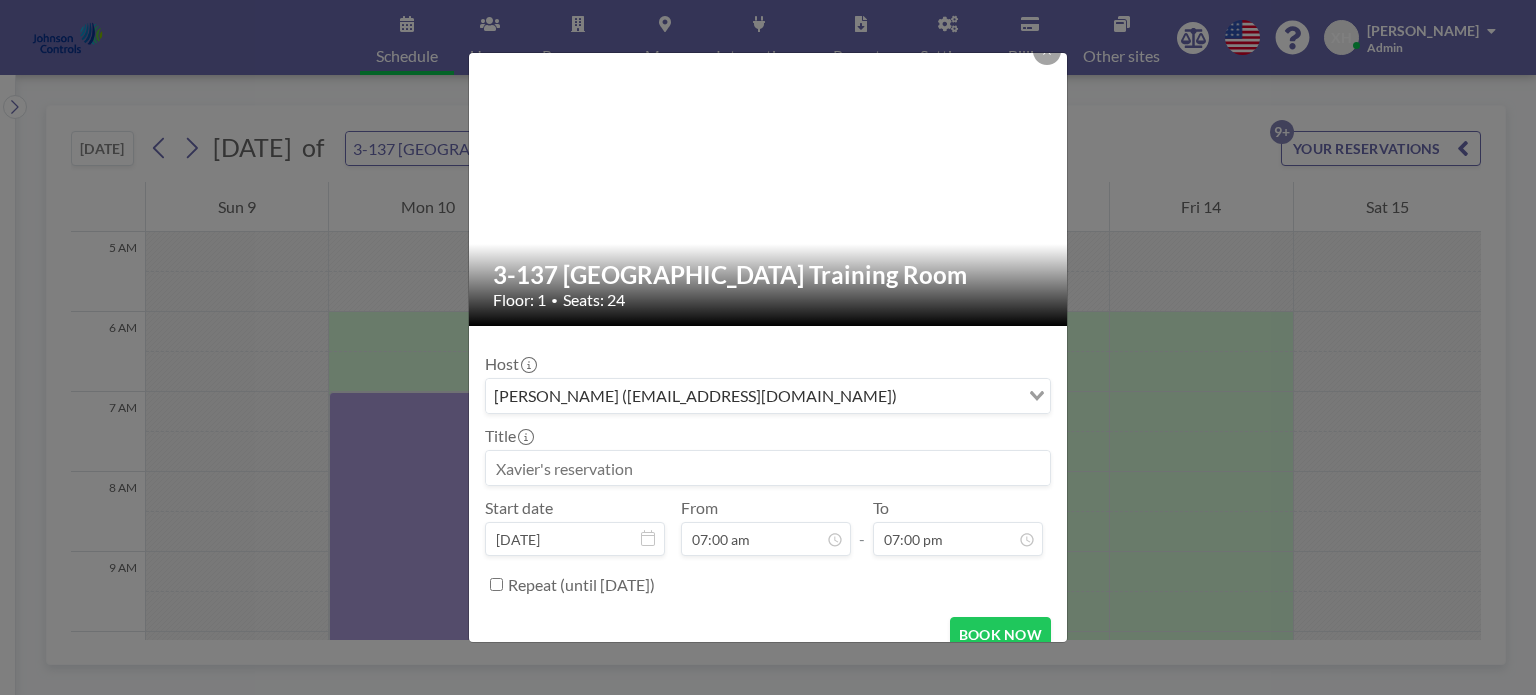 scroll, scrollTop: 48, scrollLeft: 0, axis: vertical 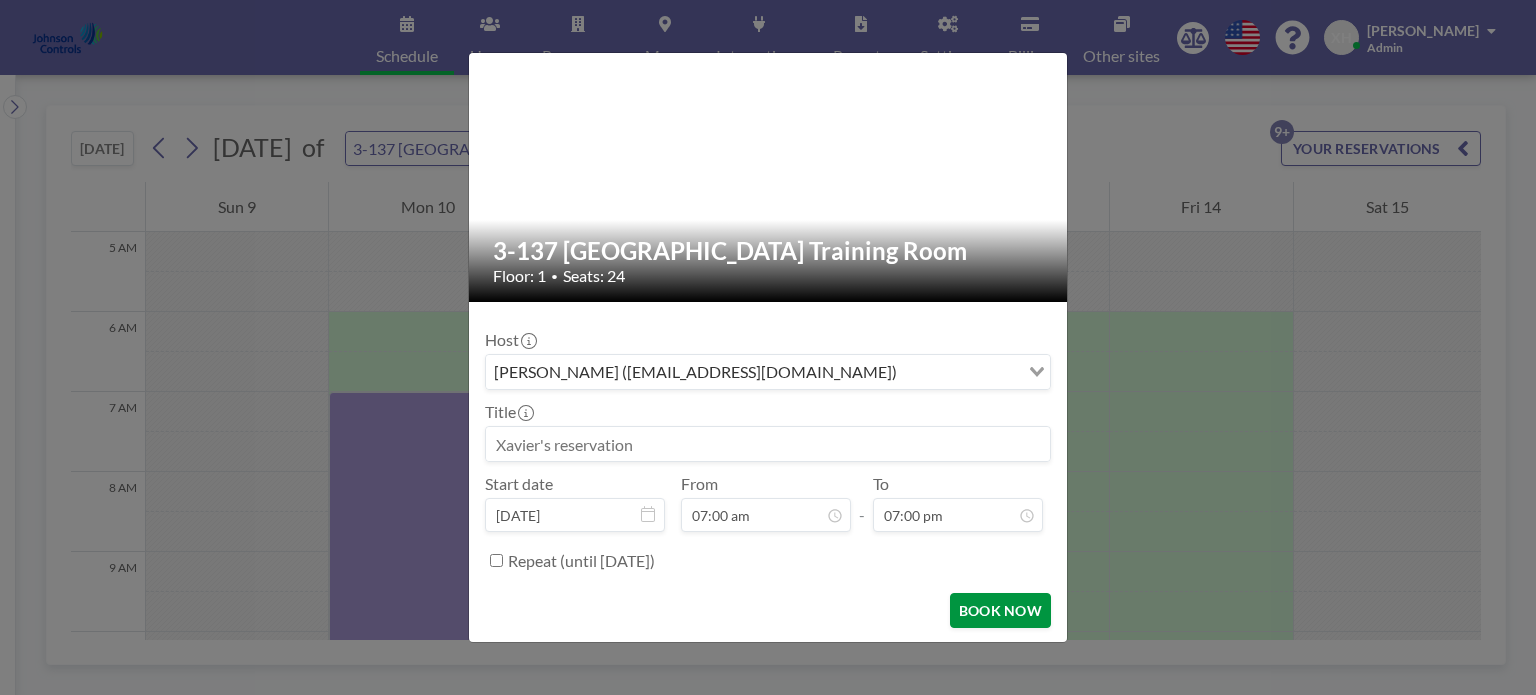 click on "BOOK NOW" at bounding box center [1000, 610] 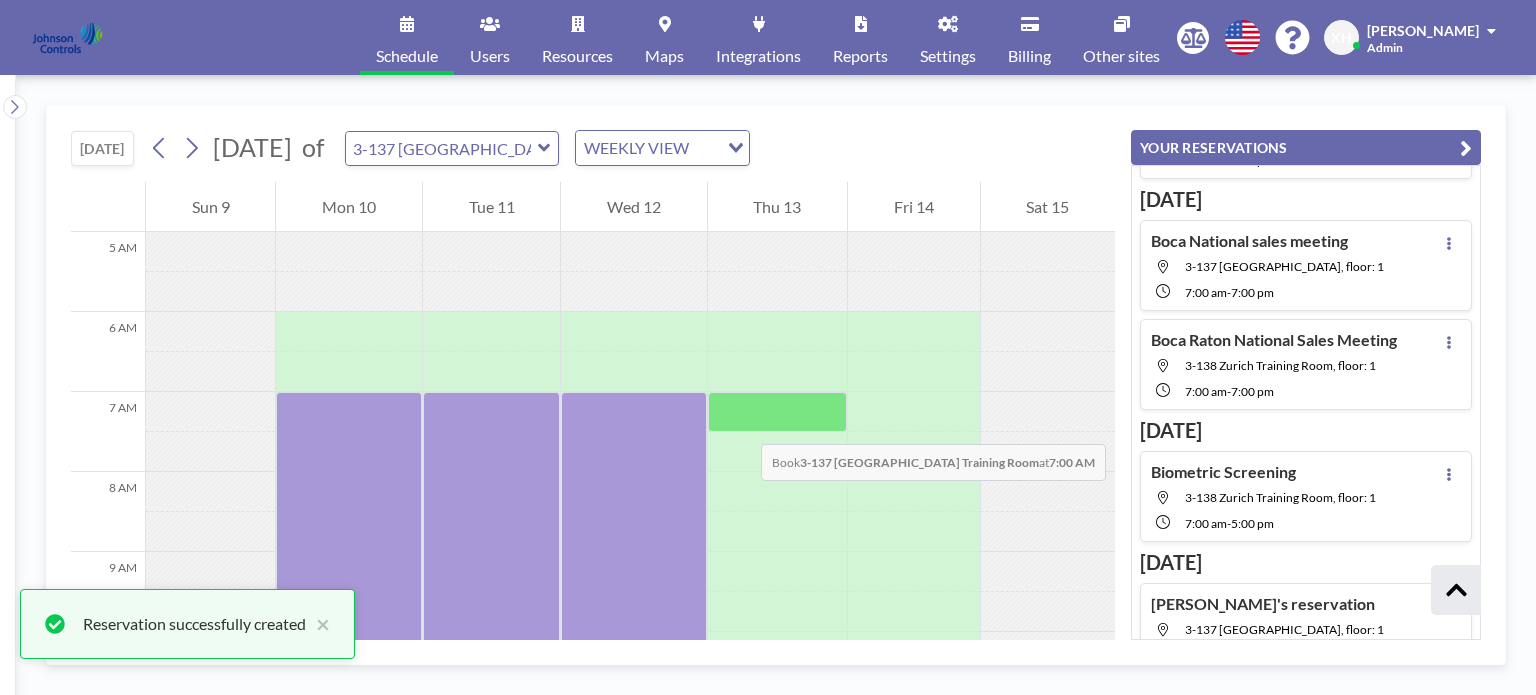 scroll, scrollTop: 834, scrollLeft: 0, axis: vertical 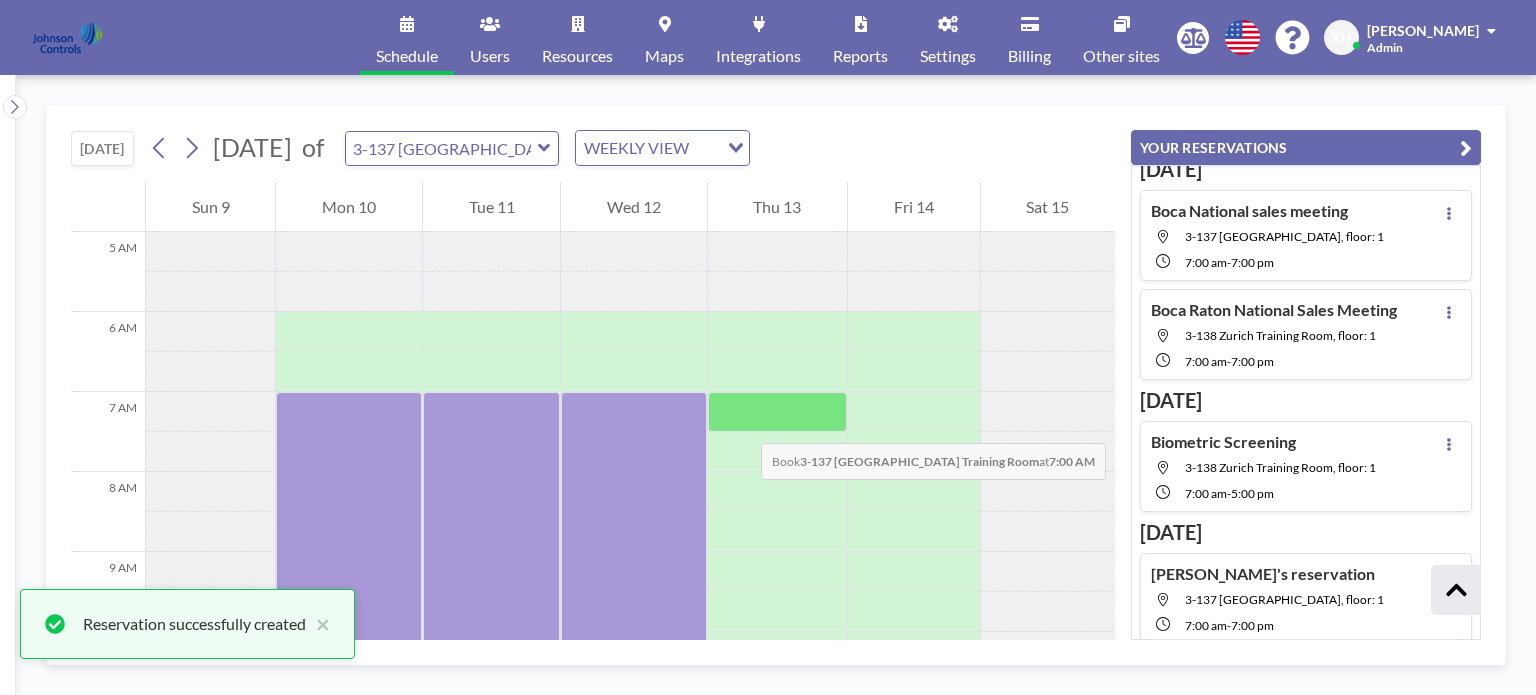click at bounding box center [777, 412] 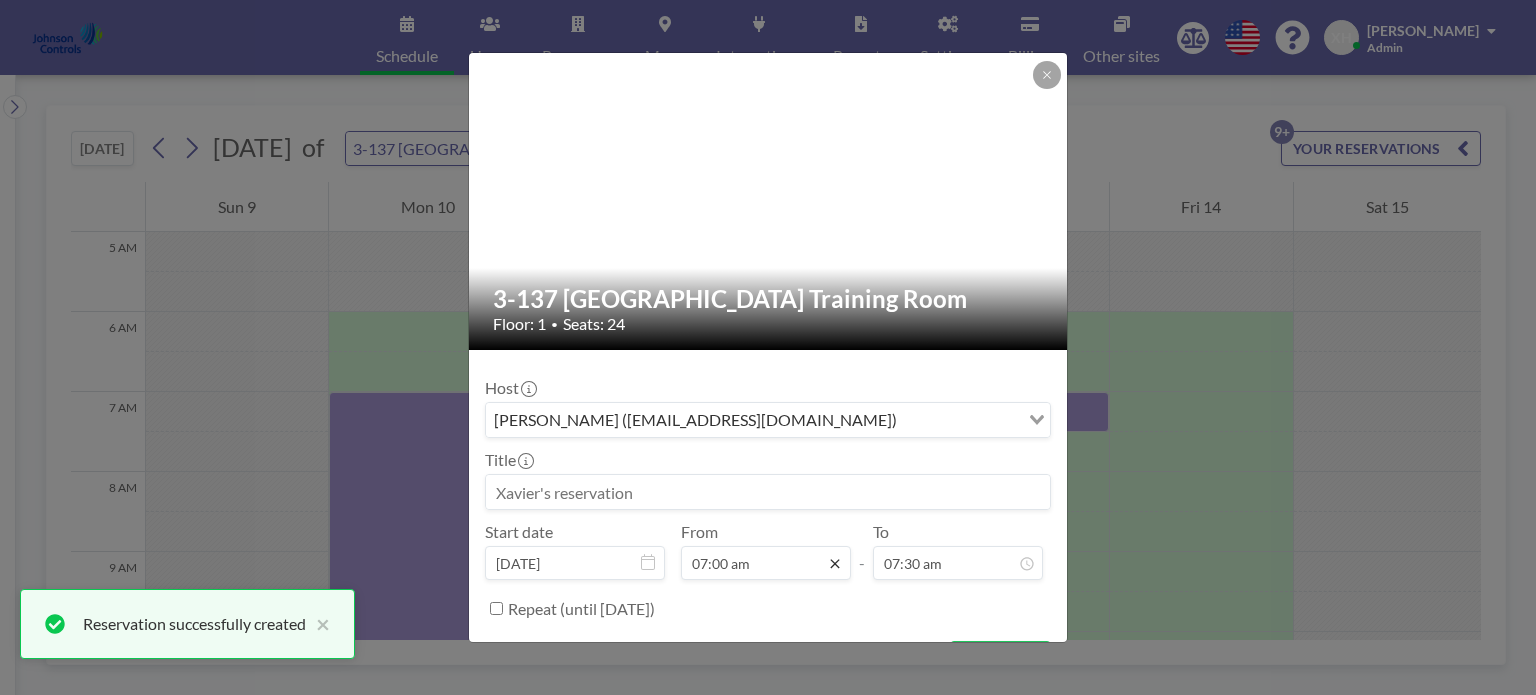 scroll, scrollTop: 71, scrollLeft: 0, axis: vertical 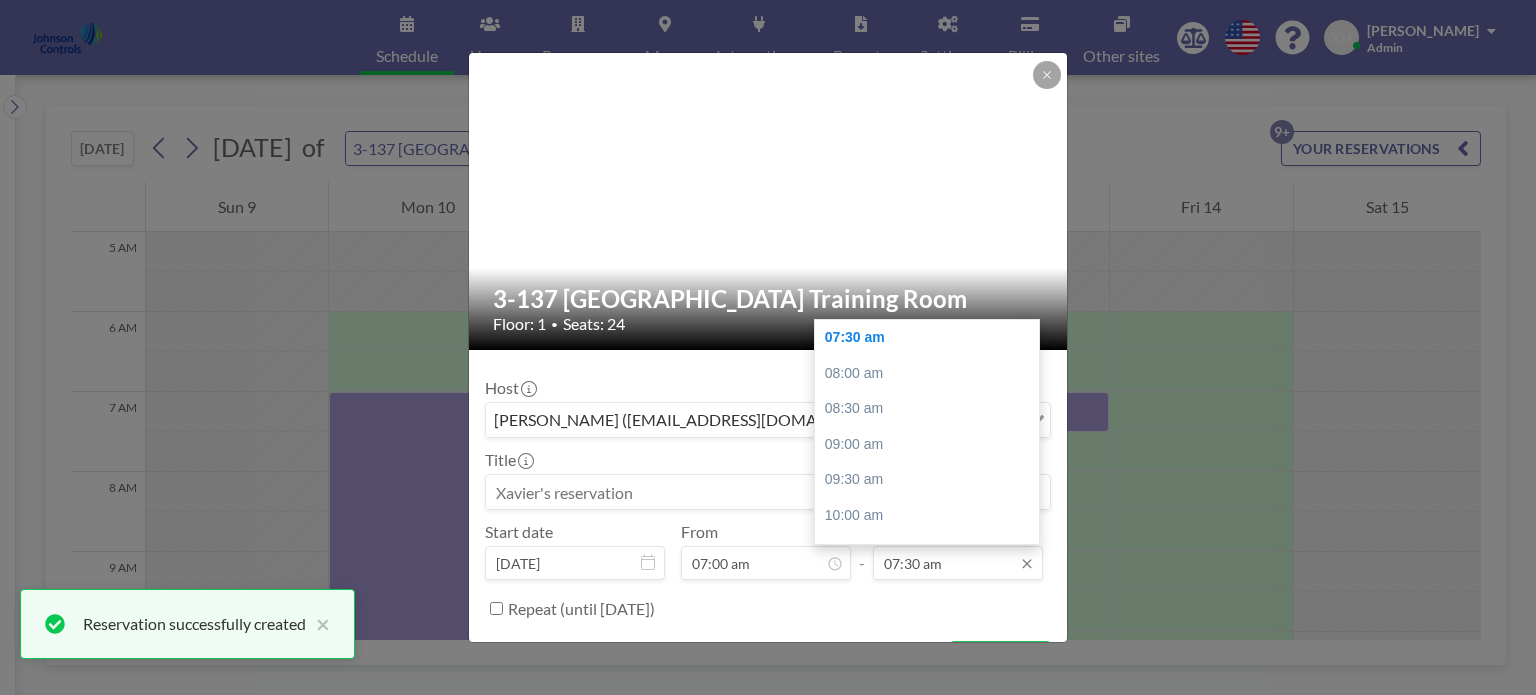 click on "07:30 am" at bounding box center [958, 563] 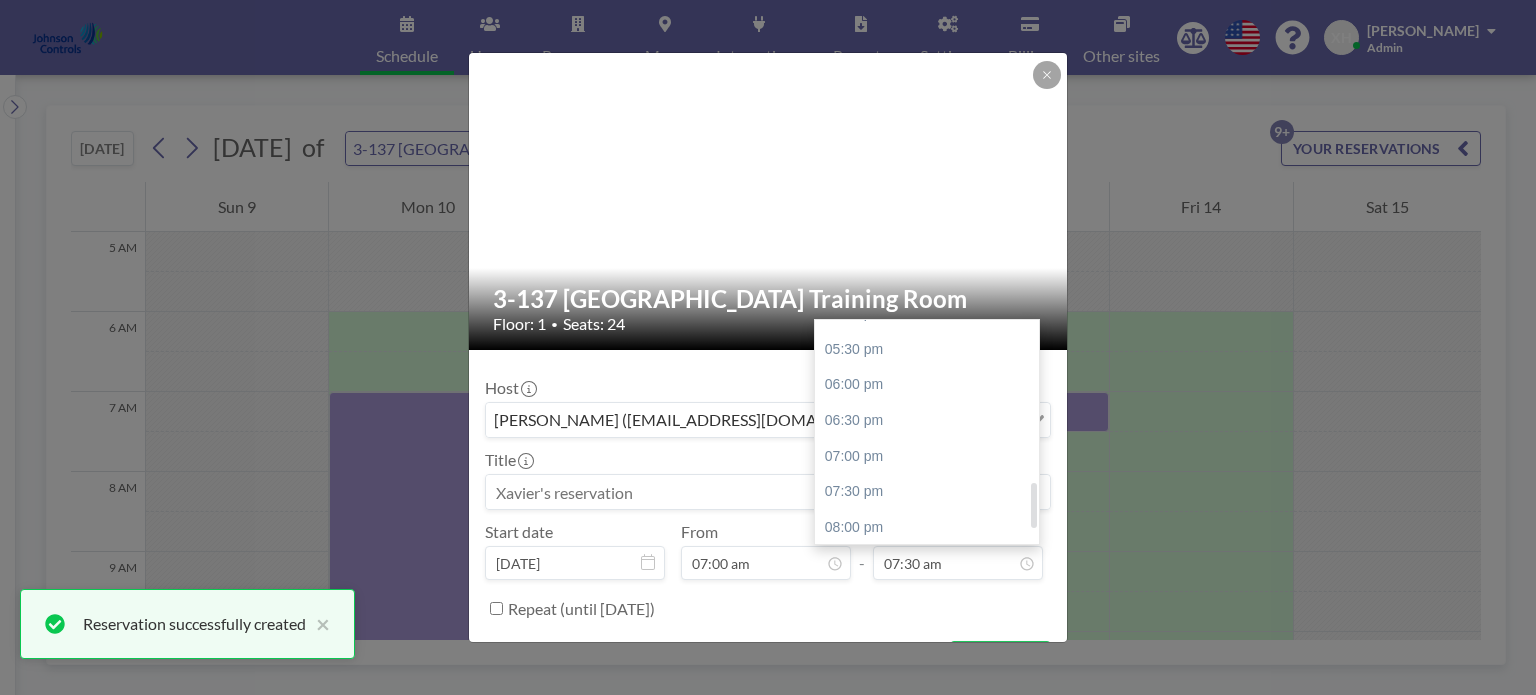 scroll, scrollTop: 880, scrollLeft: 0, axis: vertical 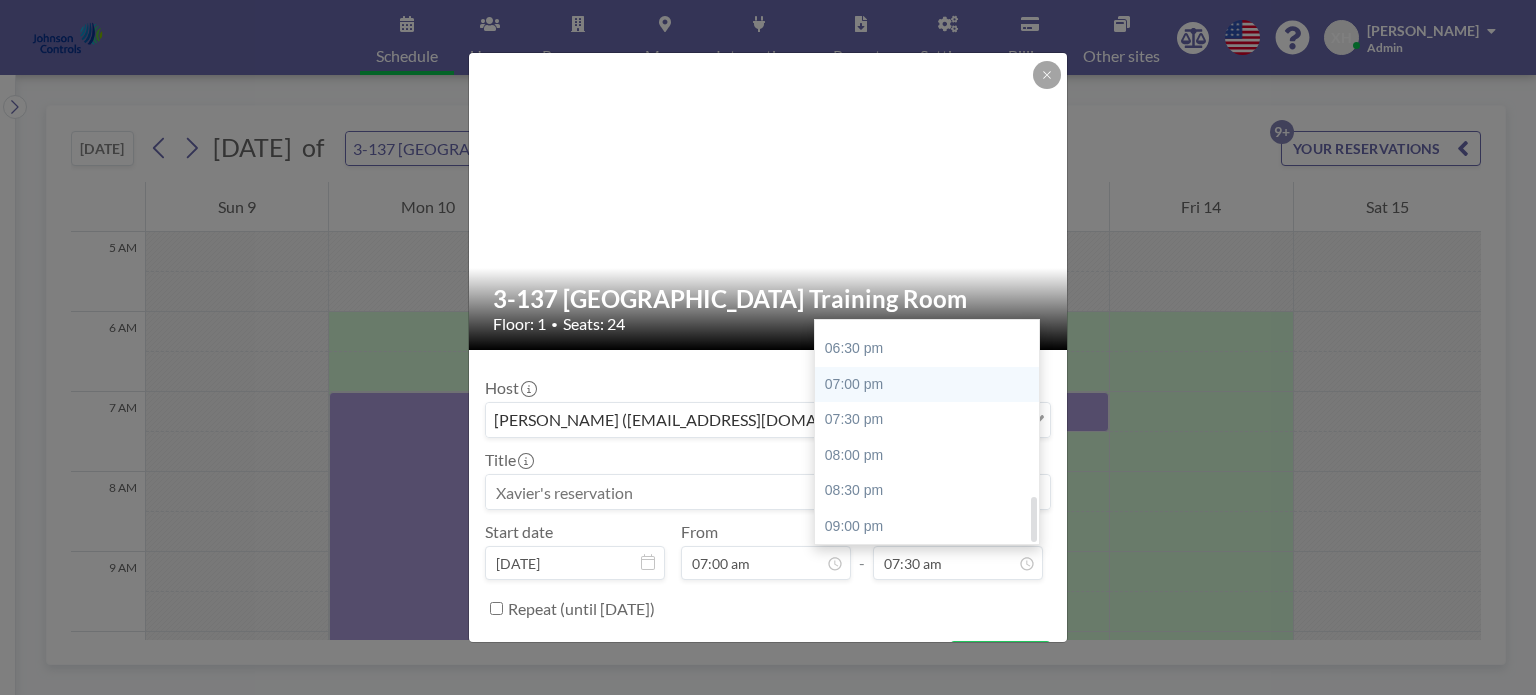 click on "07:00 pm" at bounding box center (932, 385) 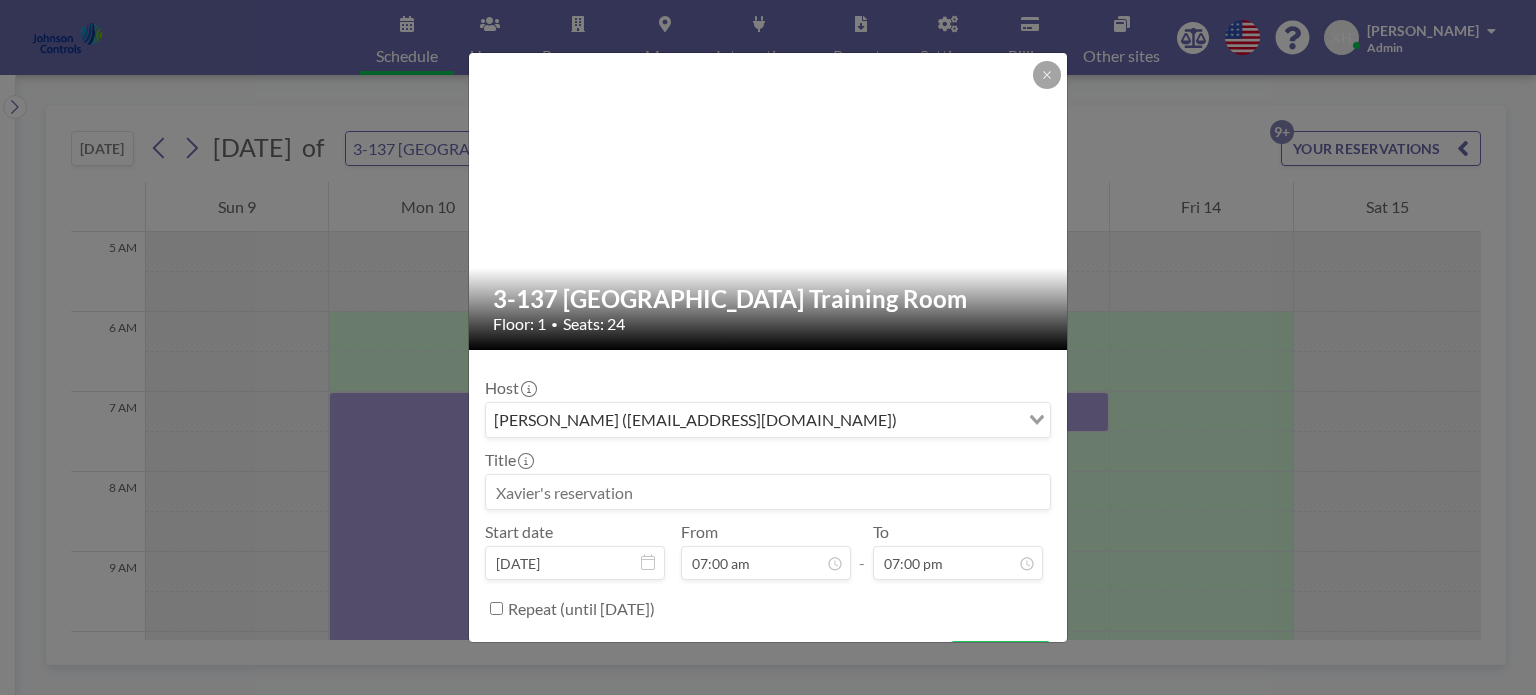 scroll 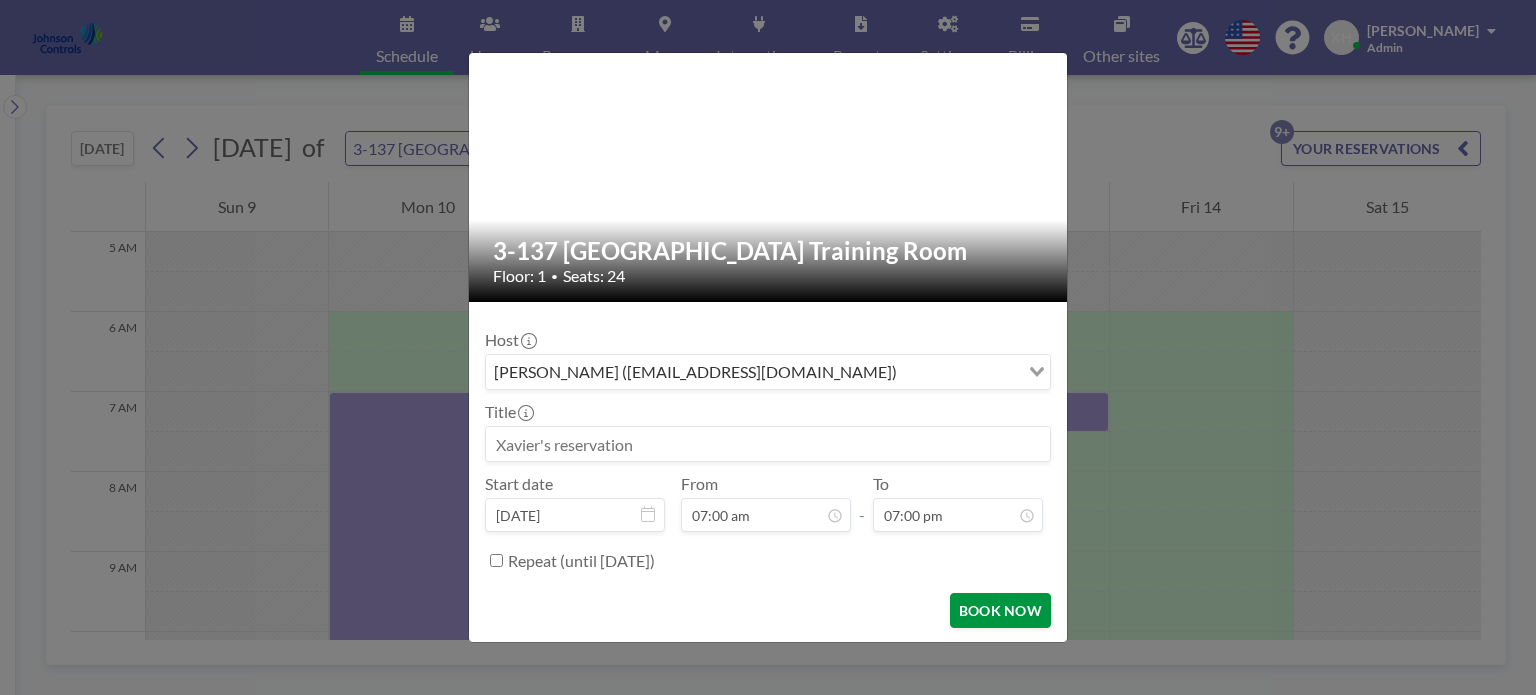 click on "BOOK NOW" at bounding box center [1000, 610] 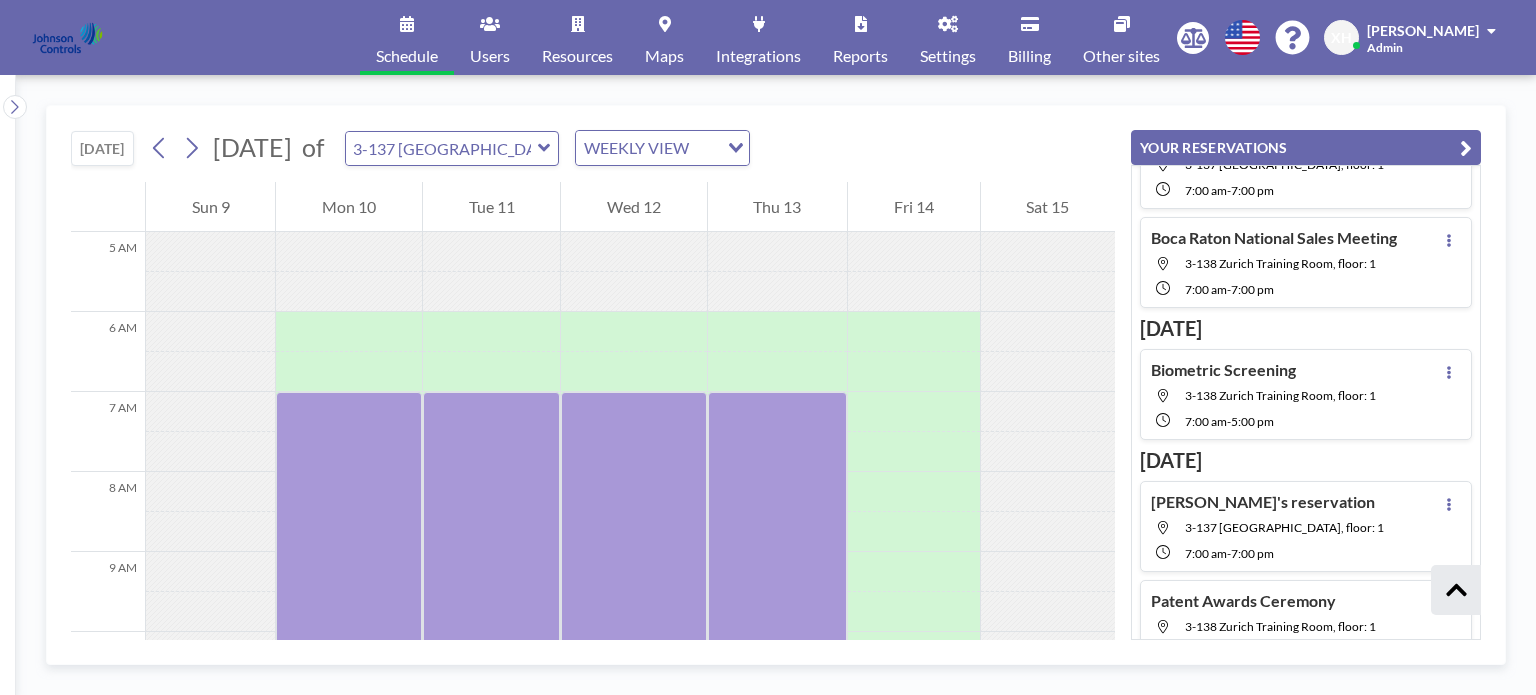 scroll, scrollTop: 940, scrollLeft: 0, axis: vertical 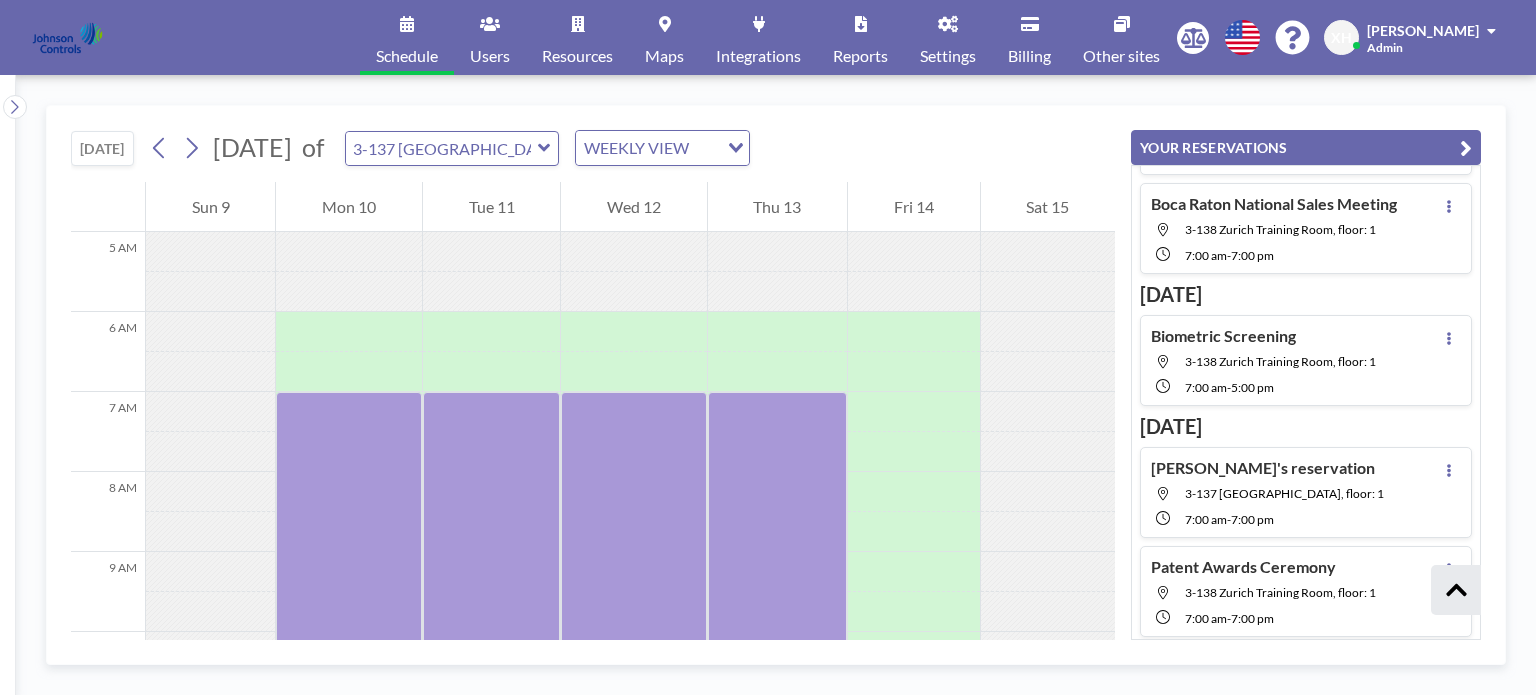 click on "[DATE]" at bounding box center [1306, 426] 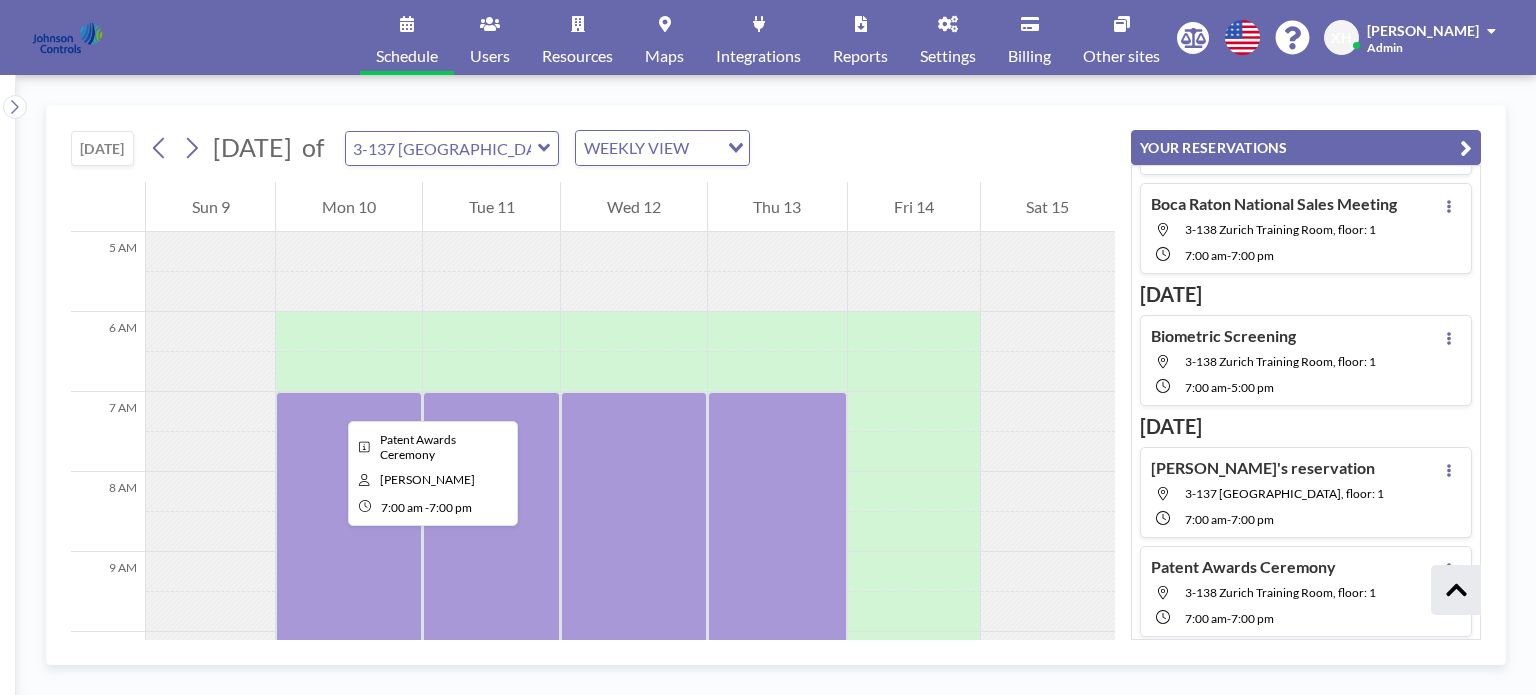 click at bounding box center [348, 872] 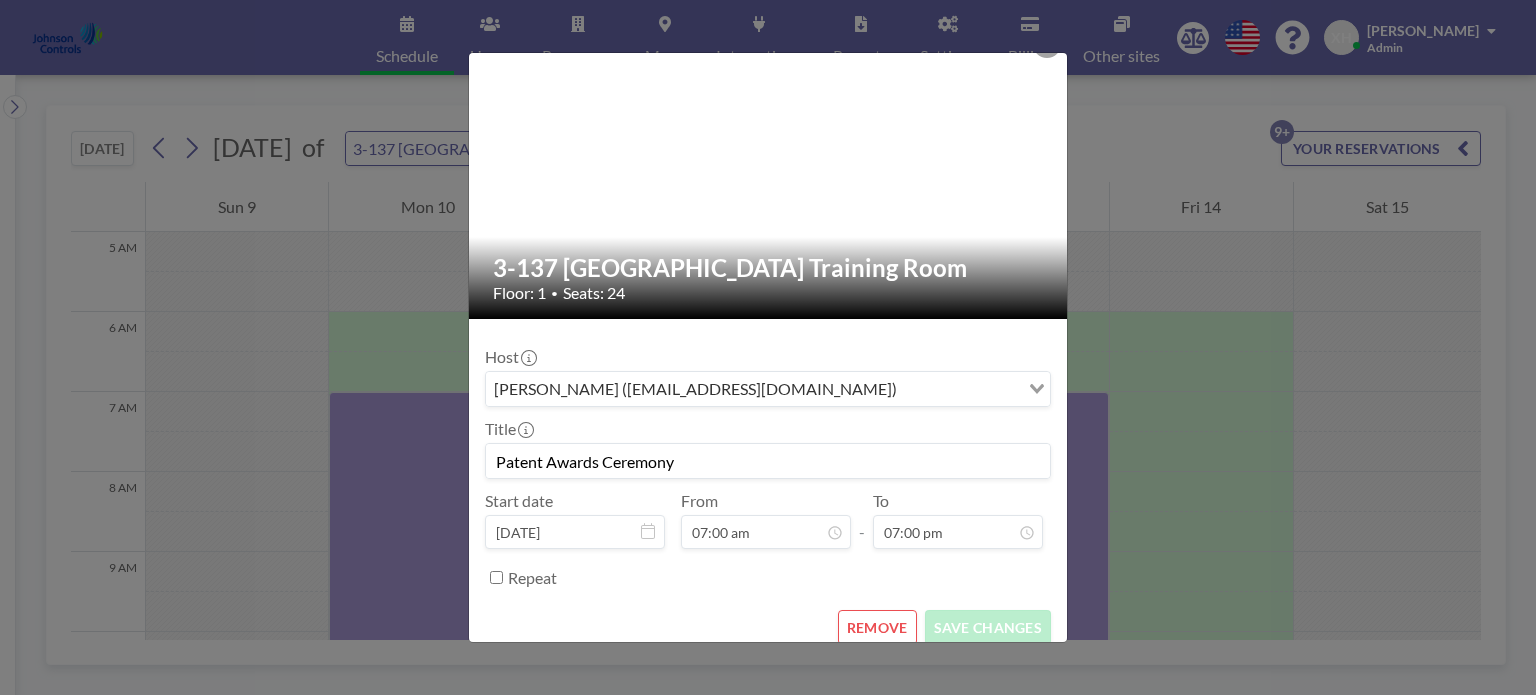 scroll, scrollTop: 48, scrollLeft: 0, axis: vertical 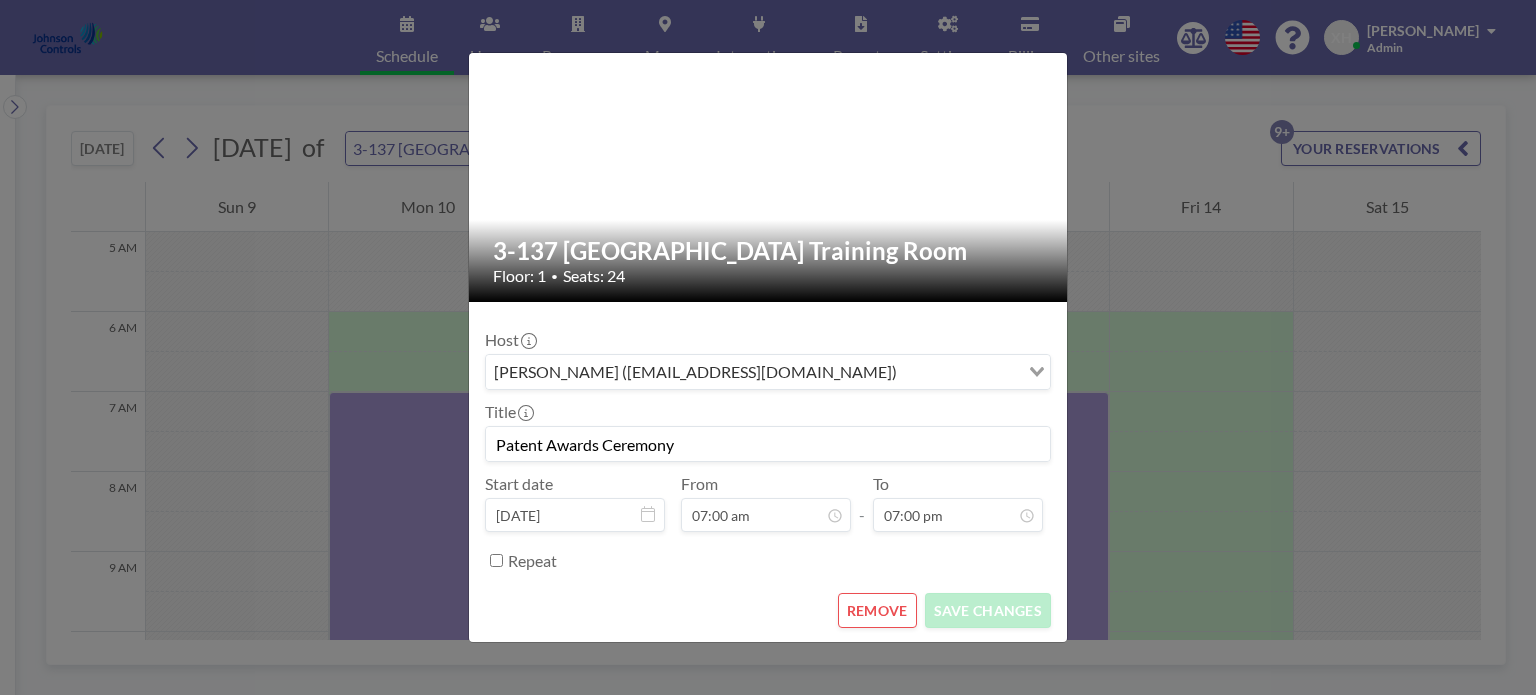 click on "3-137 Riyadh Training Room   Floor: 1   •   Seats: 24   Host
[PERSON_NAME] ([EMAIL_ADDRESS][DOMAIN_NAME])
Loading...      Title  Patent Awards Ceremony  Start date  [DATE]  From  07:00 am      -   To  07:00 pm      Repeat            REMOVE   SAVE CHANGES" at bounding box center [768, 347] 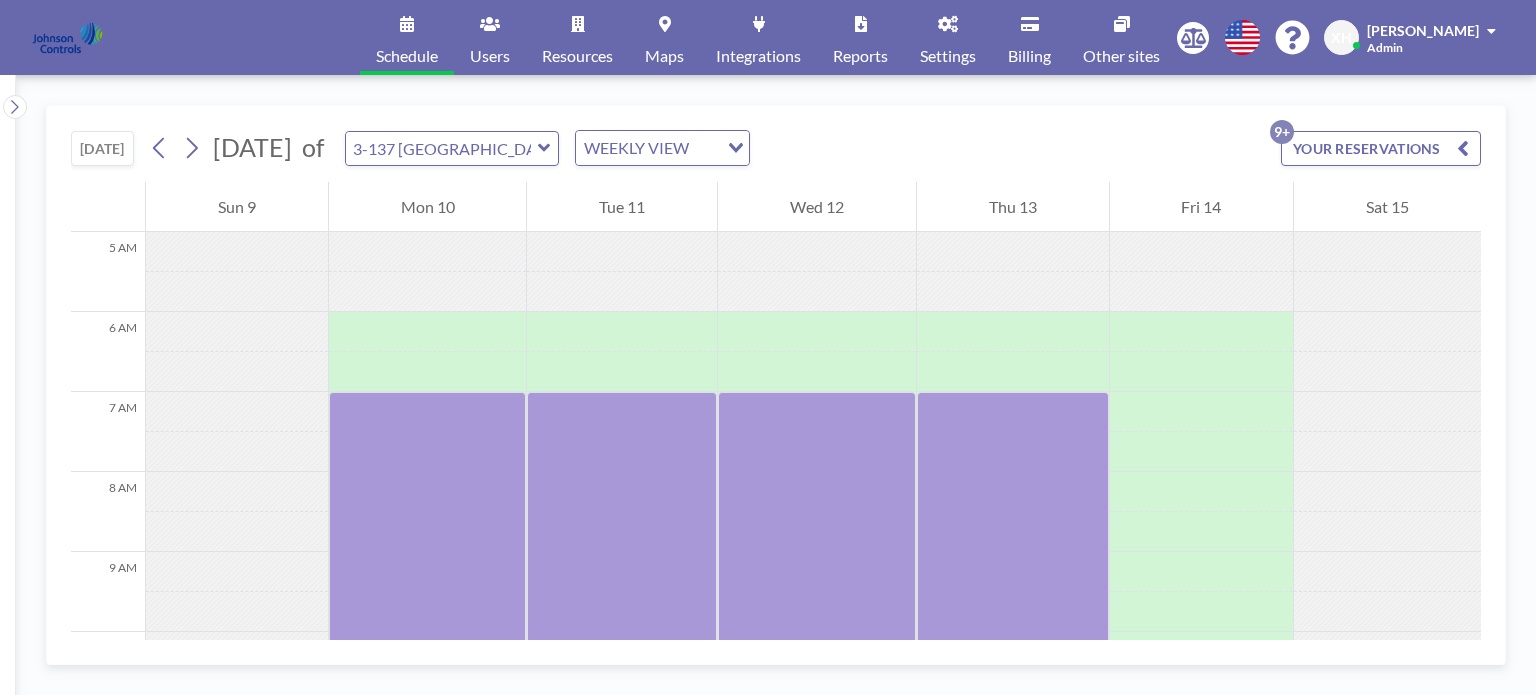 click at bounding box center [1463, 148] 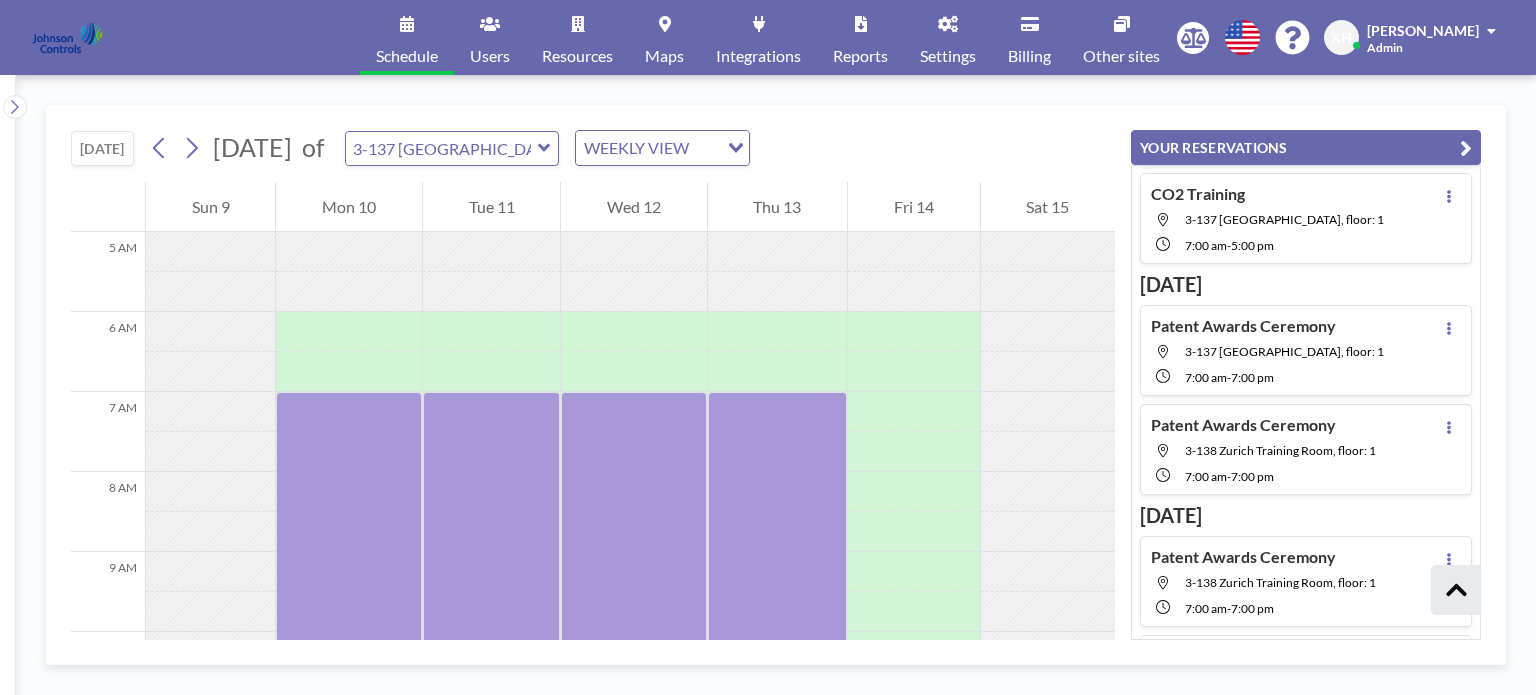 scroll, scrollTop: 4138, scrollLeft: 0, axis: vertical 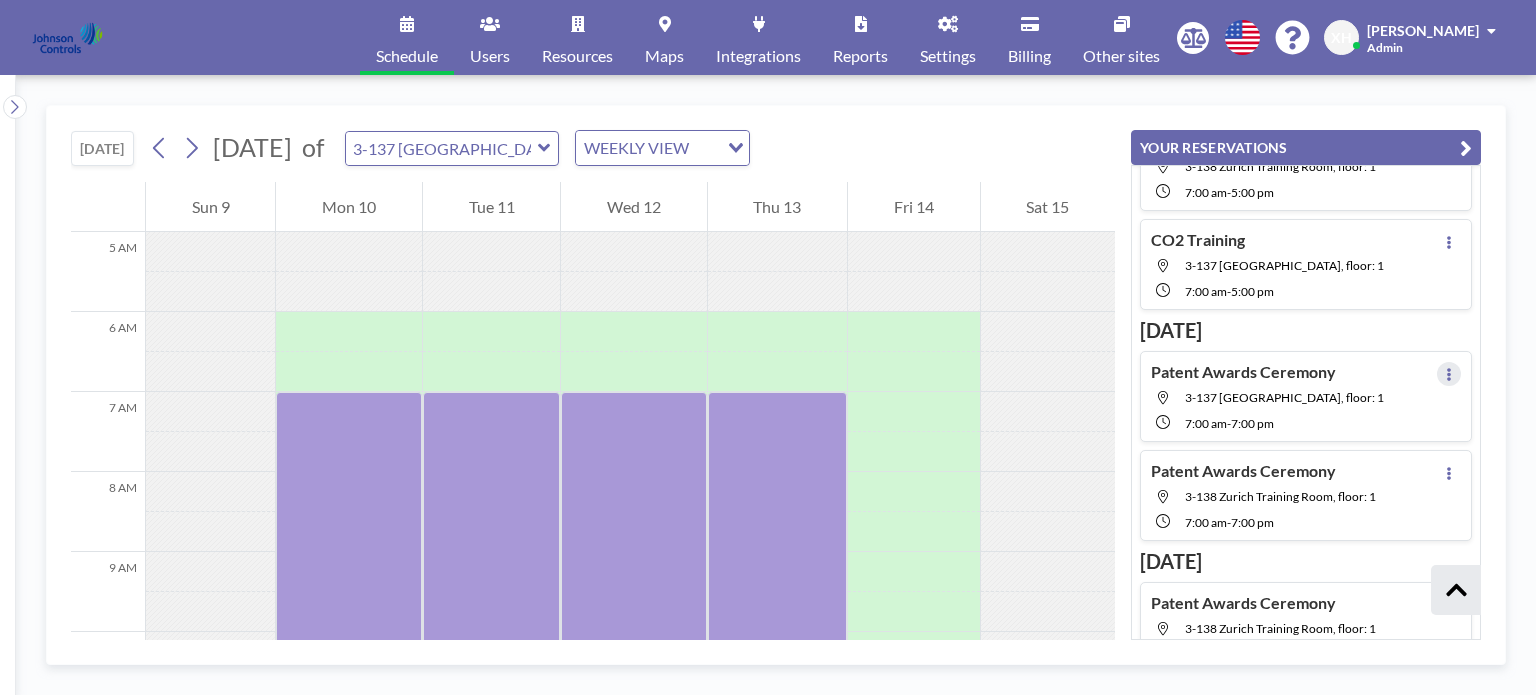 click 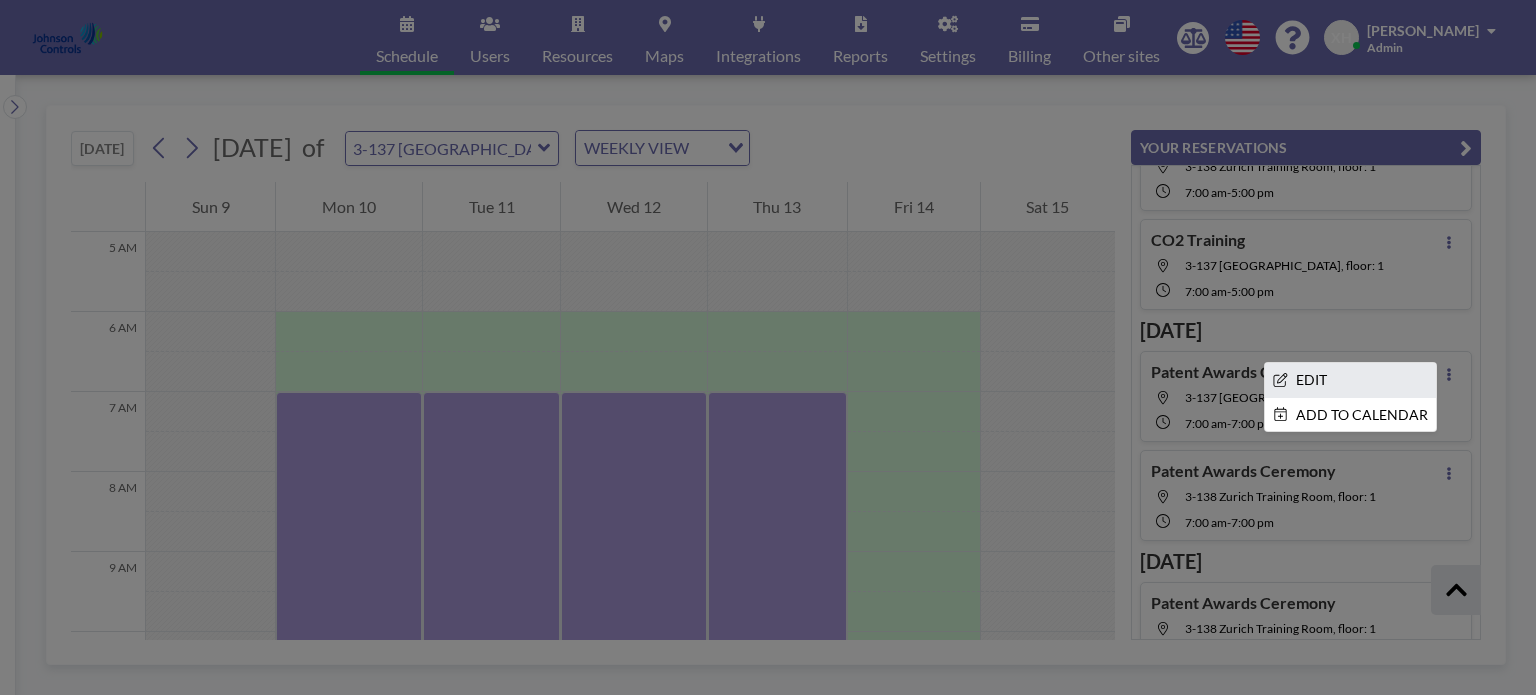 click on "EDIT" at bounding box center (1350, 380) 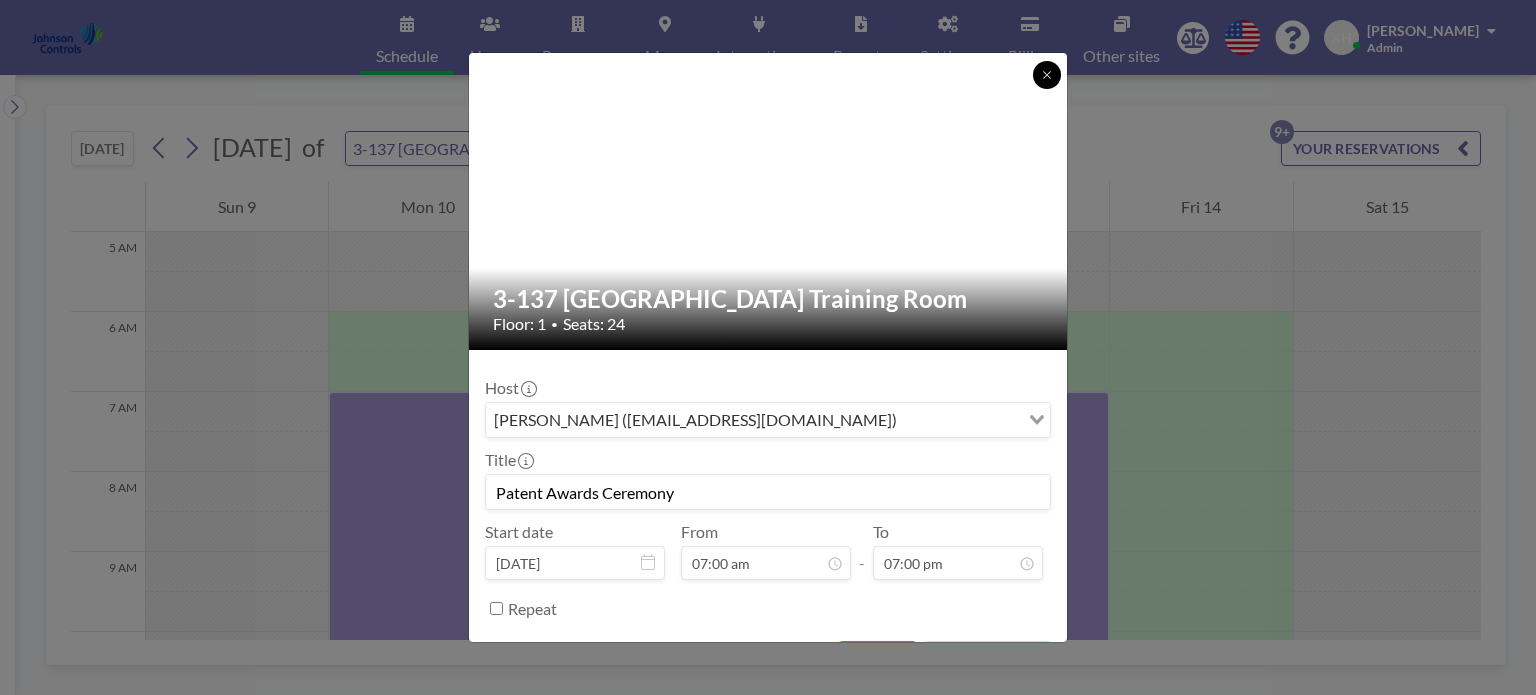 click at bounding box center (1047, 75) 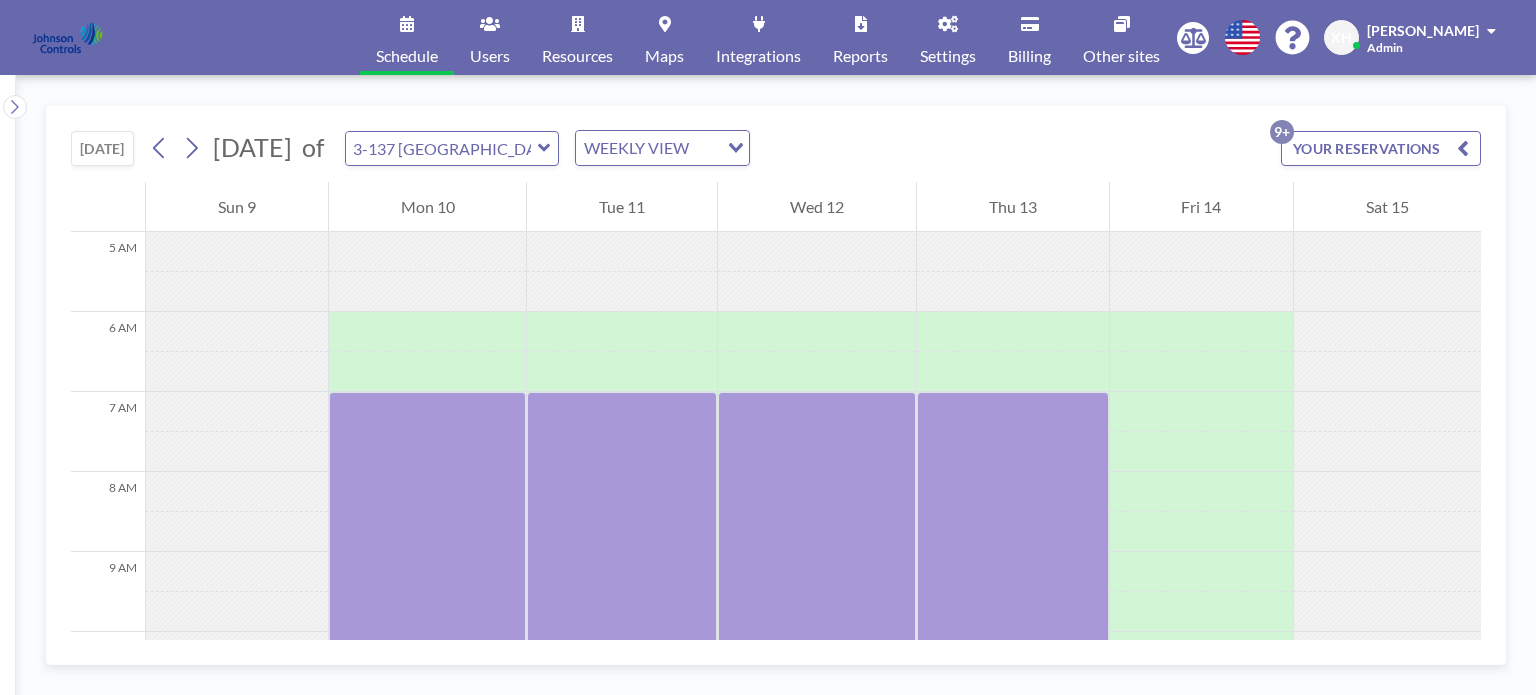 click on "YOUR RESERVATIONS   9+" at bounding box center [1381, 148] 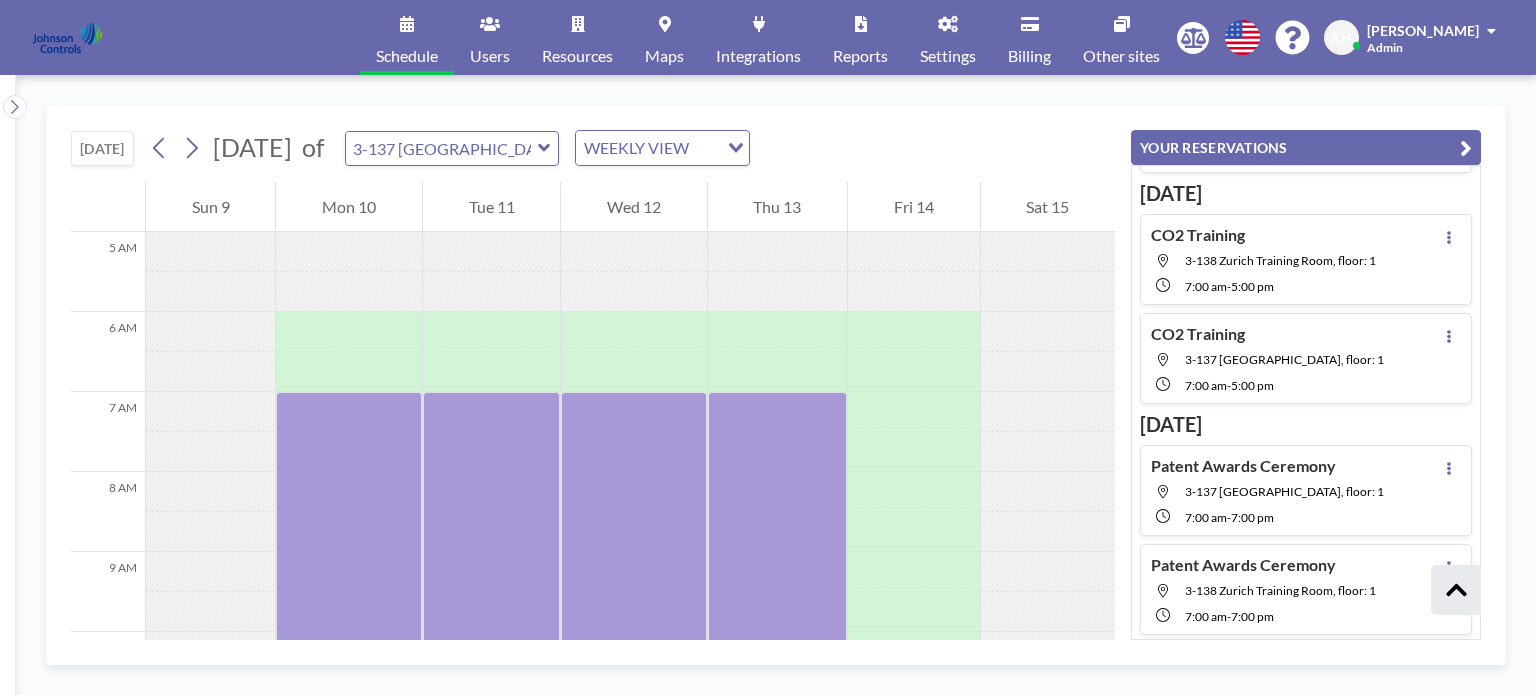 scroll, scrollTop: 4092, scrollLeft: 0, axis: vertical 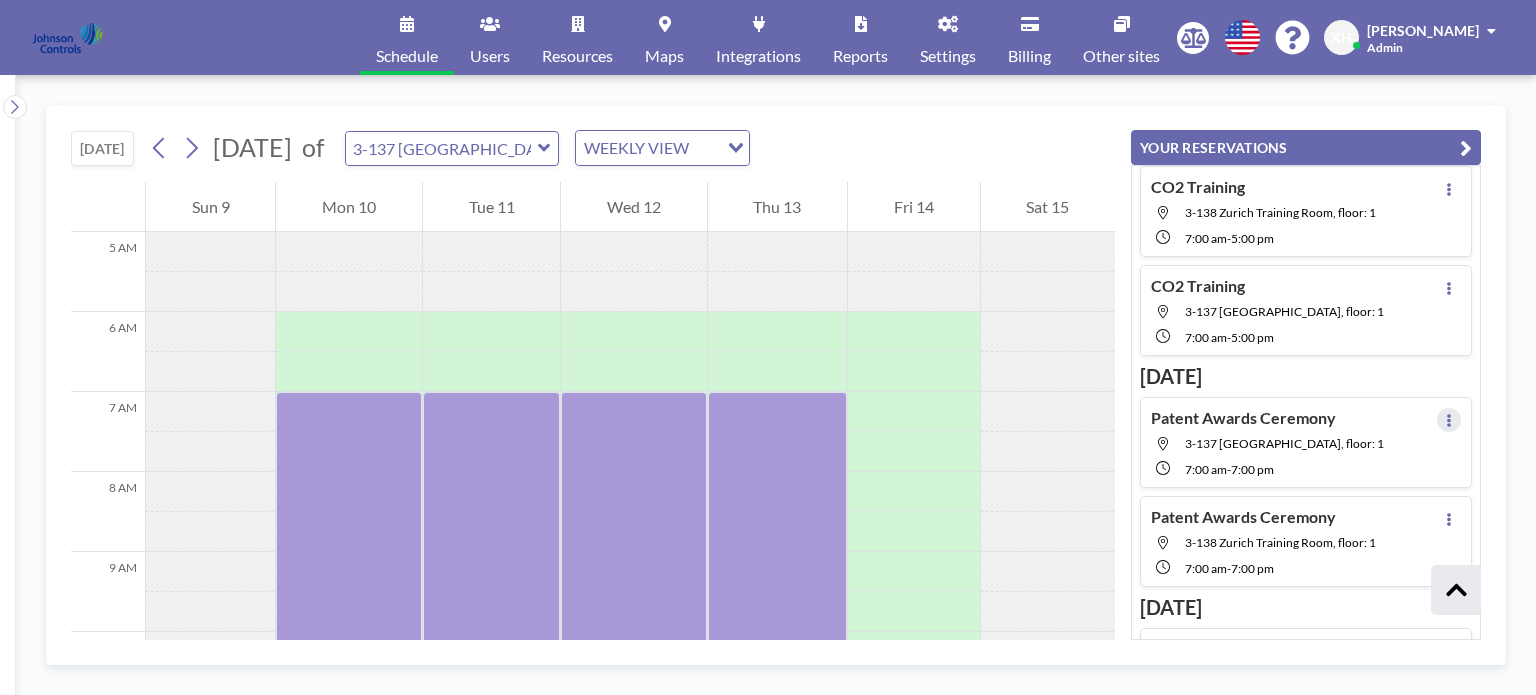 click 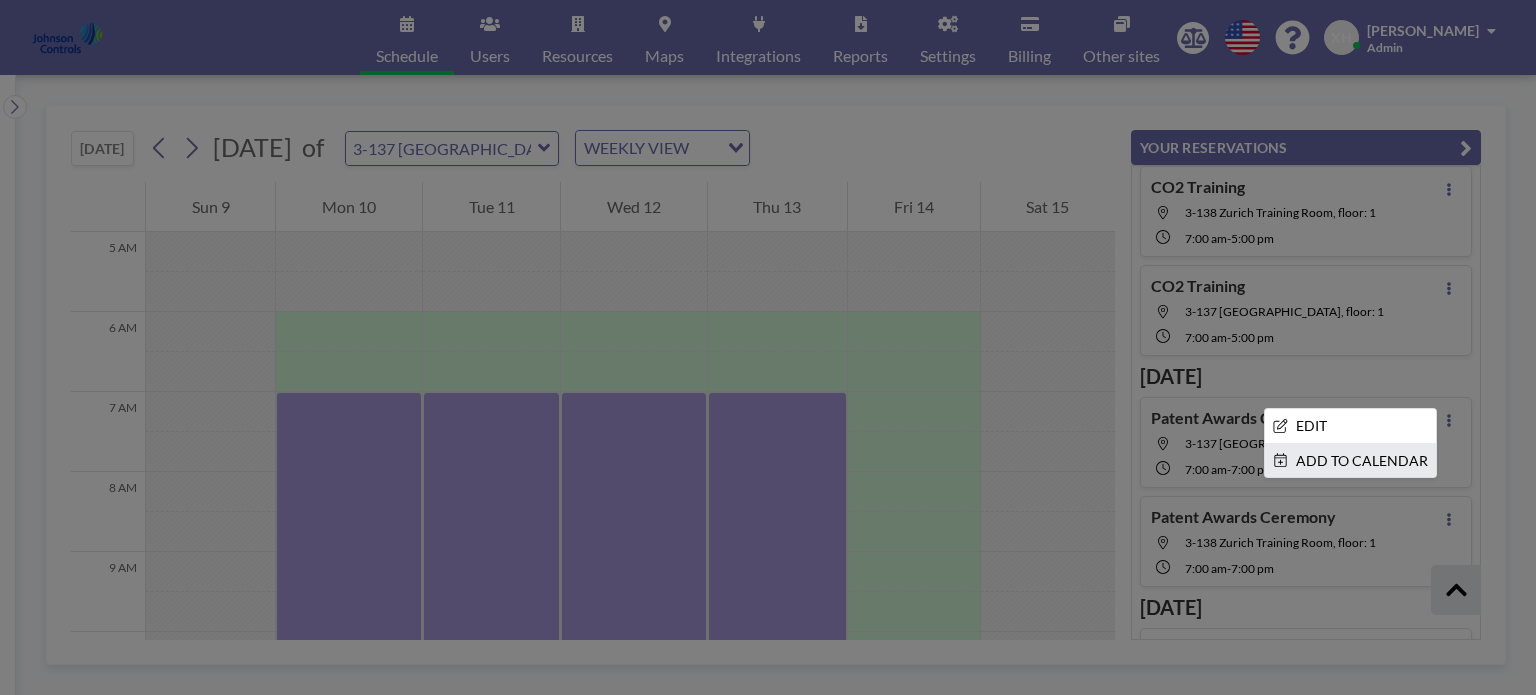 click on "ADD TO CALENDAR" at bounding box center [1350, 461] 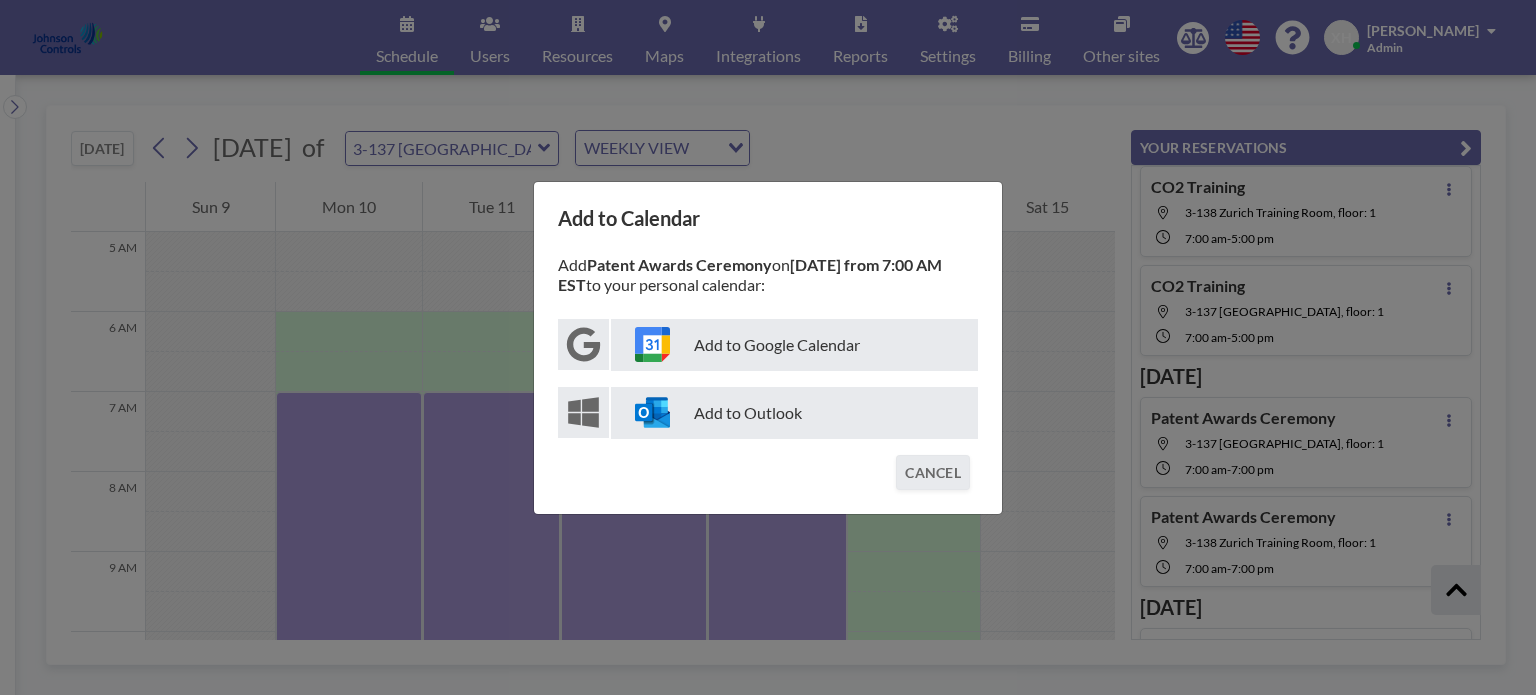 click on "Add to Outlook" at bounding box center (794, 413) 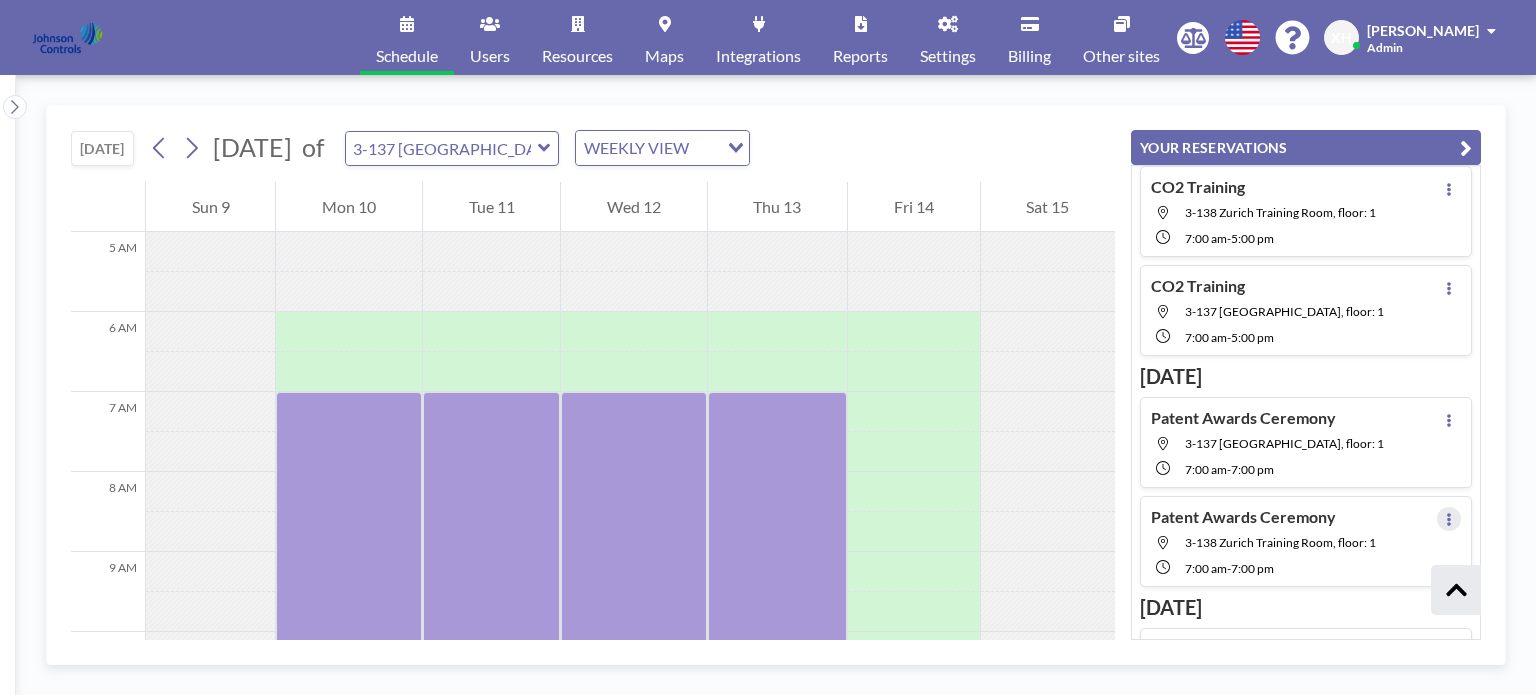 click 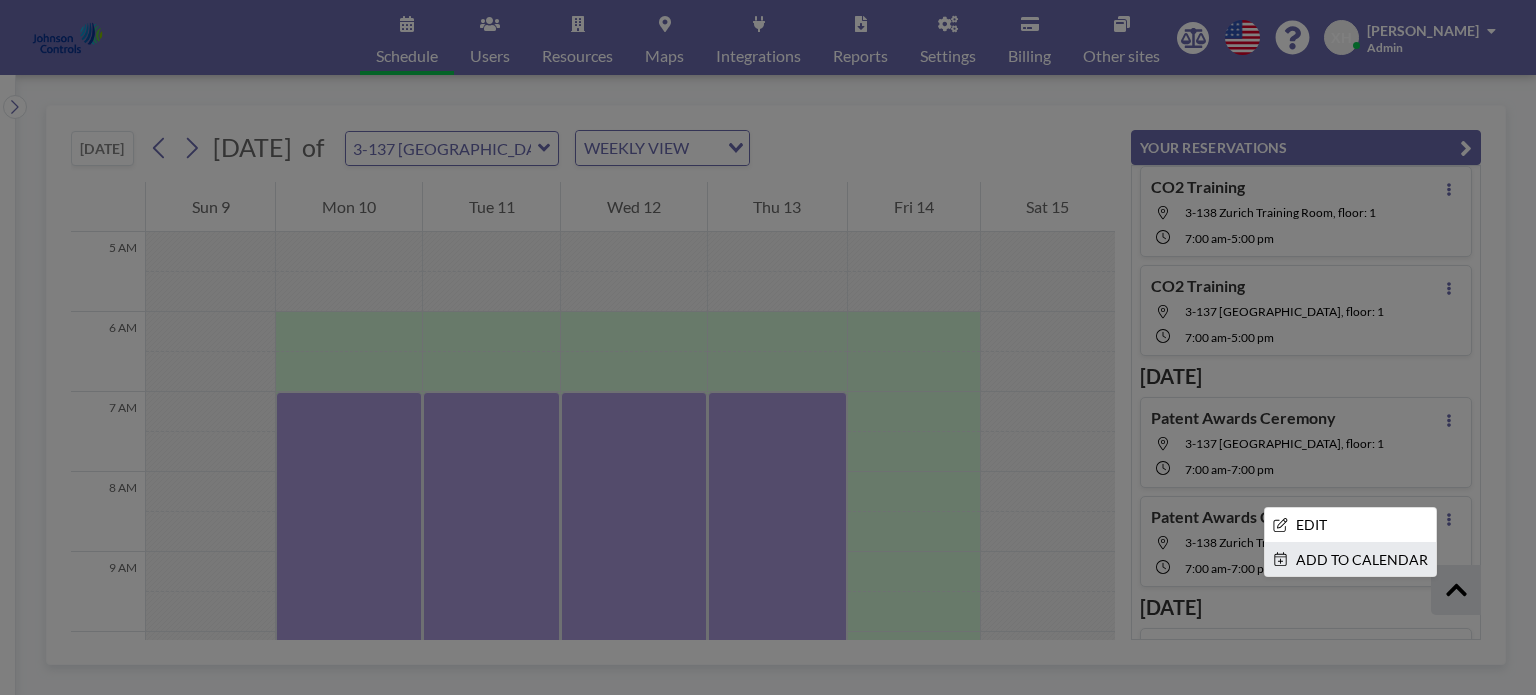 click on "ADD TO CALENDAR" at bounding box center [1350, 560] 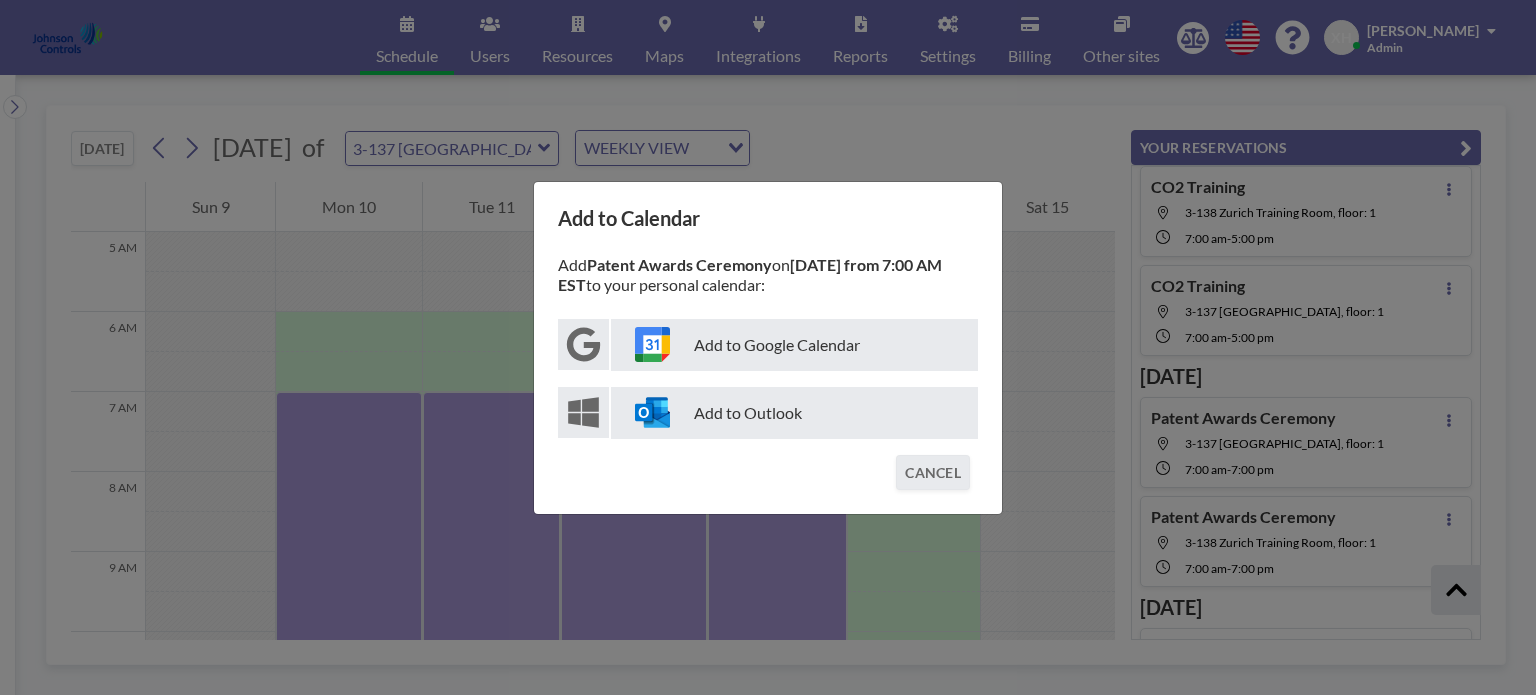 click on "Add to Outlook" at bounding box center (794, 413) 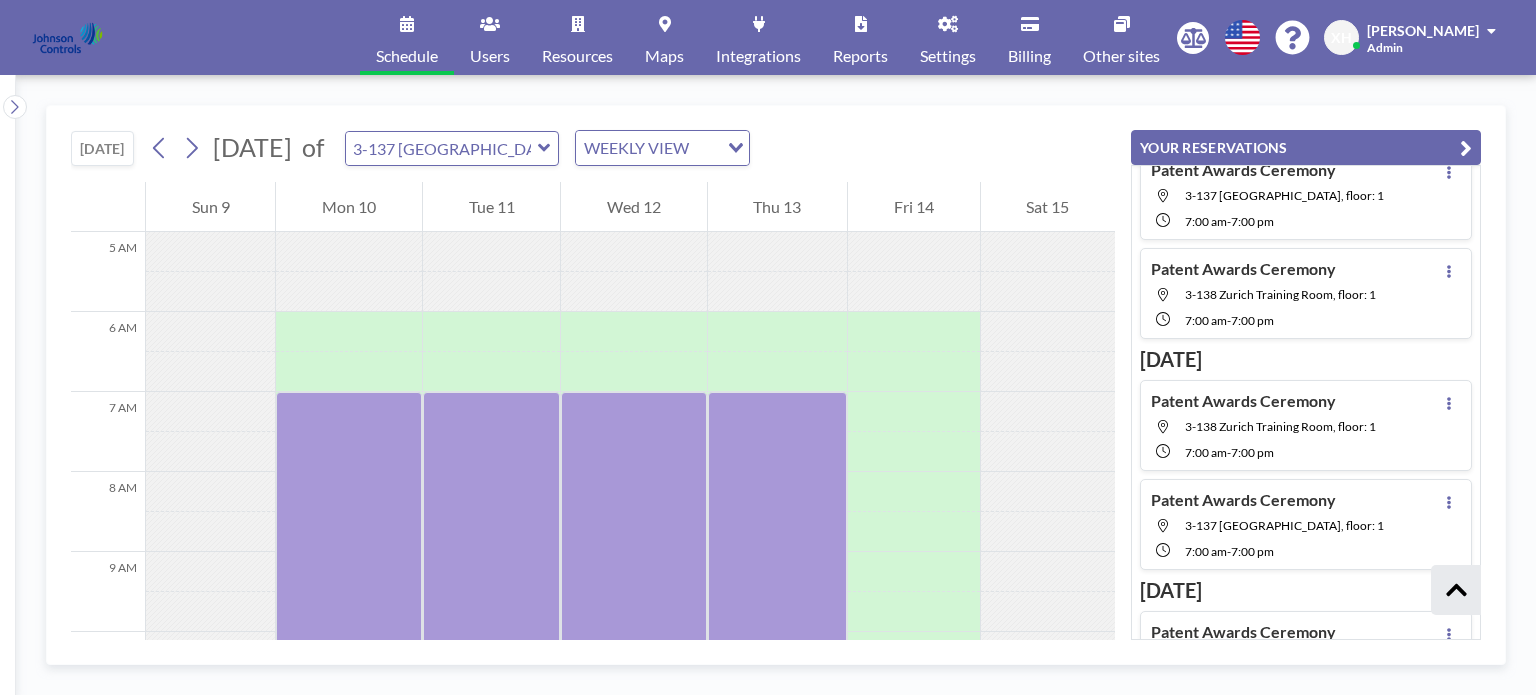 scroll, scrollTop: 4418, scrollLeft: 0, axis: vertical 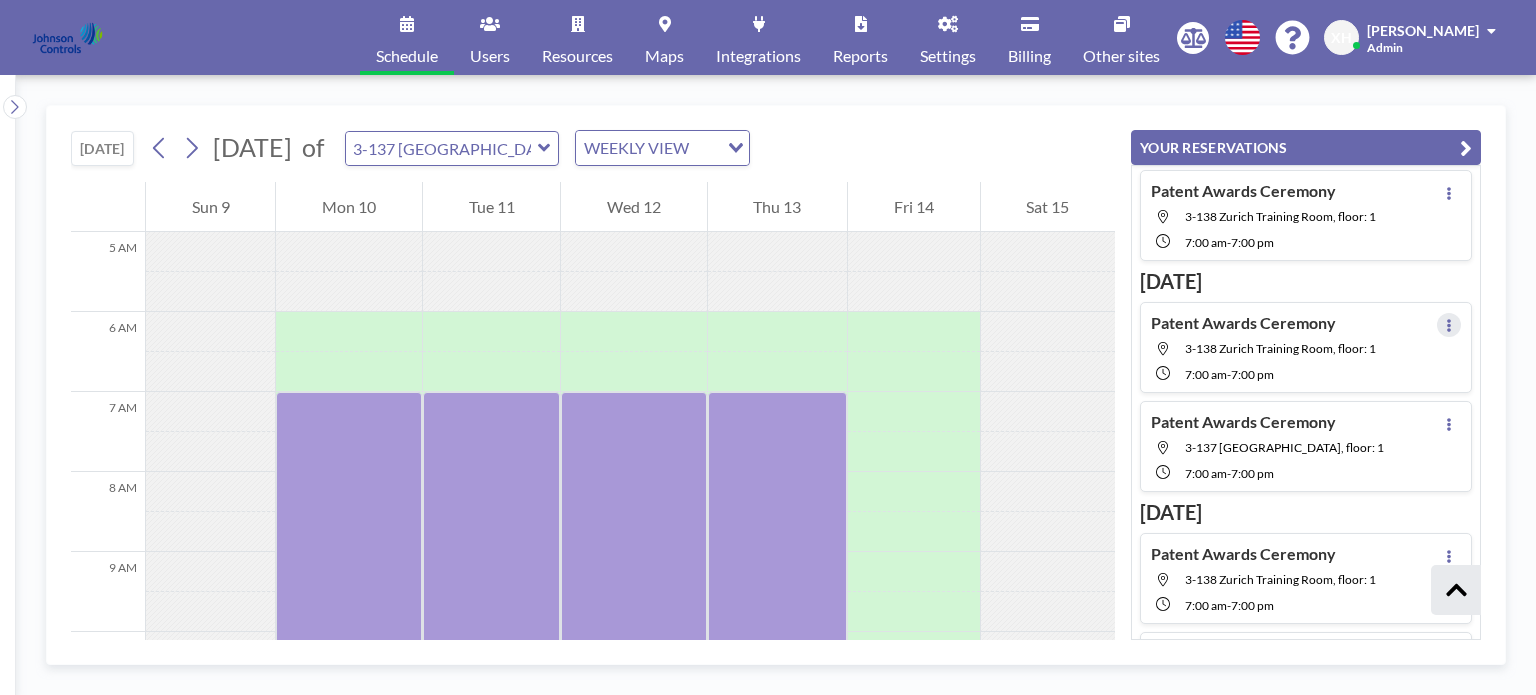 click 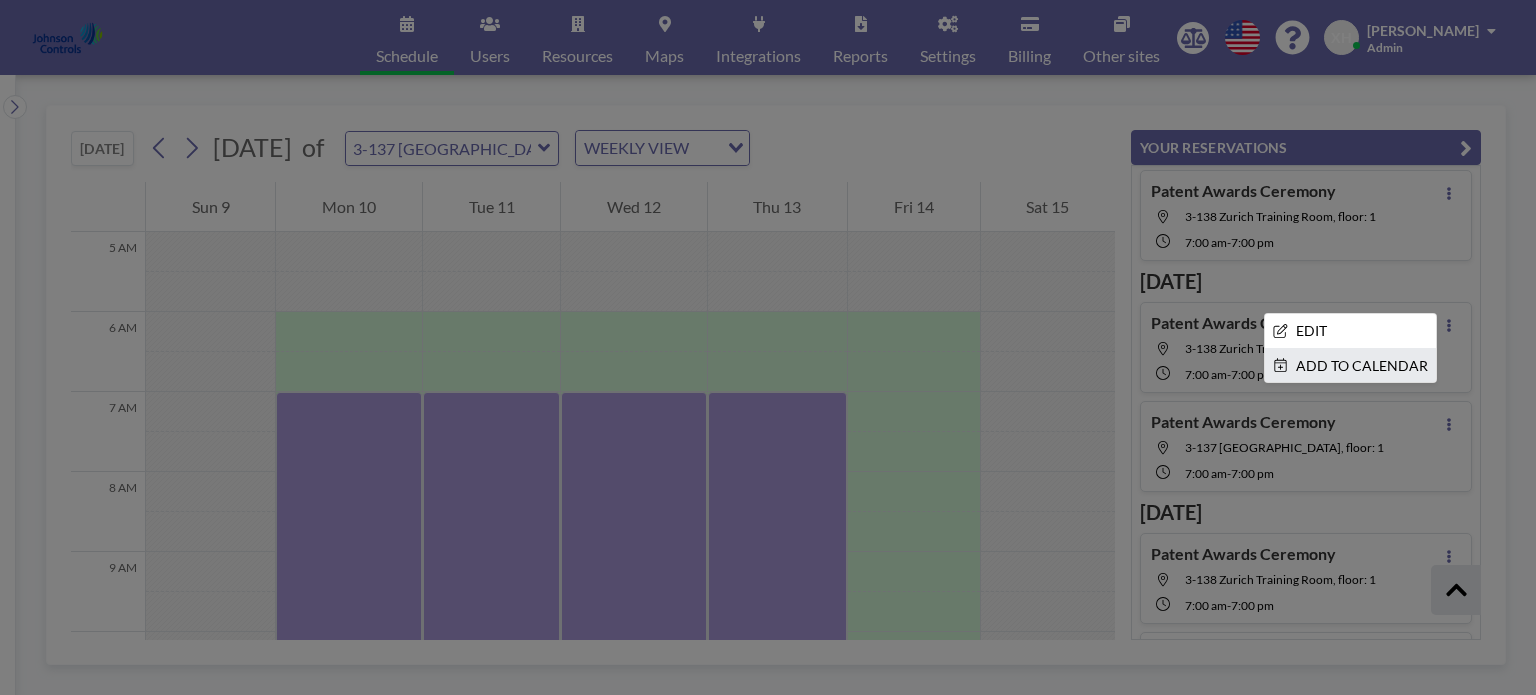 click on "ADD TO CALENDAR" at bounding box center [1350, 366] 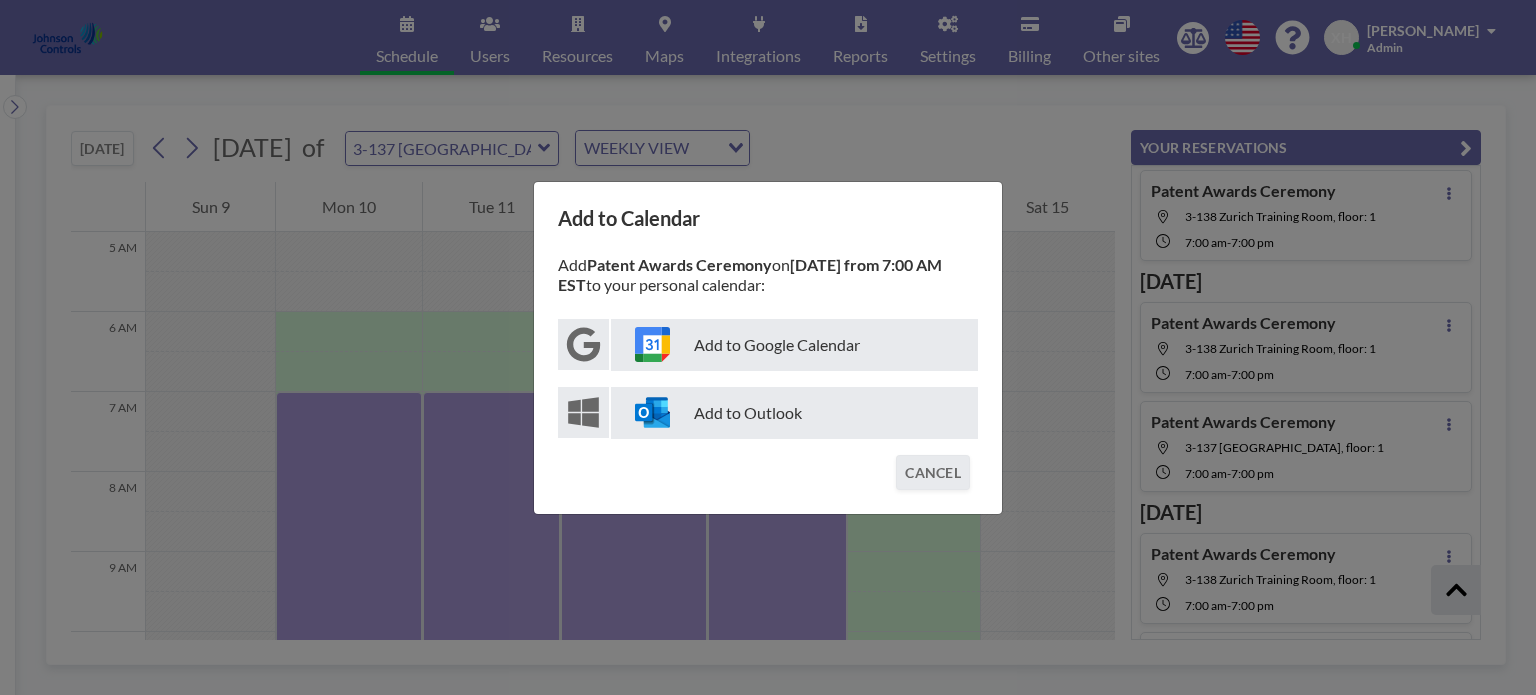 click on "Add to Outlook" at bounding box center [794, 413] 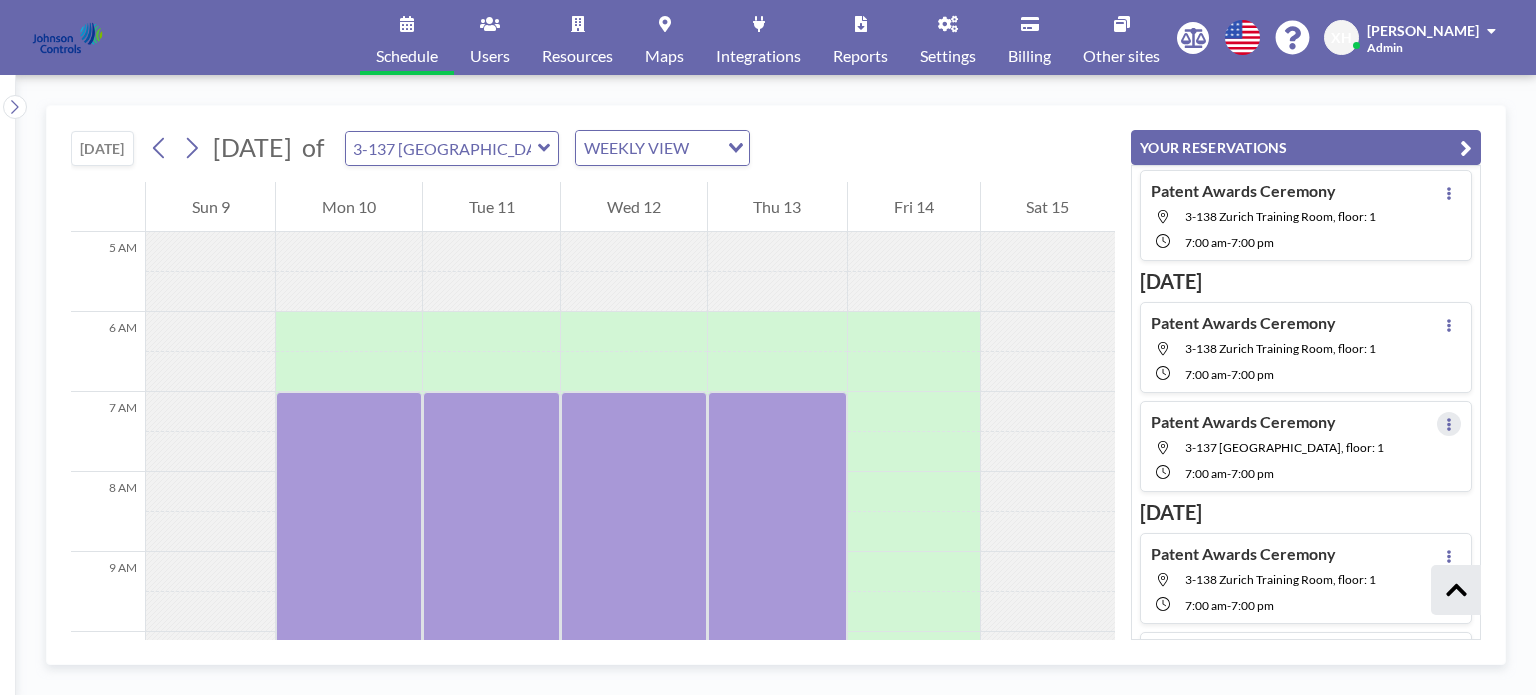 click at bounding box center (1449, 424) 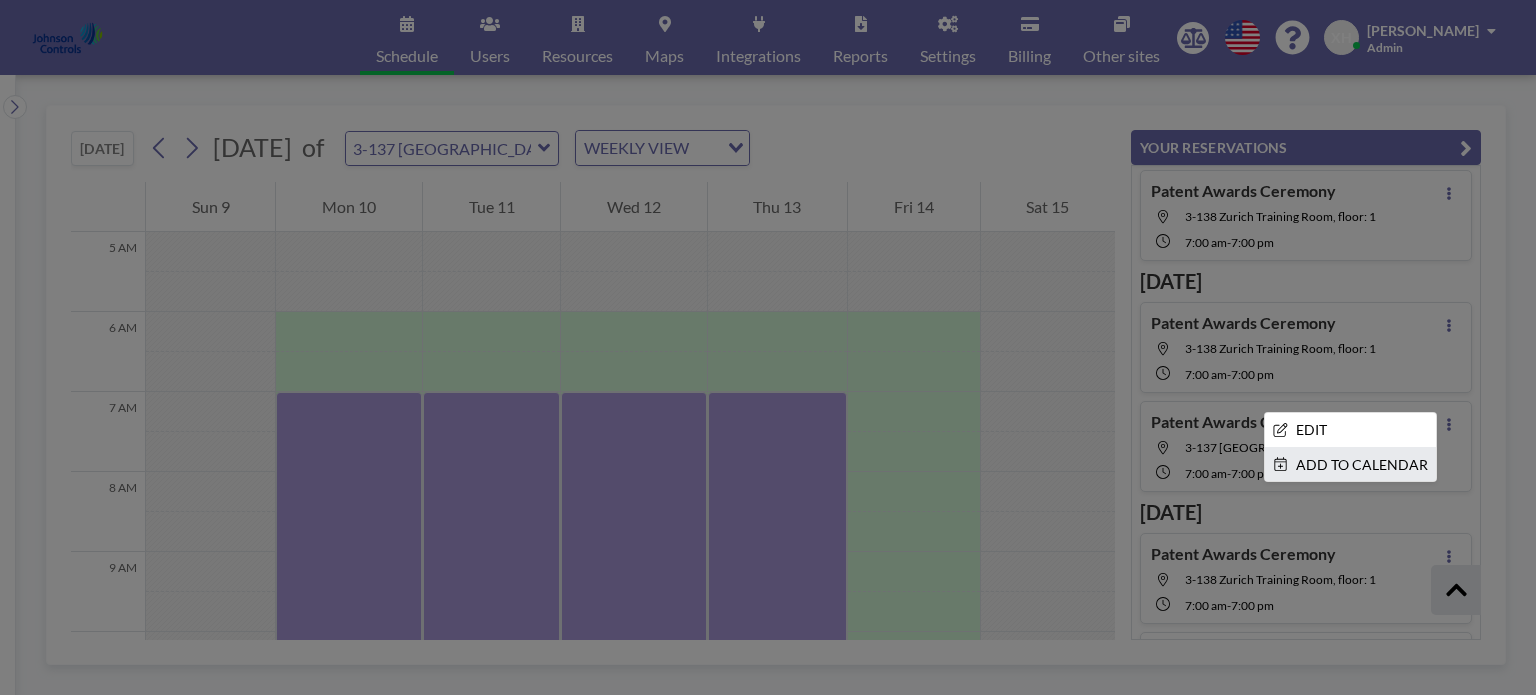 click on "ADD TO CALENDAR" at bounding box center (1350, 465) 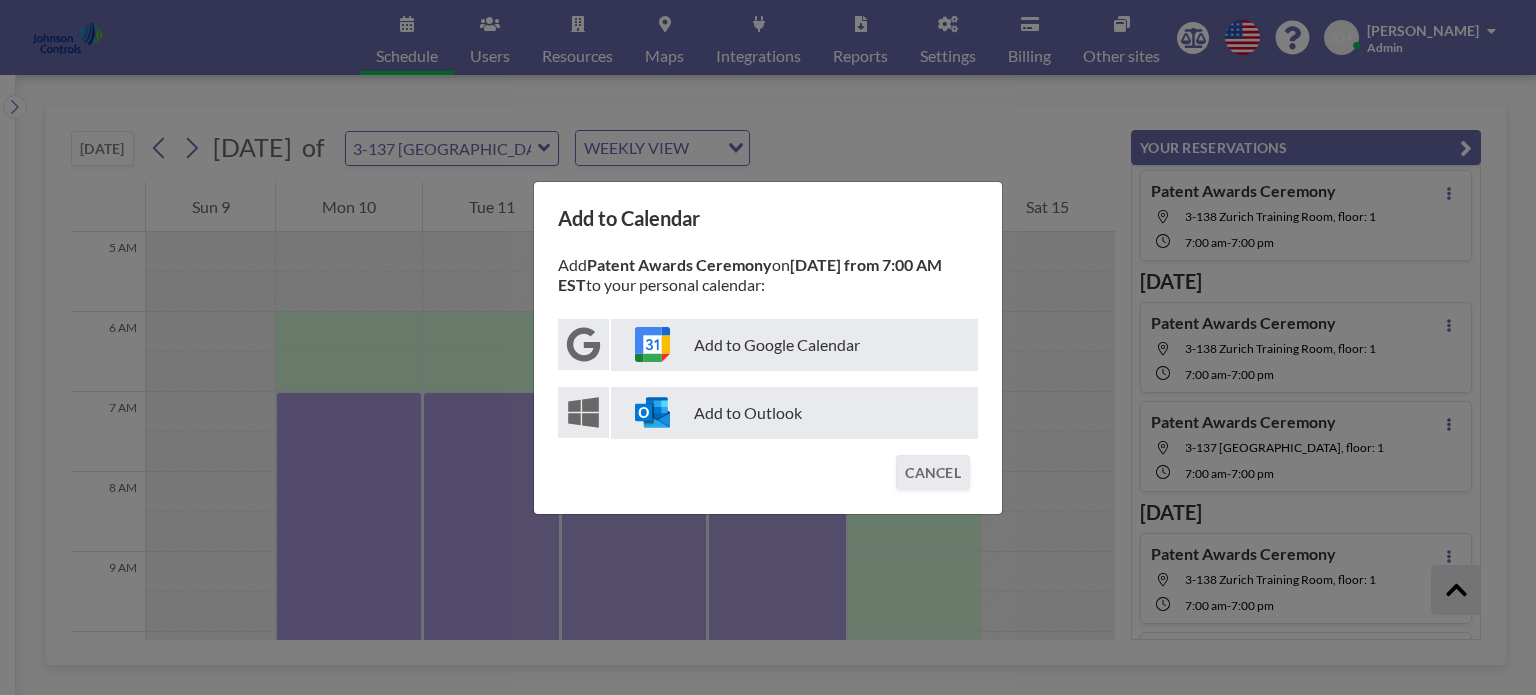 click at bounding box center [652, 412] 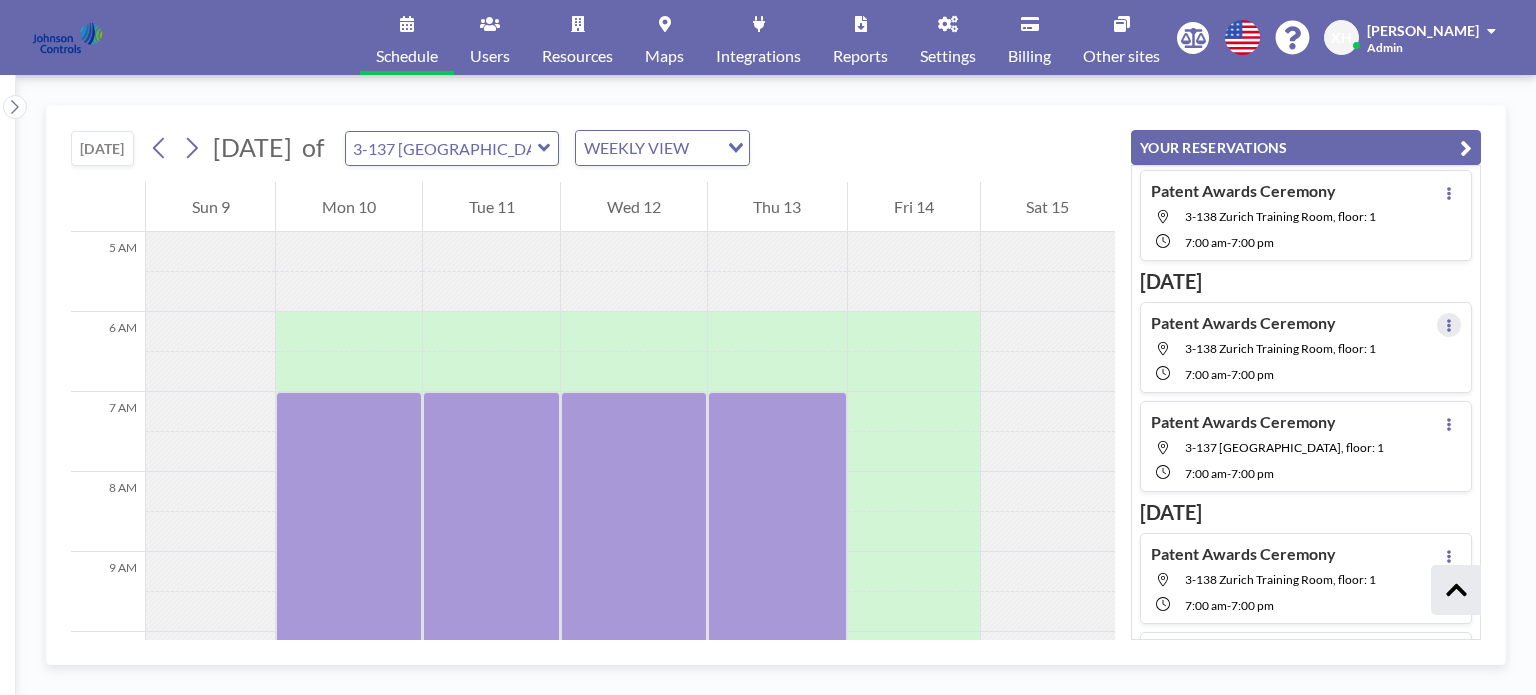 click 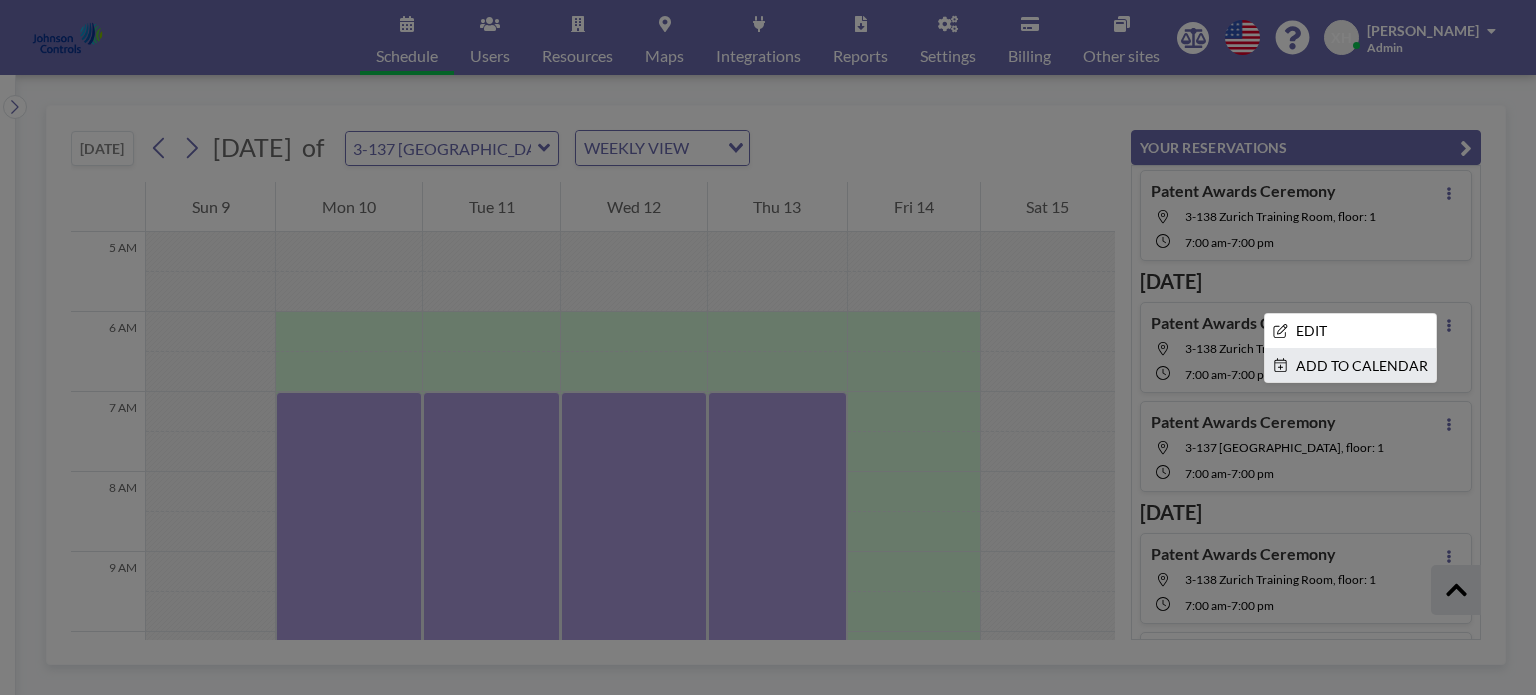 click on "ADD TO CALENDAR" at bounding box center [1350, 366] 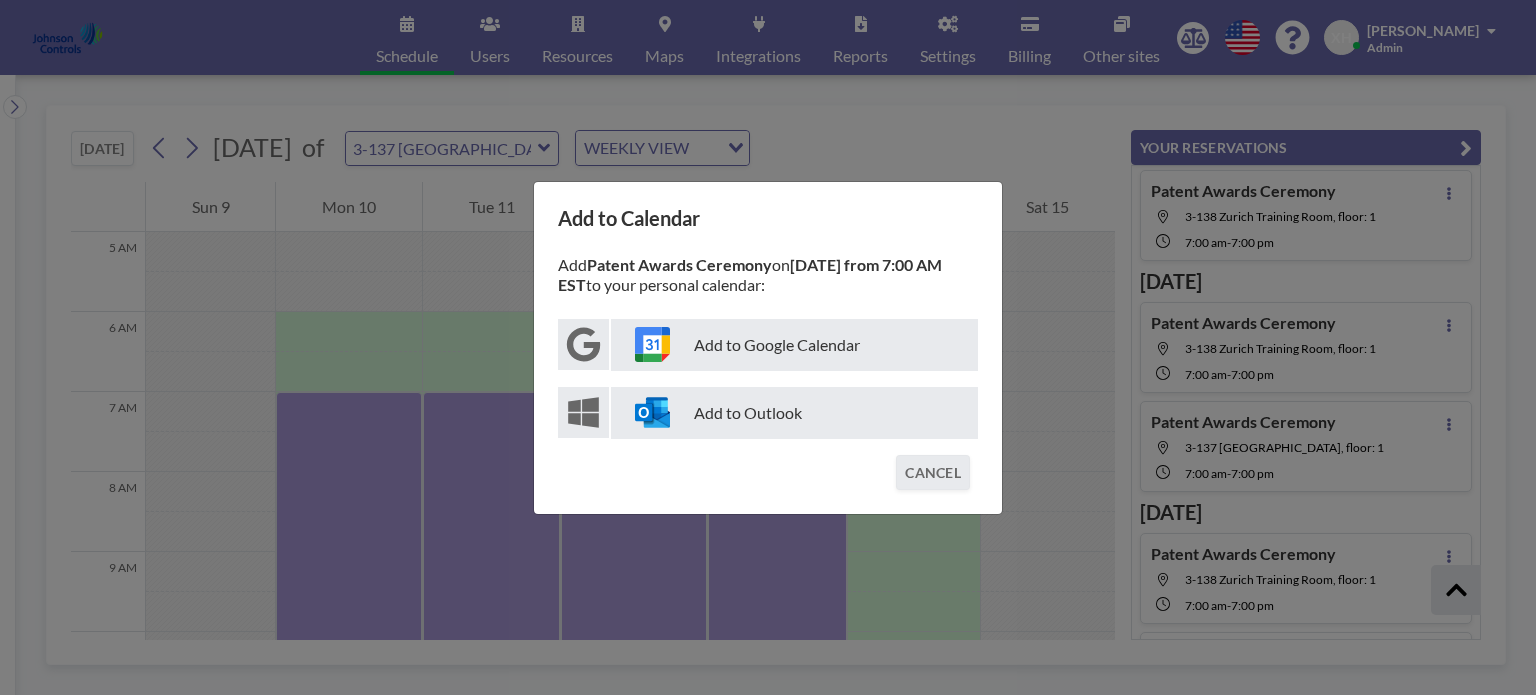 click on "Add to Outlook" at bounding box center (794, 413) 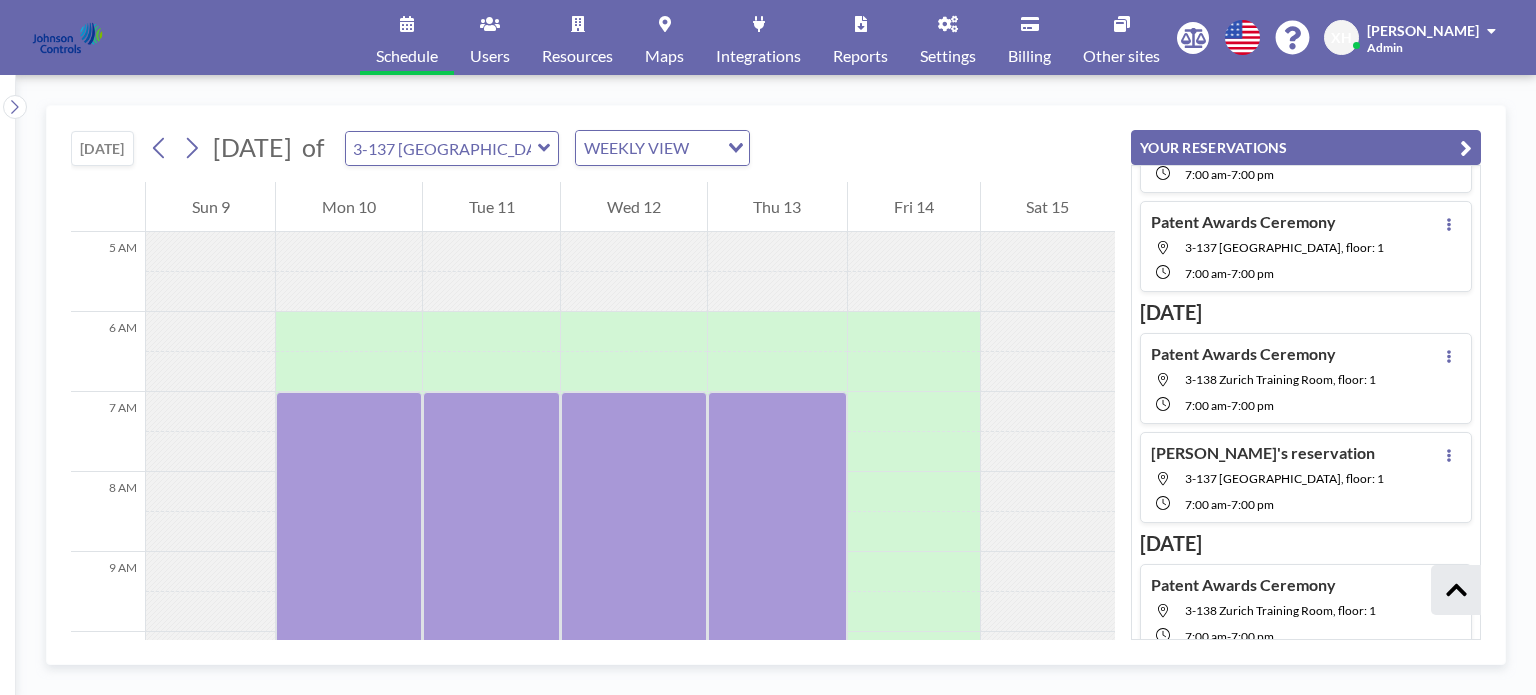 scroll, scrollTop: 4718, scrollLeft: 0, axis: vertical 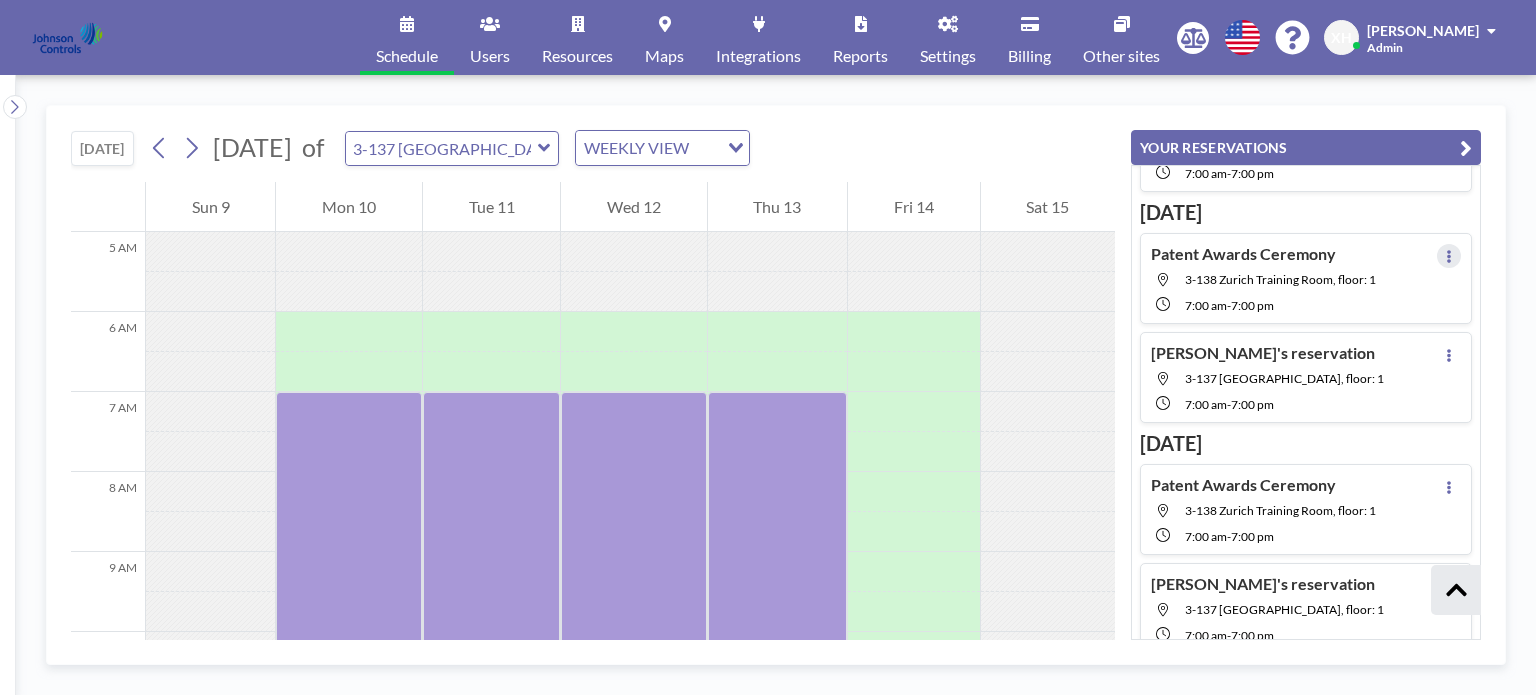 click at bounding box center [1449, 256] 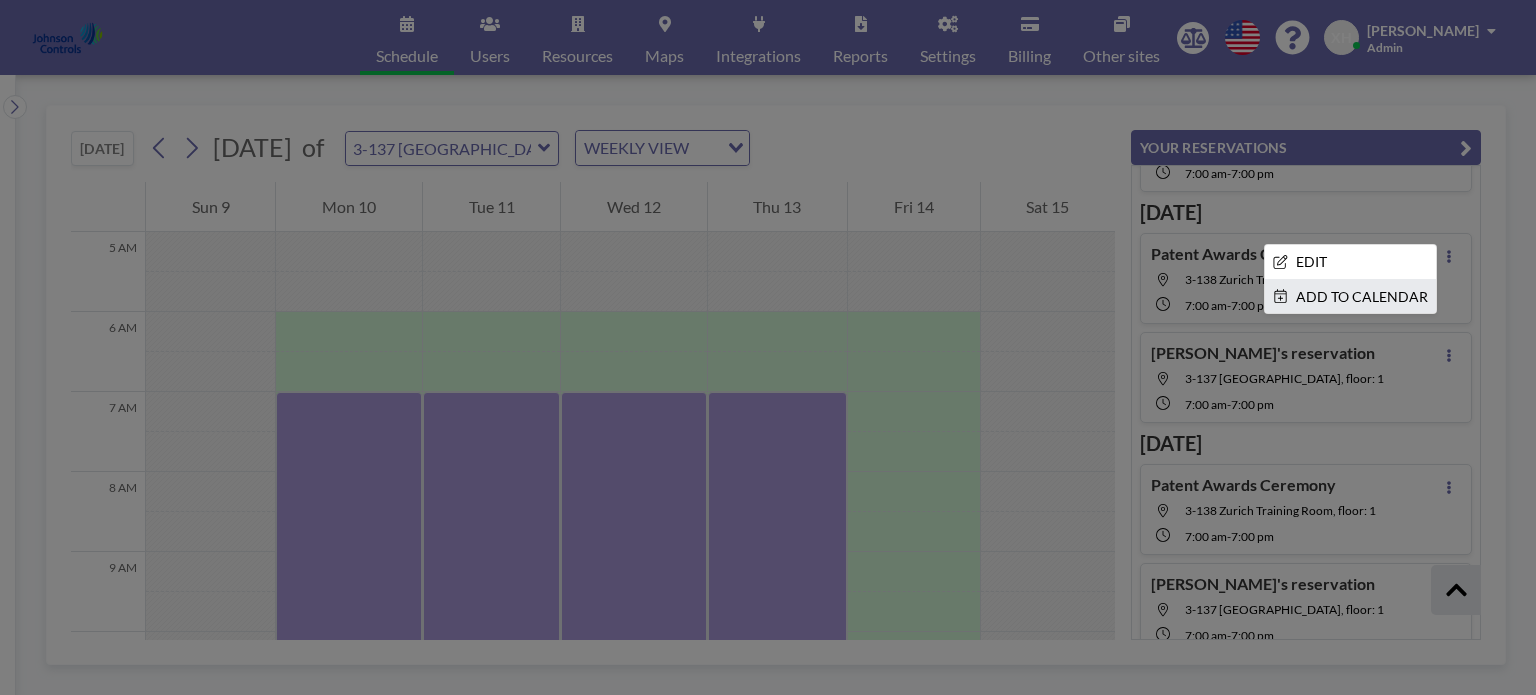 click on "ADD TO CALENDAR" at bounding box center [1350, 297] 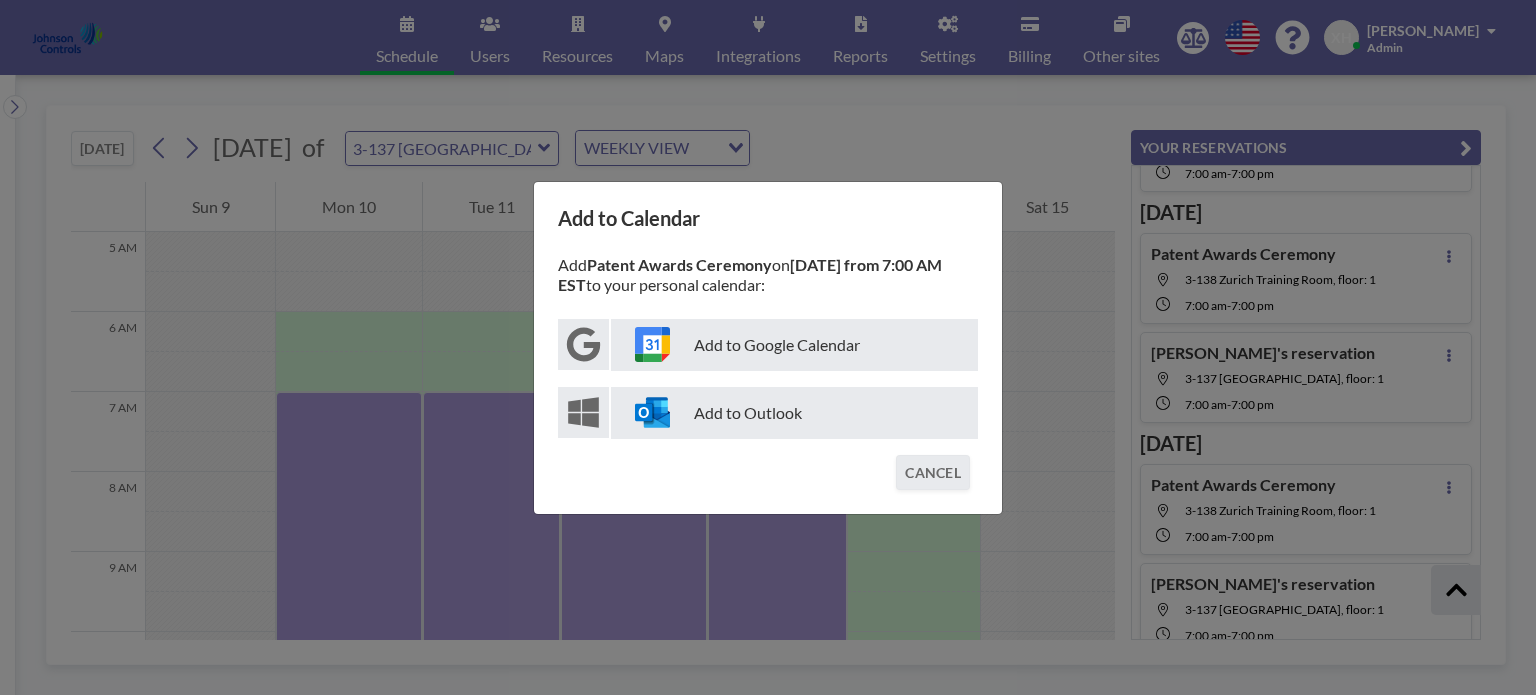 click on "Add to Outlook" at bounding box center [794, 413] 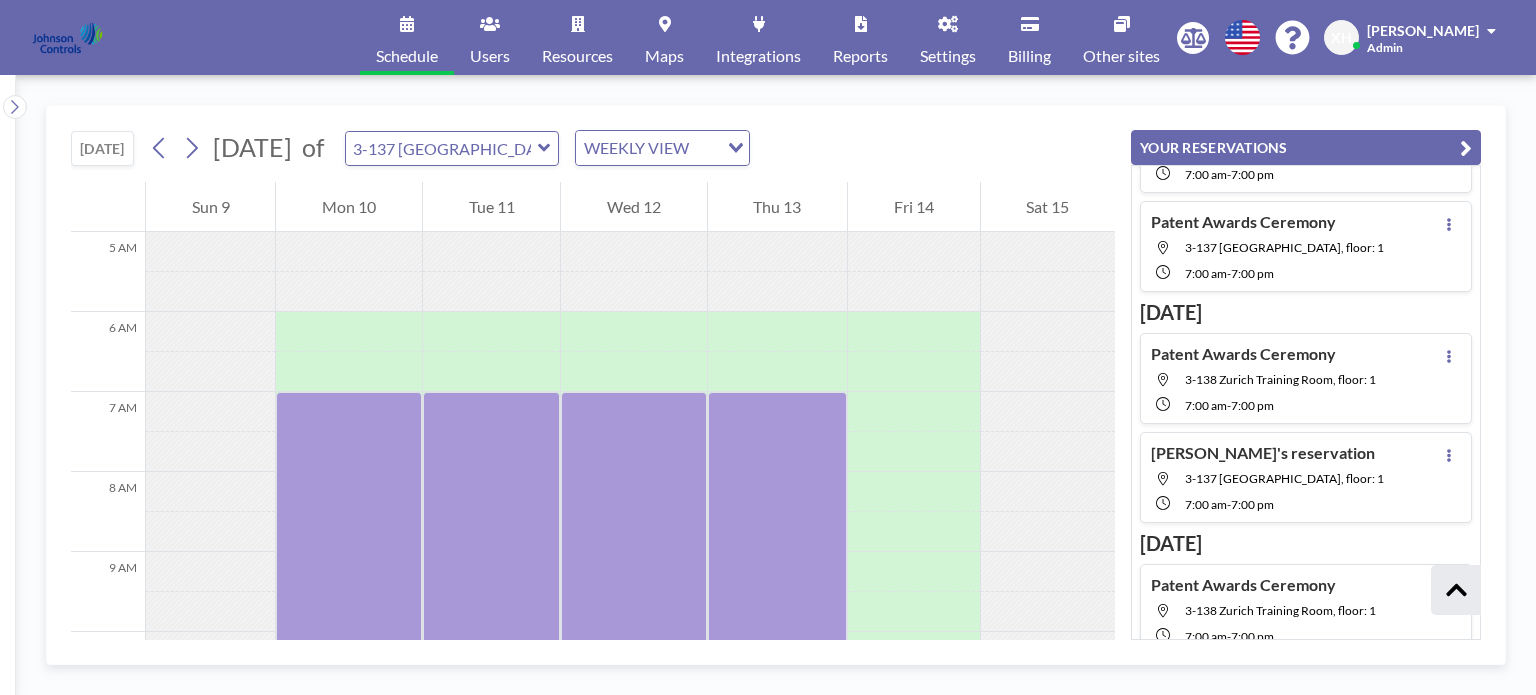 scroll, scrollTop: 4718, scrollLeft: 0, axis: vertical 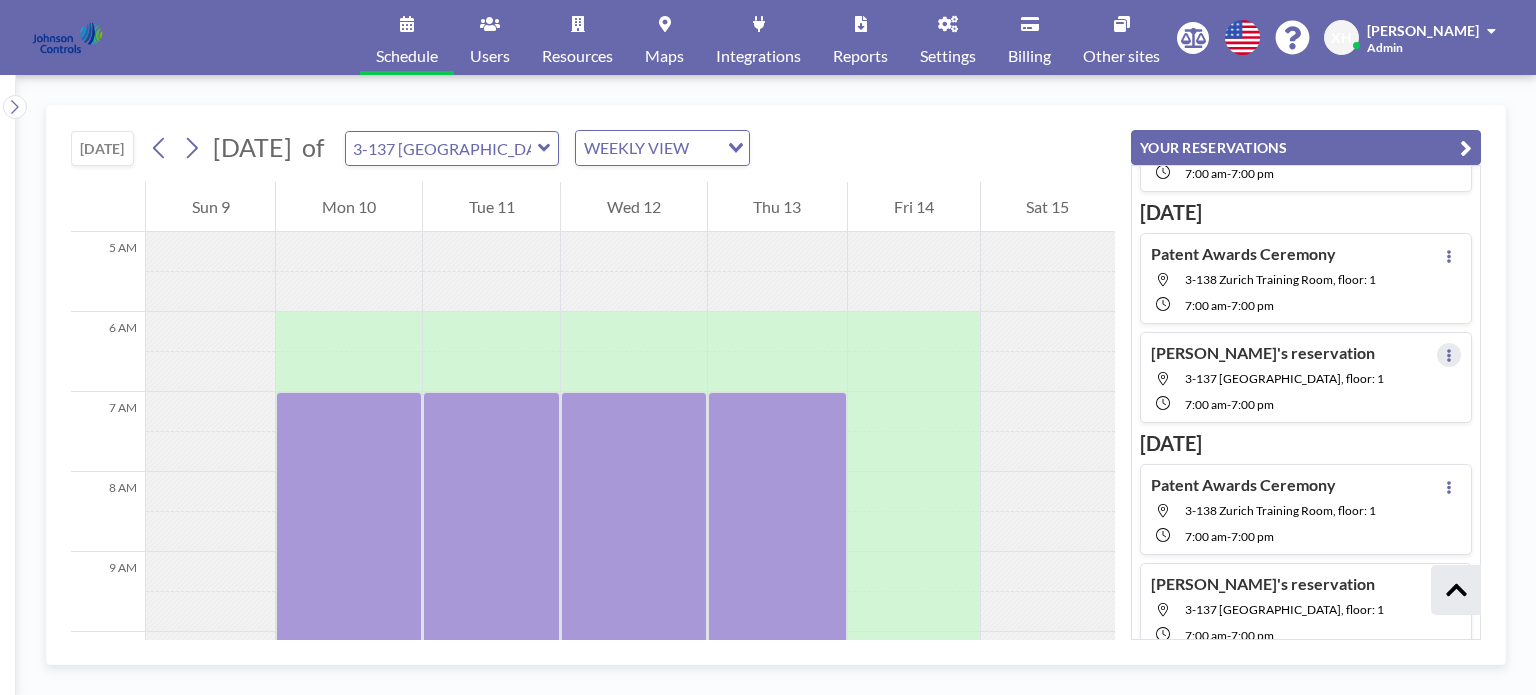 click 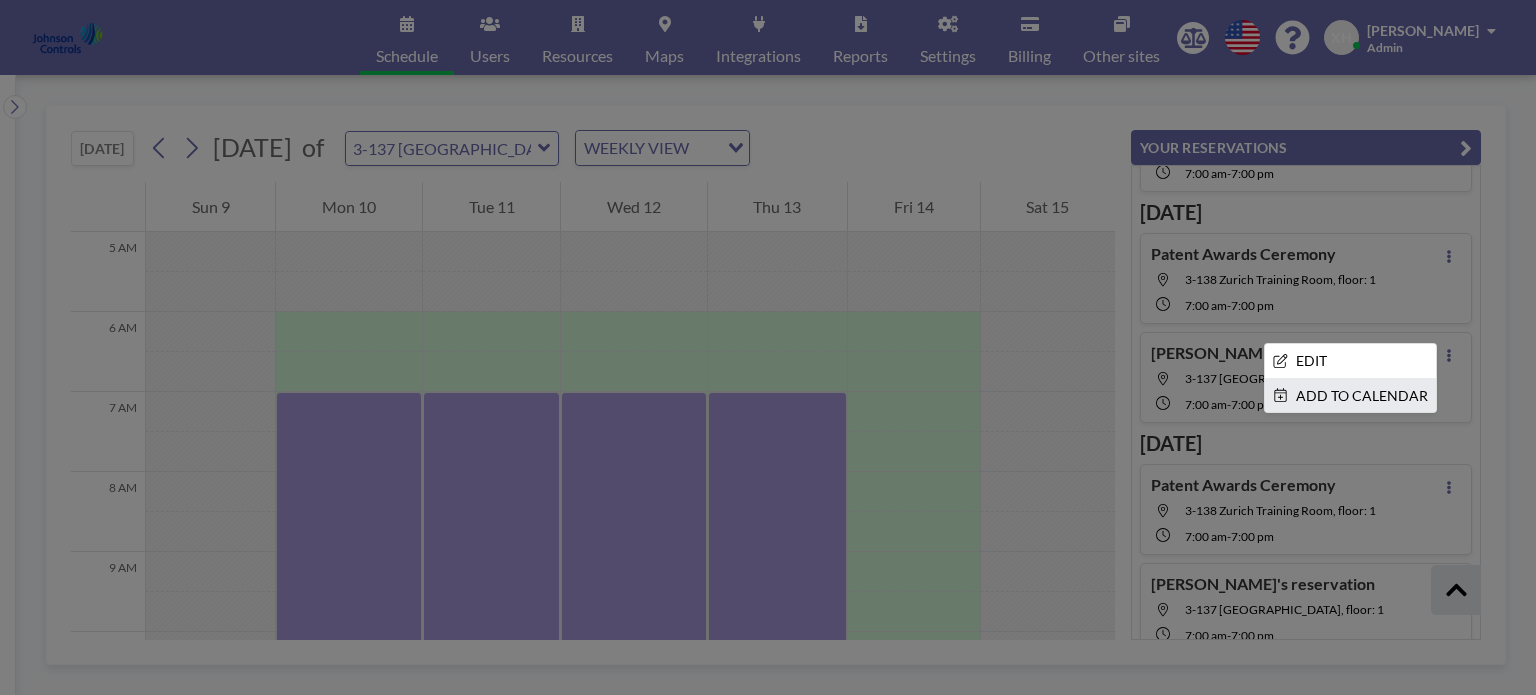 click on "ADD TO CALENDAR" at bounding box center (1350, 396) 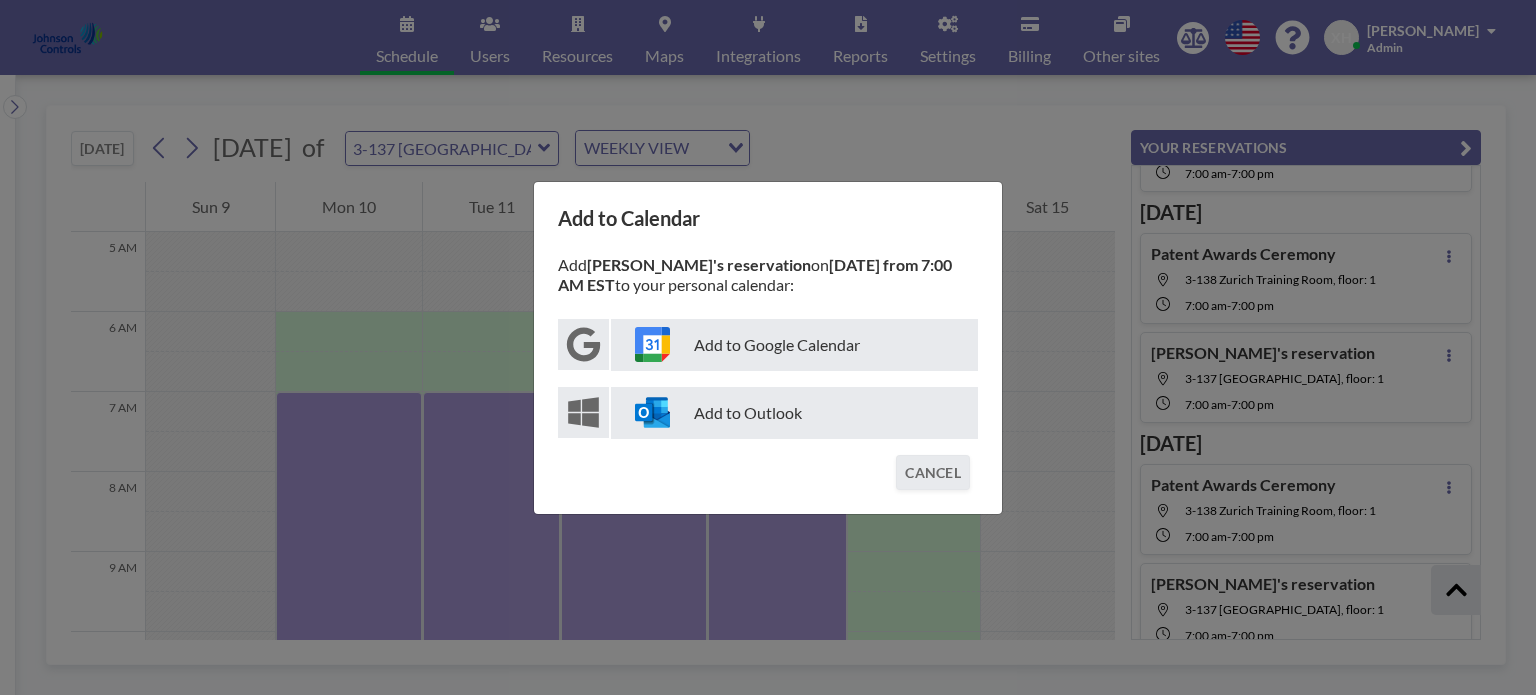click on "Add to Outlook" at bounding box center [794, 413] 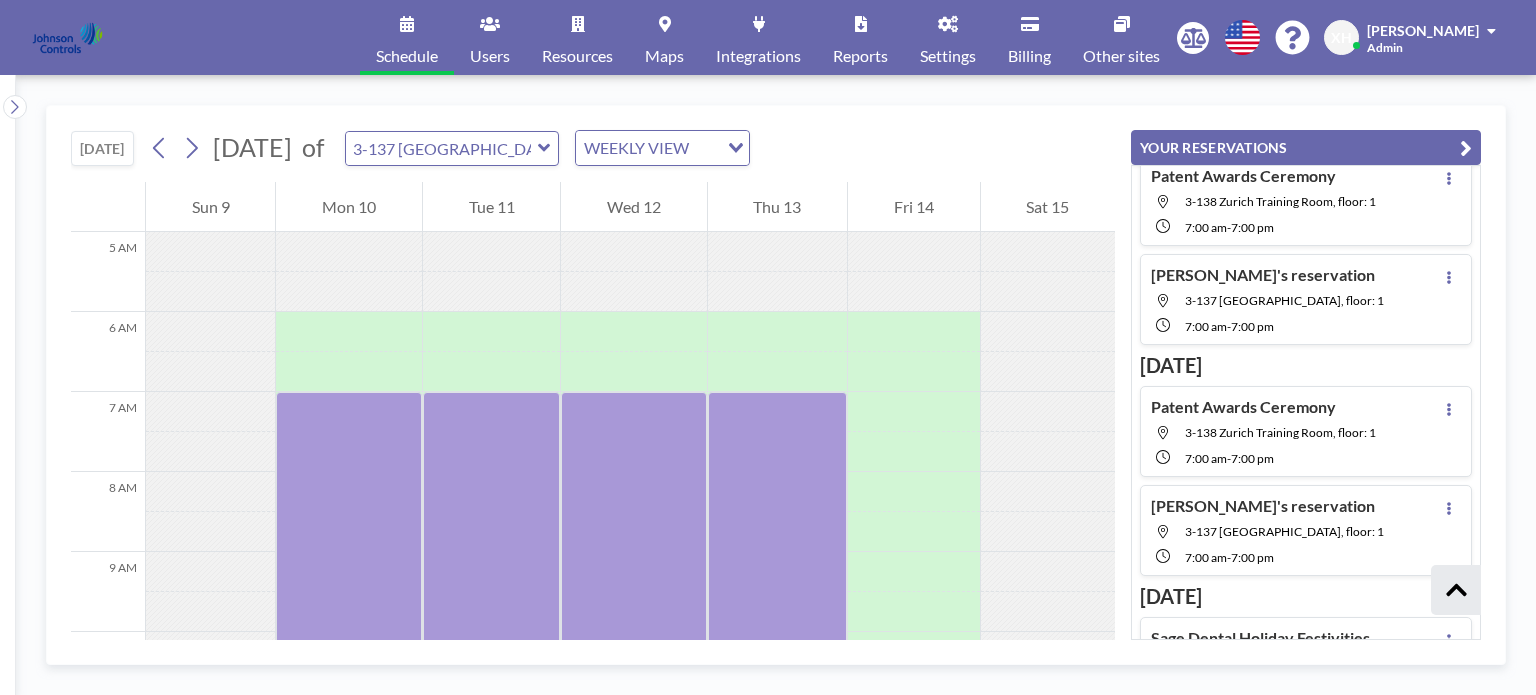 scroll, scrollTop: 4918, scrollLeft: 0, axis: vertical 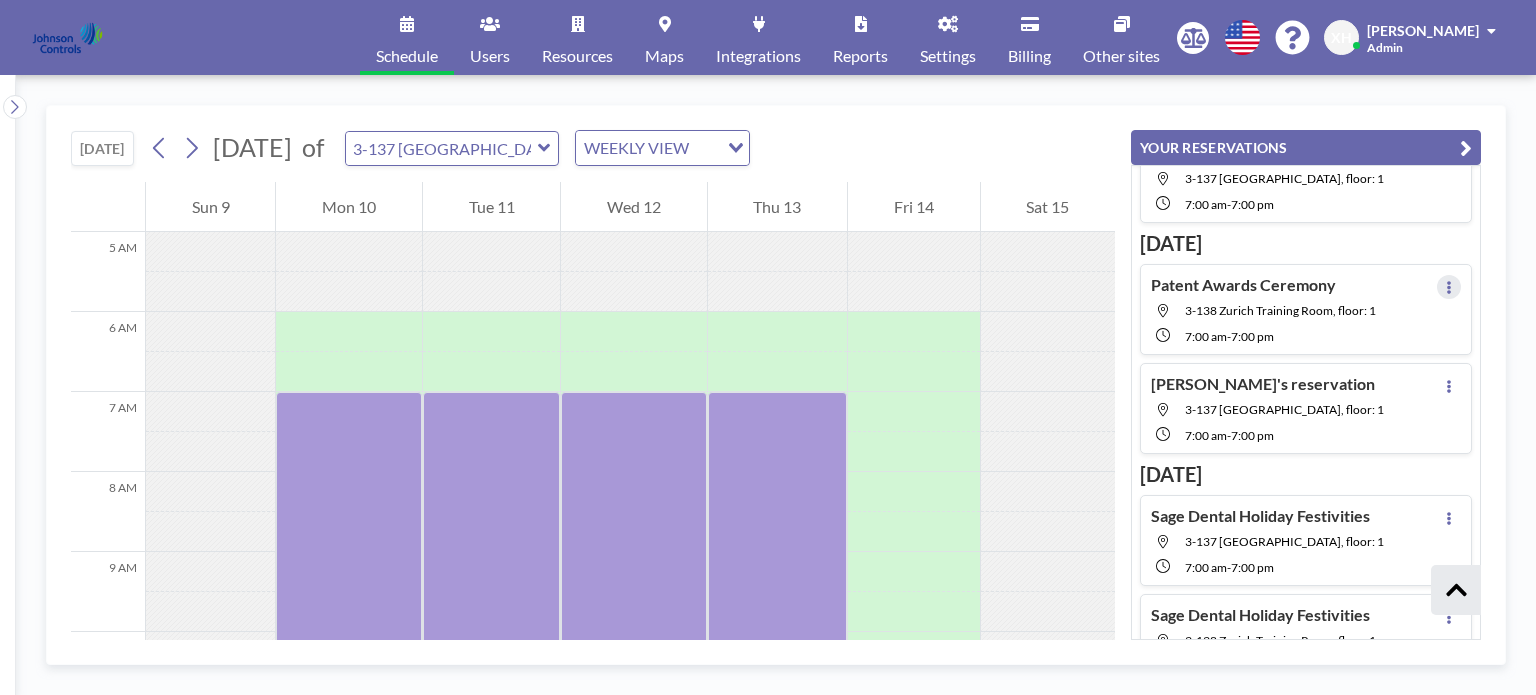 click 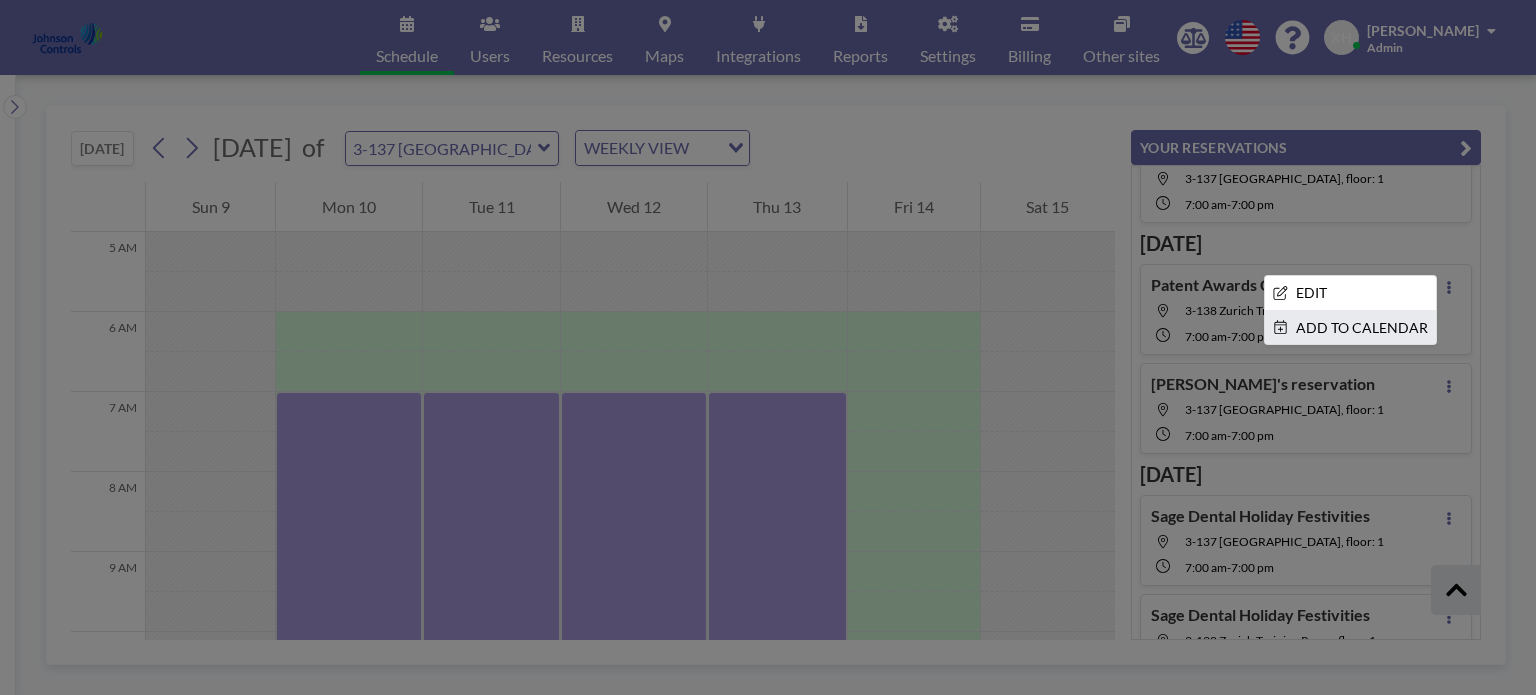 click on "ADD TO CALENDAR" at bounding box center (1350, 328) 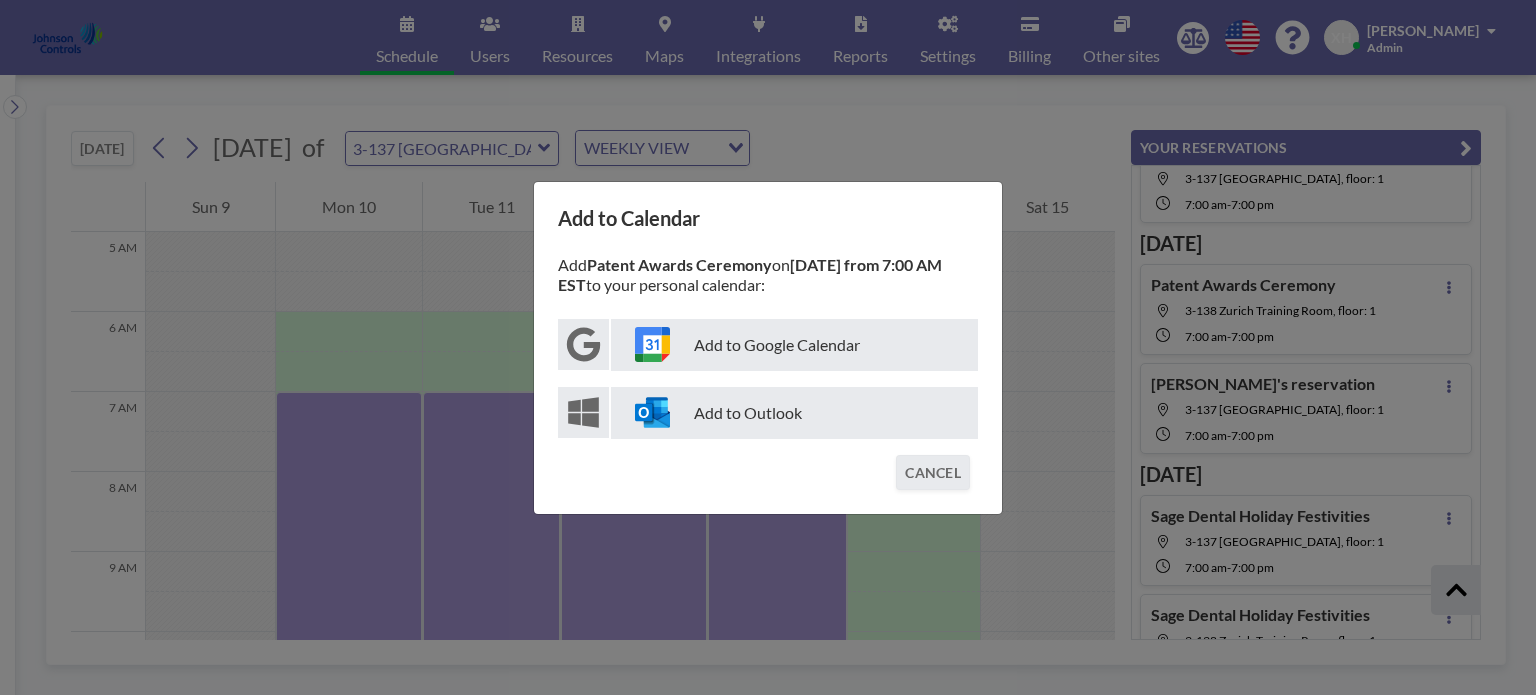 click on "Add to Outlook" at bounding box center [794, 413] 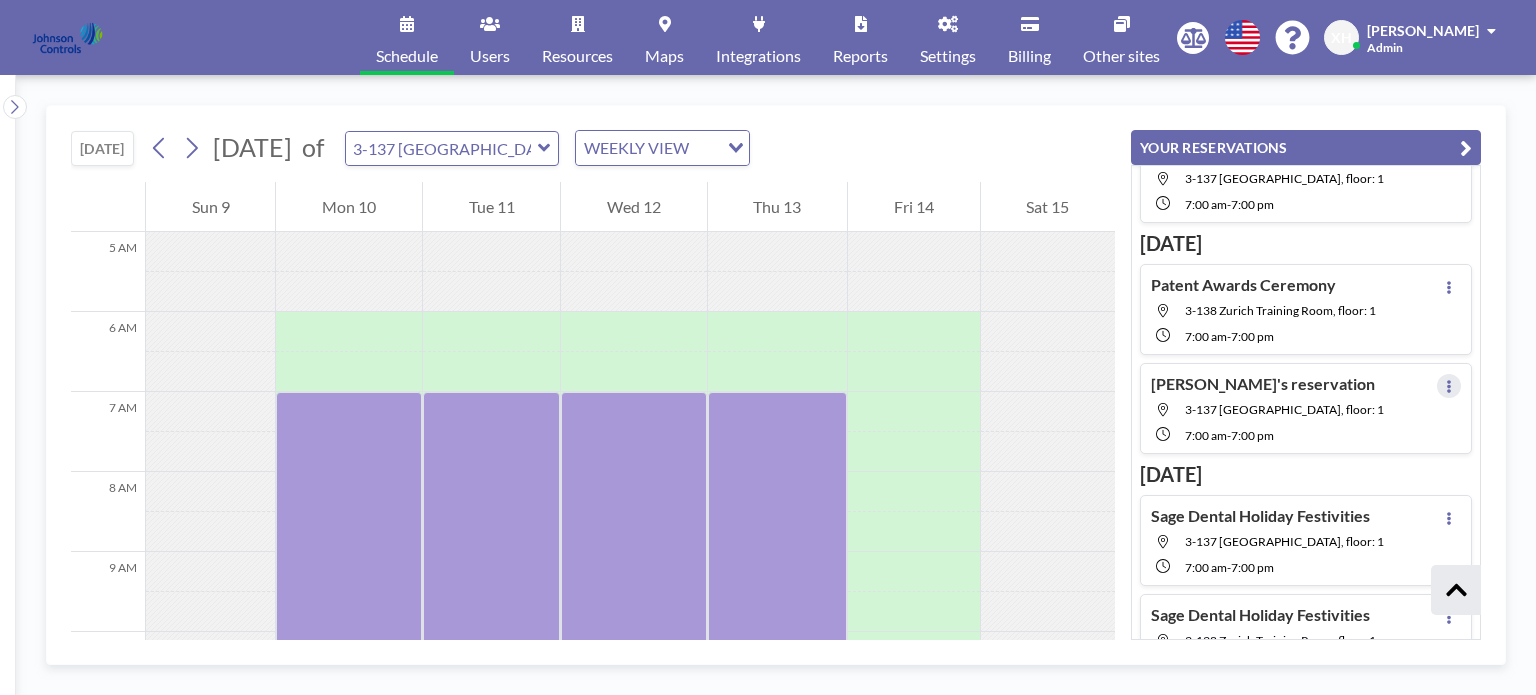 click at bounding box center [1449, 386] 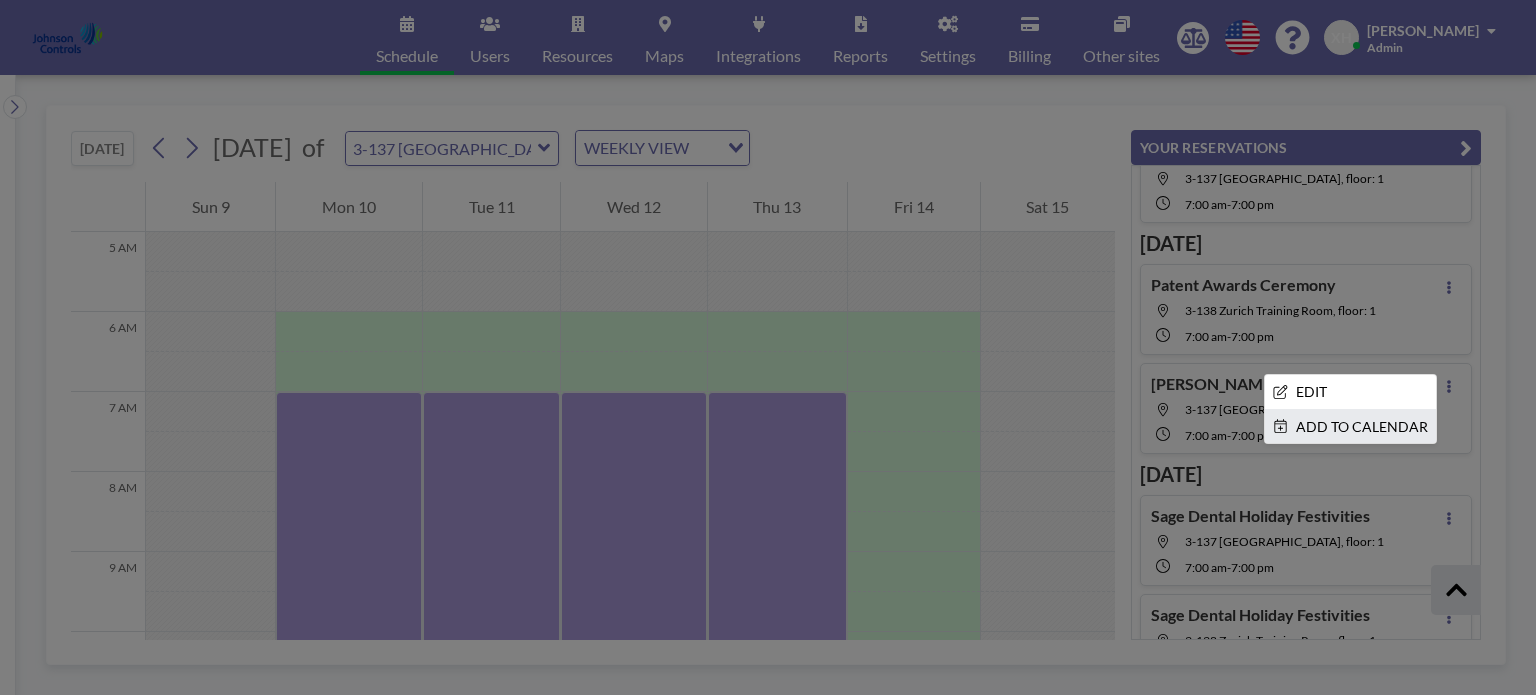 click on "ADD TO CALENDAR" at bounding box center (1350, 427) 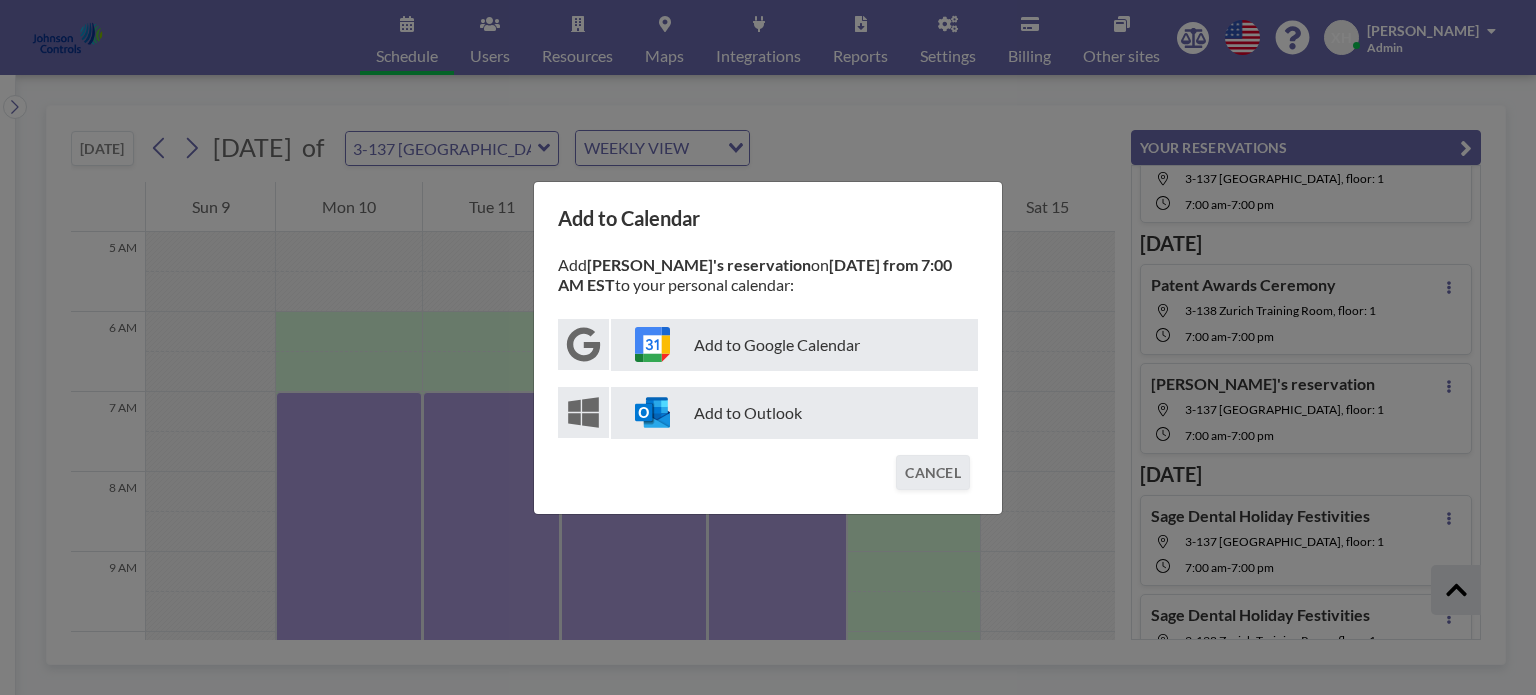 click on "Add to Outlook" at bounding box center (794, 413) 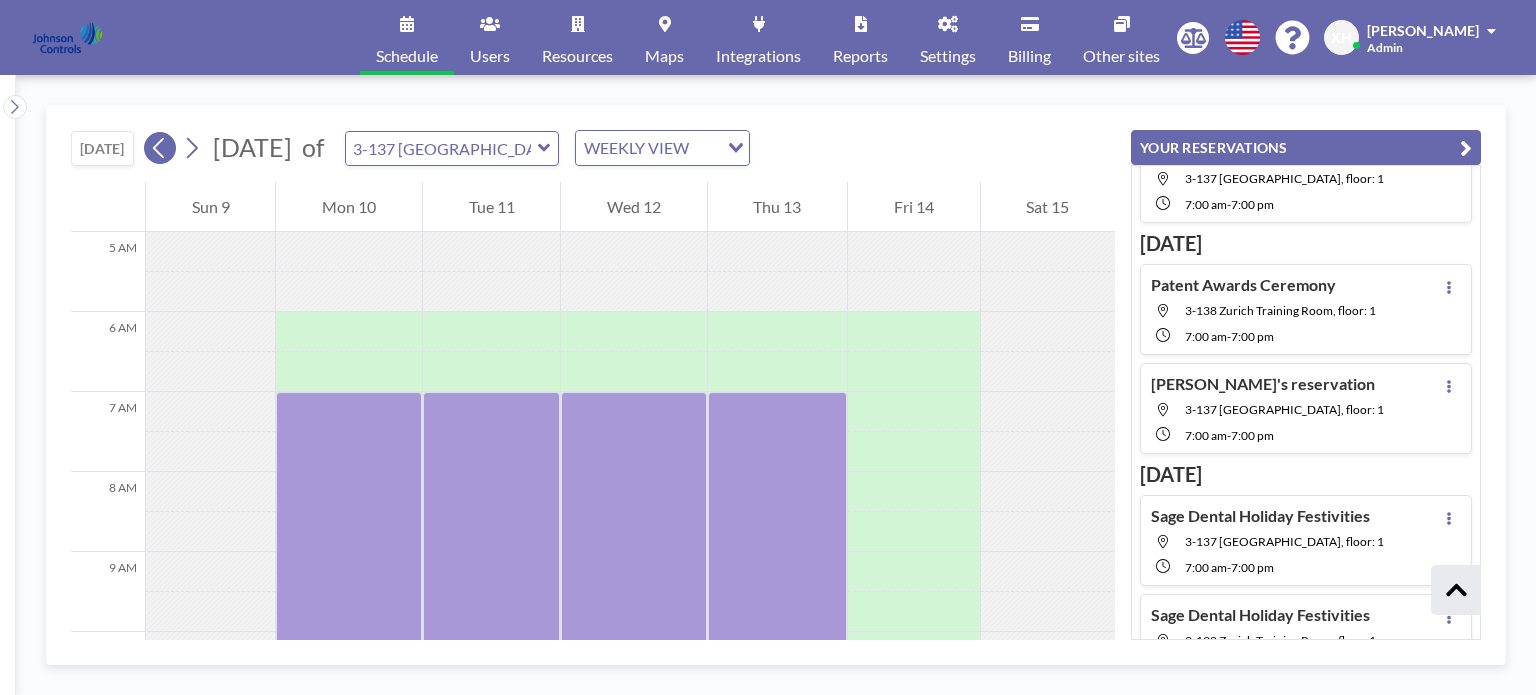 click 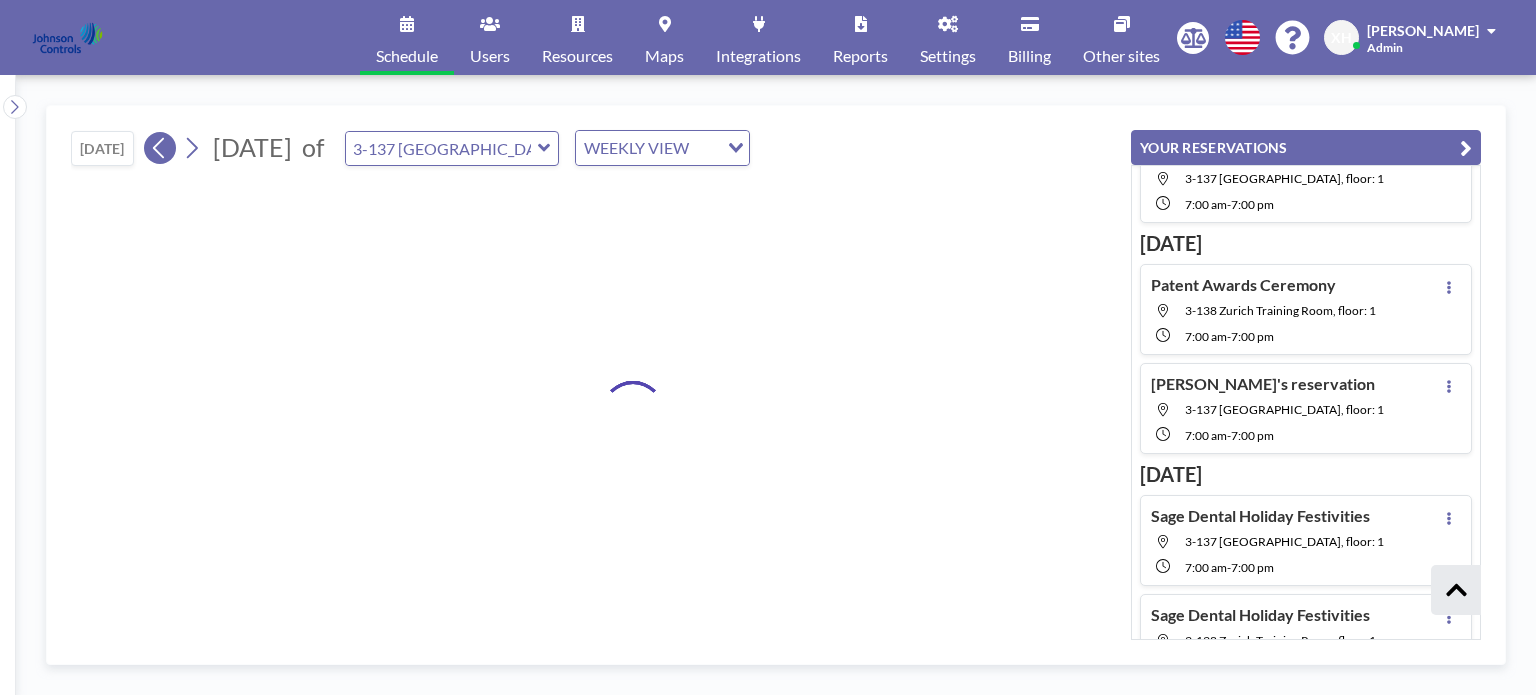 click 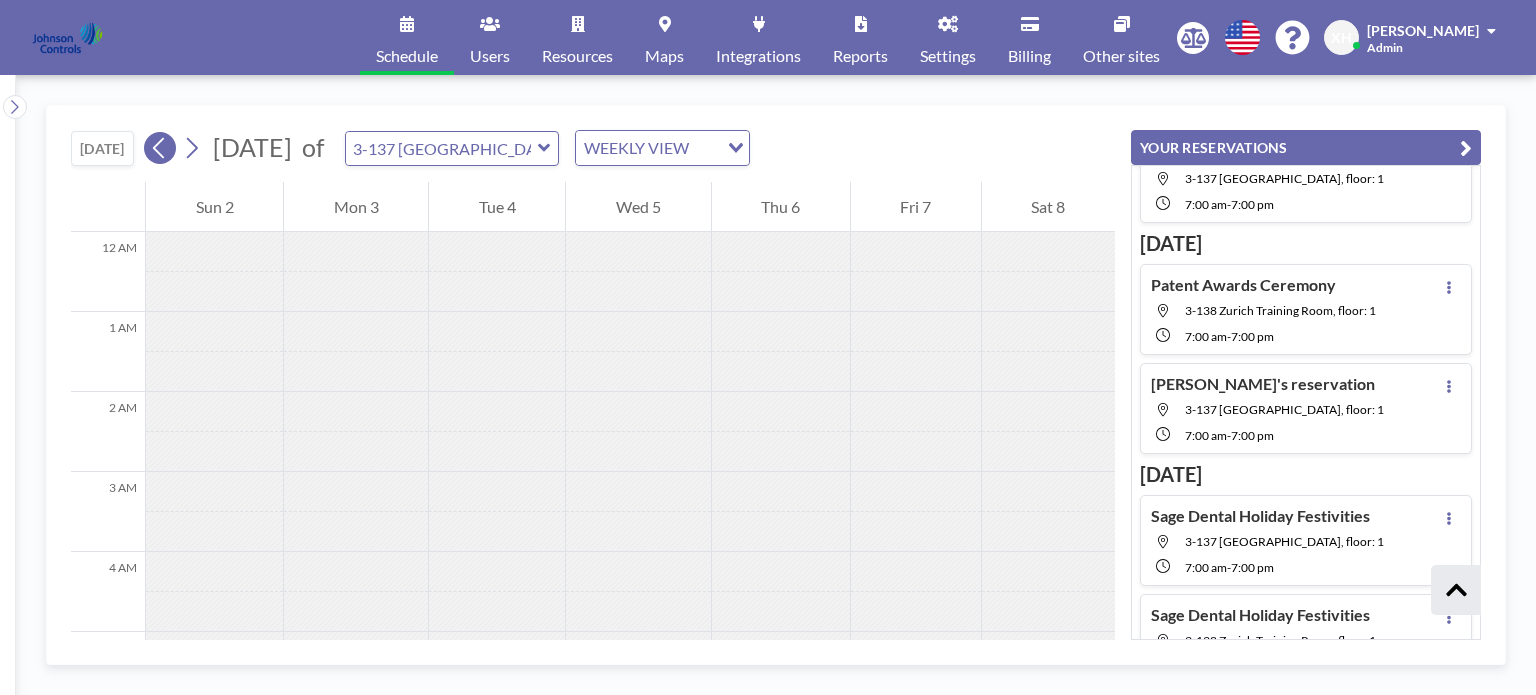 scroll, scrollTop: 0, scrollLeft: 0, axis: both 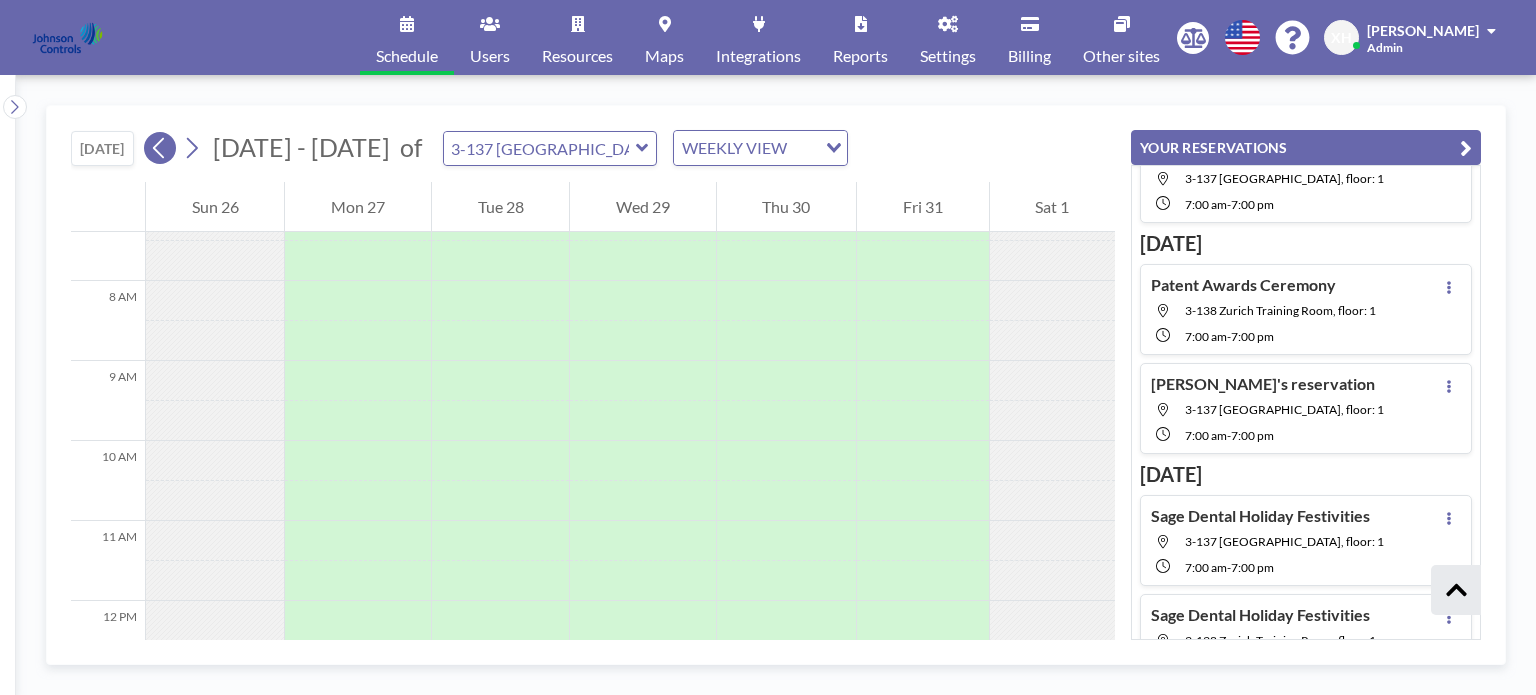 click 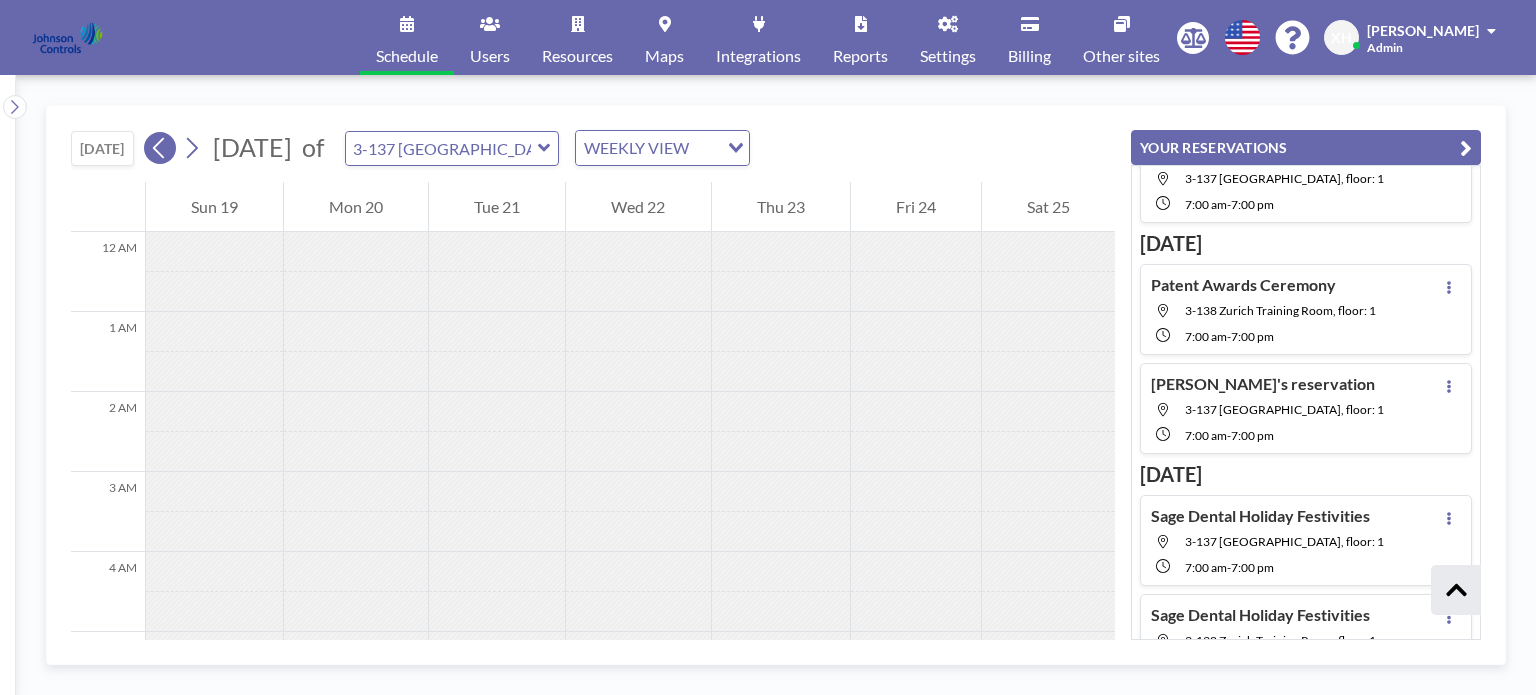 scroll, scrollTop: 600, scrollLeft: 0, axis: vertical 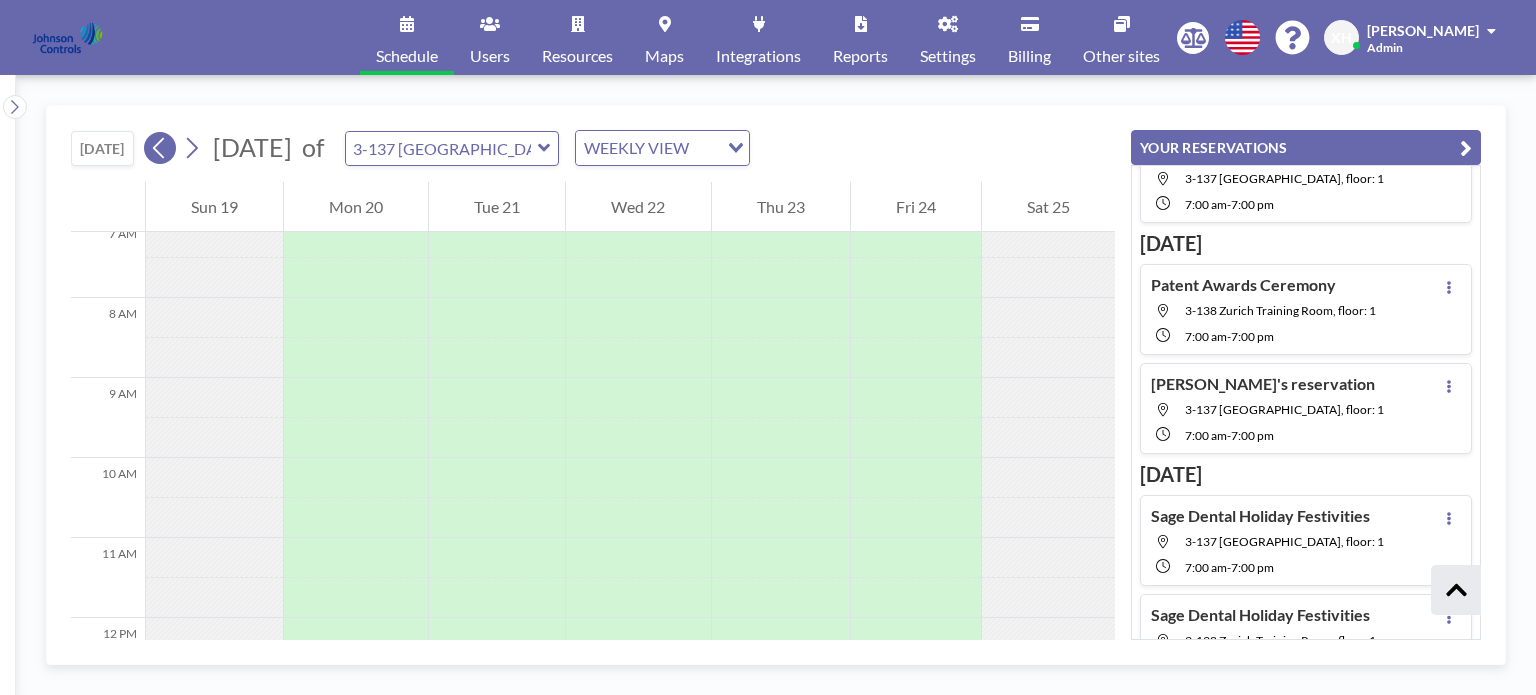 click 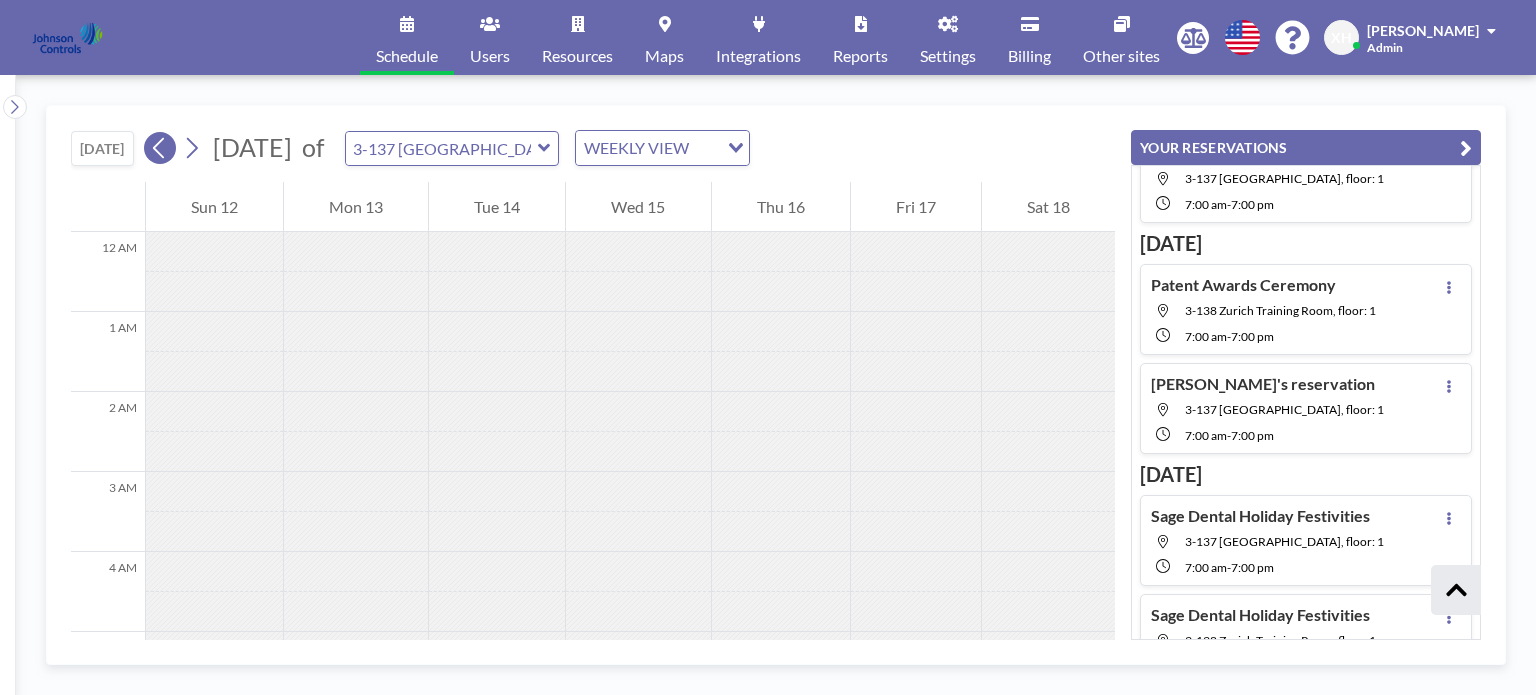 scroll, scrollTop: 348, scrollLeft: 0, axis: vertical 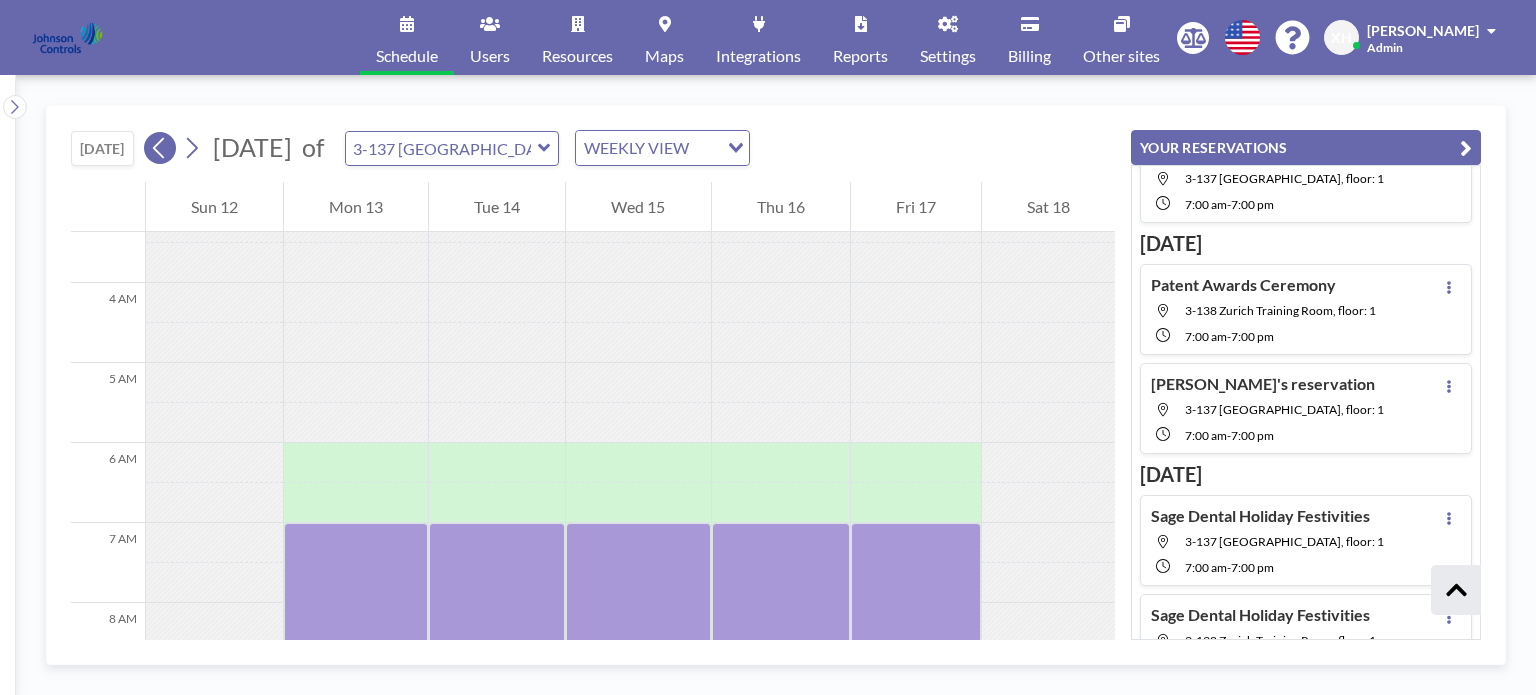 click 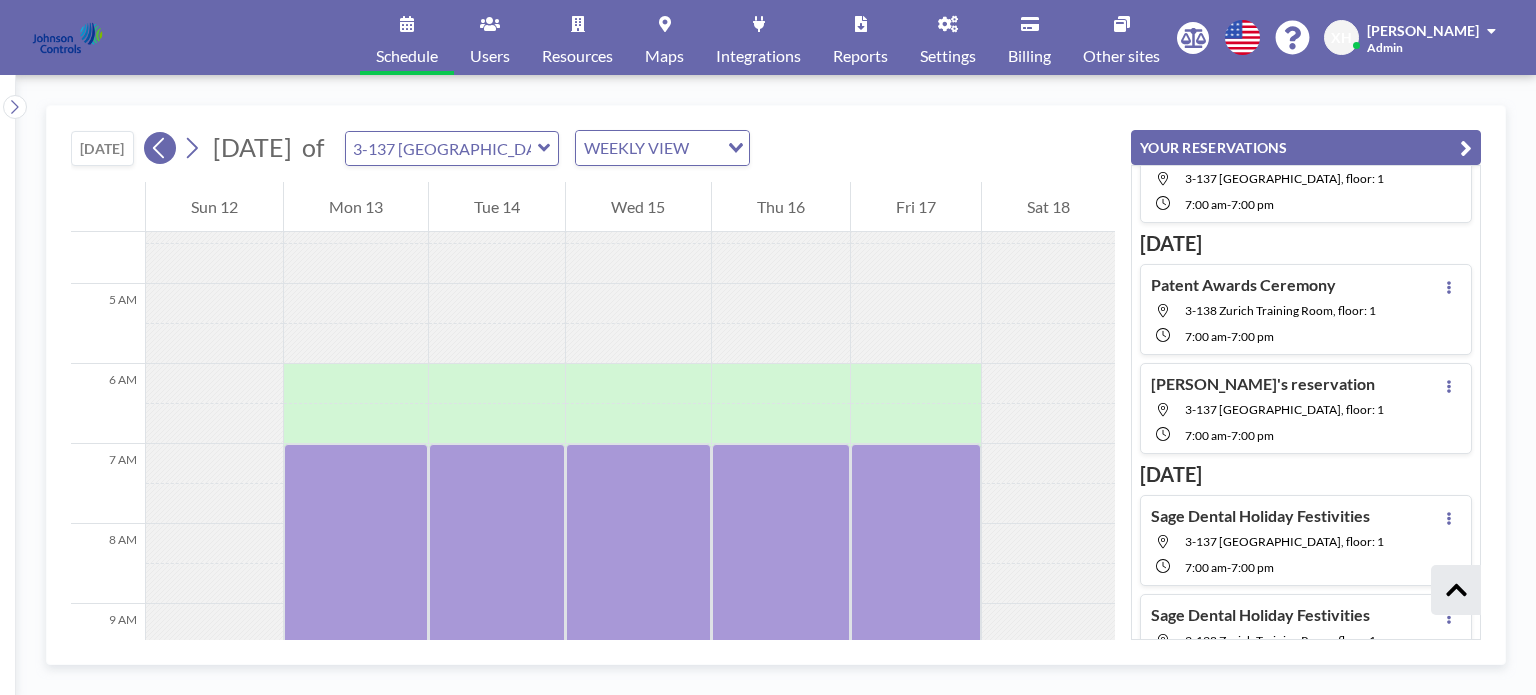 scroll, scrollTop: 0, scrollLeft: 0, axis: both 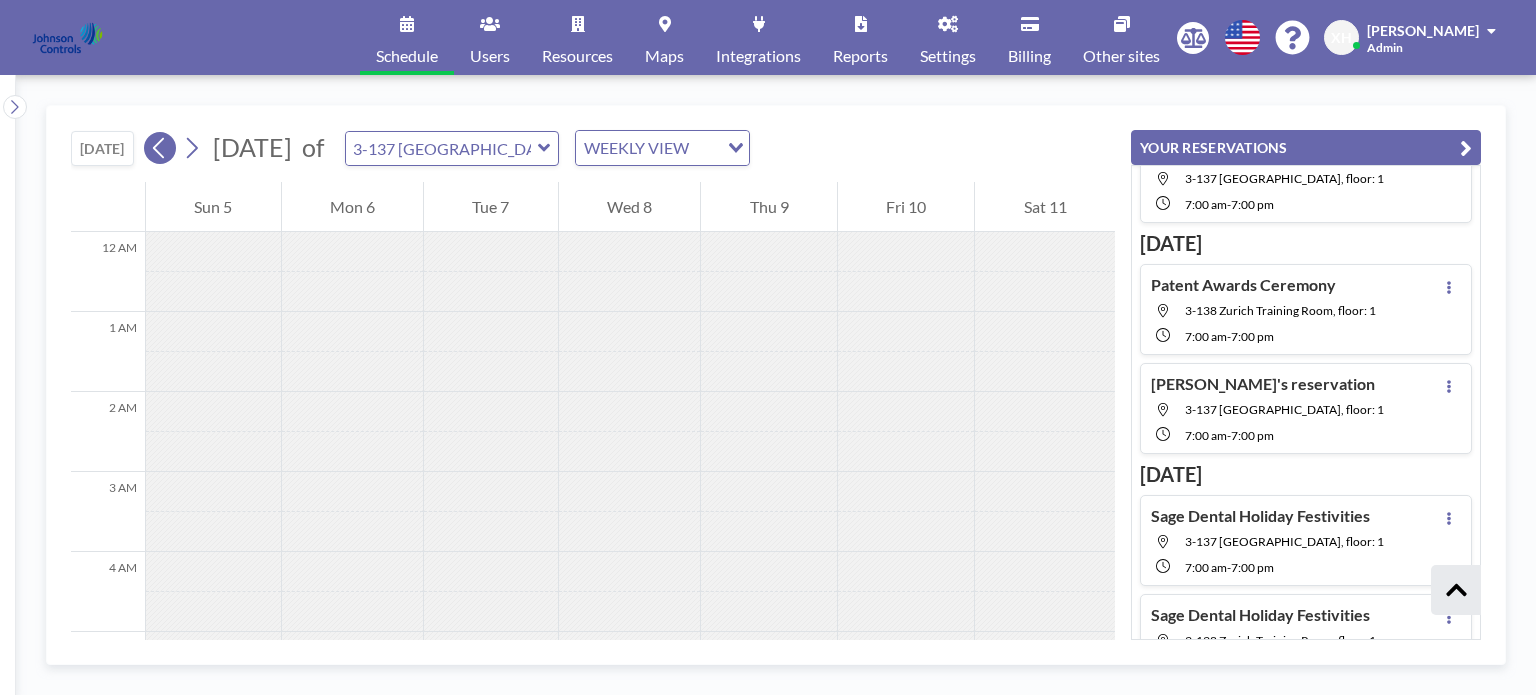 click 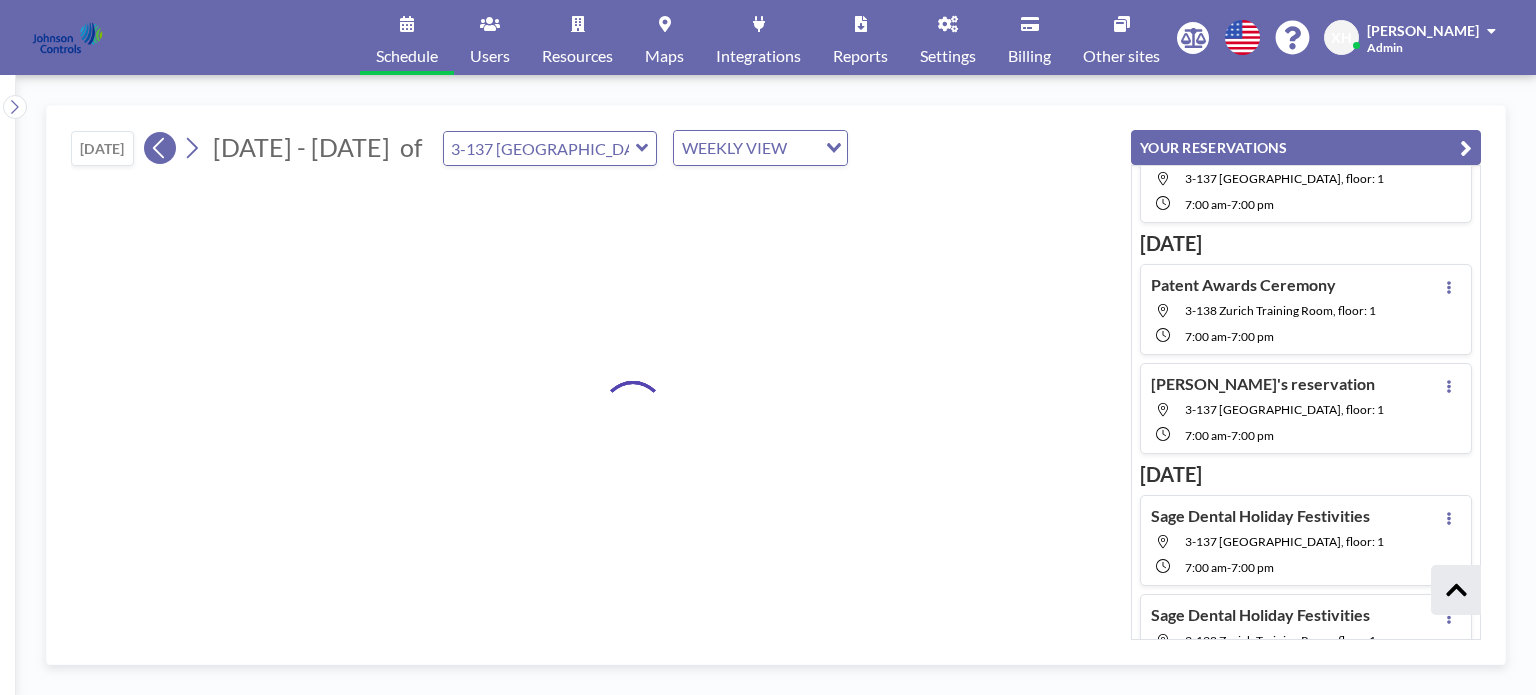 click 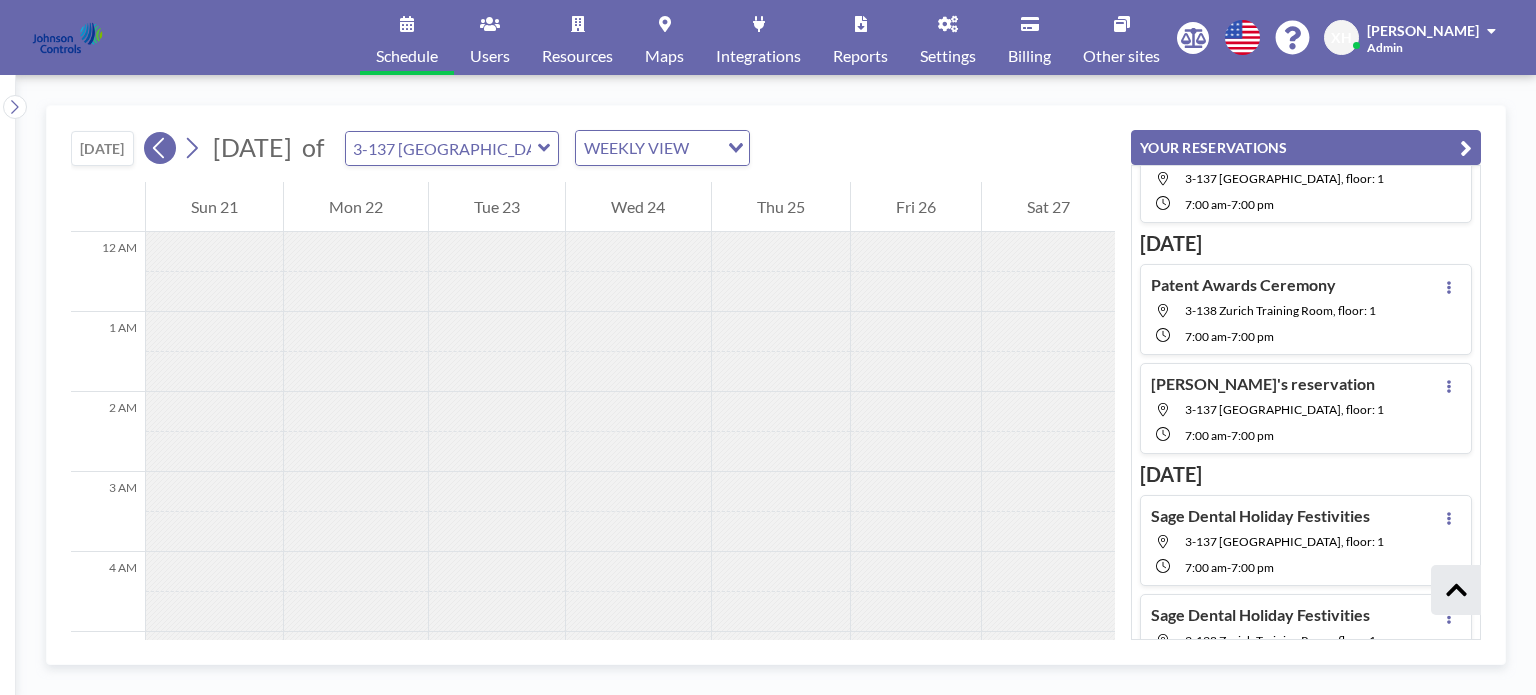 click 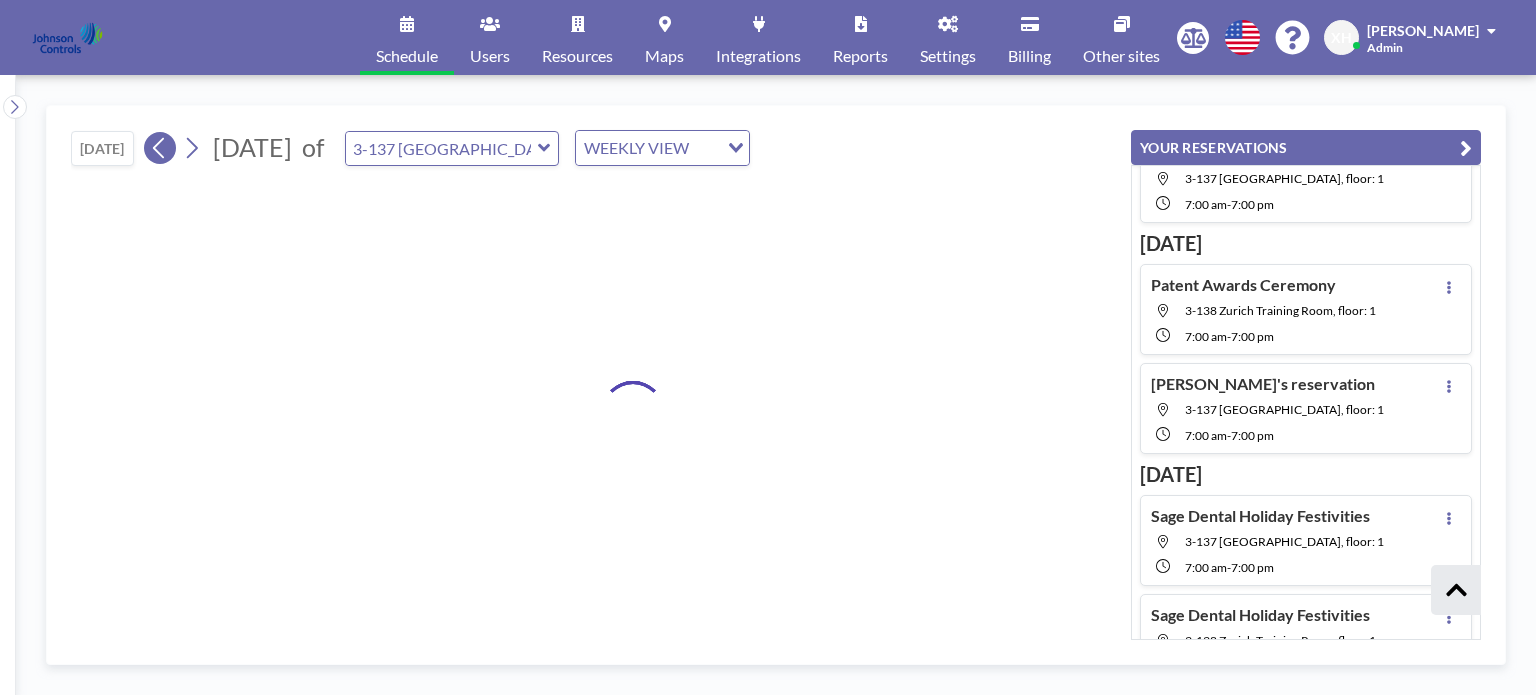 click 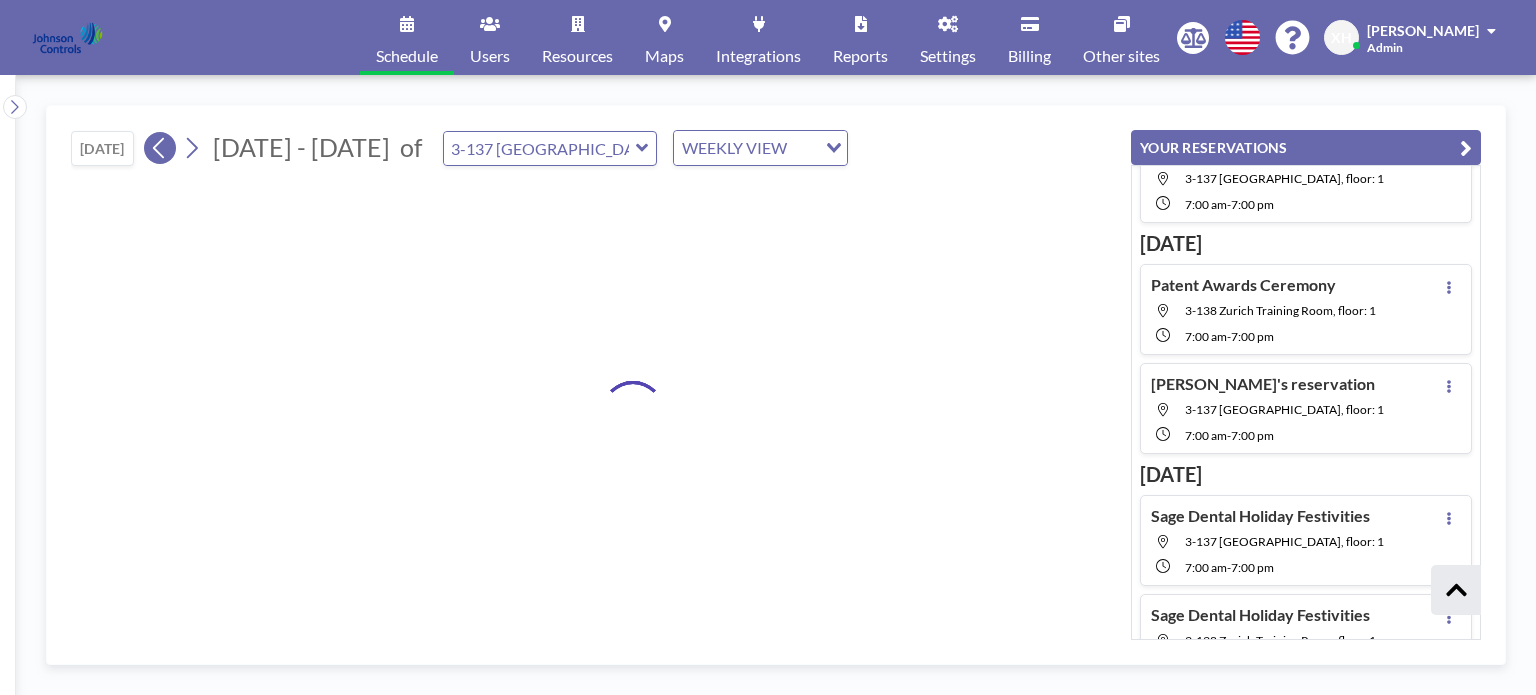 click 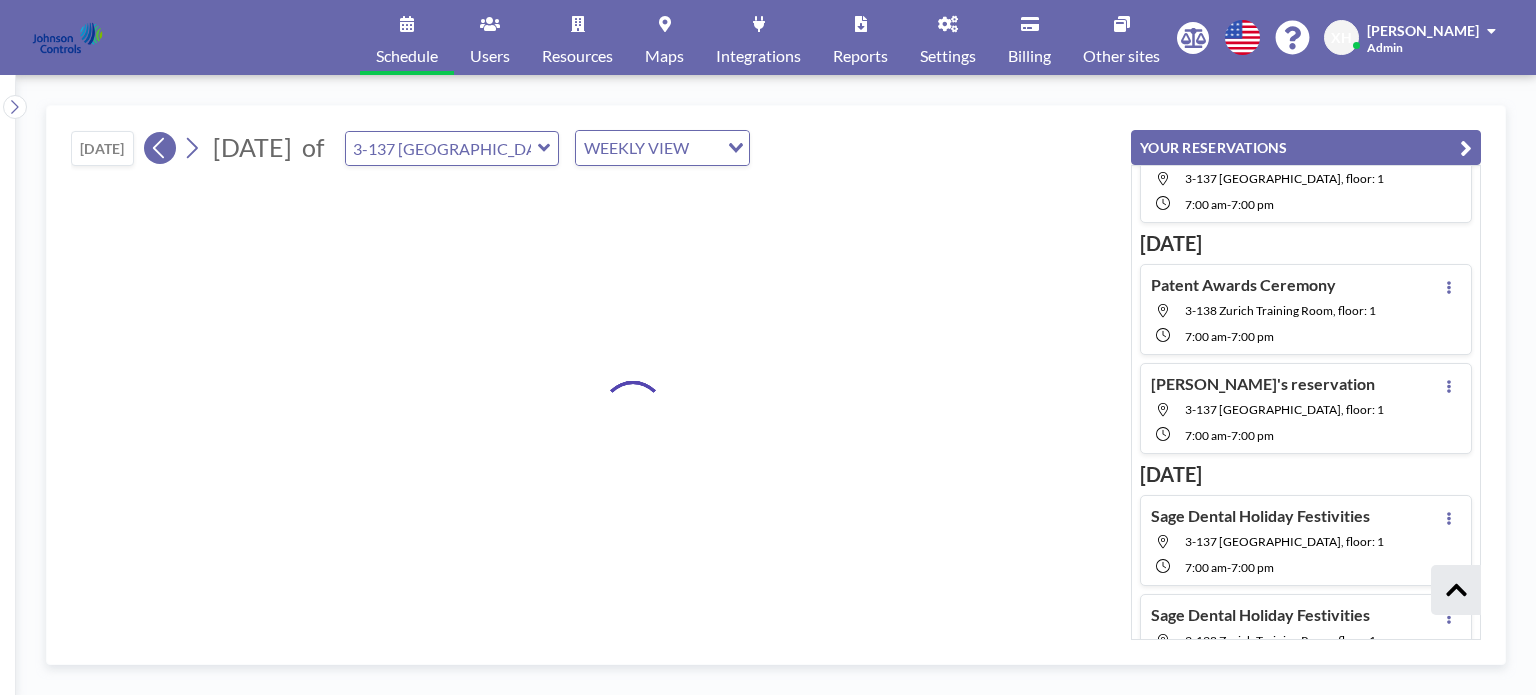 click 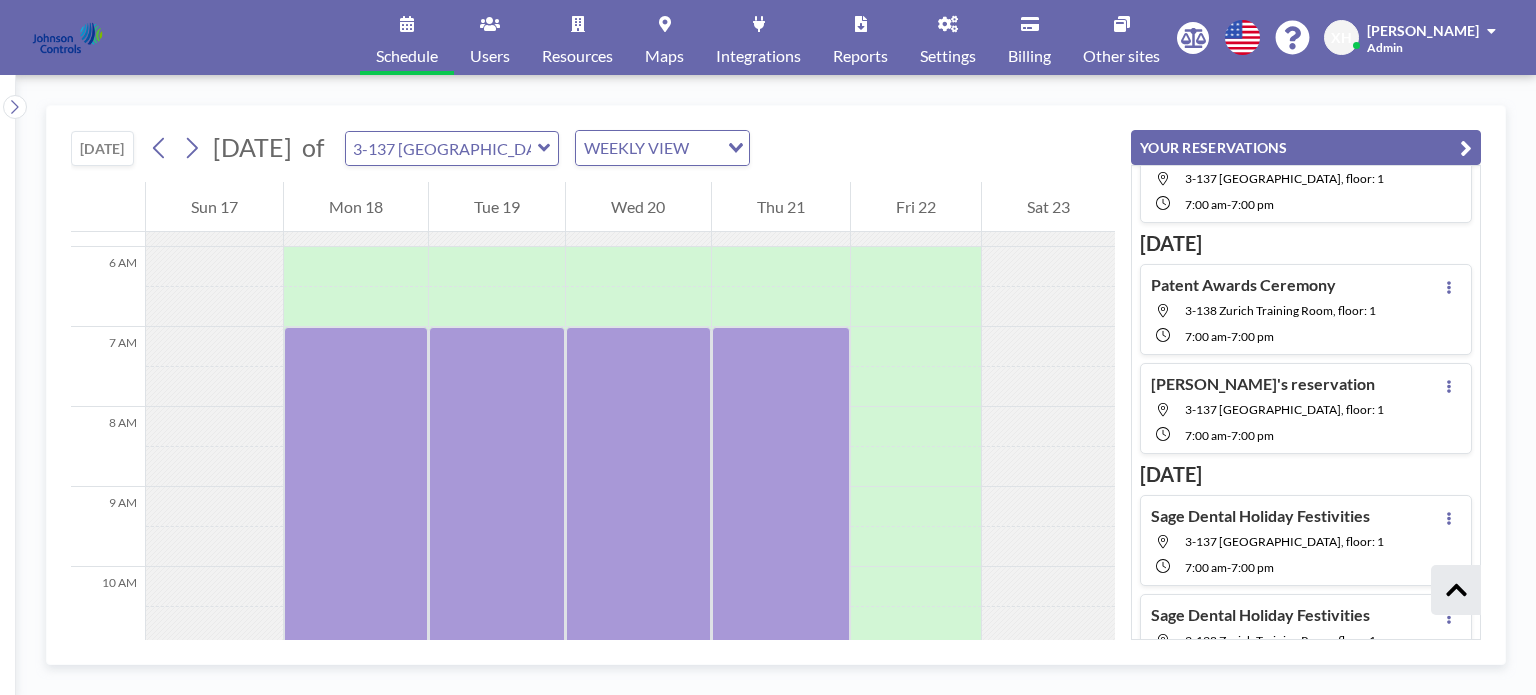 scroll, scrollTop: 500, scrollLeft: 0, axis: vertical 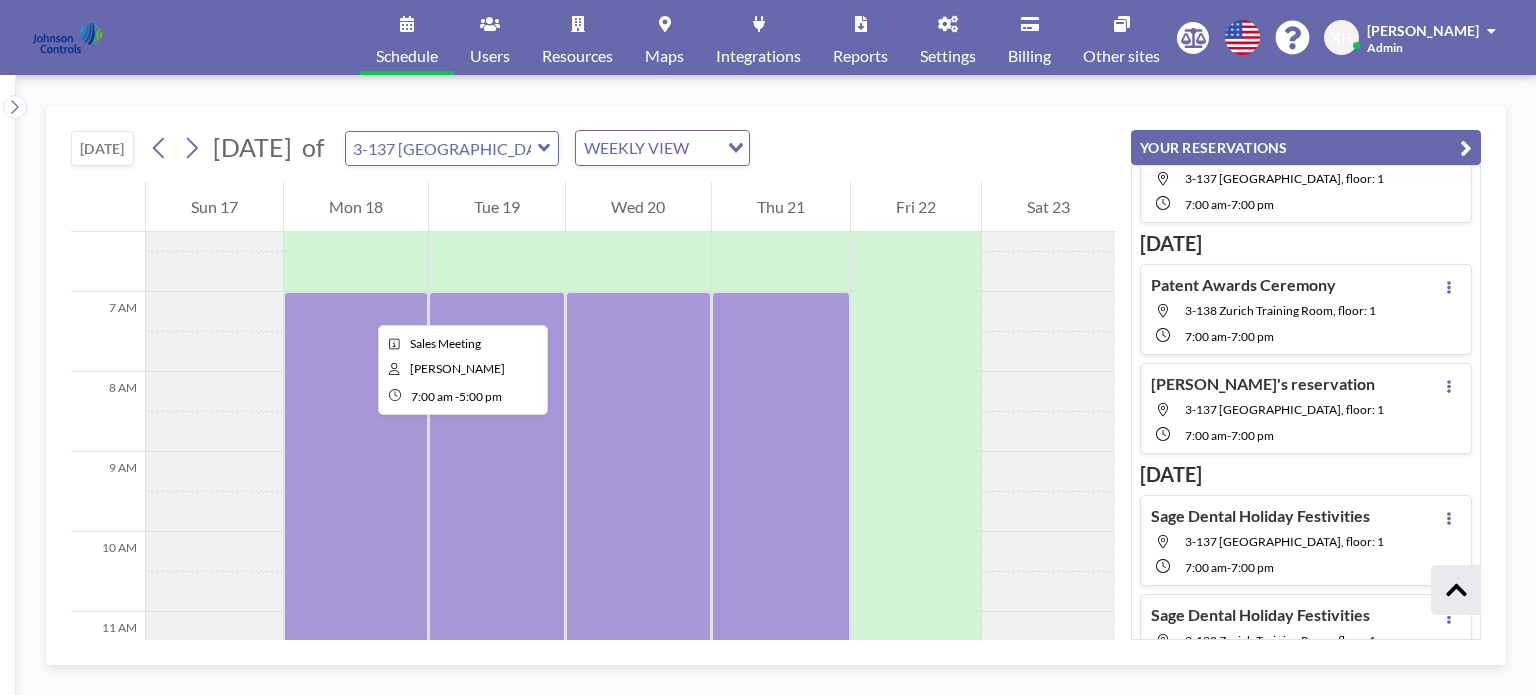 click at bounding box center (356, 692) 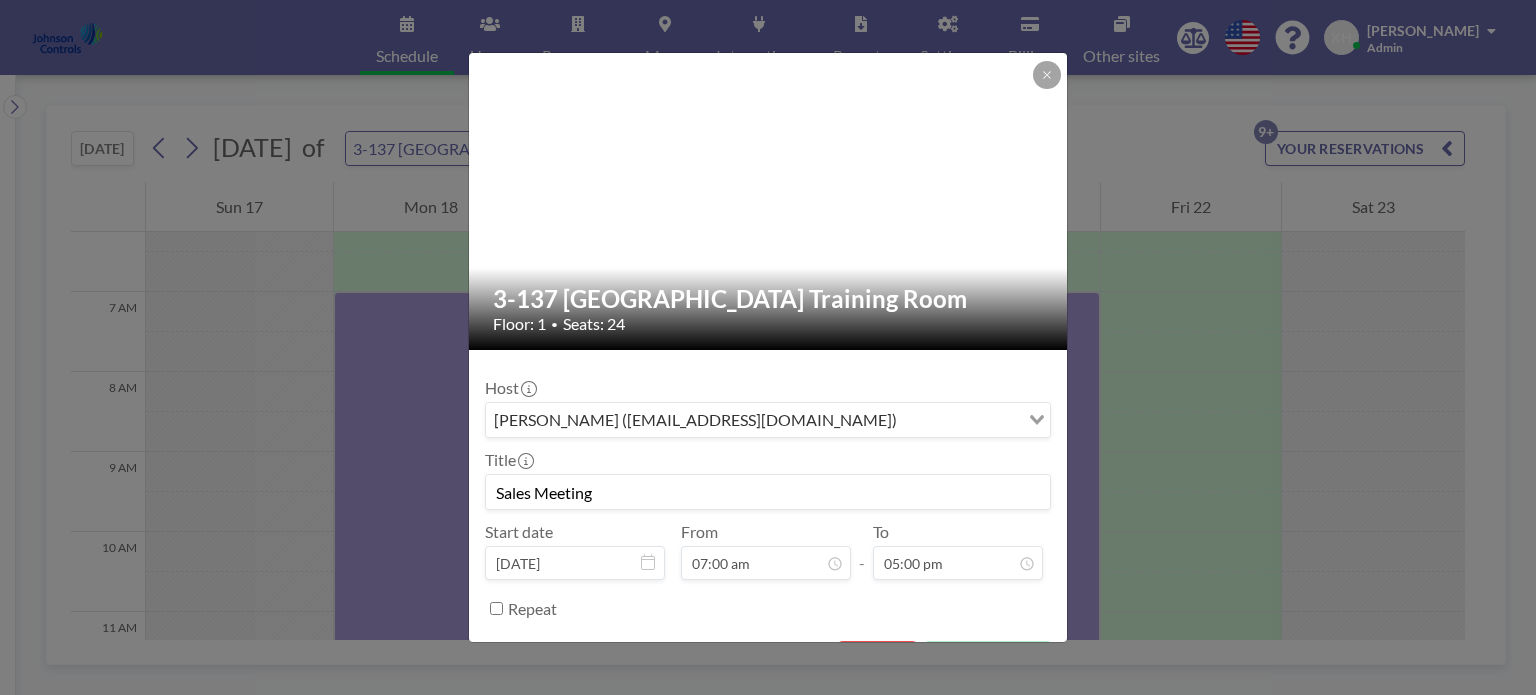click on "3-137 Riyadh Training Room   Floor: 1   •   Seats: 24   Host
[PERSON_NAME] ([EMAIL_ADDRESS][DOMAIN_NAME])
Loading...      Title  Sales Meeting  Start date  [DATE]  From  07:00 am      -   To  05:00 pm      Repeat            REMOVE   SAVE CHANGES" at bounding box center [768, 347] 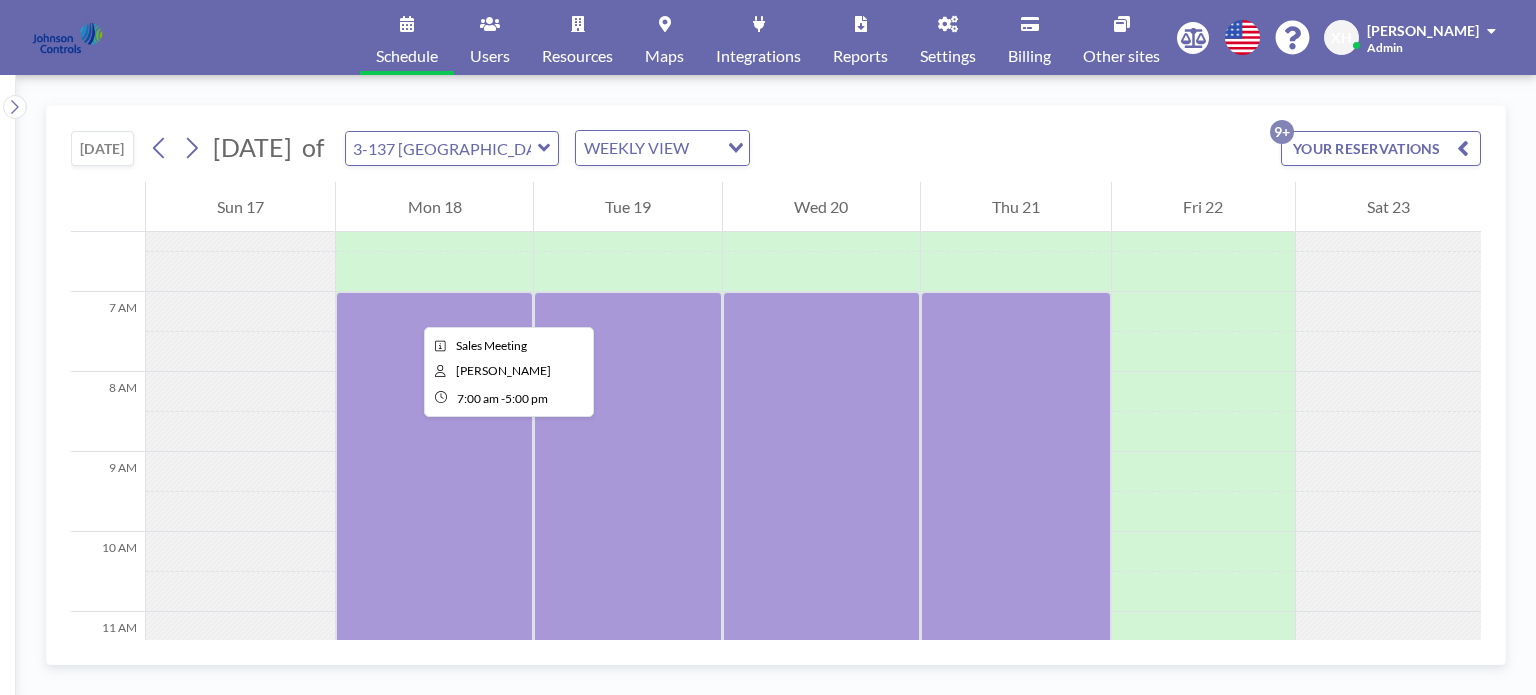 click at bounding box center [434, 692] 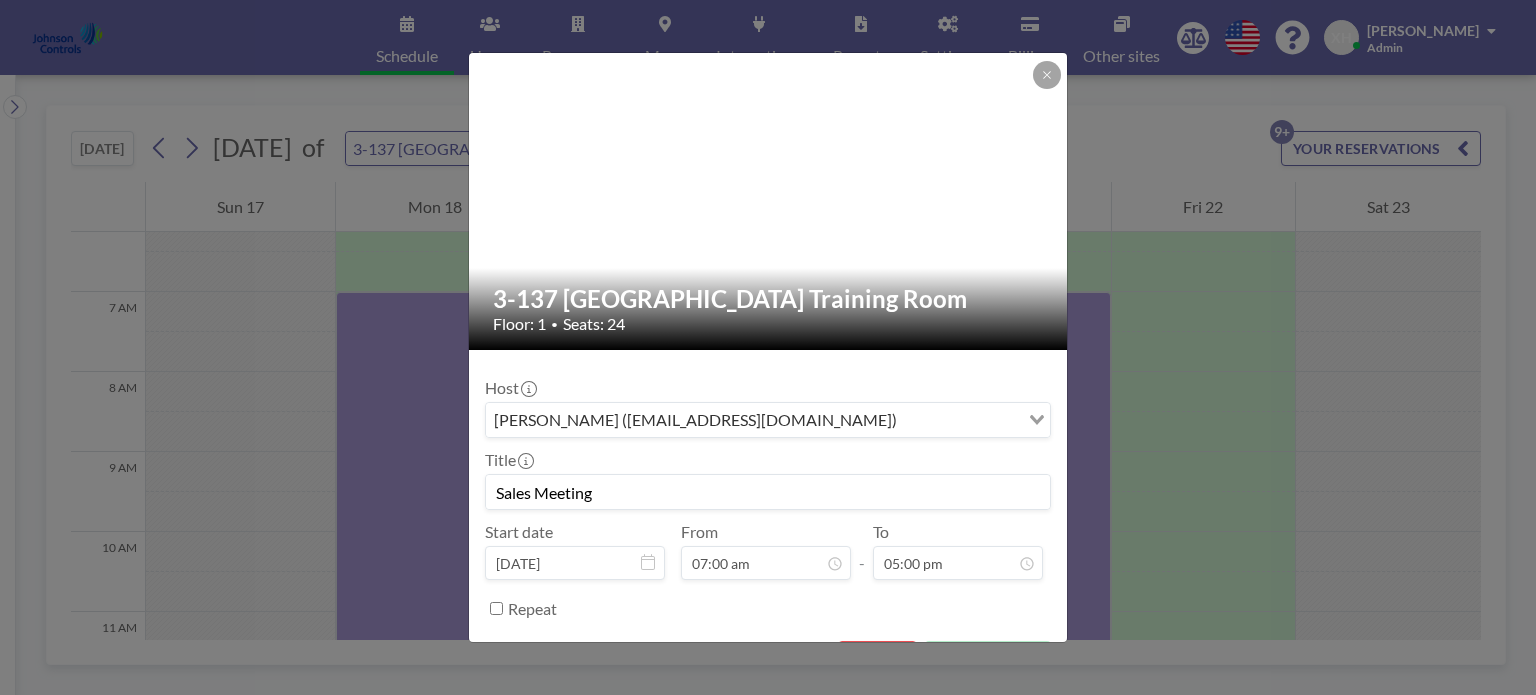 click on "3-137 Riyadh Training Room   Floor: 1   •   Seats: 24   Host
[PERSON_NAME] ([EMAIL_ADDRESS][DOMAIN_NAME])
Loading...      Title  Sales Meeting  Start date  [DATE]  From  07:00 am      -   To  05:00 pm      Repeat            REMOVE   SAVE CHANGES" at bounding box center [768, 347] 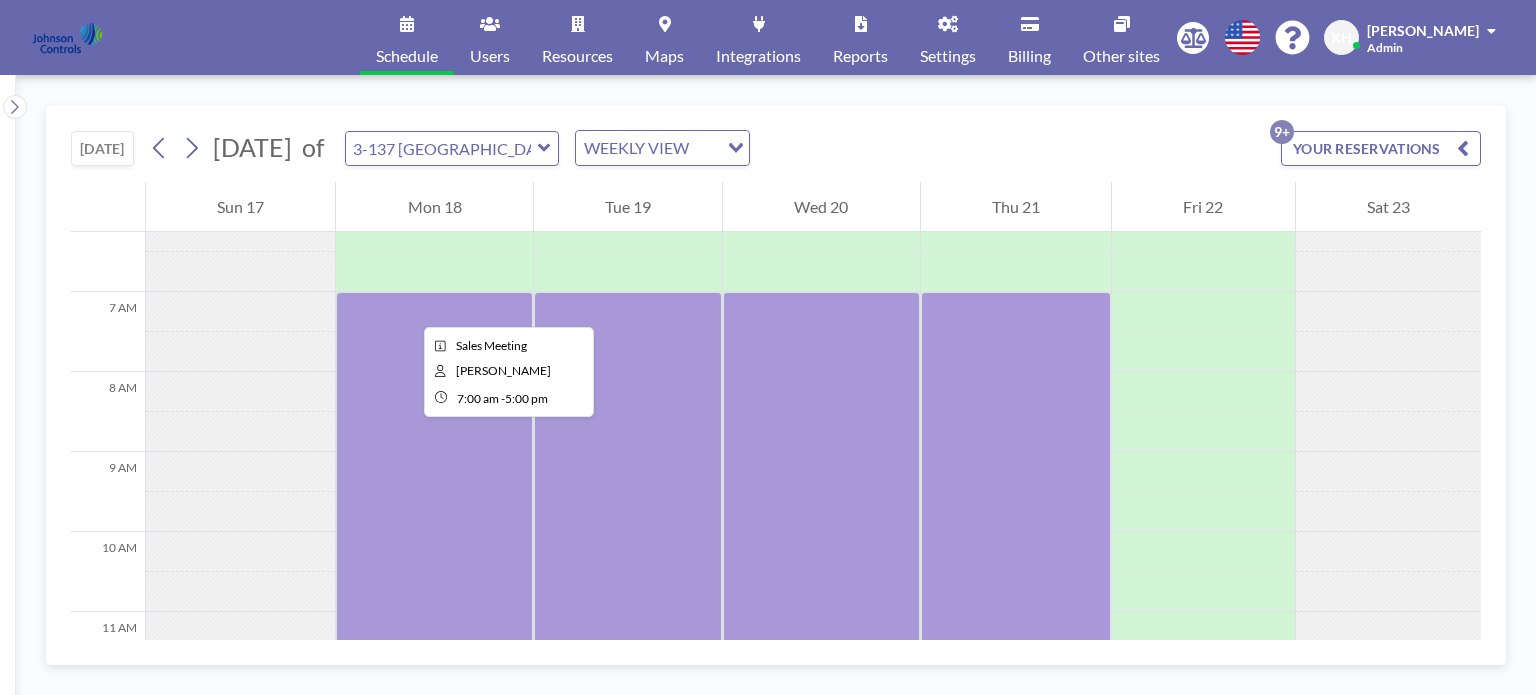 click at bounding box center [434, 692] 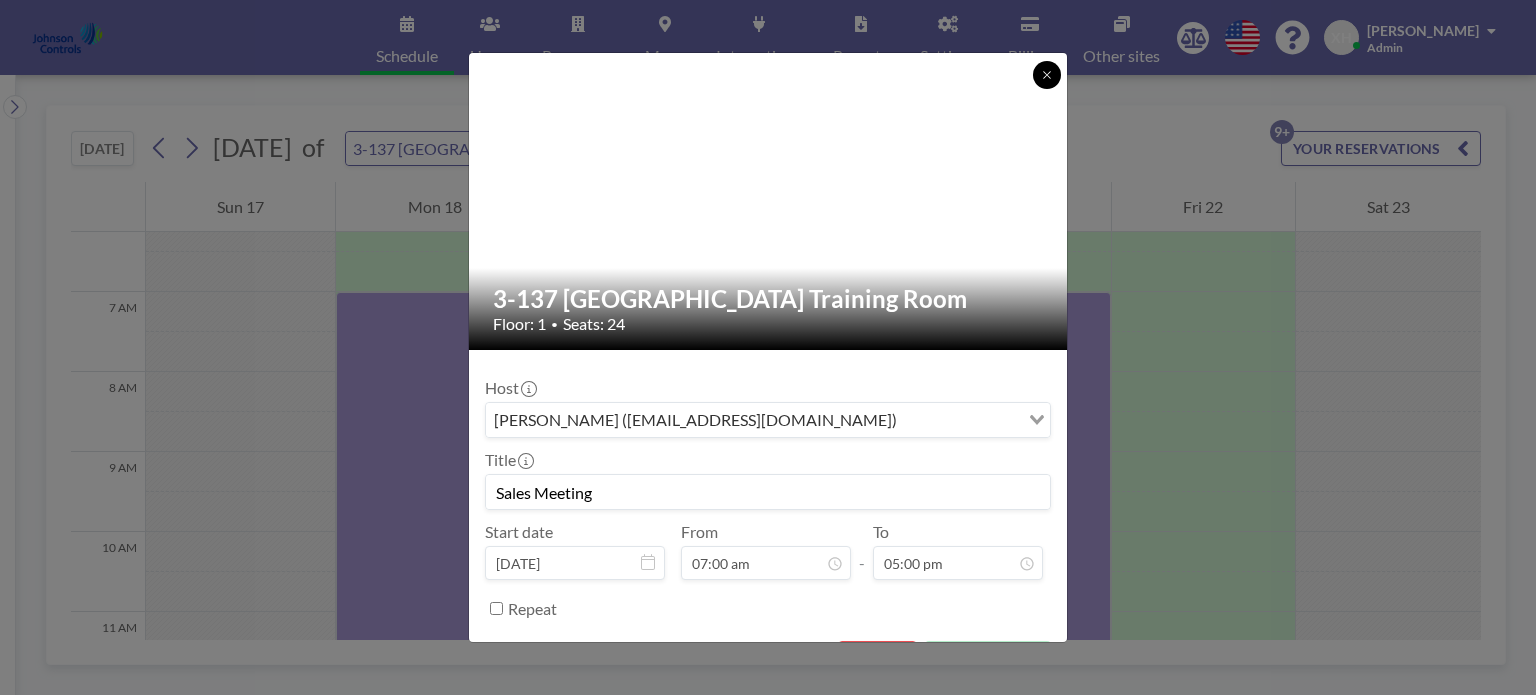 click 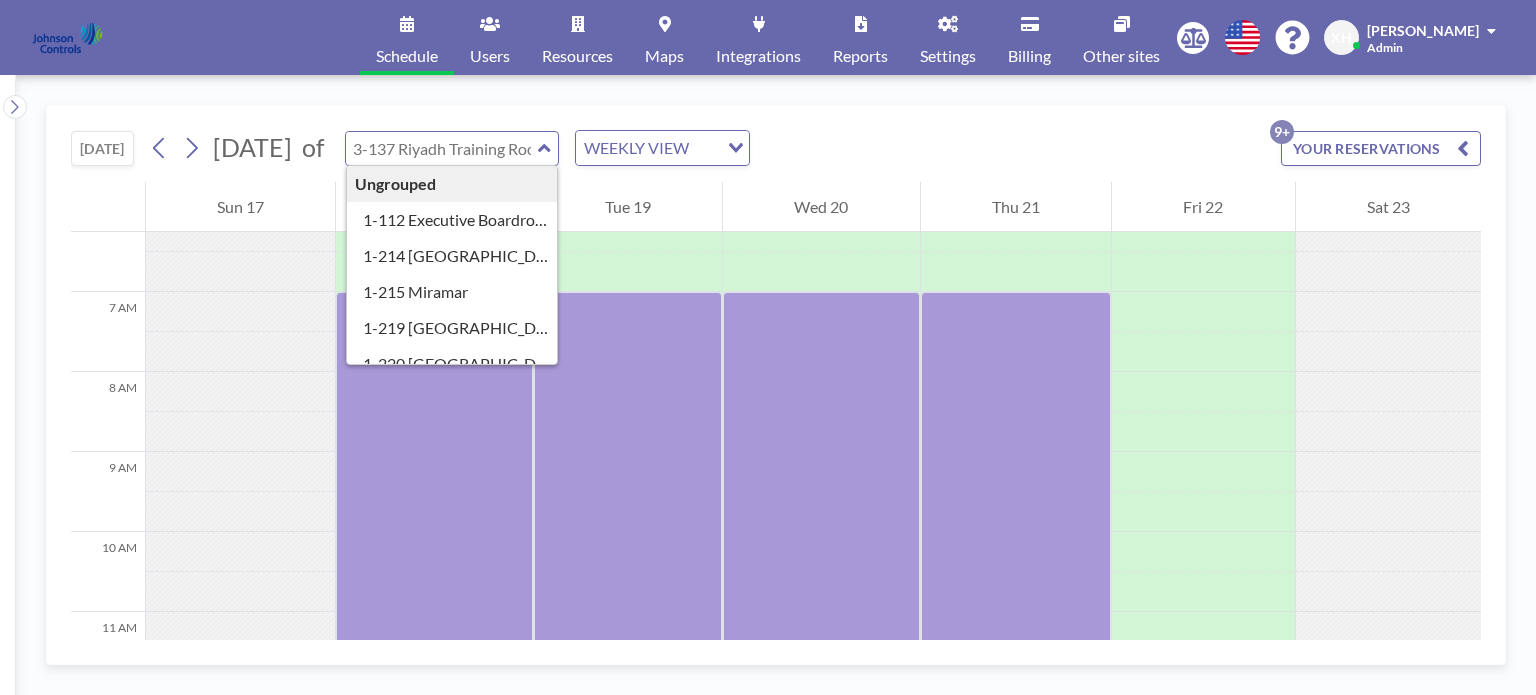 click at bounding box center (442, 148) 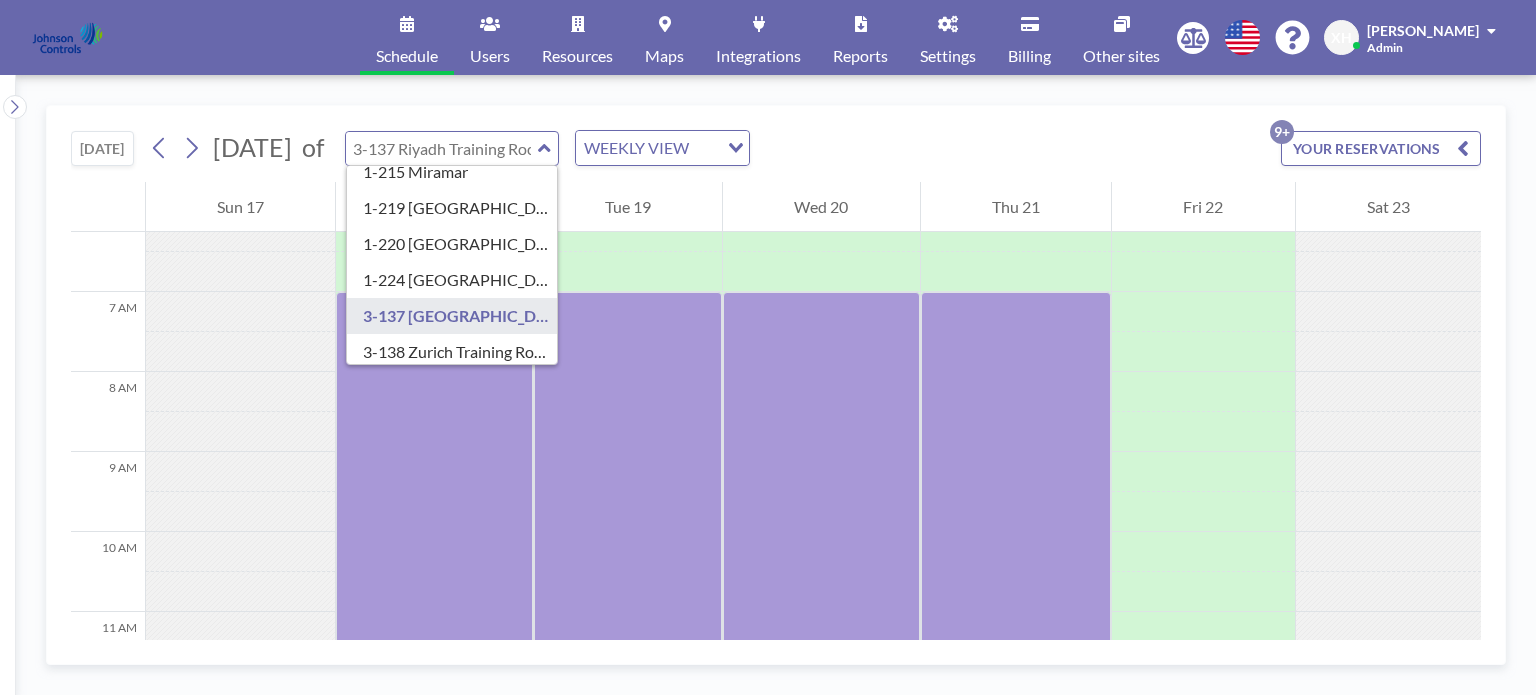 scroll, scrollTop: 200, scrollLeft: 0, axis: vertical 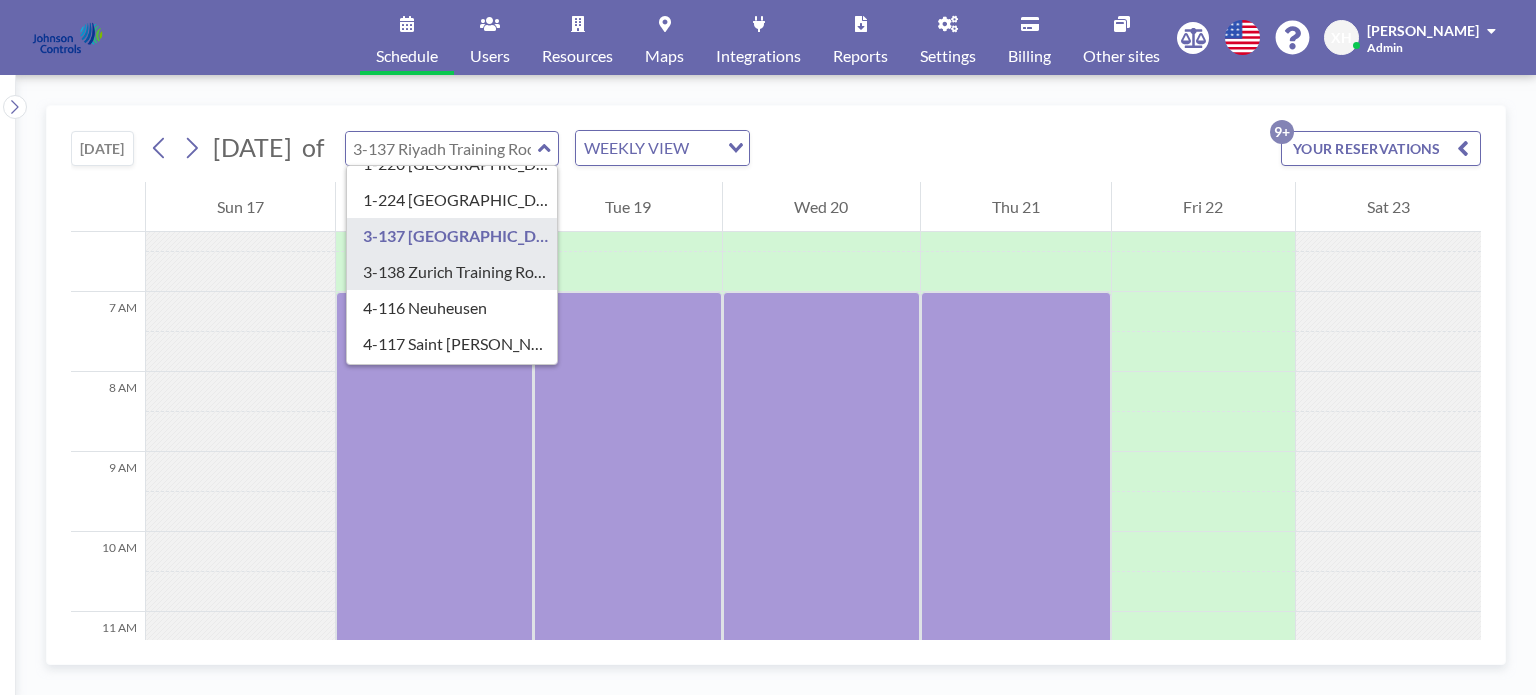 type on "3-138 Zurich Training Room" 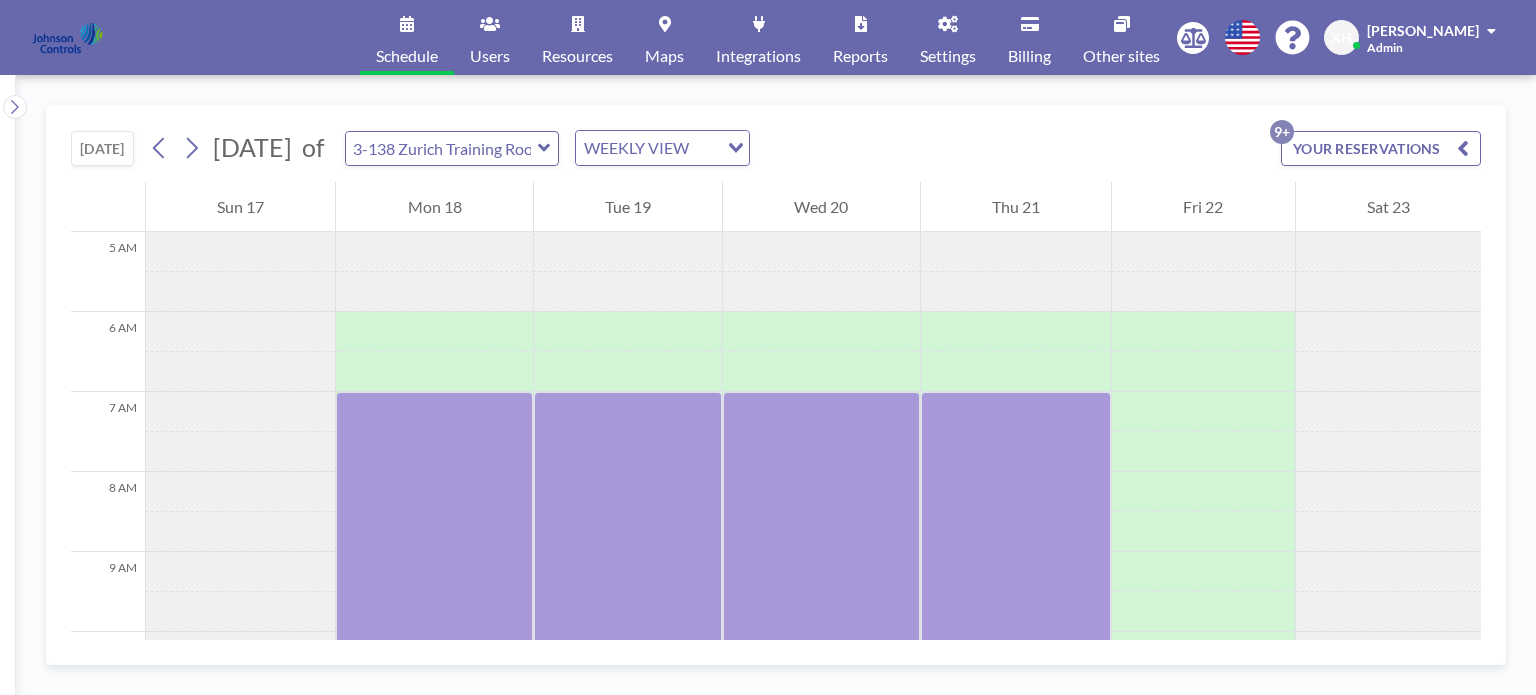 scroll, scrollTop: 500, scrollLeft: 0, axis: vertical 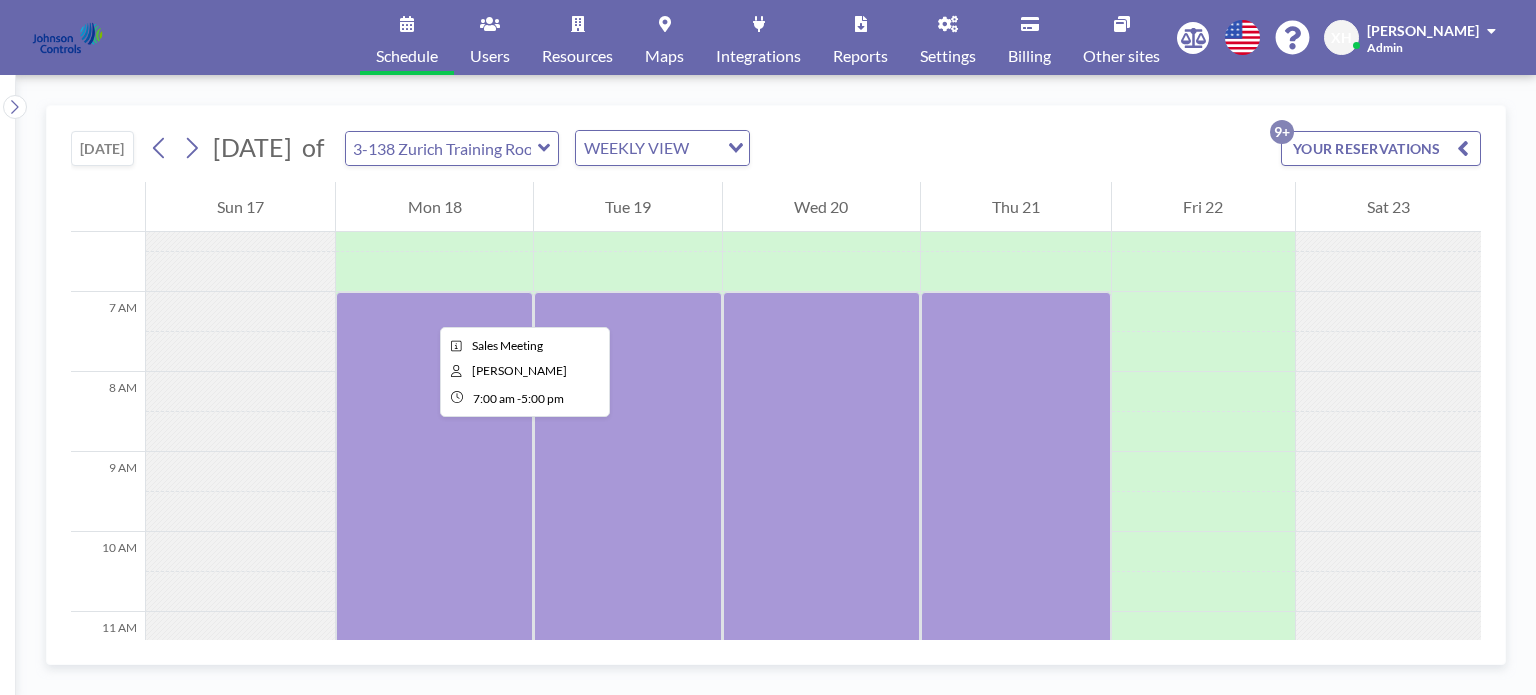 click at bounding box center [434, 692] 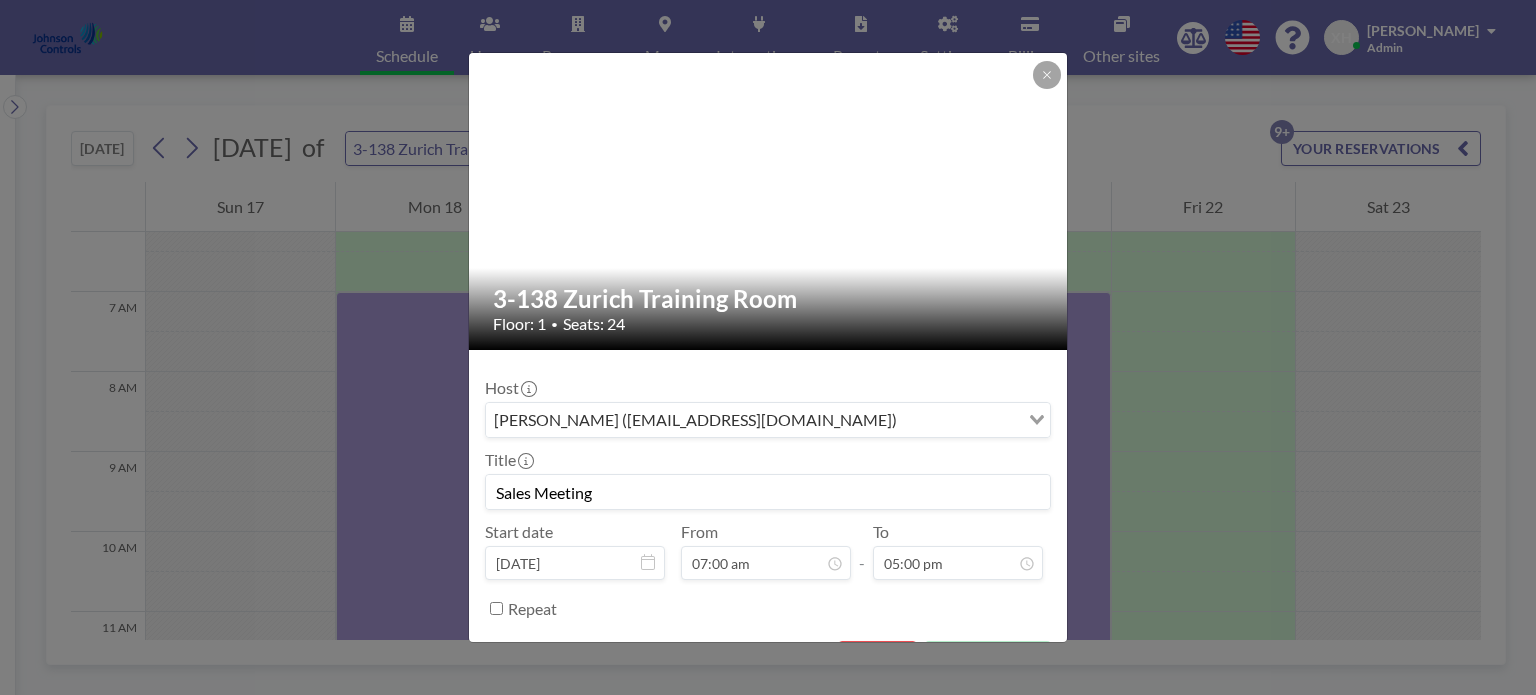 click on "Sales Meeting" at bounding box center (768, 492) 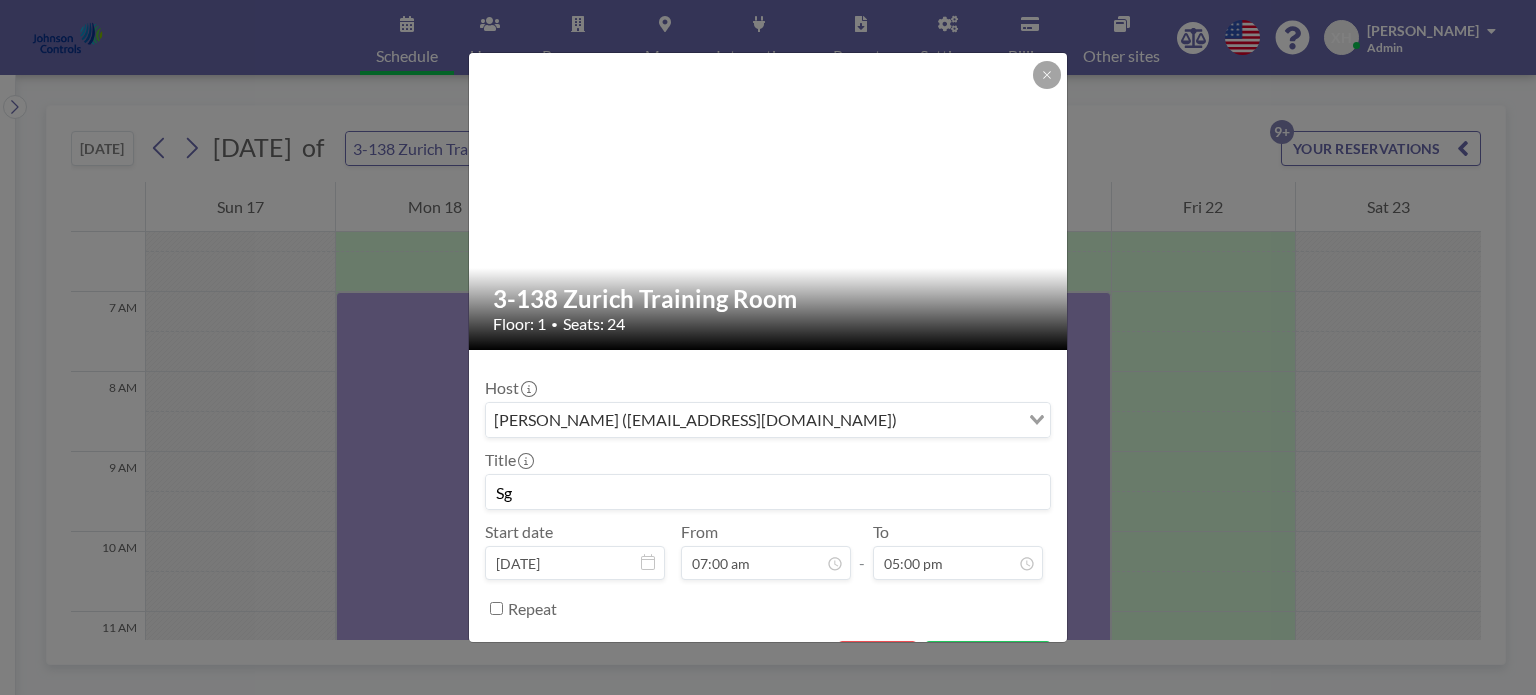 type on "g" 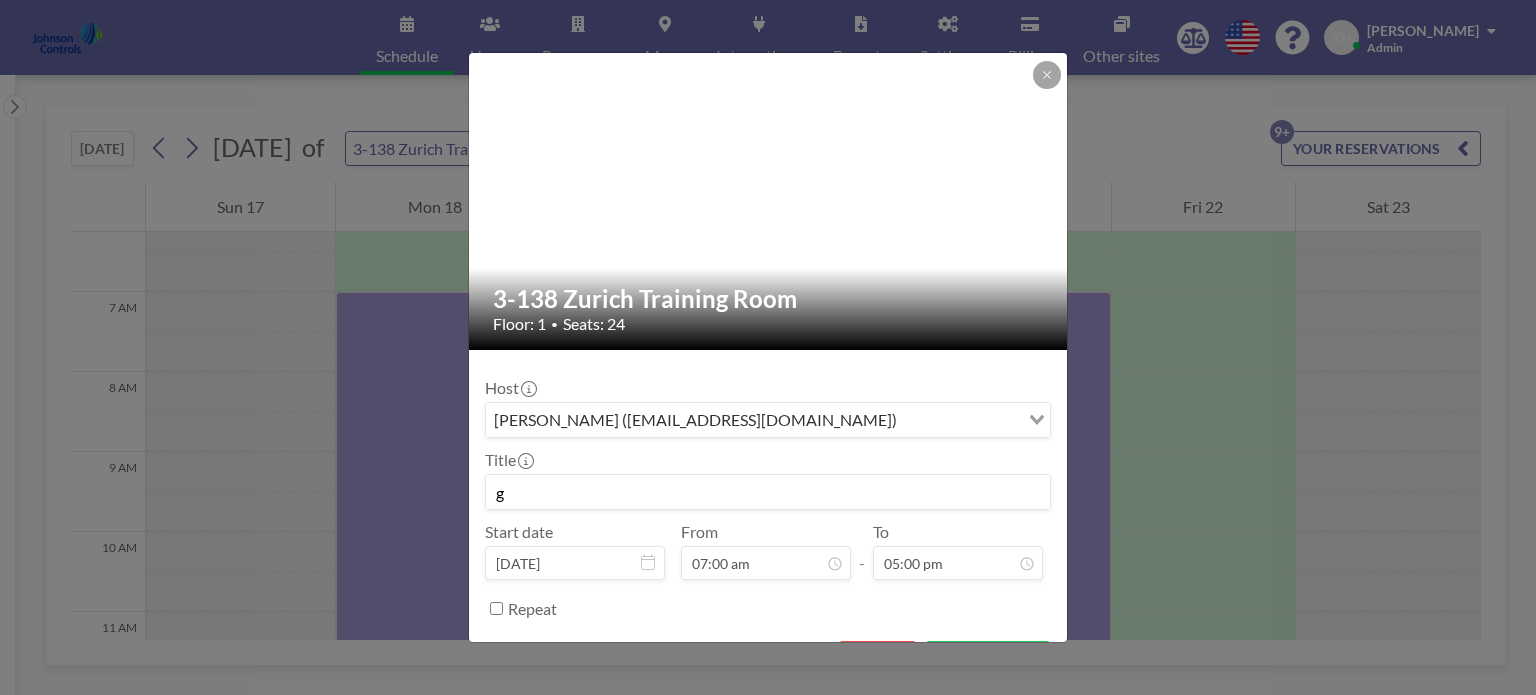 click on "g" at bounding box center (768, 492) 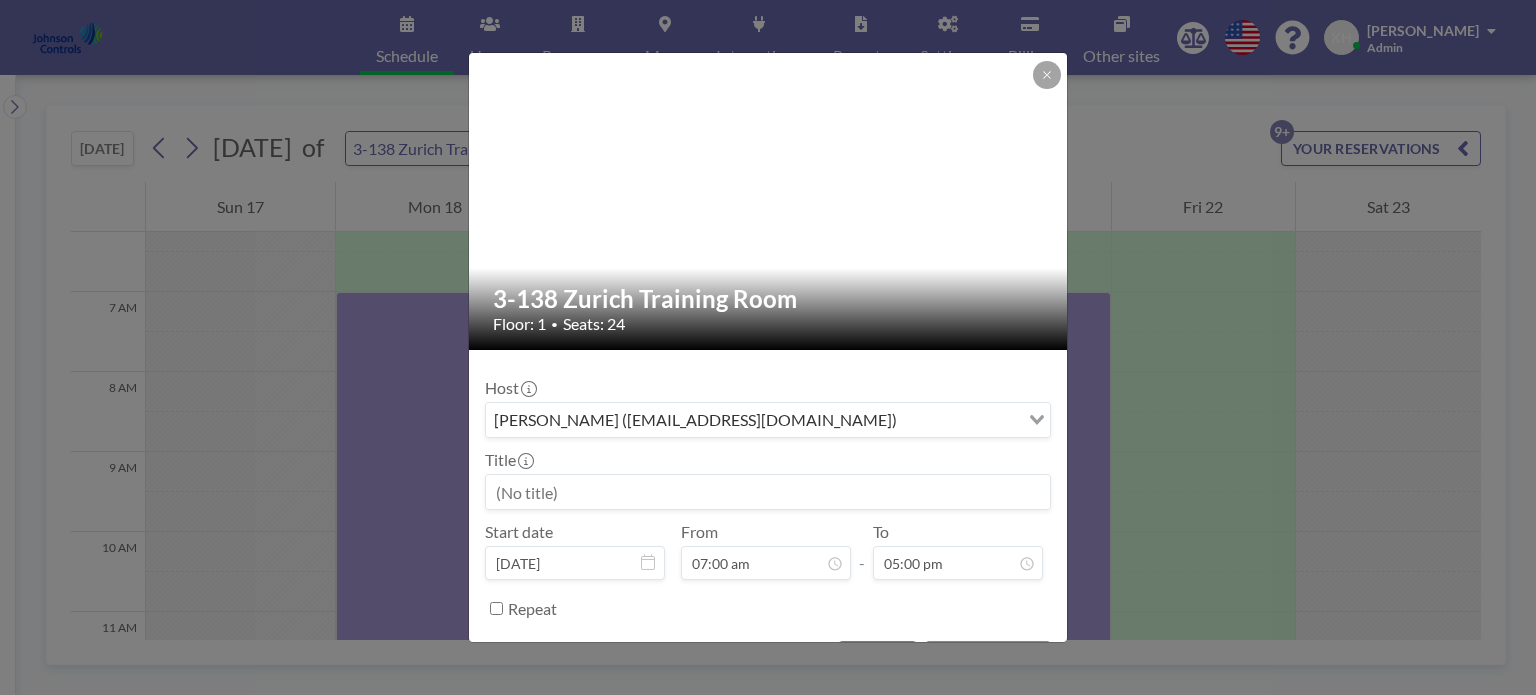 paste on "Americas leadership Meeting" 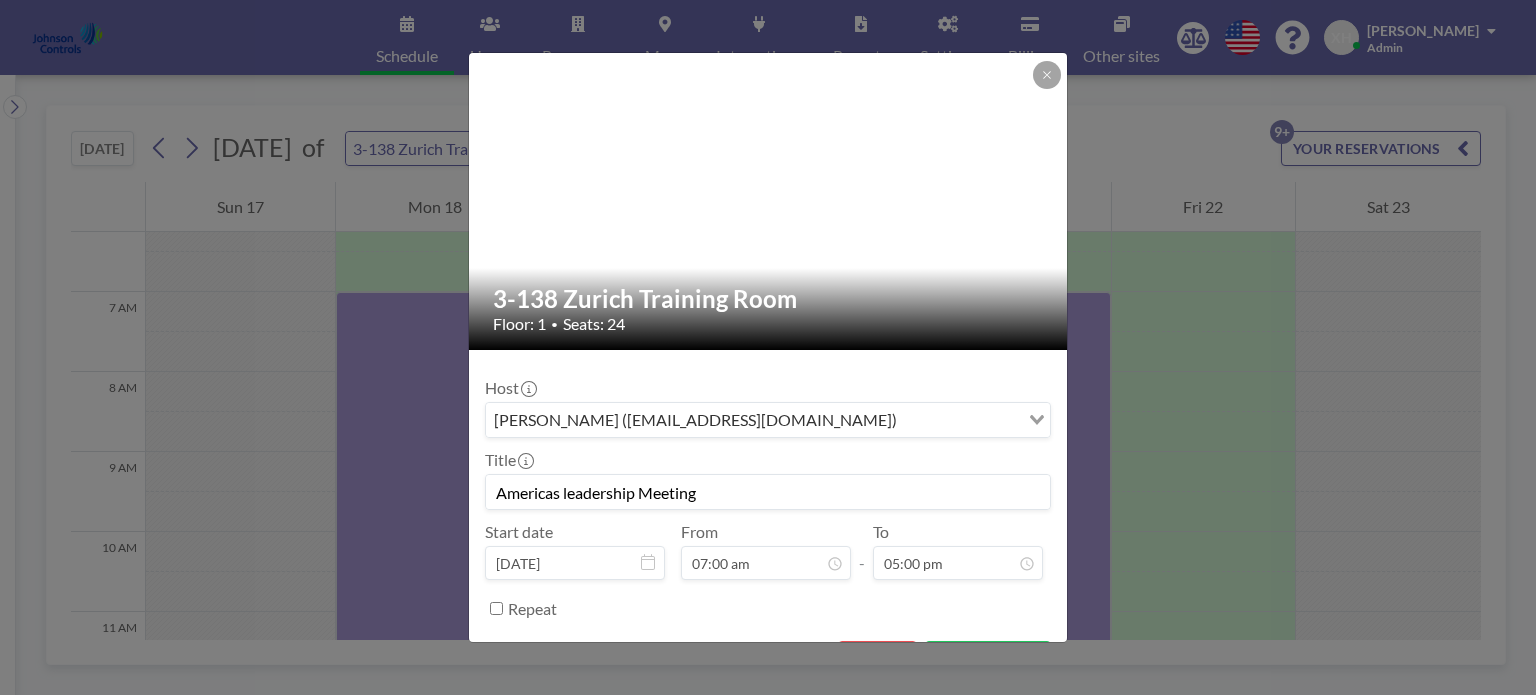 scroll, scrollTop: 71, scrollLeft: 0, axis: vertical 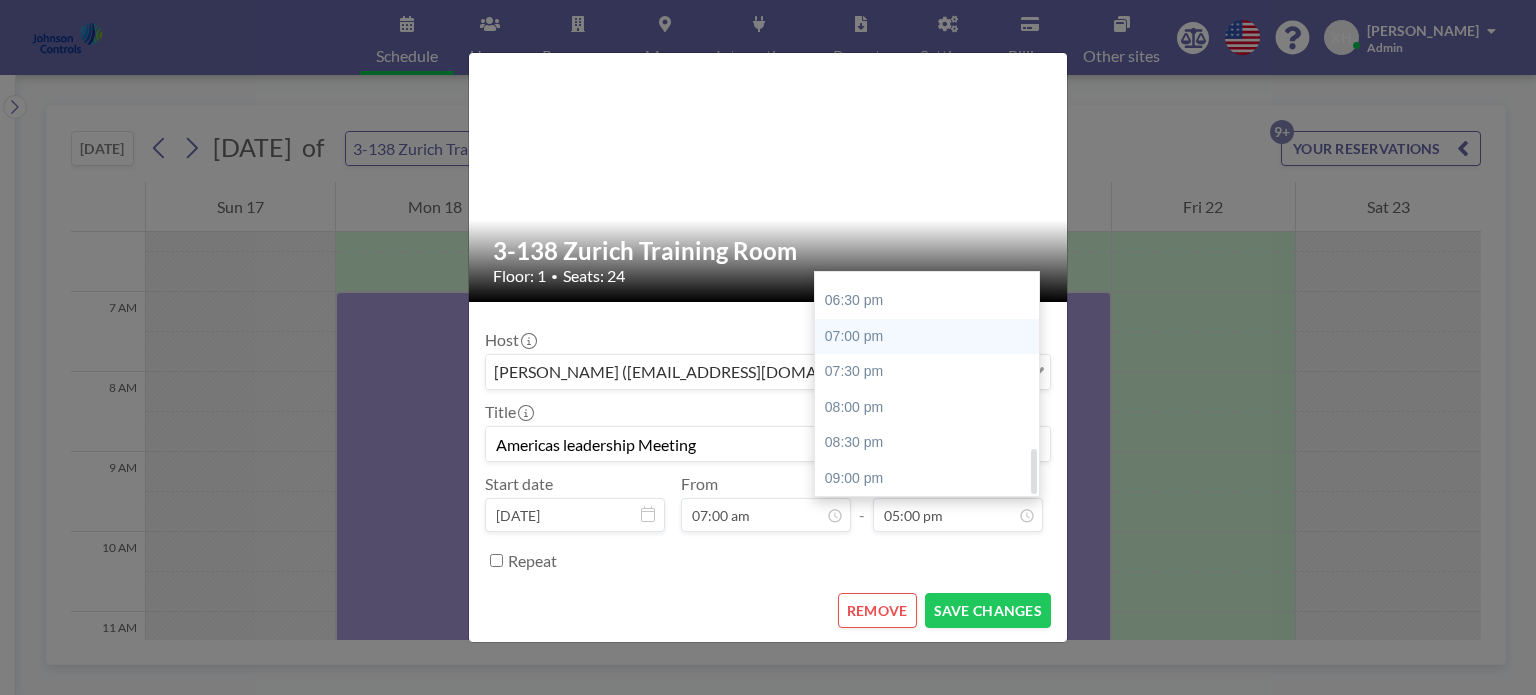 type on "Americas leadership Meeting" 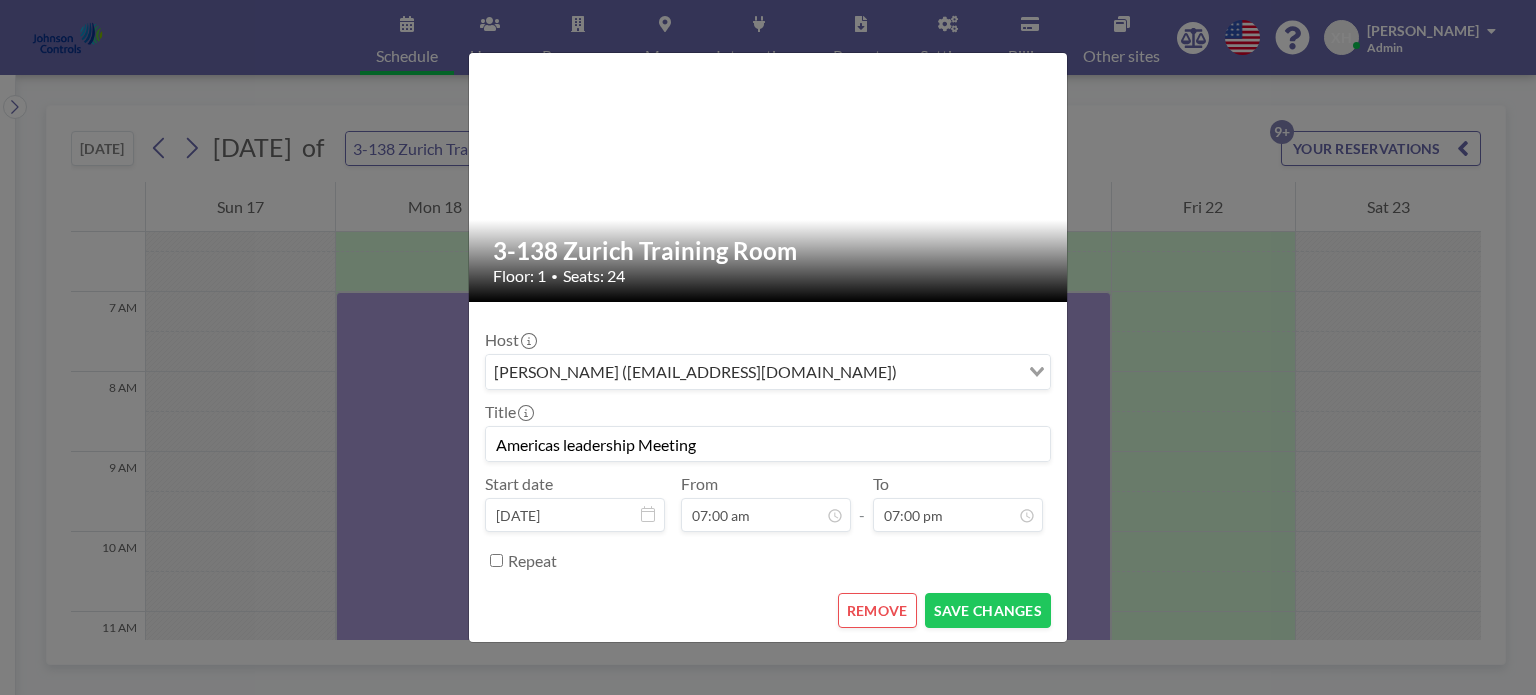 scroll, scrollTop: 71, scrollLeft: 0, axis: vertical 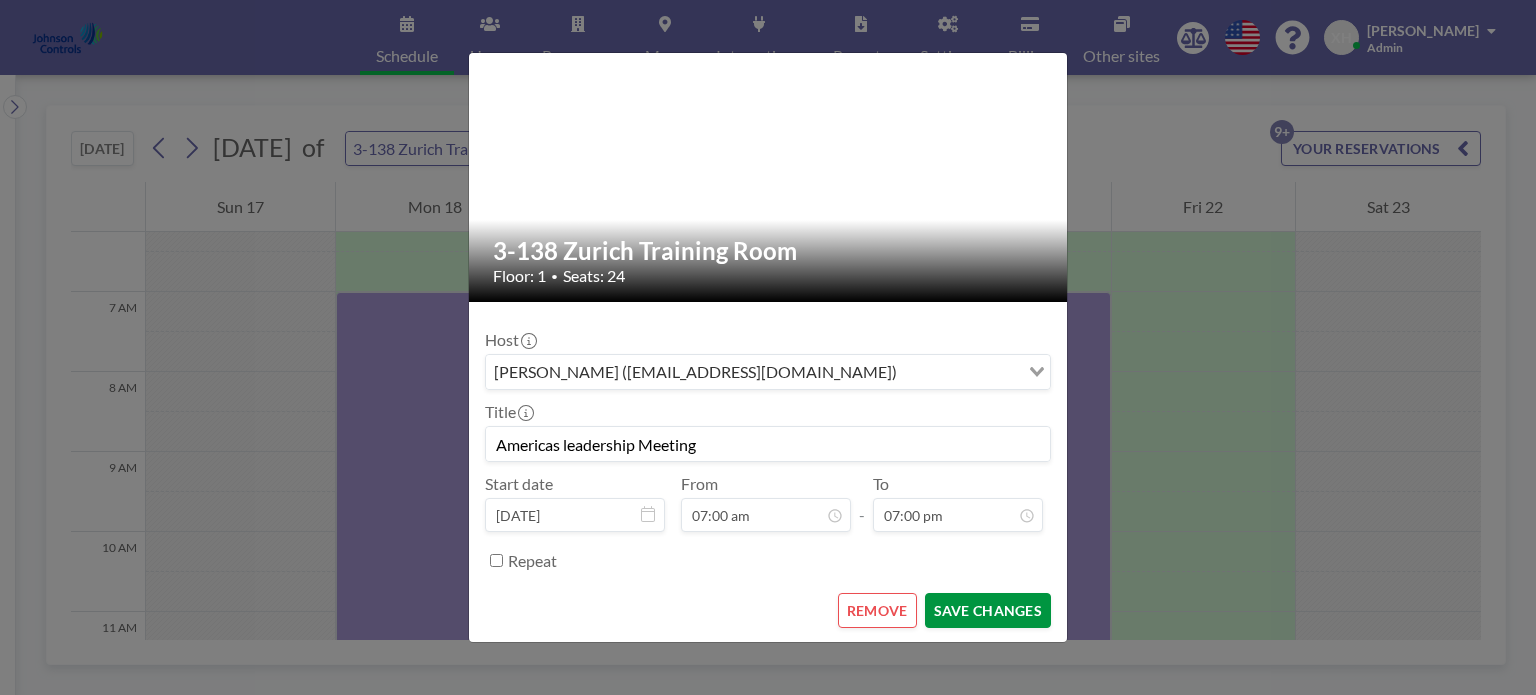 click on "SAVE CHANGES" at bounding box center [988, 610] 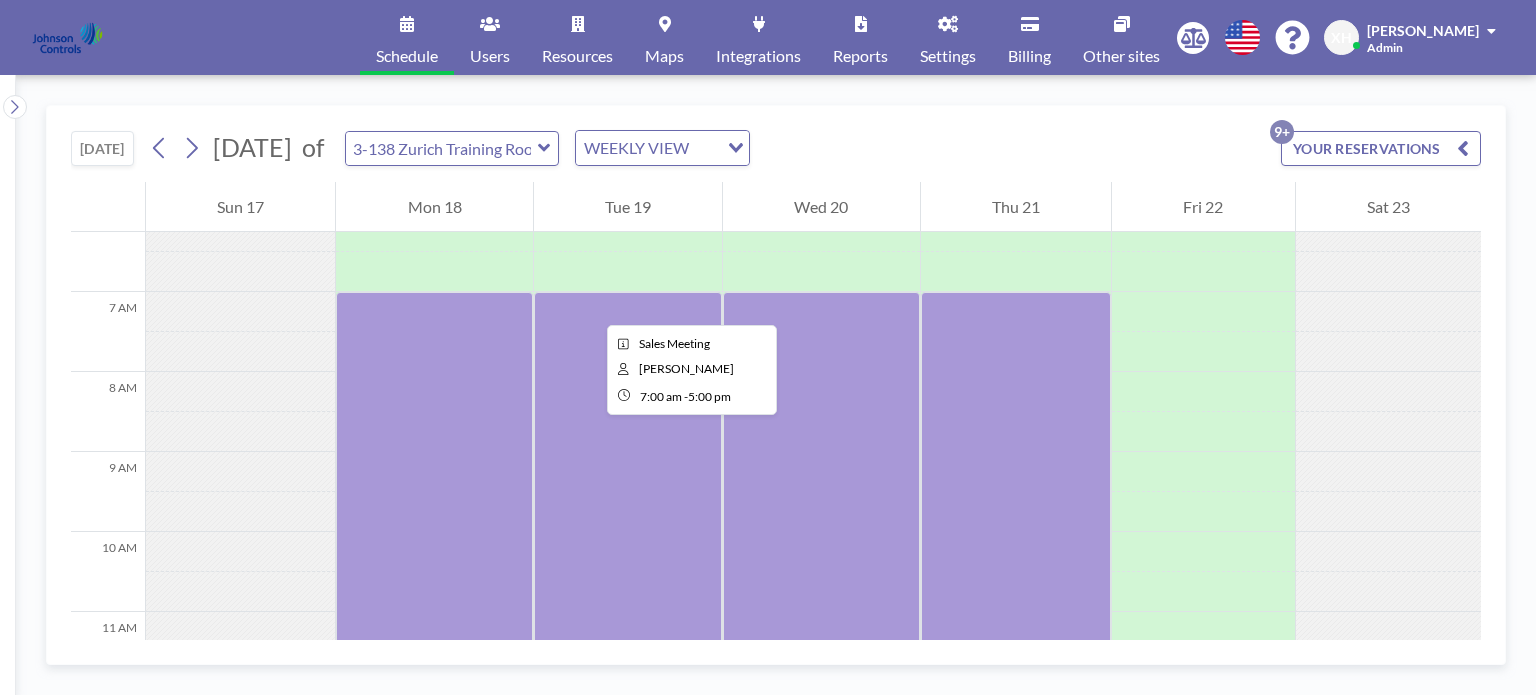 click at bounding box center (628, 692) 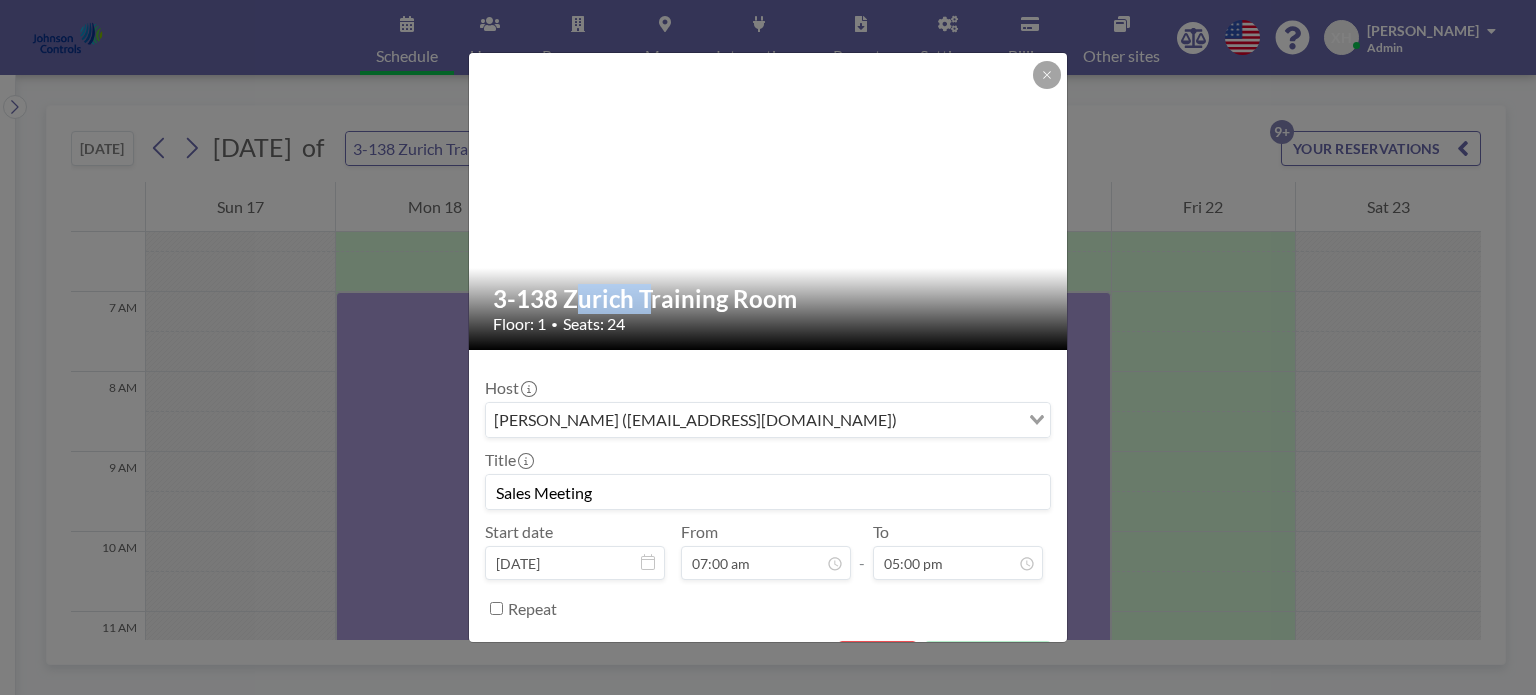 click on "3-138 Zurich Training Room" at bounding box center [769, 299] 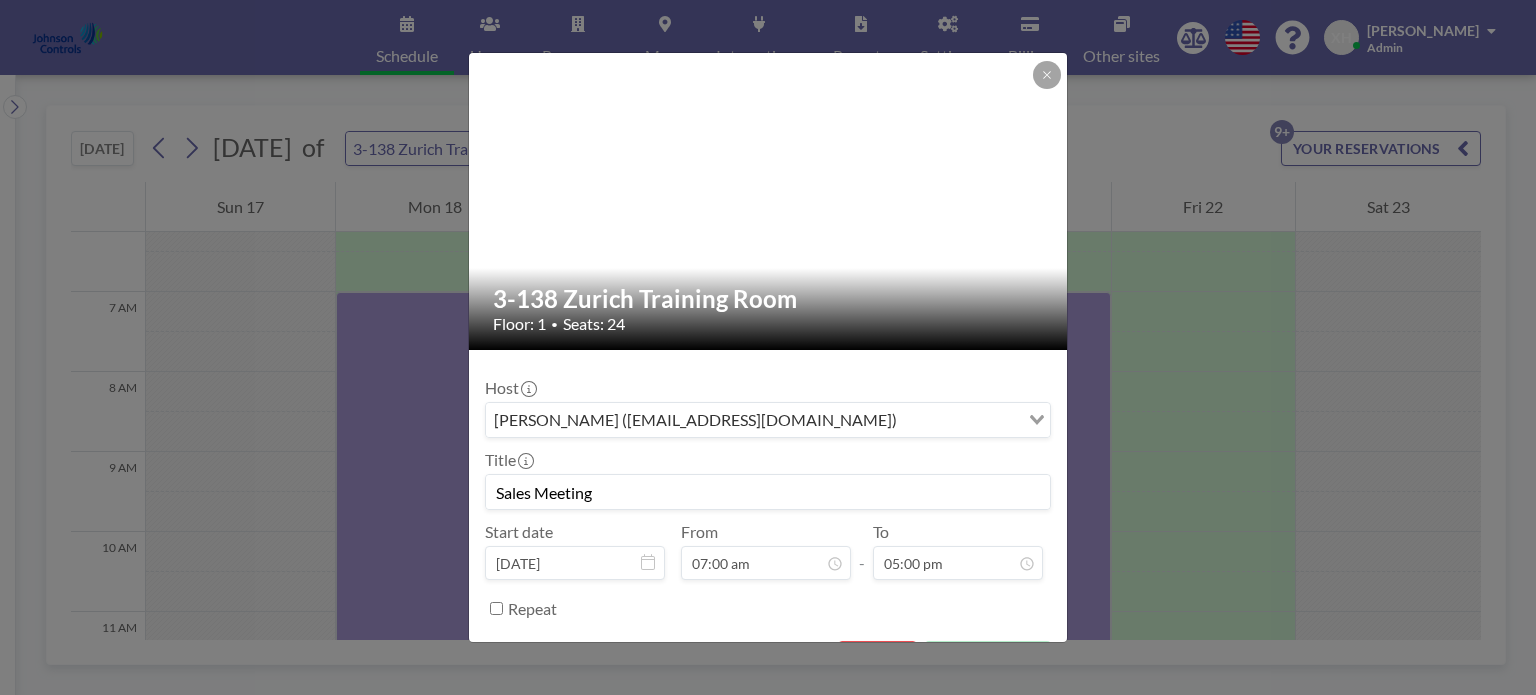 click on "Sales Meeting" at bounding box center (768, 492) 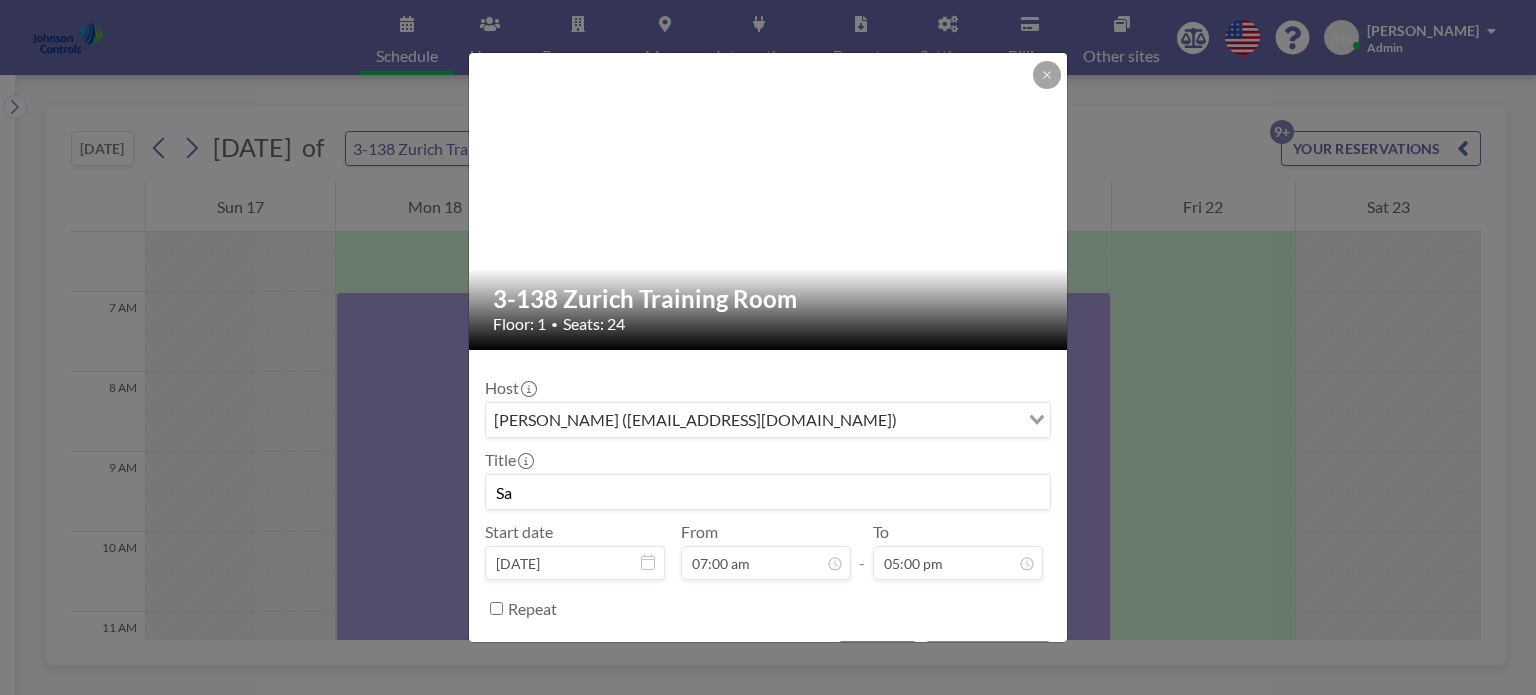 type on "S" 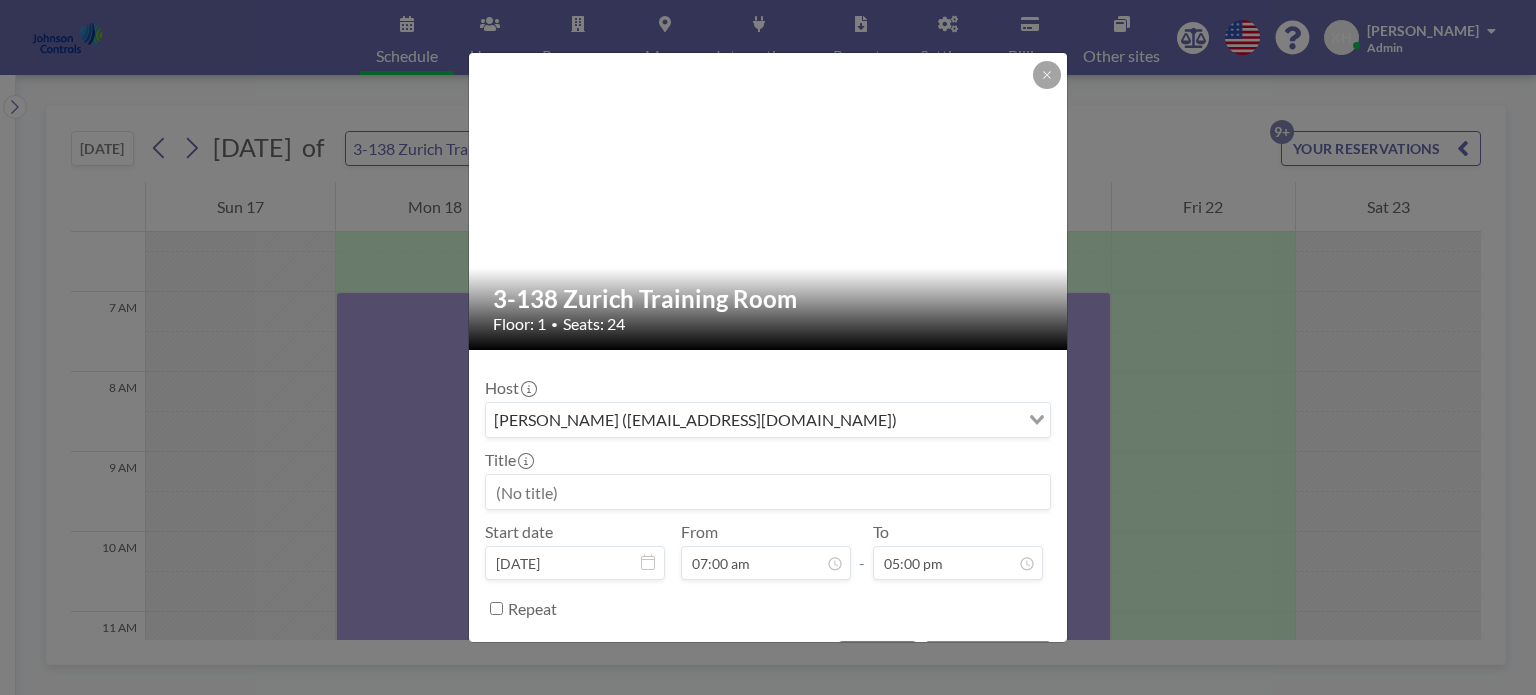 paste on "Americas leadership Meeting" 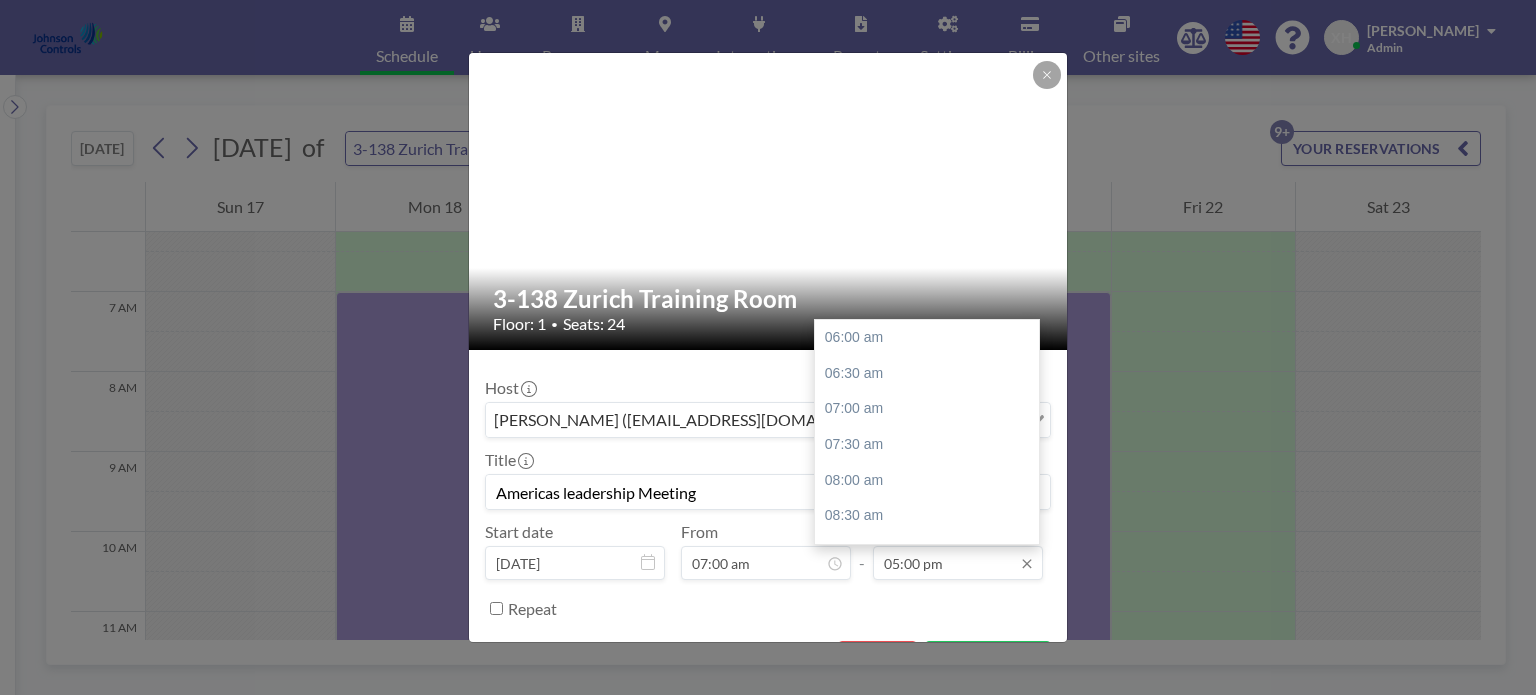 scroll, scrollTop: 71, scrollLeft: 0, axis: vertical 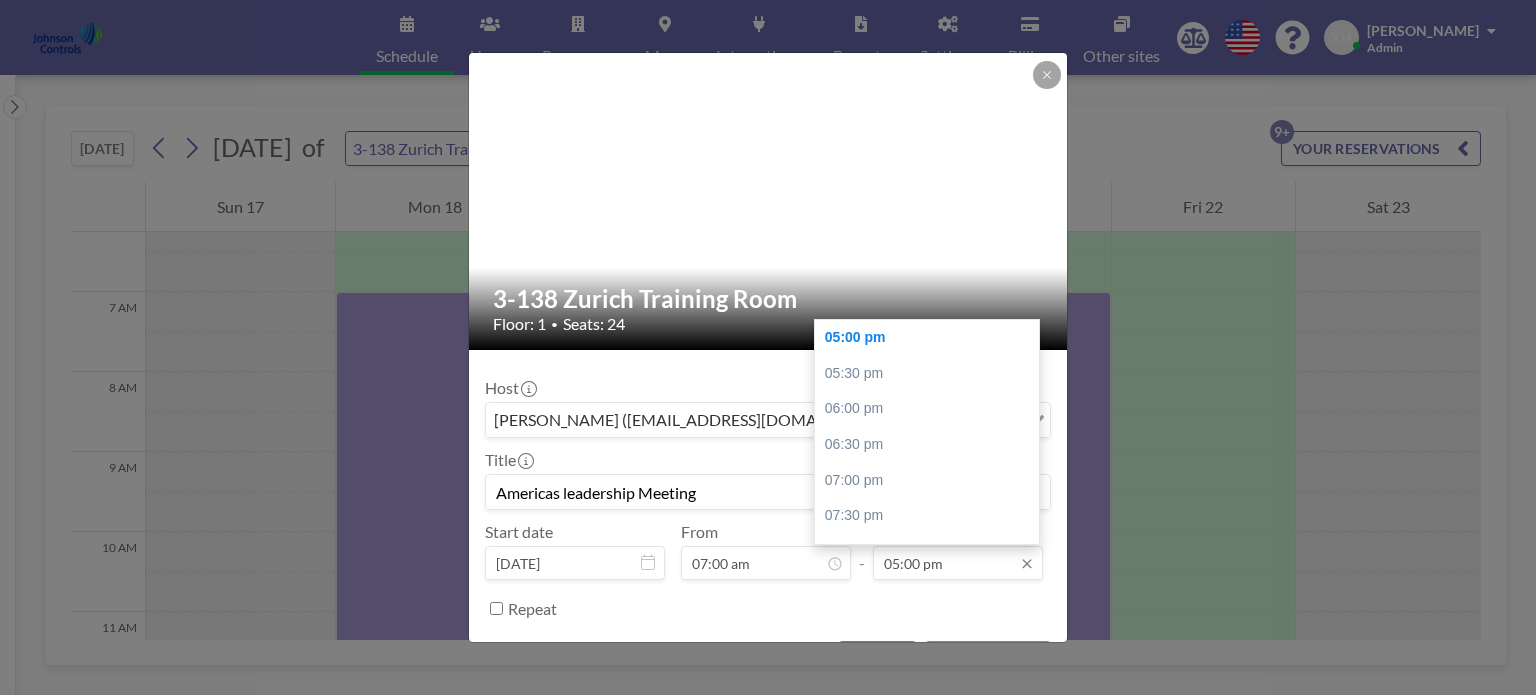 type on "Americas leadership Meeting" 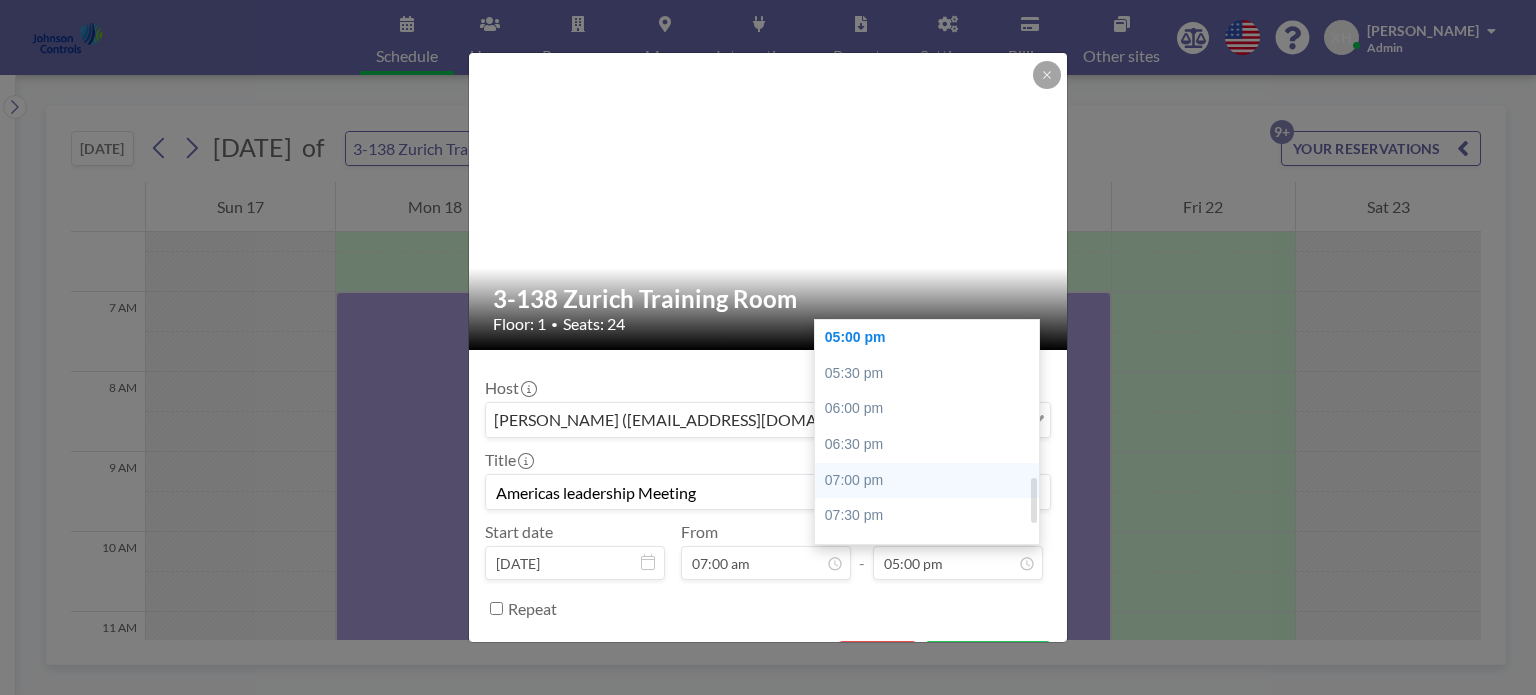 click on "07:00 pm" at bounding box center (932, 481) 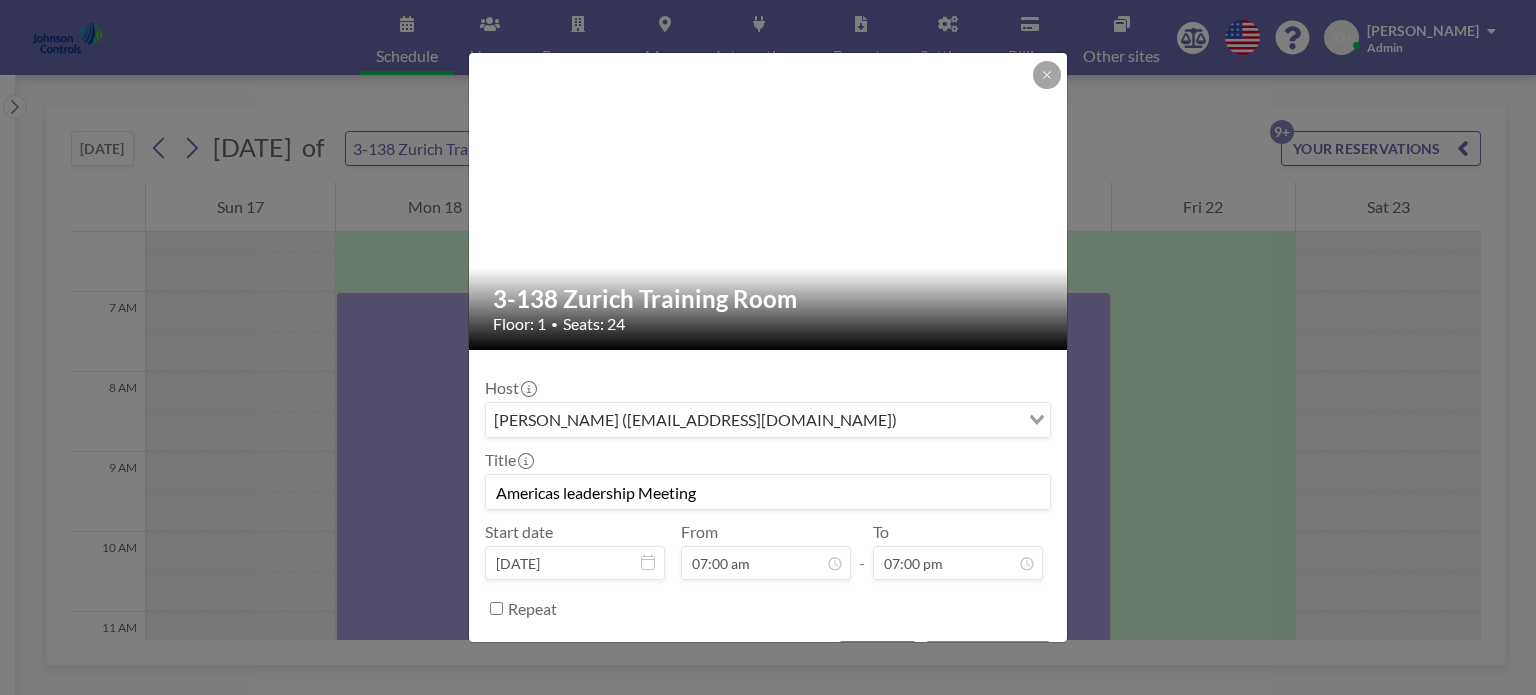 scroll, scrollTop: 71, scrollLeft: 0, axis: vertical 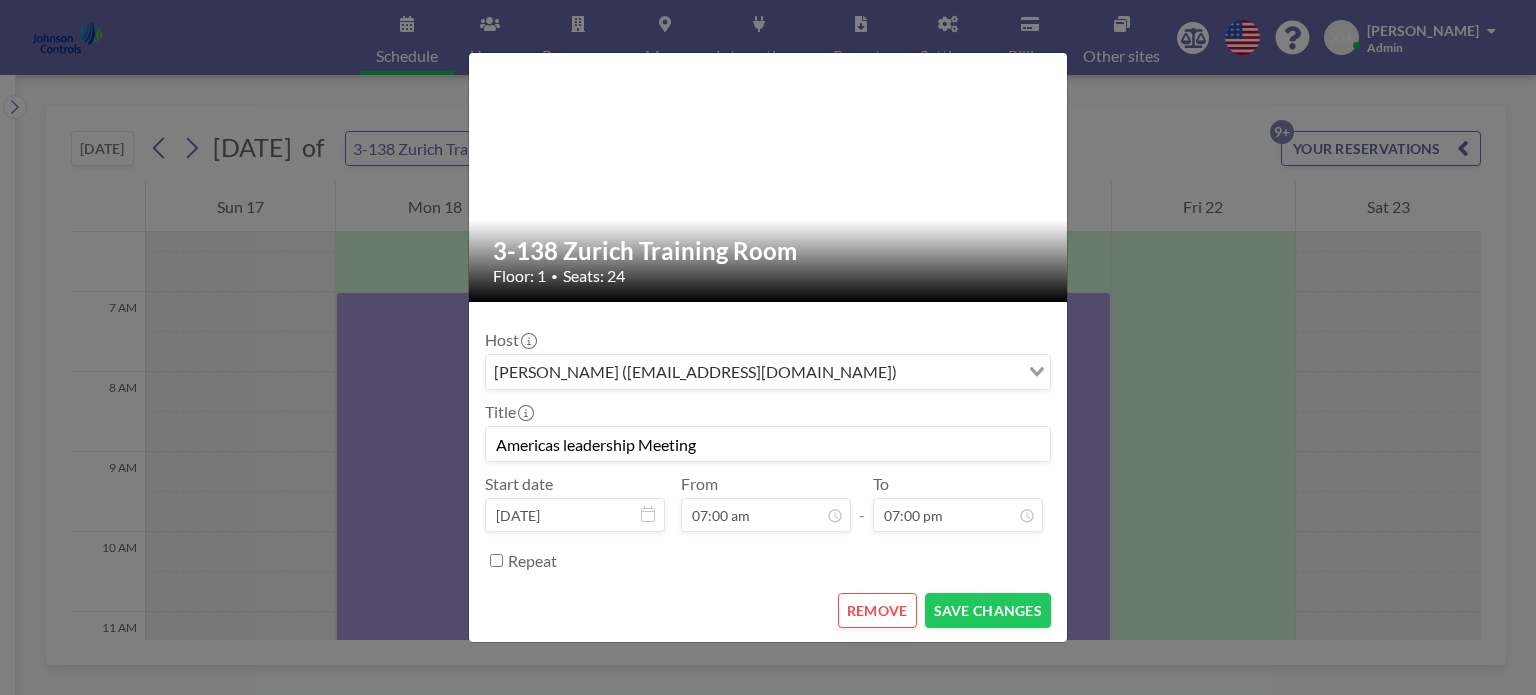 click on "Repeat" at bounding box center (496, 560) 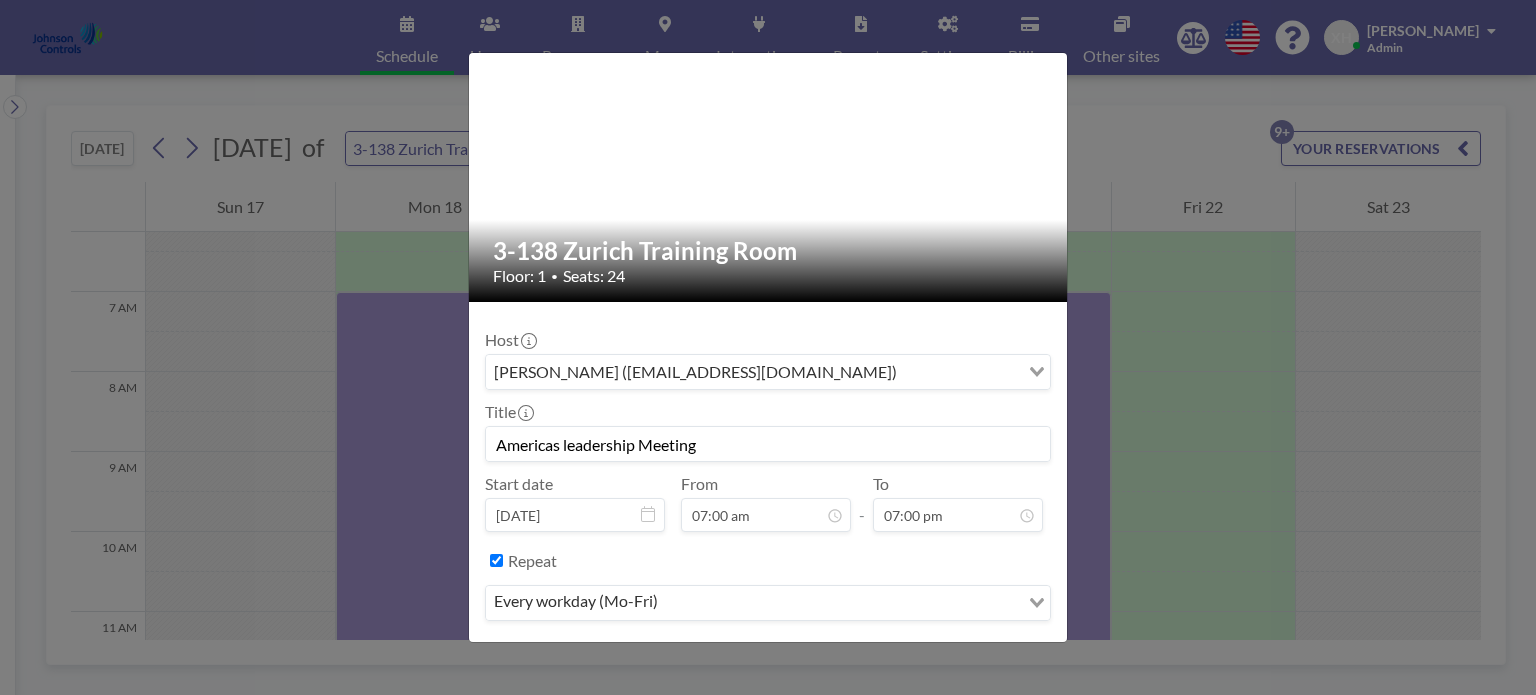 scroll, scrollTop: 99, scrollLeft: 0, axis: vertical 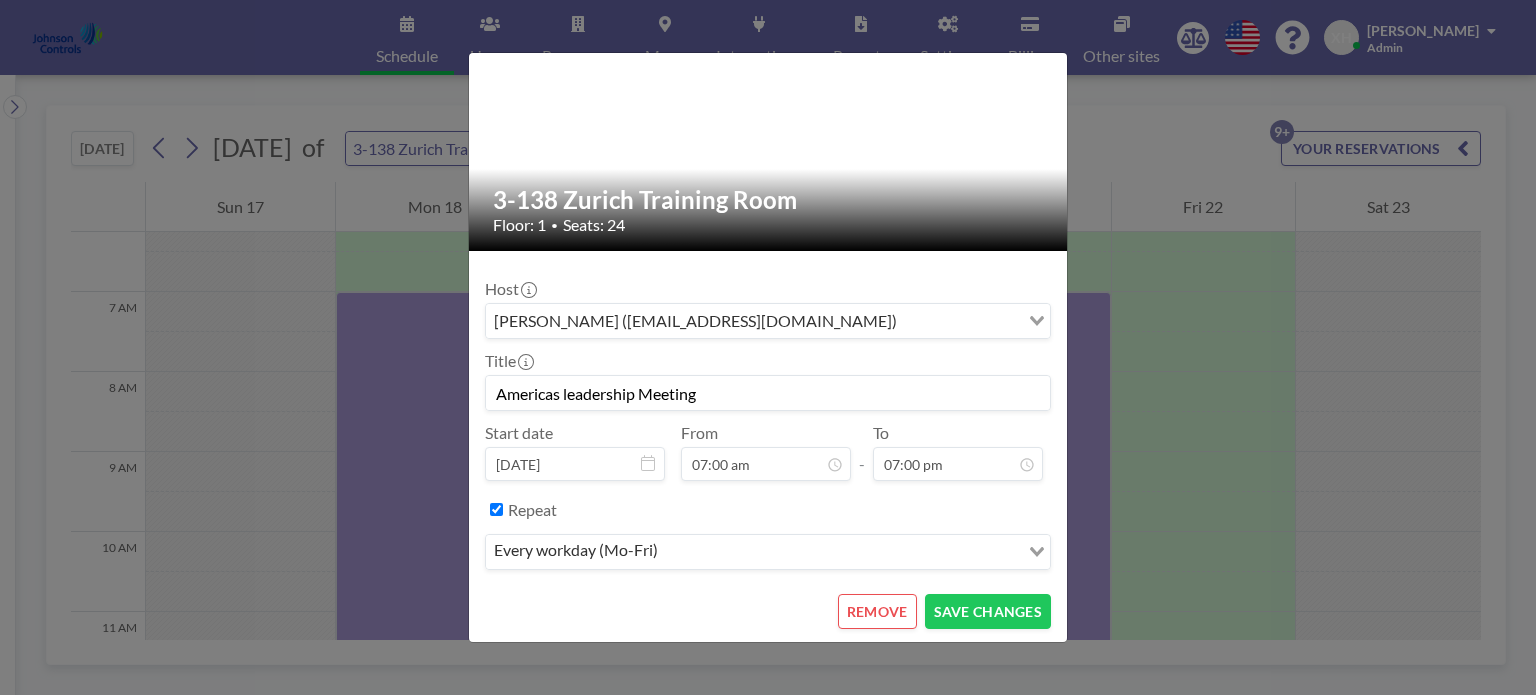 click on "Repeat" at bounding box center [496, 509] 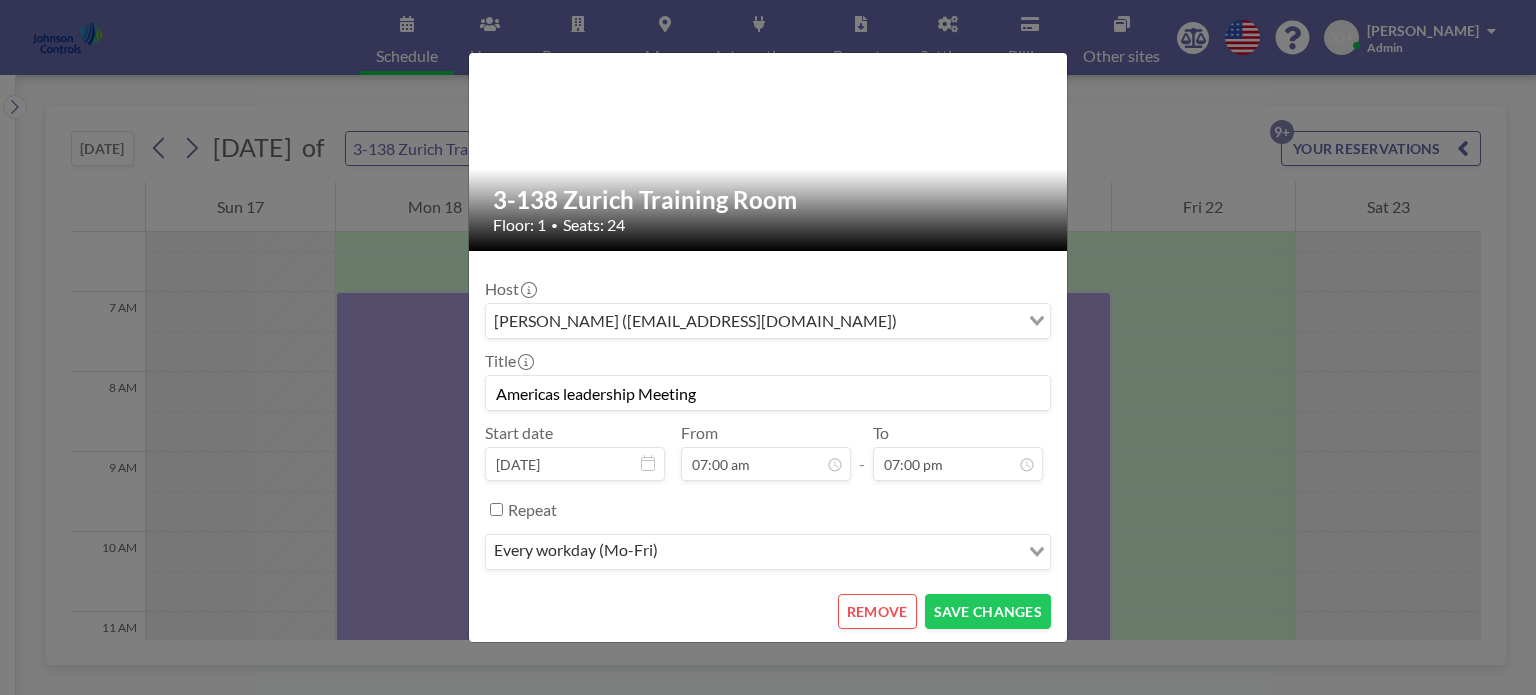 scroll, scrollTop: 48, scrollLeft: 0, axis: vertical 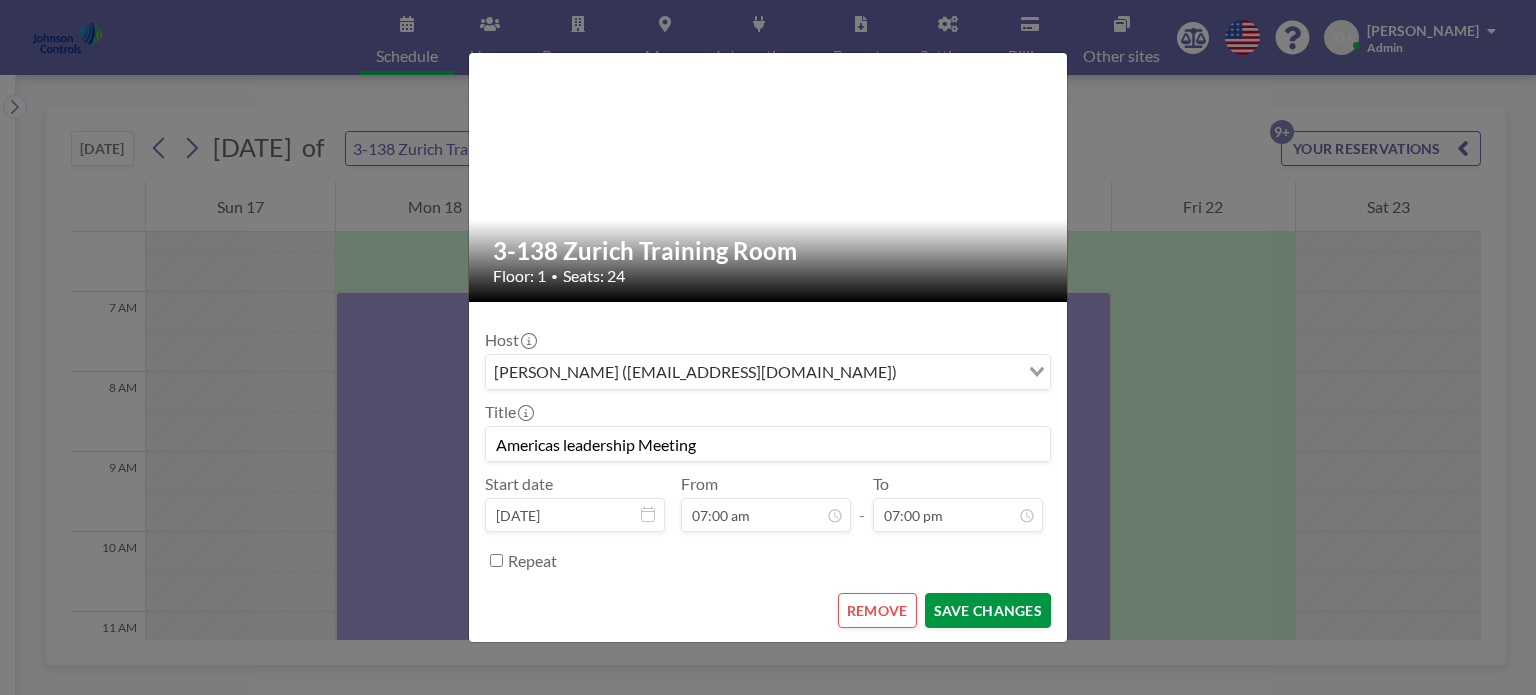 click on "SAVE CHANGES" at bounding box center (988, 610) 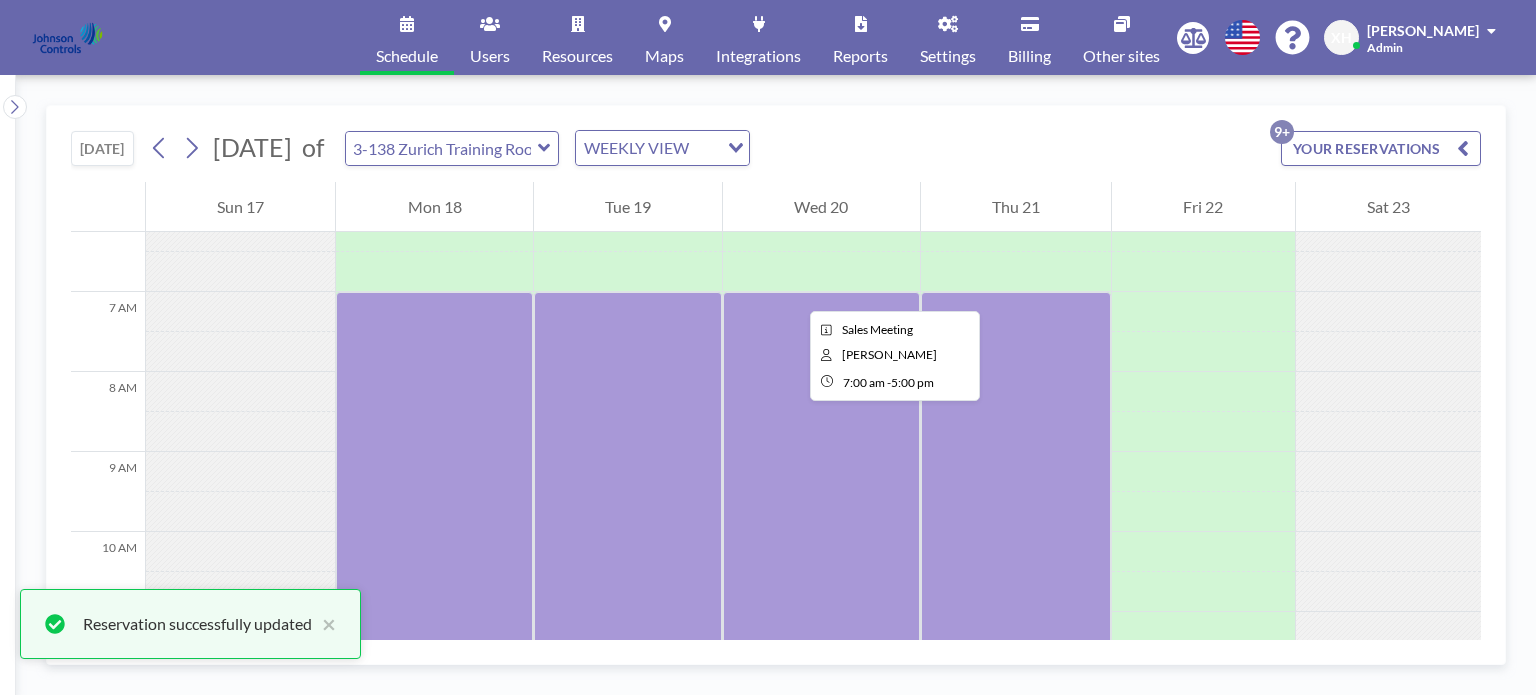 click at bounding box center (821, 692) 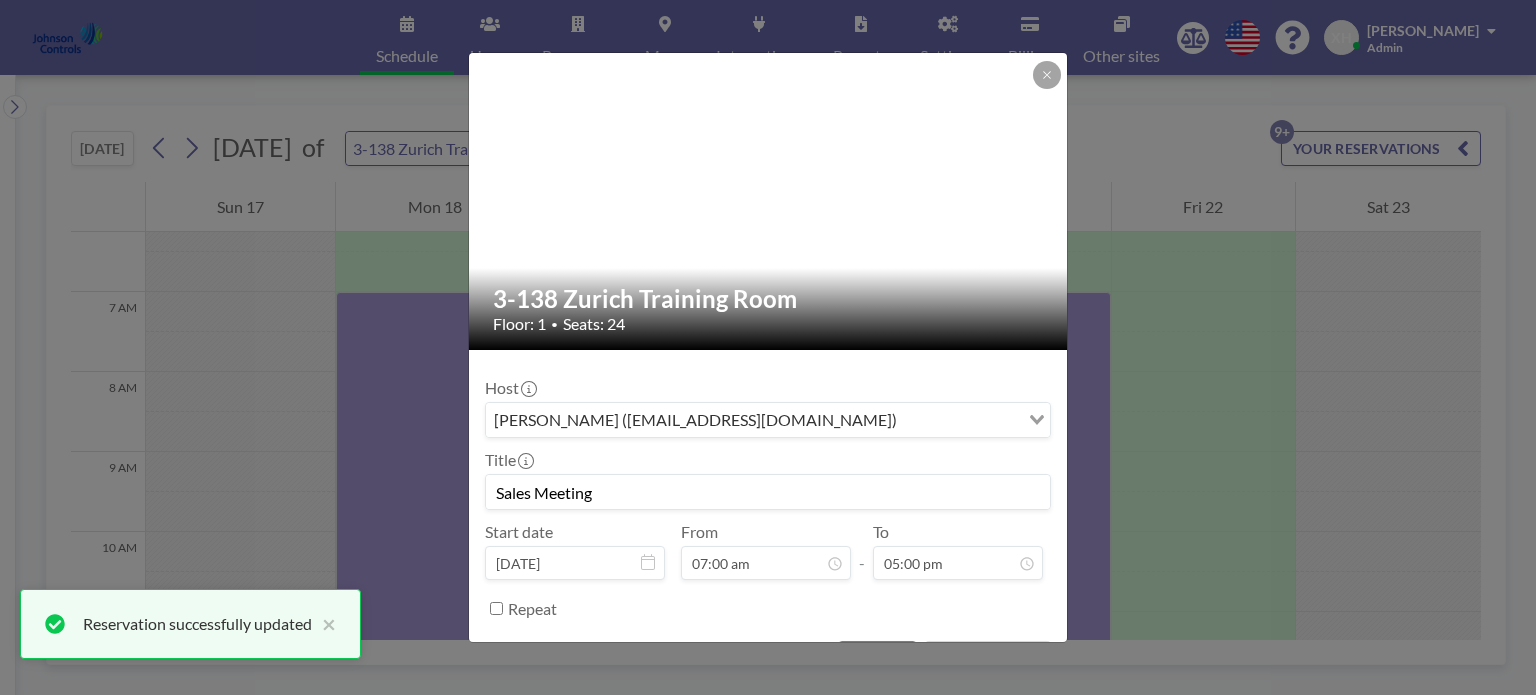 click on "Sales Meeting" at bounding box center [768, 492] 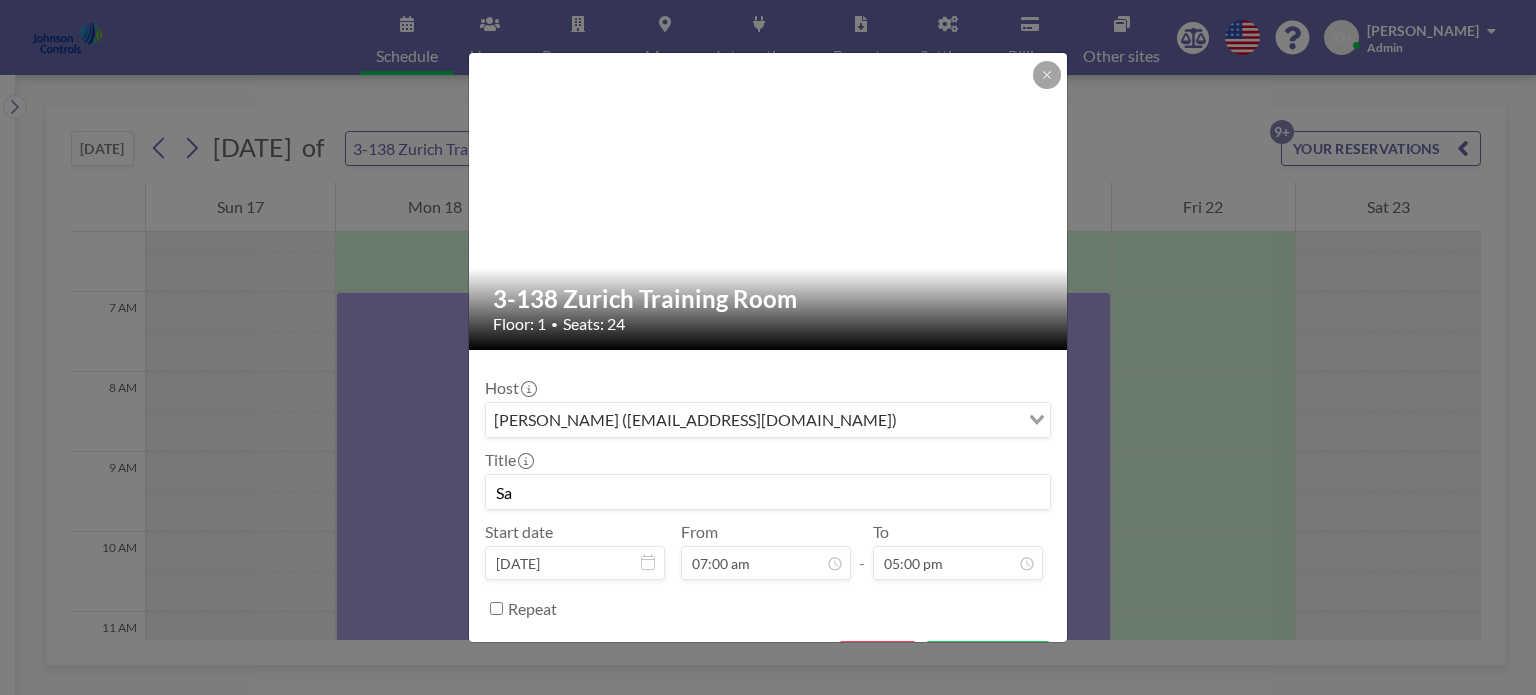 type on "S" 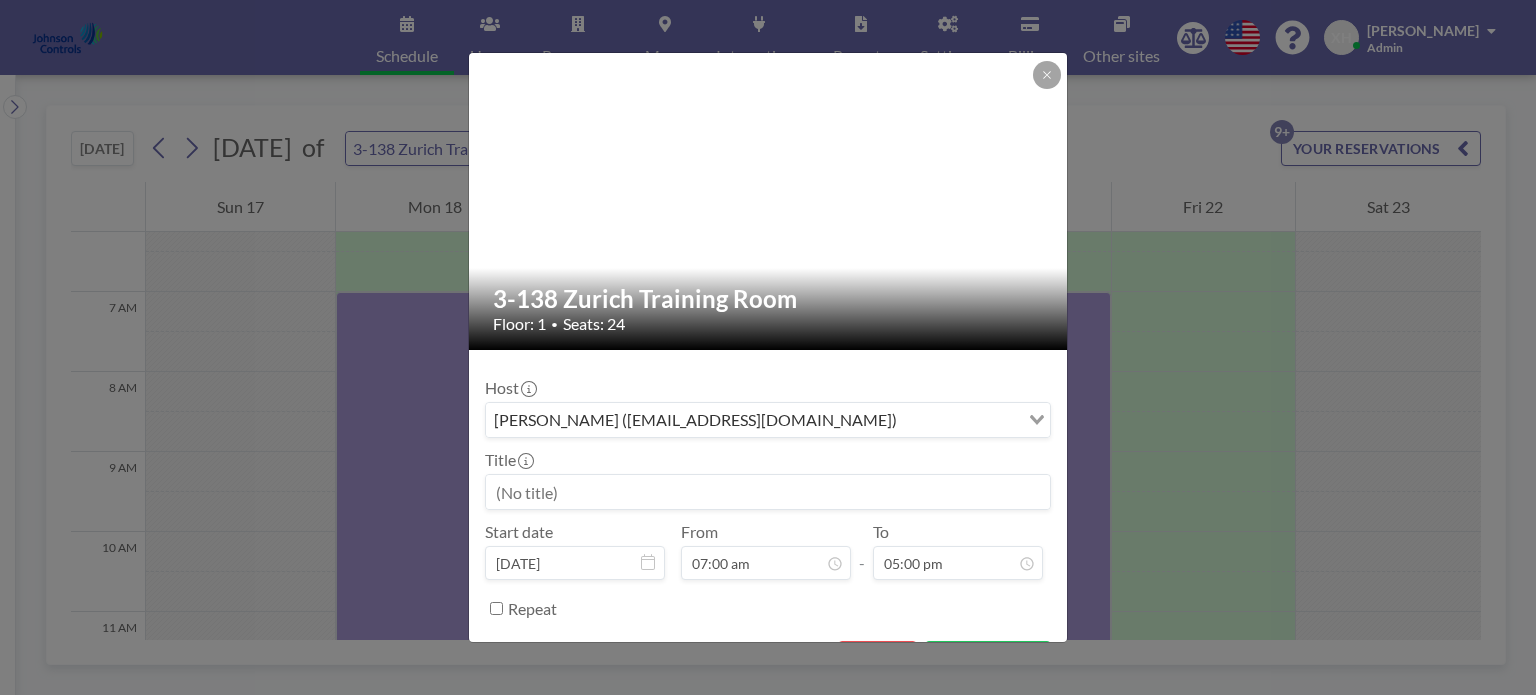 paste on "Americas leadership Meeting" 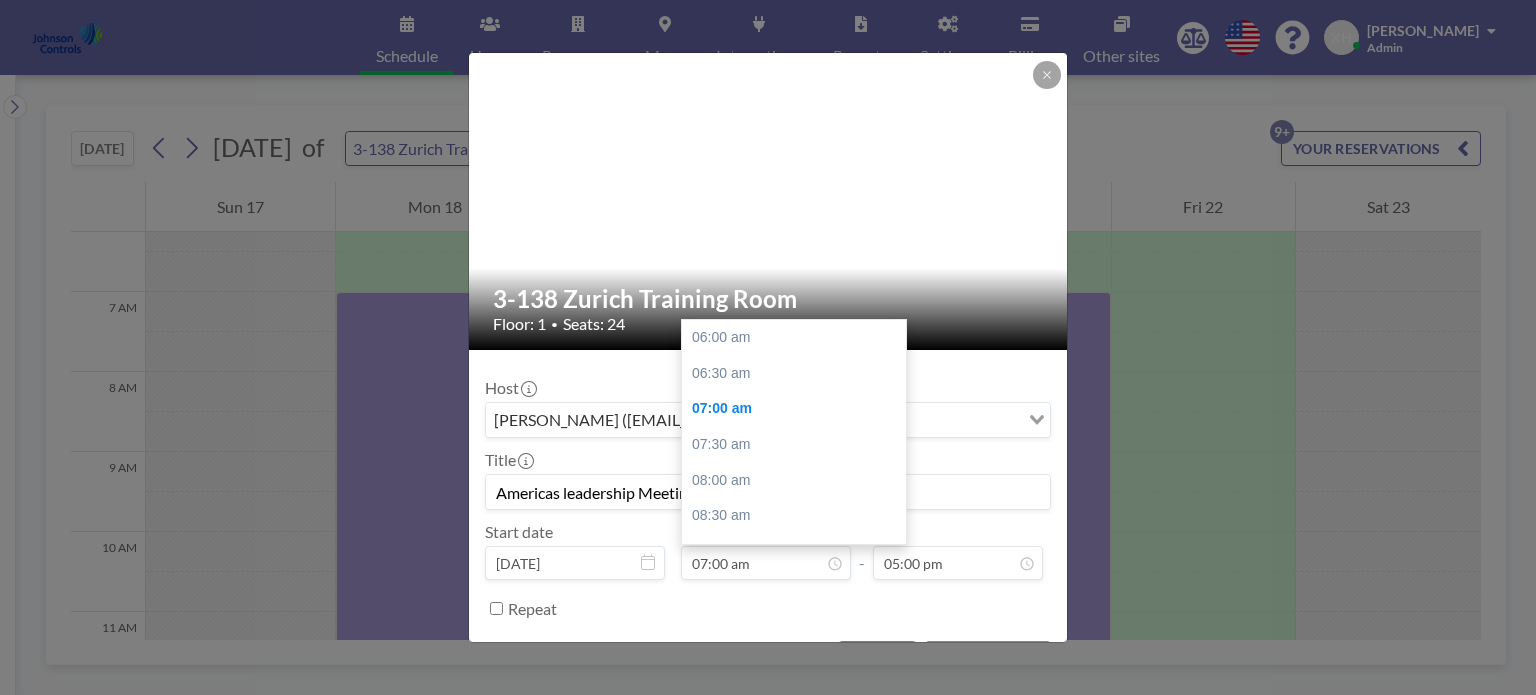 scroll, scrollTop: 71, scrollLeft: 0, axis: vertical 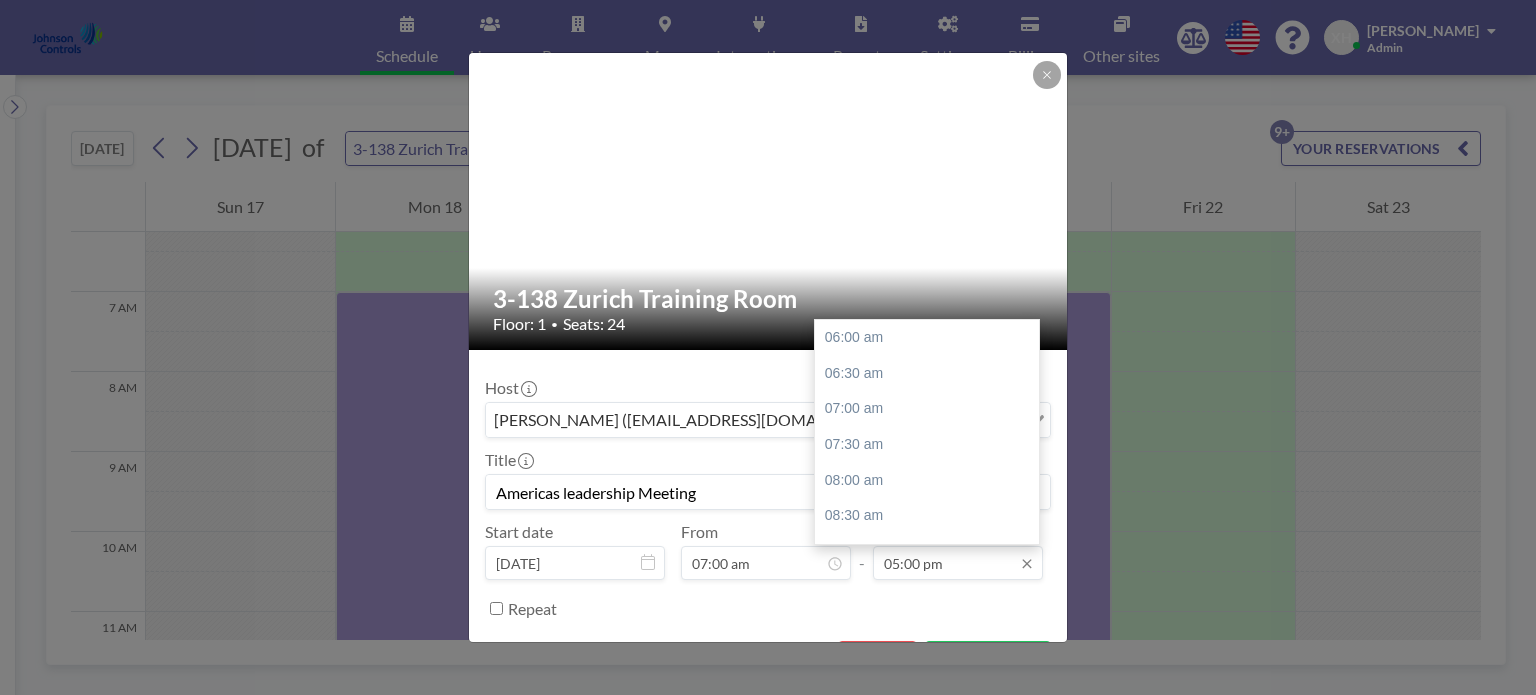 type on "Americas leadership Meeting" 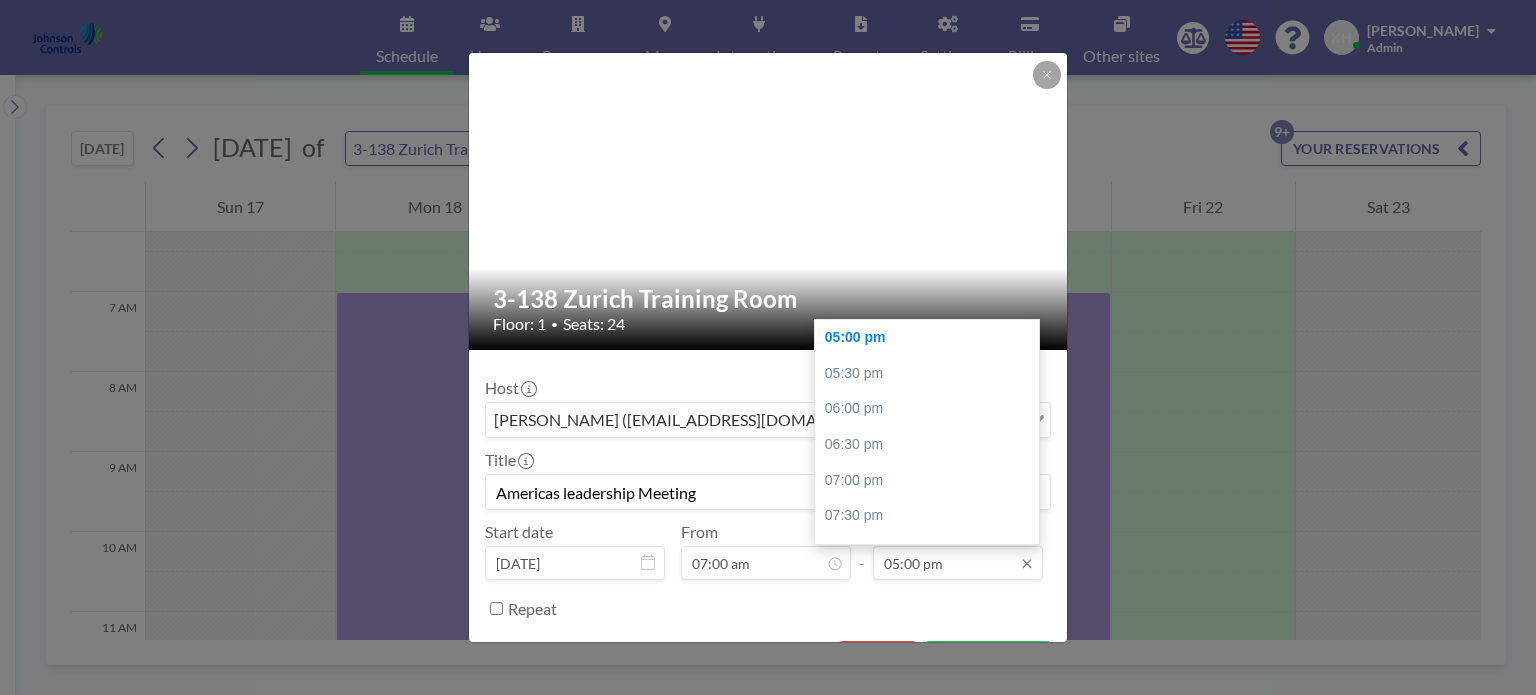 click on "05:00 pm" at bounding box center (958, 563) 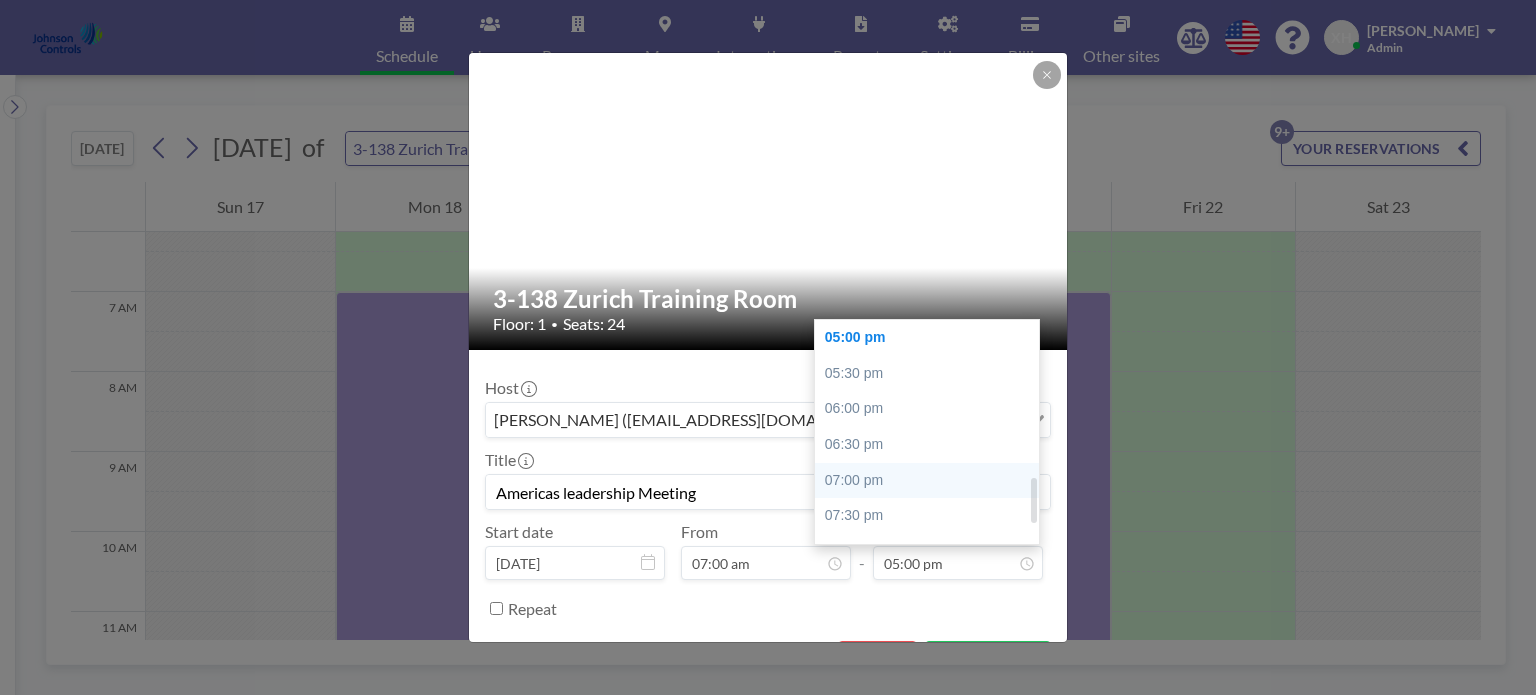 click on "07:00 pm" at bounding box center [932, 481] 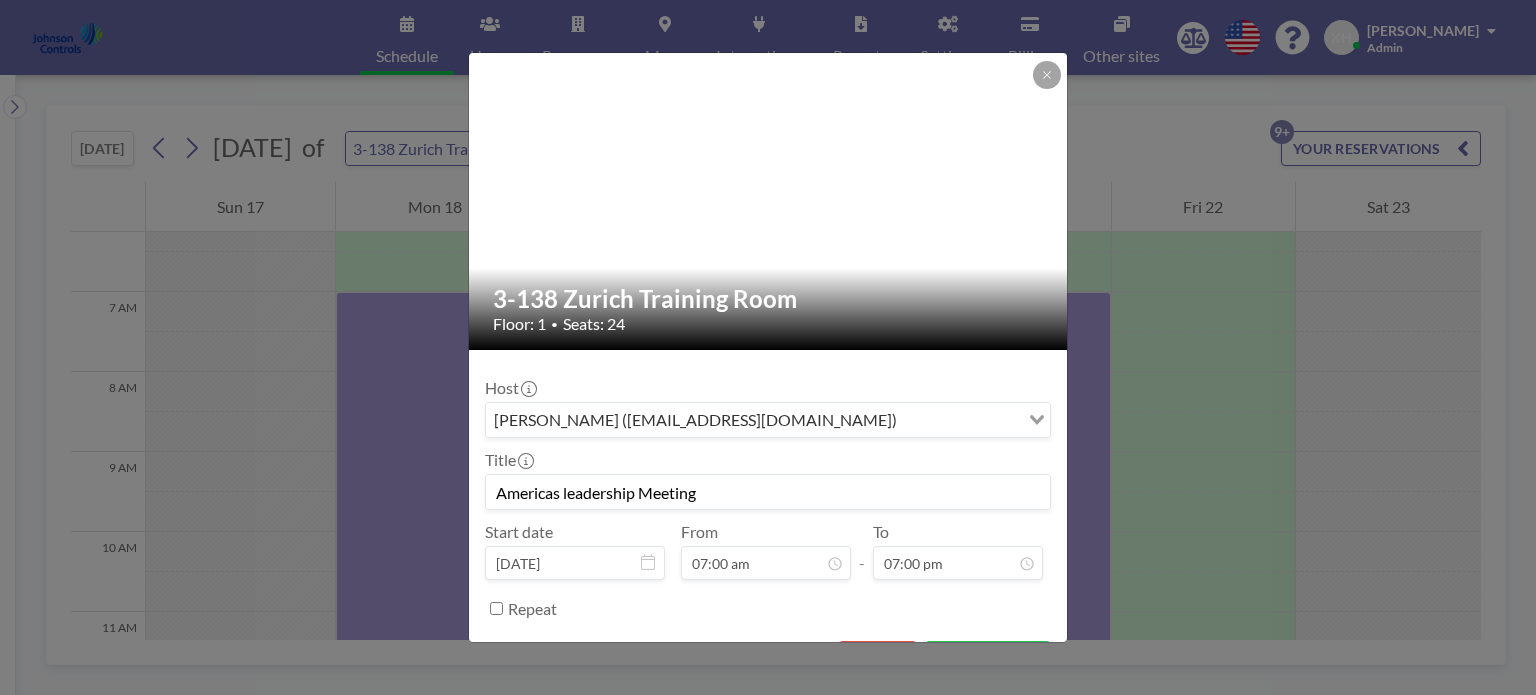 scroll, scrollTop: 71, scrollLeft: 0, axis: vertical 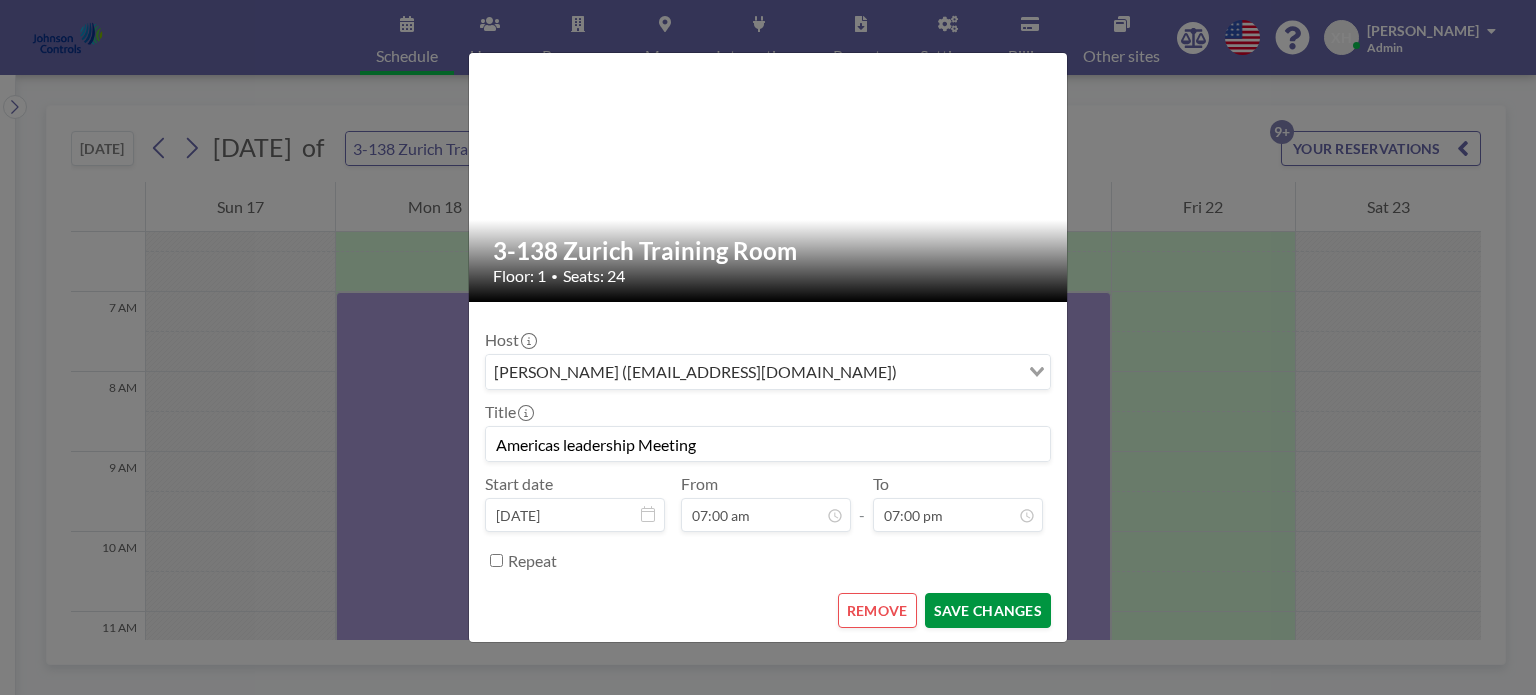 click on "SAVE CHANGES" at bounding box center (988, 610) 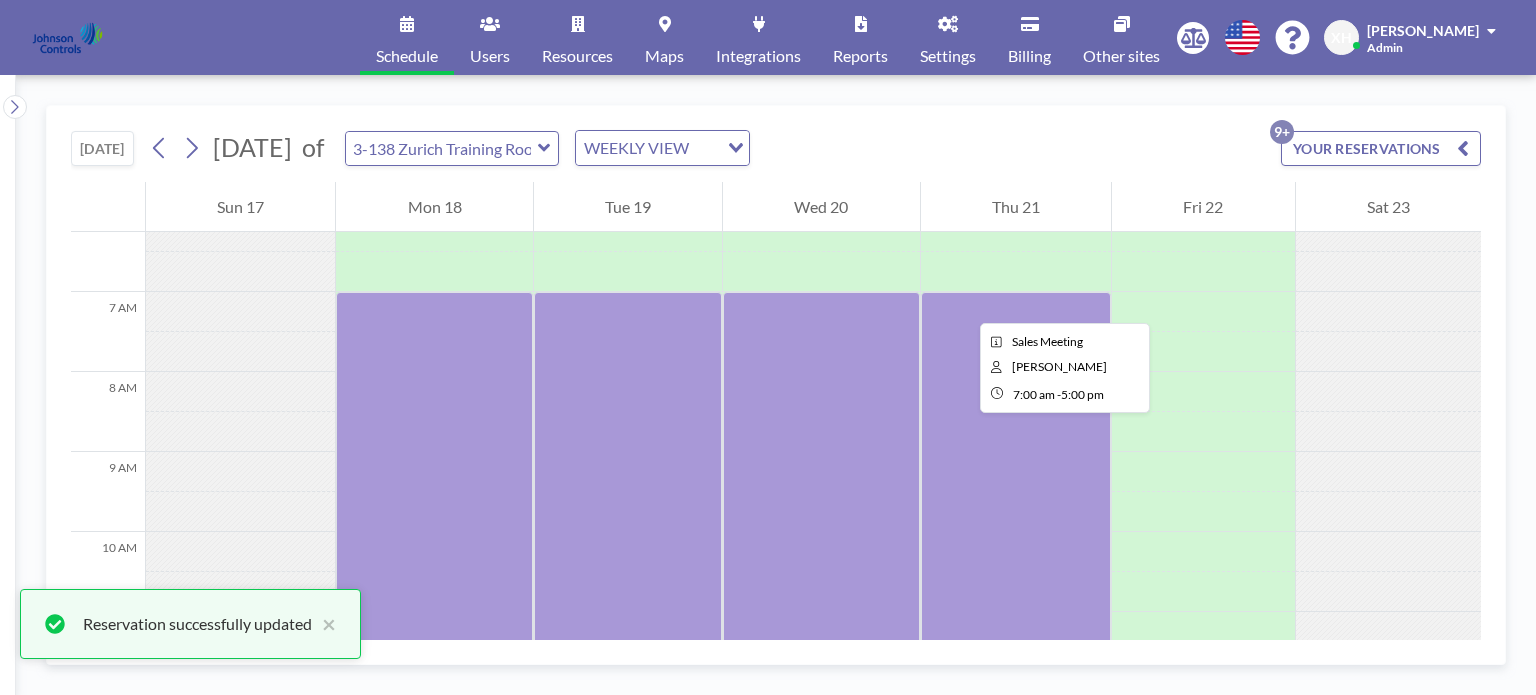 click at bounding box center [1016, 692] 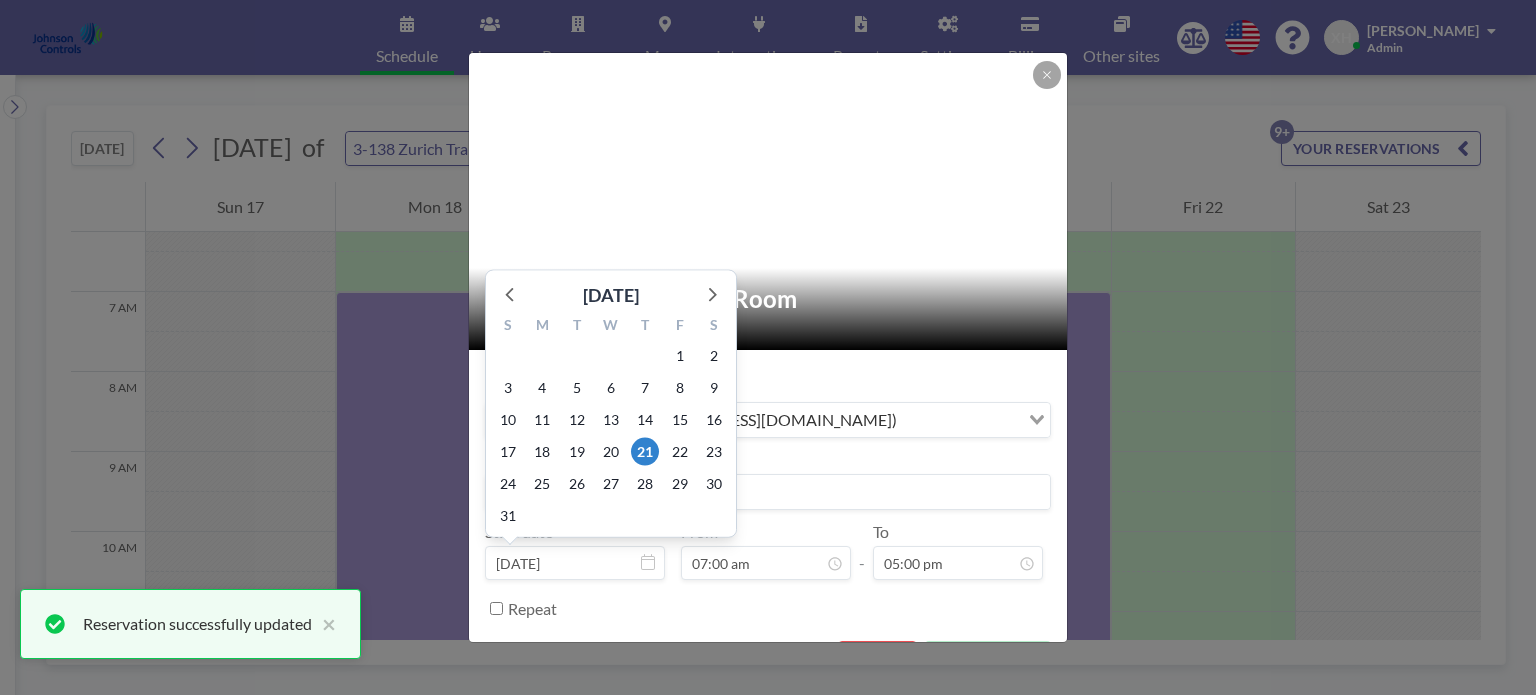 click on "28" at bounding box center (645, 483) 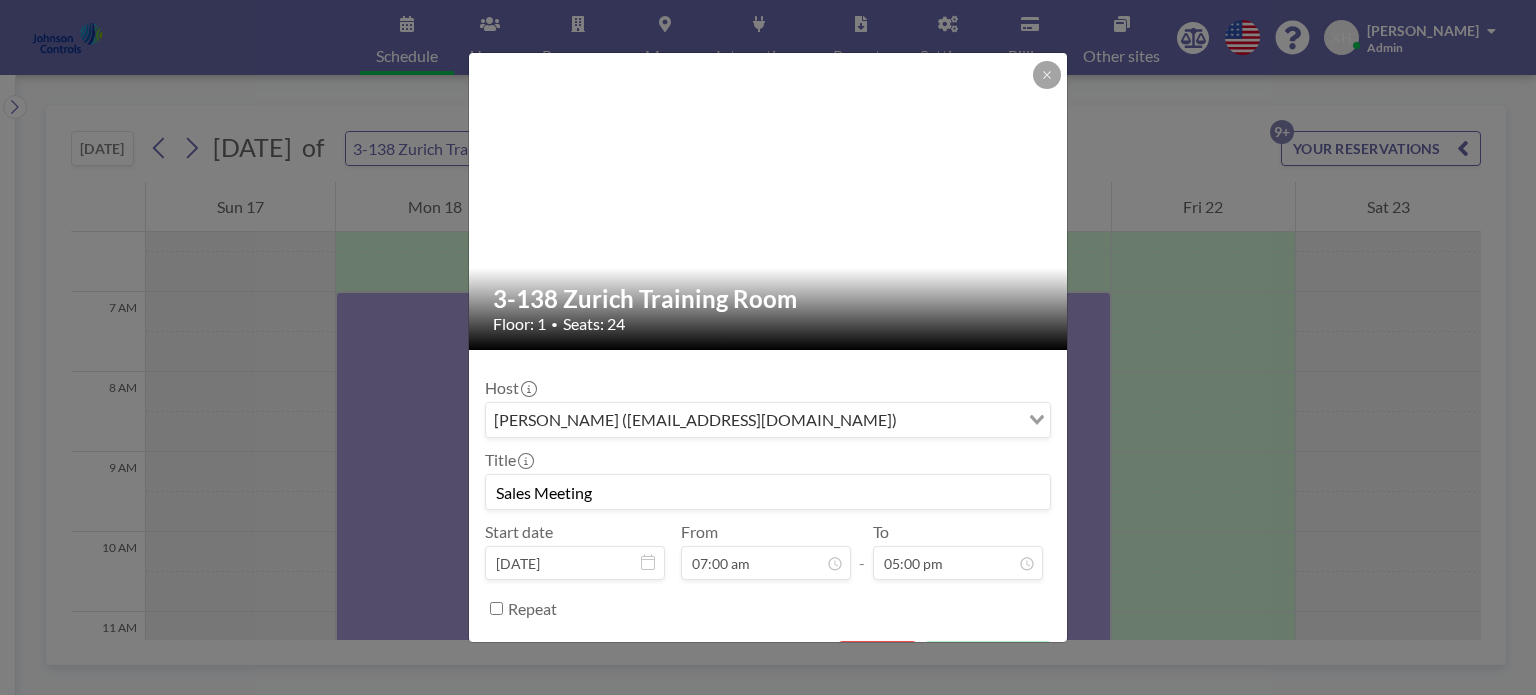 click on "Sales Meeting" at bounding box center [768, 492] 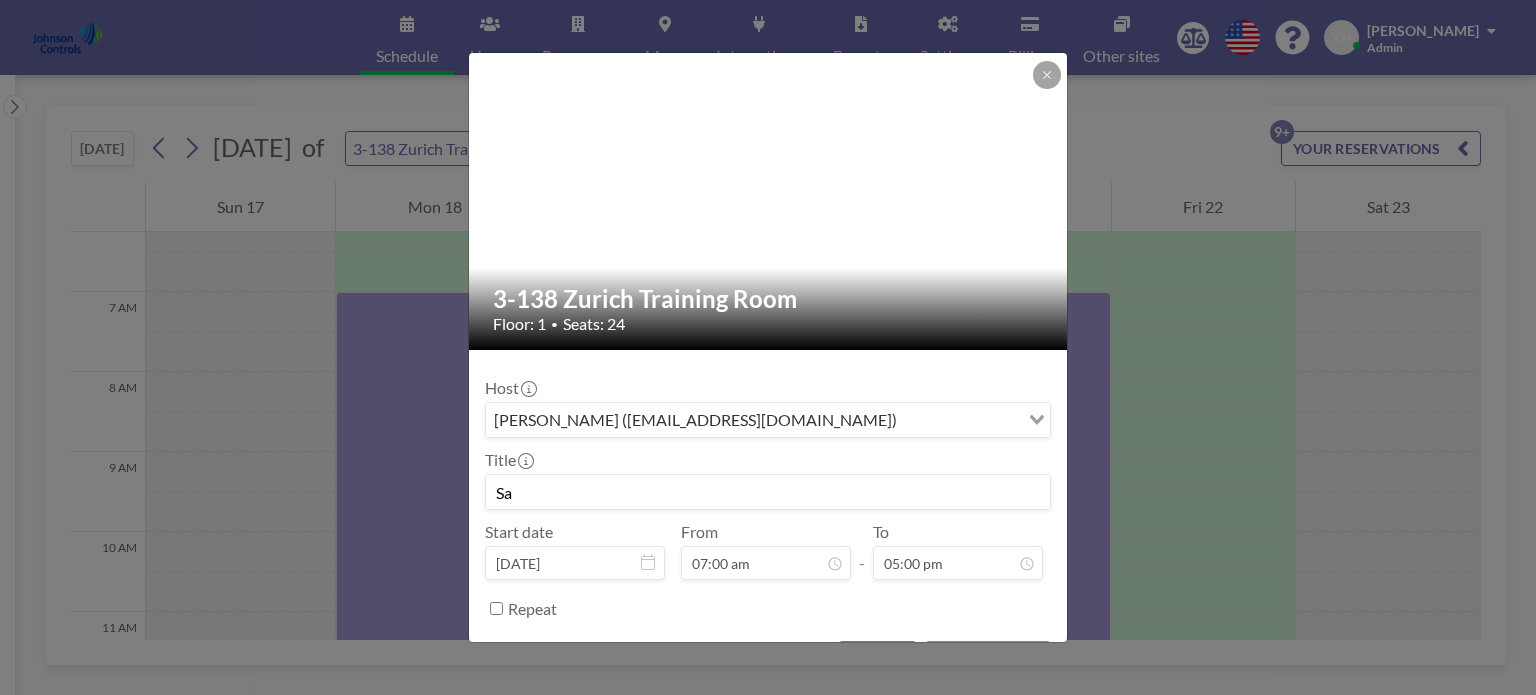 type on "S" 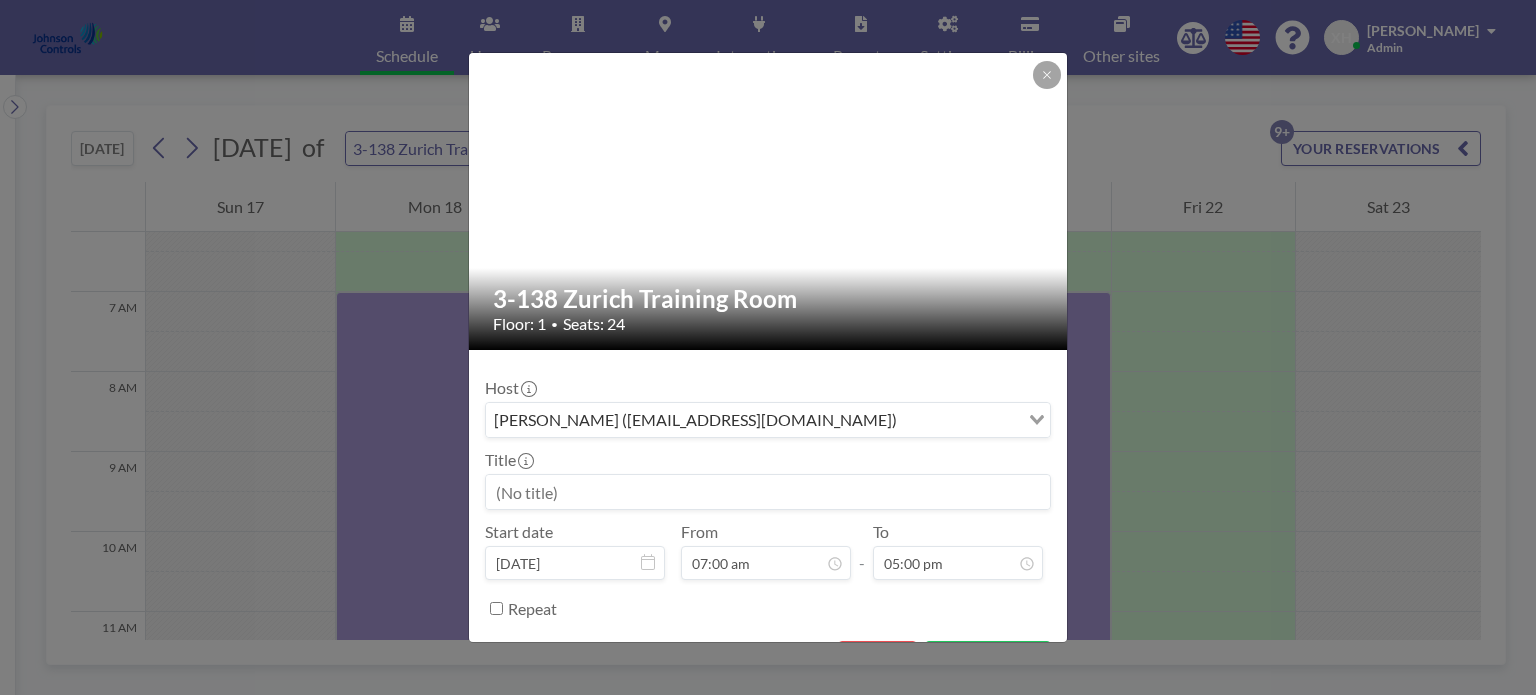 paste on "Americas leadership Meeting" 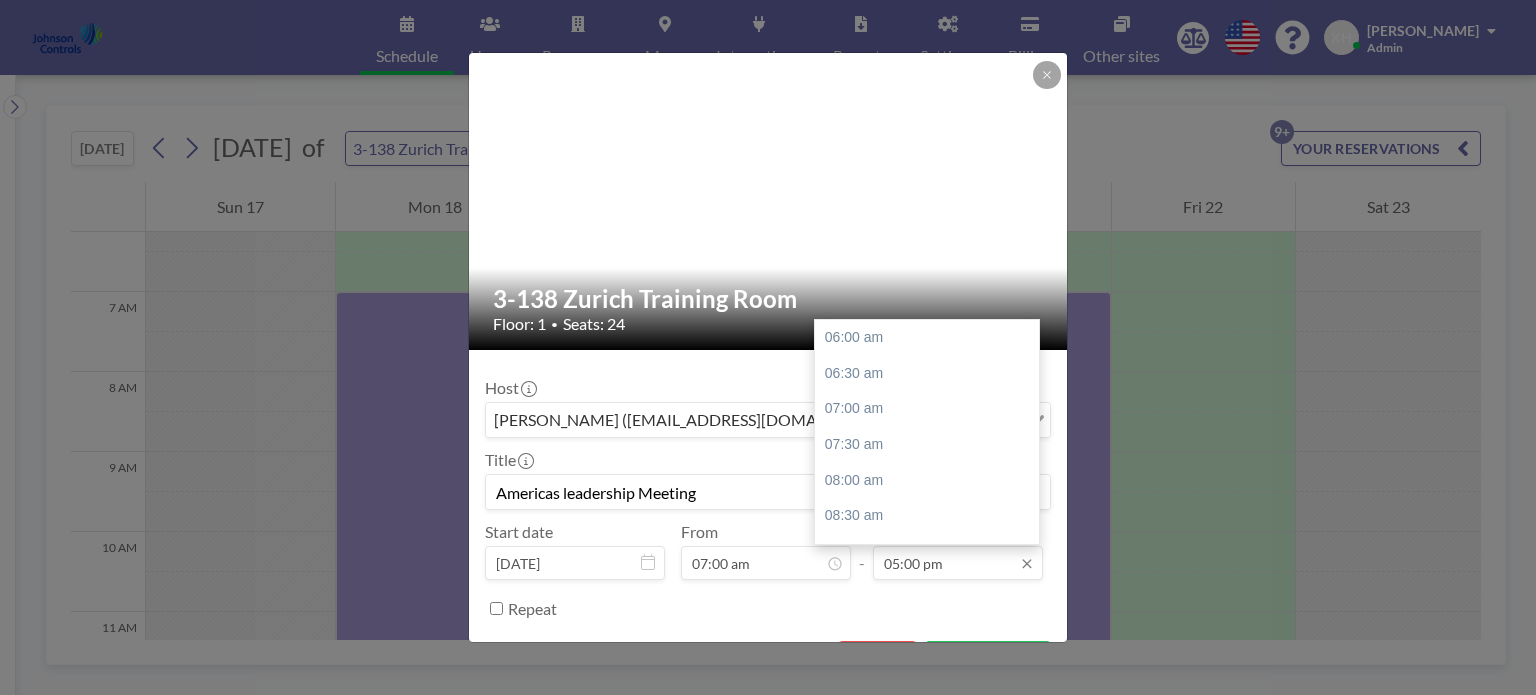 scroll, scrollTop: 783, scrollLeft: 0, axis: vertical 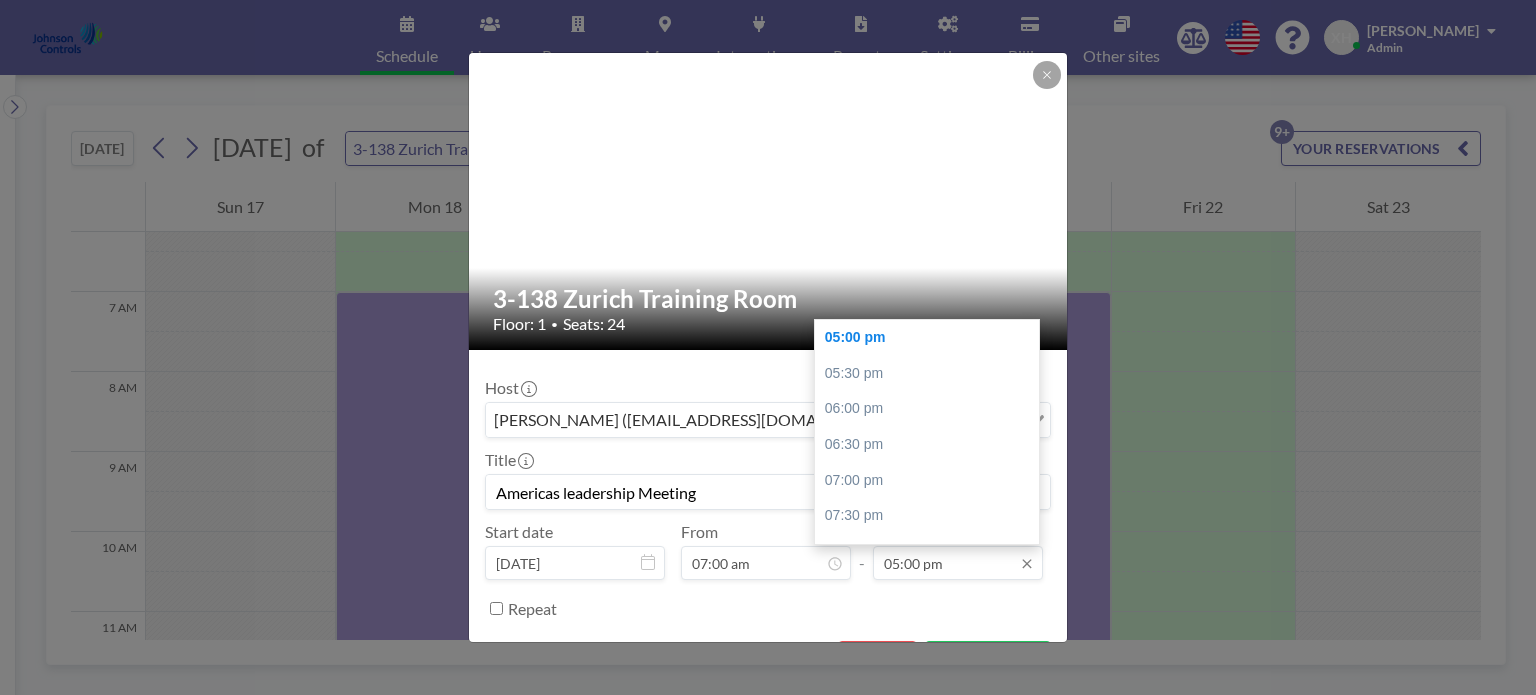 type on "Americas leadership Meeting" 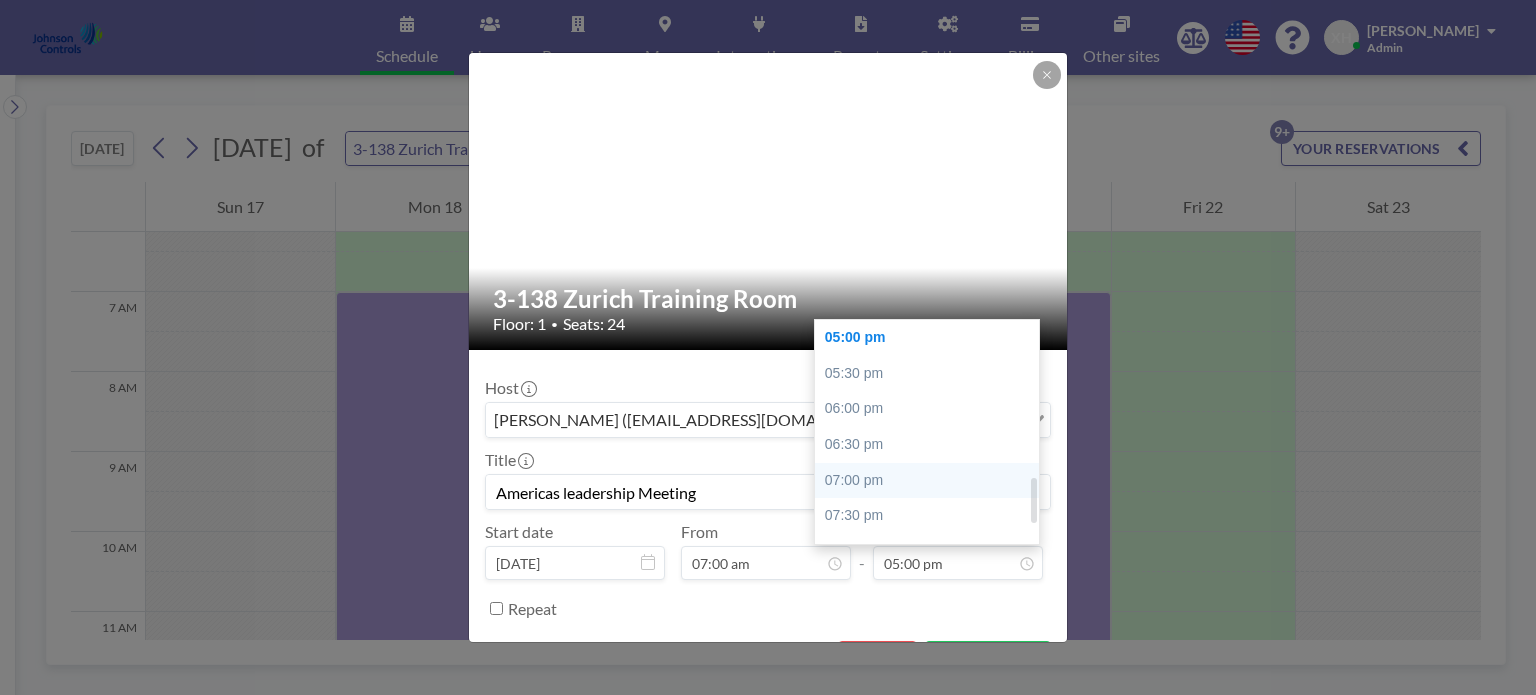 click on "07:00 pm" at bounding box center (932, 481) 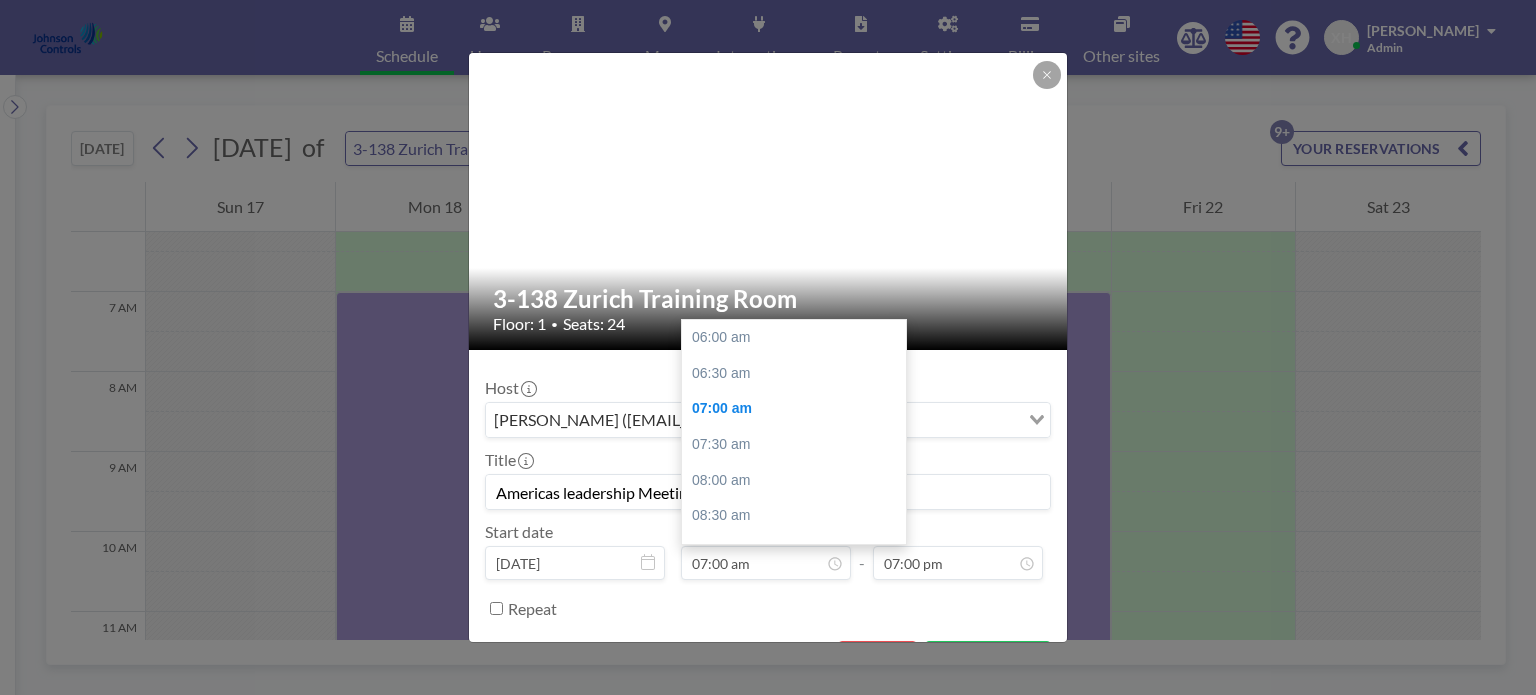 scroll, scrollTop: 71, scrollLeft: 0, axis: vertical 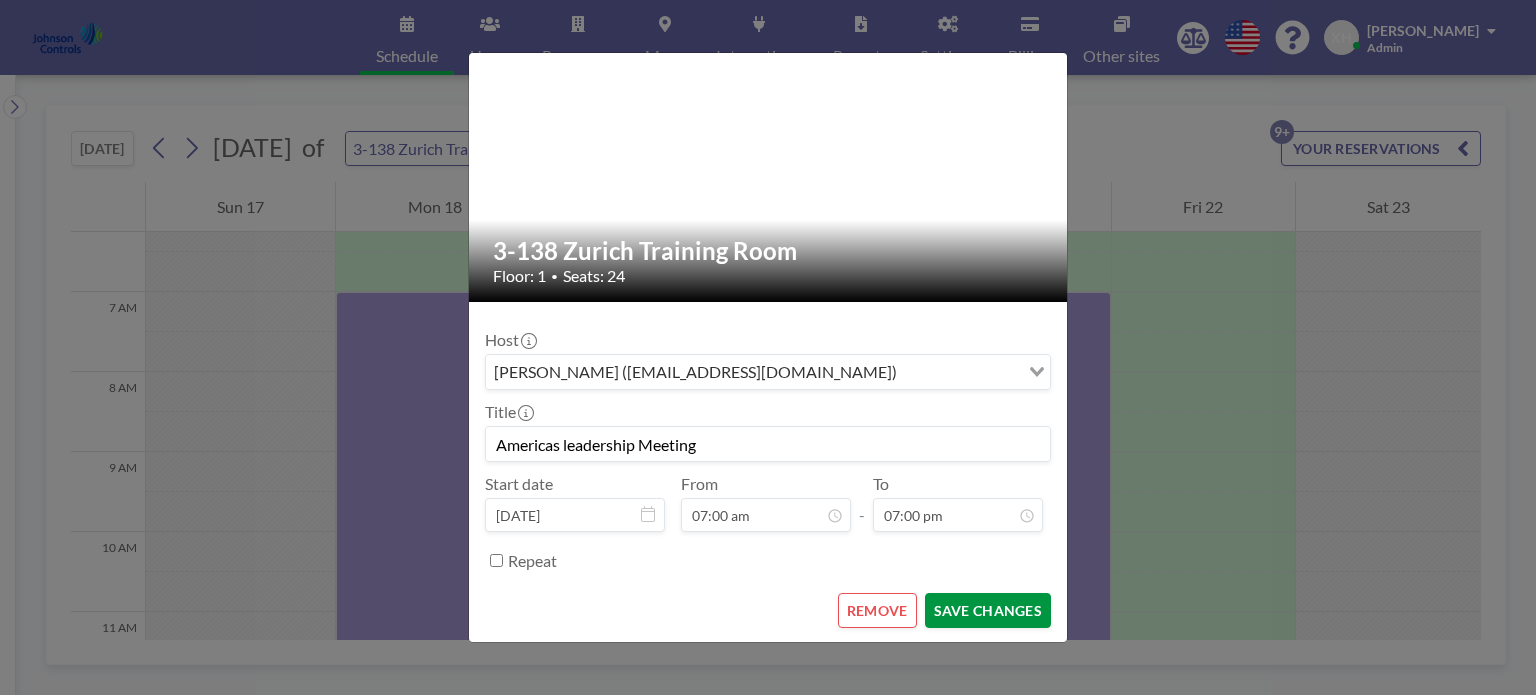 click on "SAVE CHANGES" at bounding box center (988, 610) 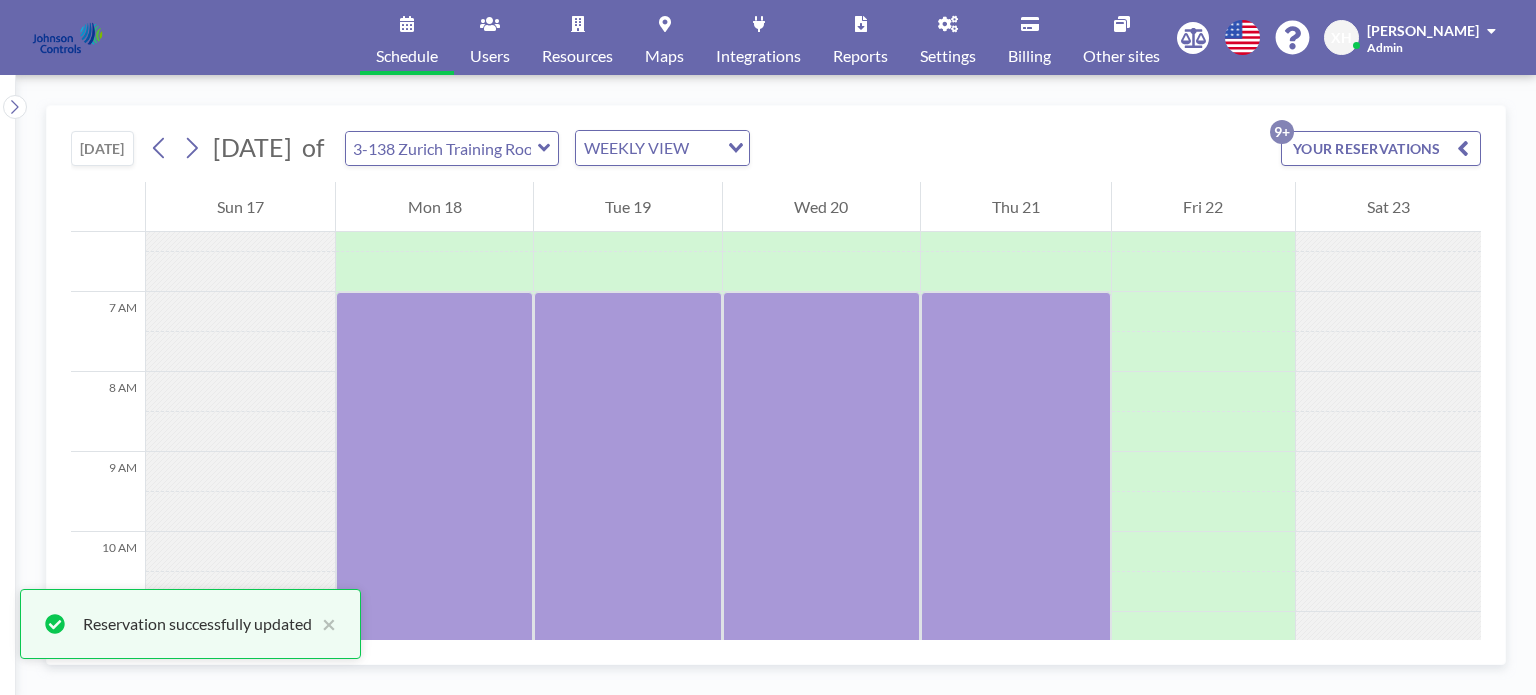click on "YOUR RESERVATIONS   9+" at bounding box center [1381, 148] 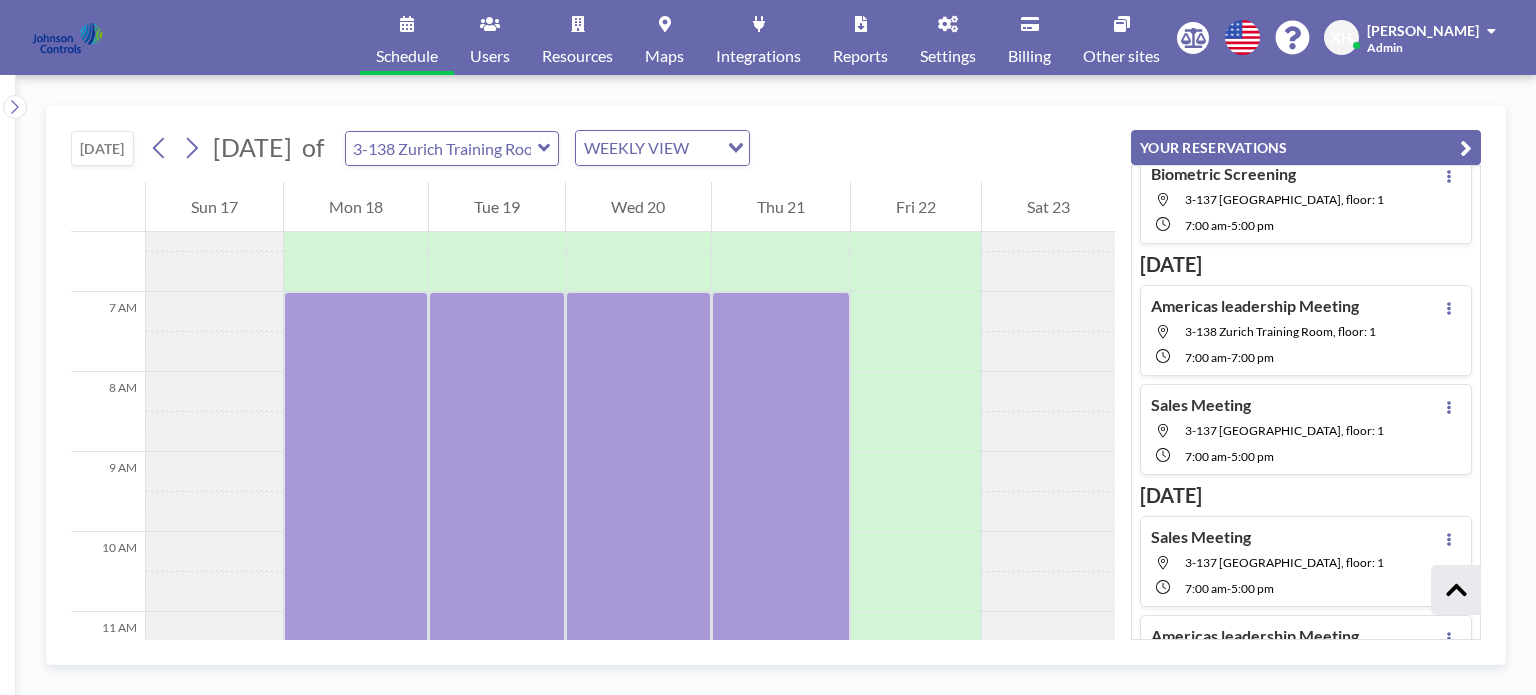 scroll, scrollTop: 1203, scrollLeft: 0, axis: vertical 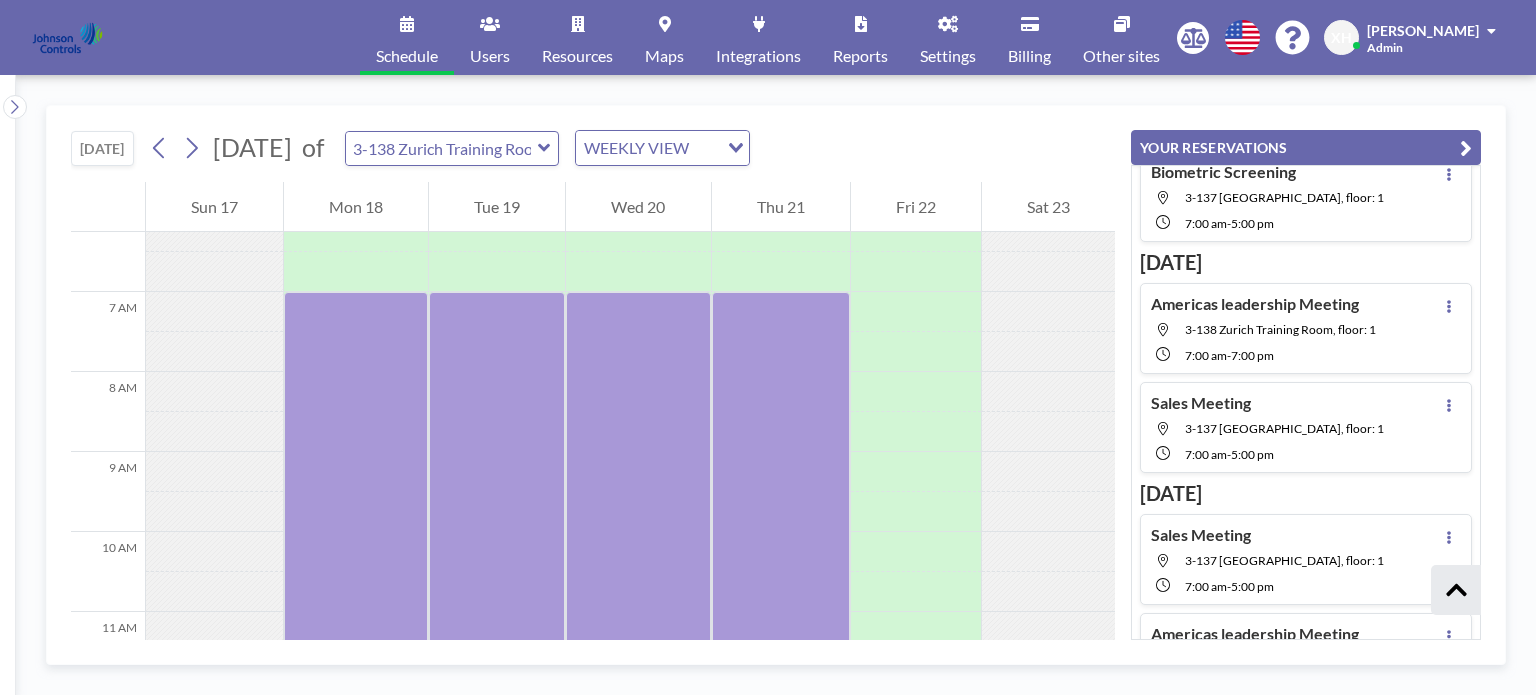 click on "Americas leadership Meeting" at bounding box center (1255, 304) 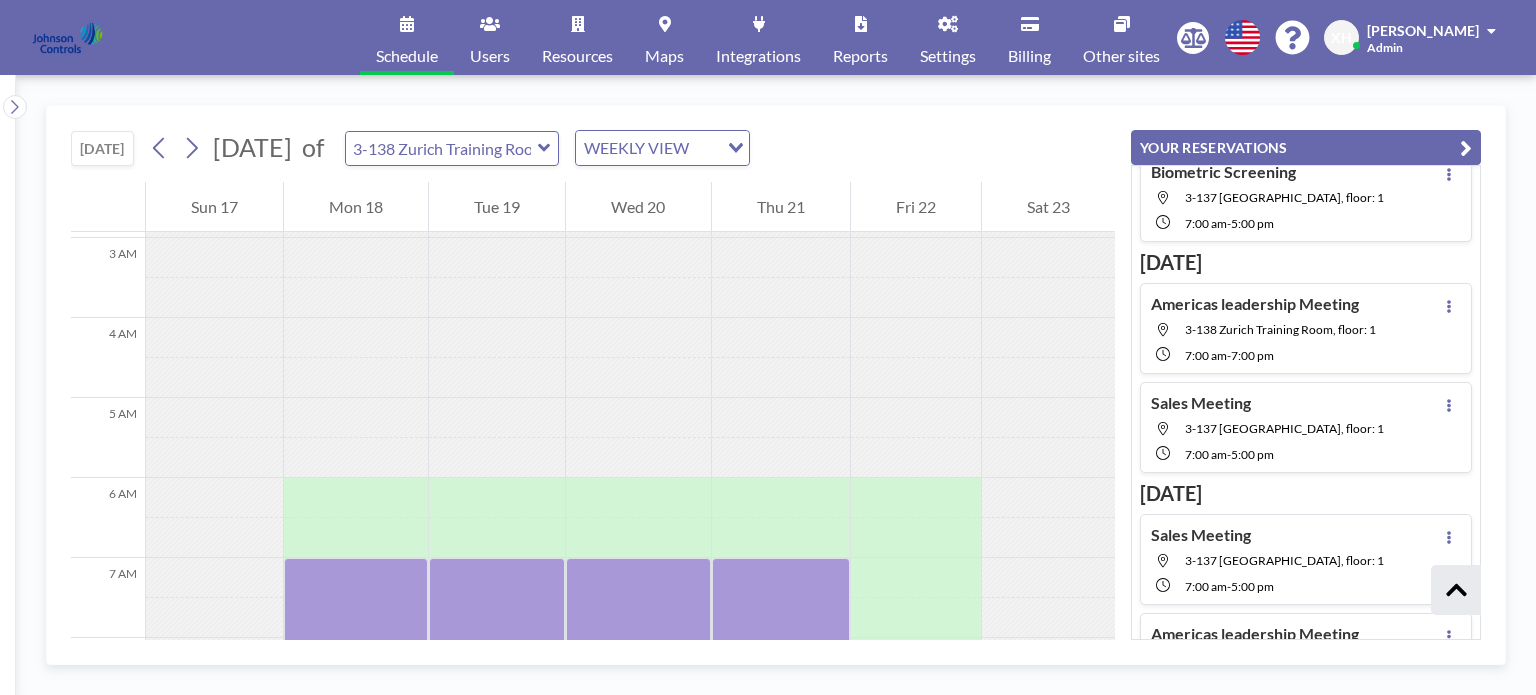 scroll, scrollTop: 520, scrollLeft: 0, axis: vertical 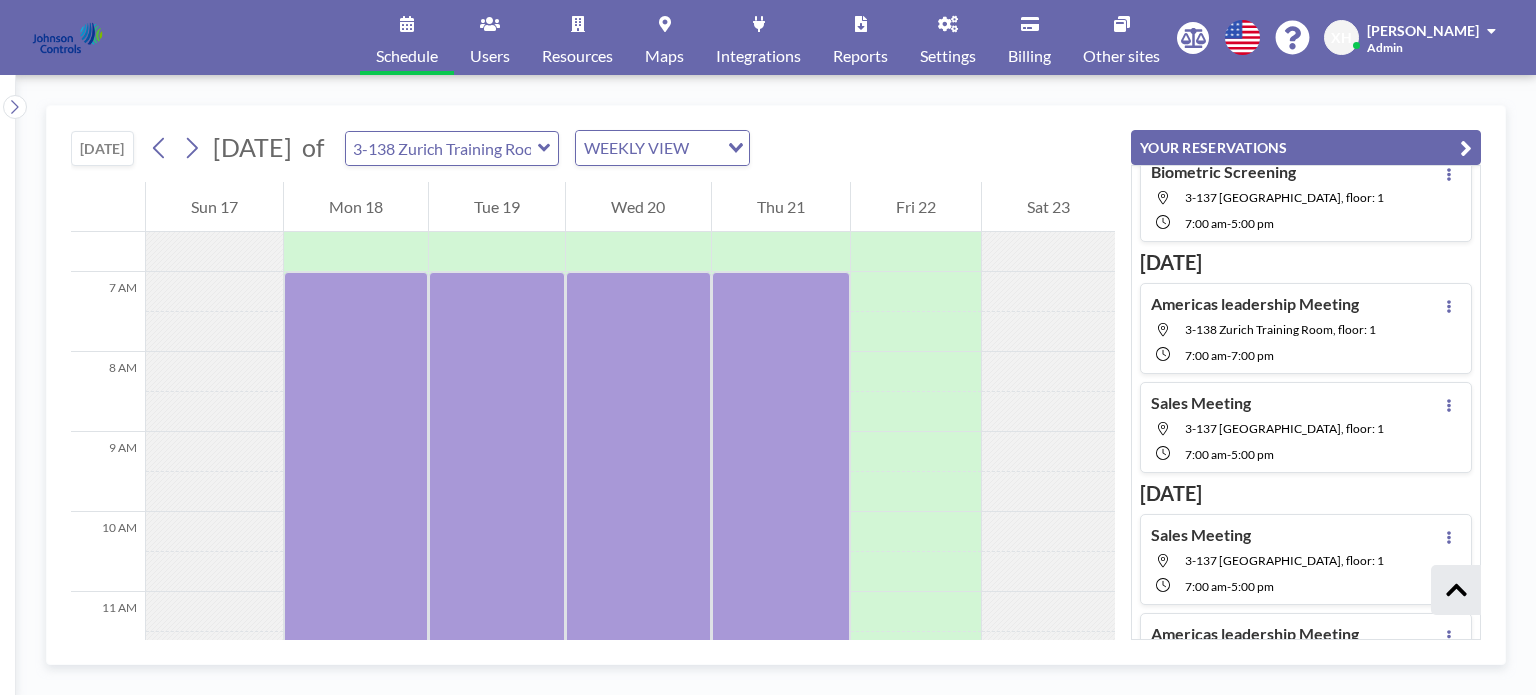 click on "Americas leadership Meeting   3-138 [GEOGRAPHIC_DATA], floor: 1  7:00 AM  -  7:00 PM" at bounding box center (1263, 328) 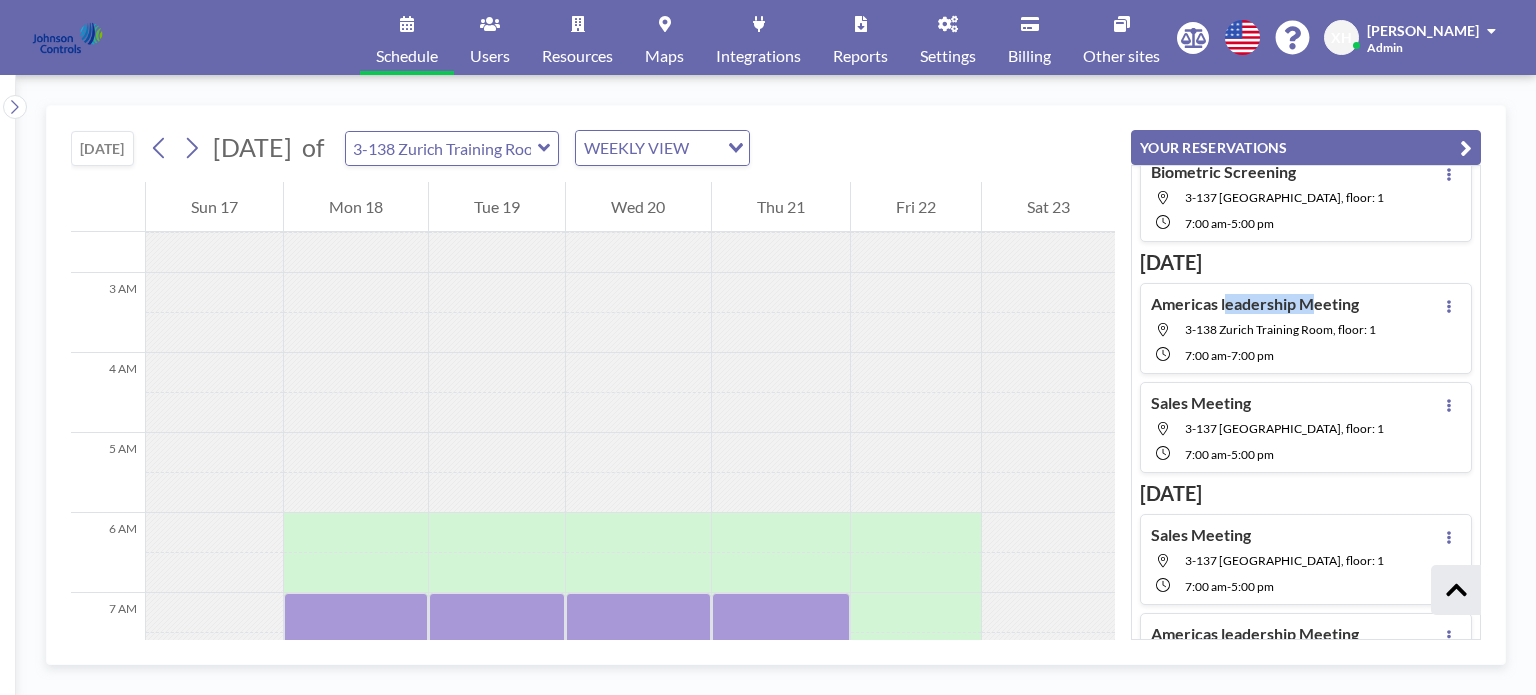 click on "Americas leadership Meeting   3-138 [GEOGRAPHIC_DATA], floor: 1  7:00 AM  -  7:00 PM" at bounding box center (1263, 328) 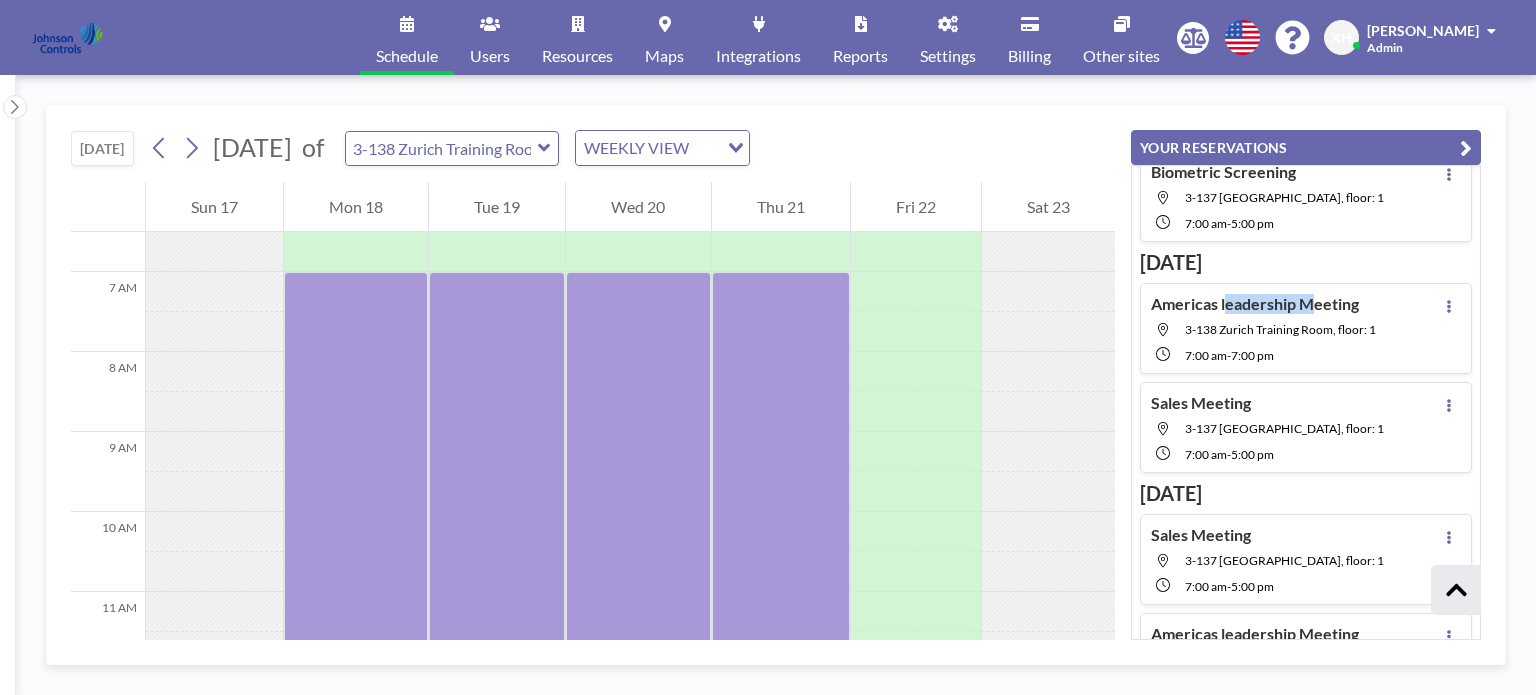 click on "Americas leadership Meeting   3-138 [GEOGRAPHIC_DATA], floor: 1  7:00 AM  -  7:00 PM" at bounding box center (1263, 328) 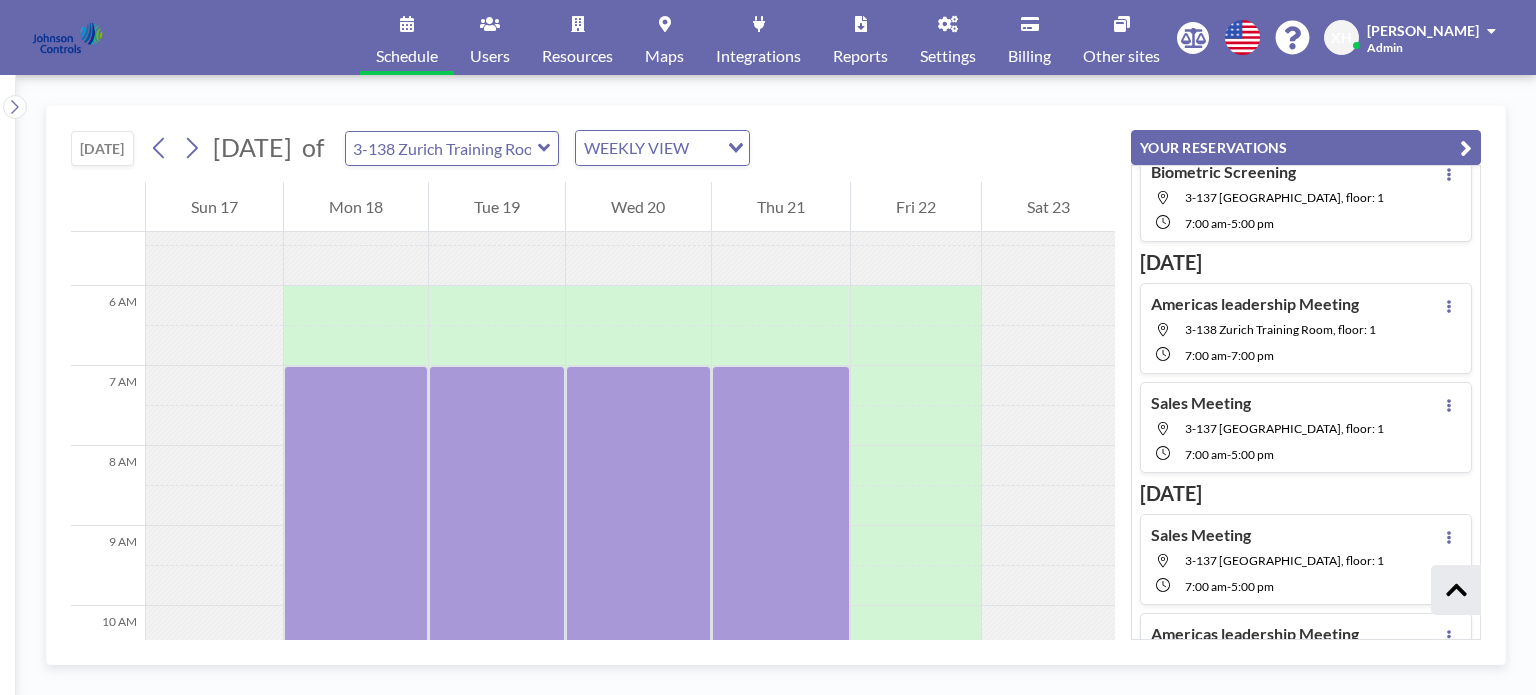 scroll, scrollTop: 520, scrollLeft: 0, axis: vertical 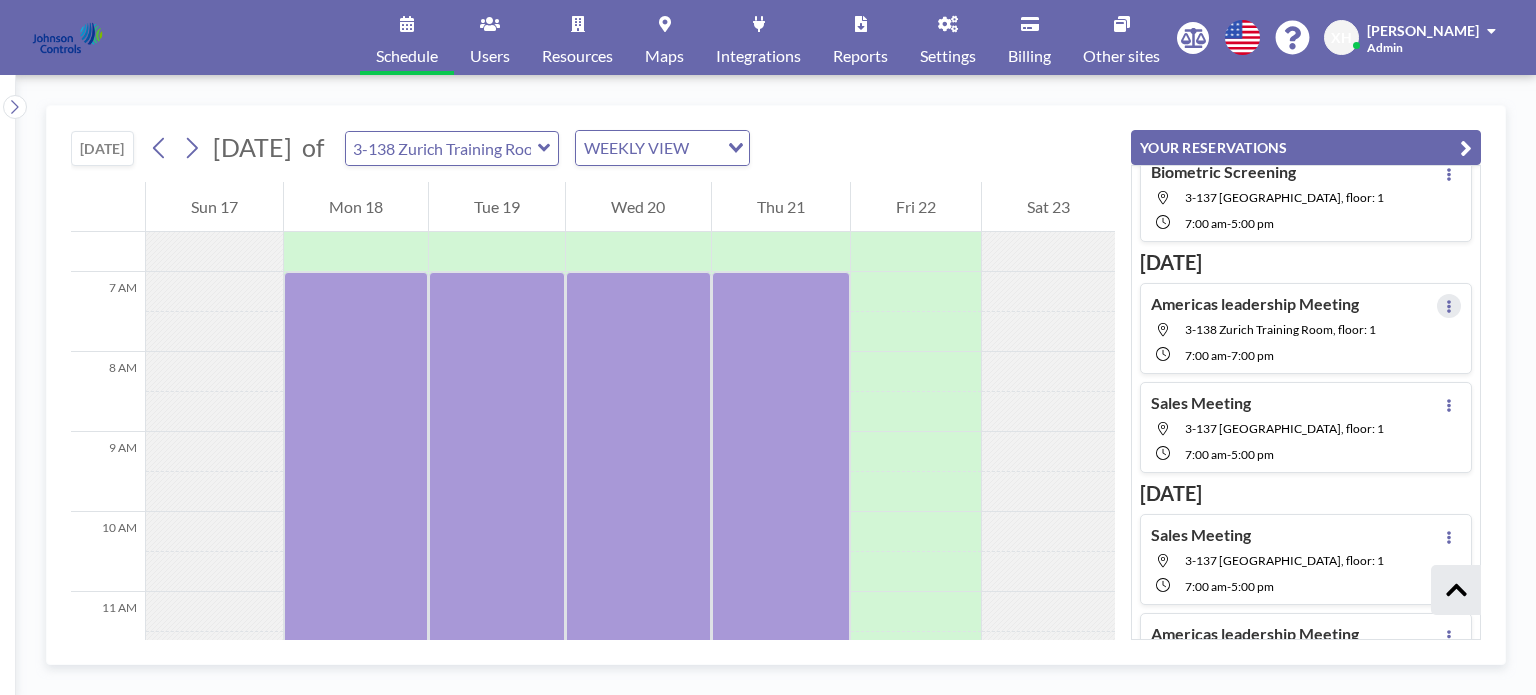 click at bounding box center (1449, 306) 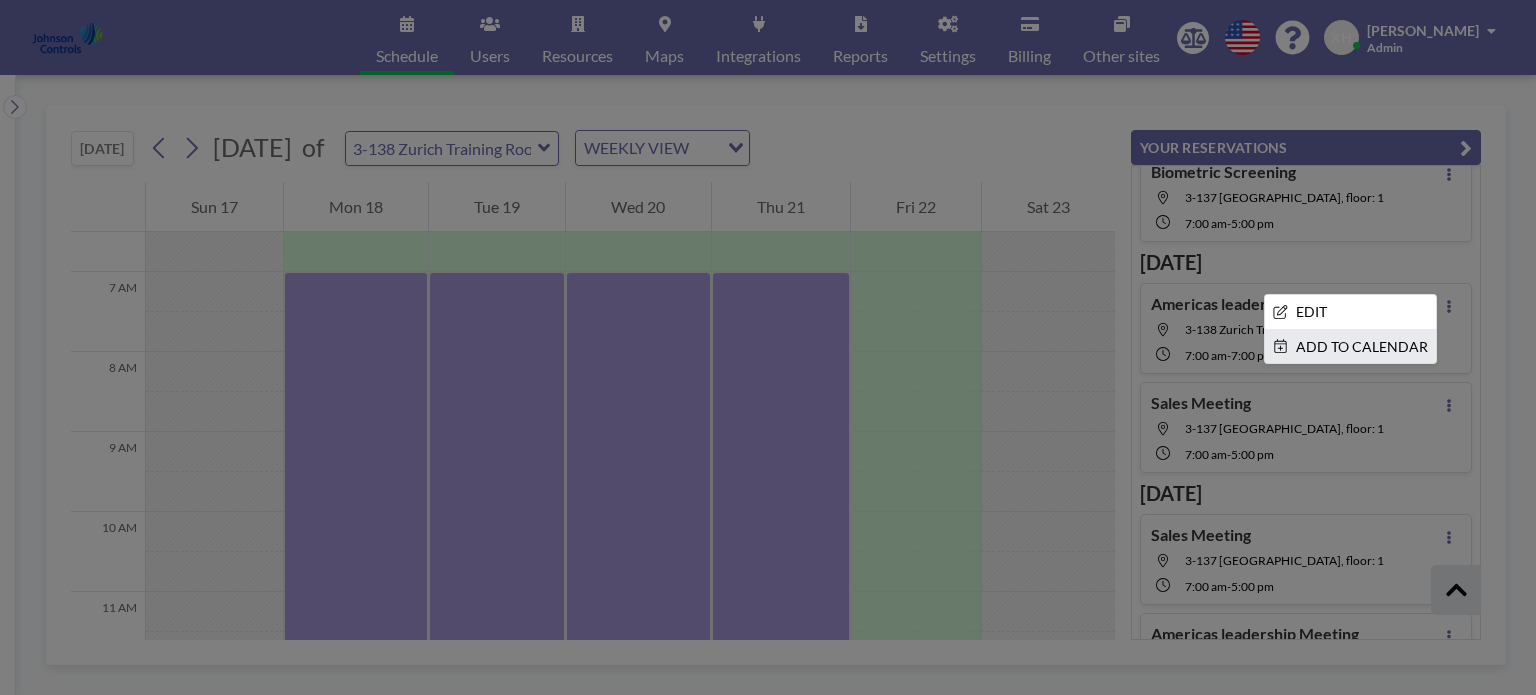 click on "ADD TO CALENDAR" at bounding box center [1350, 347] 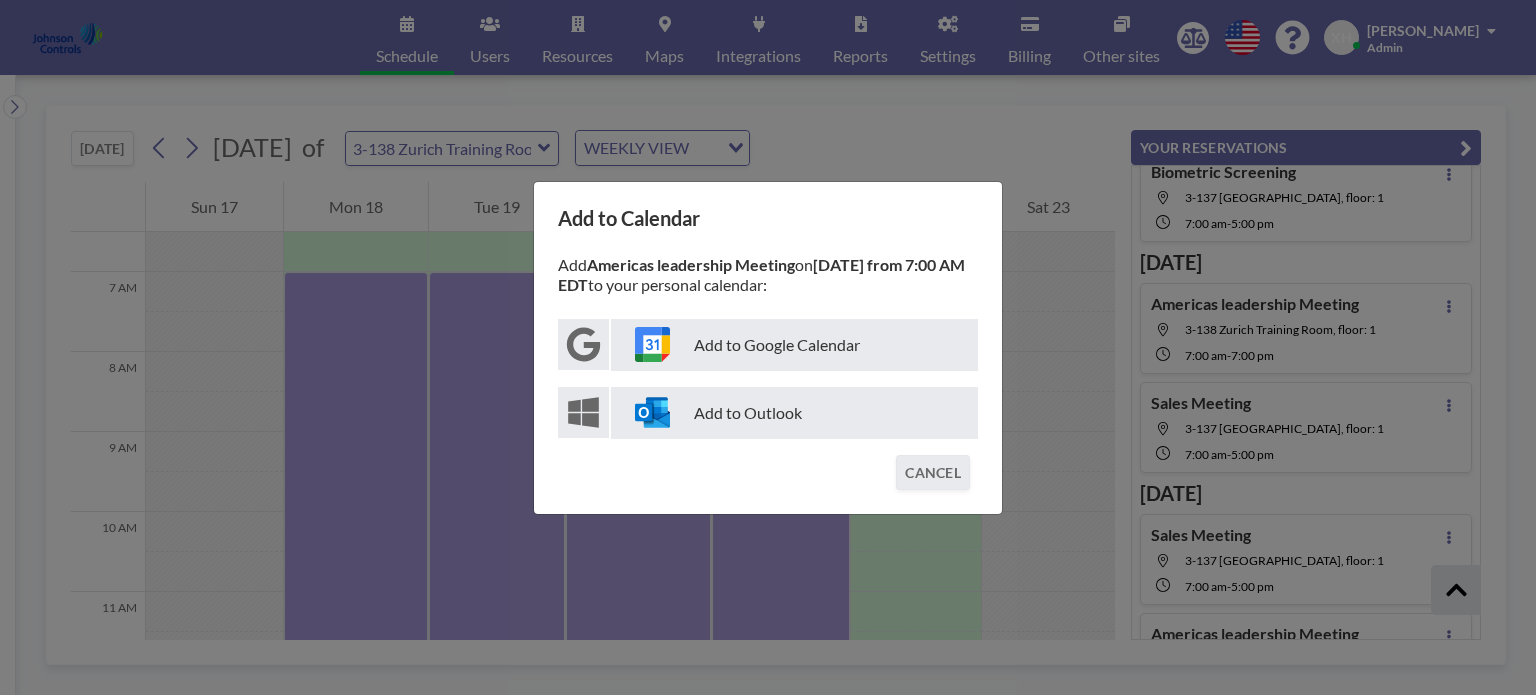 click on "Add to Outlook" at bounding box center [794, 413] 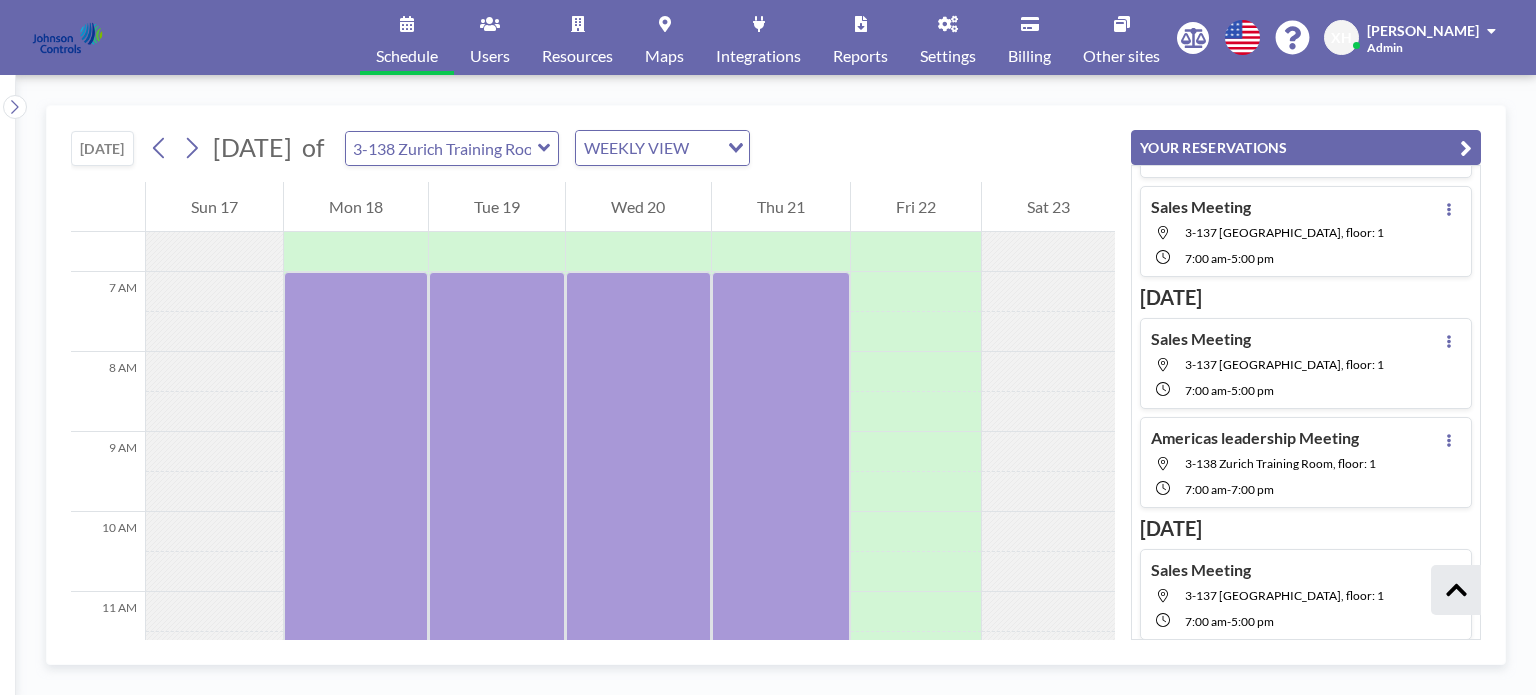 scroll, scrollTop: 1403, scrollLeft: 0, axis: vertical 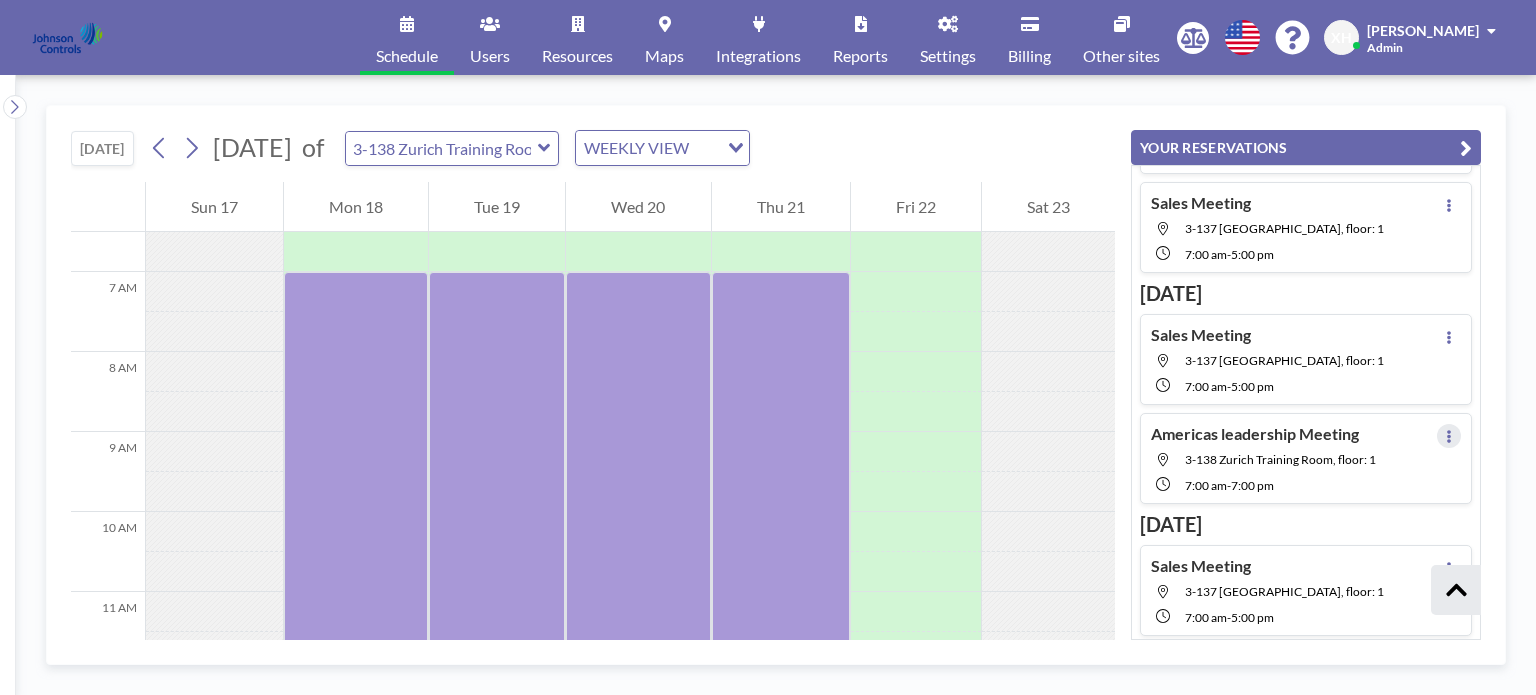 click 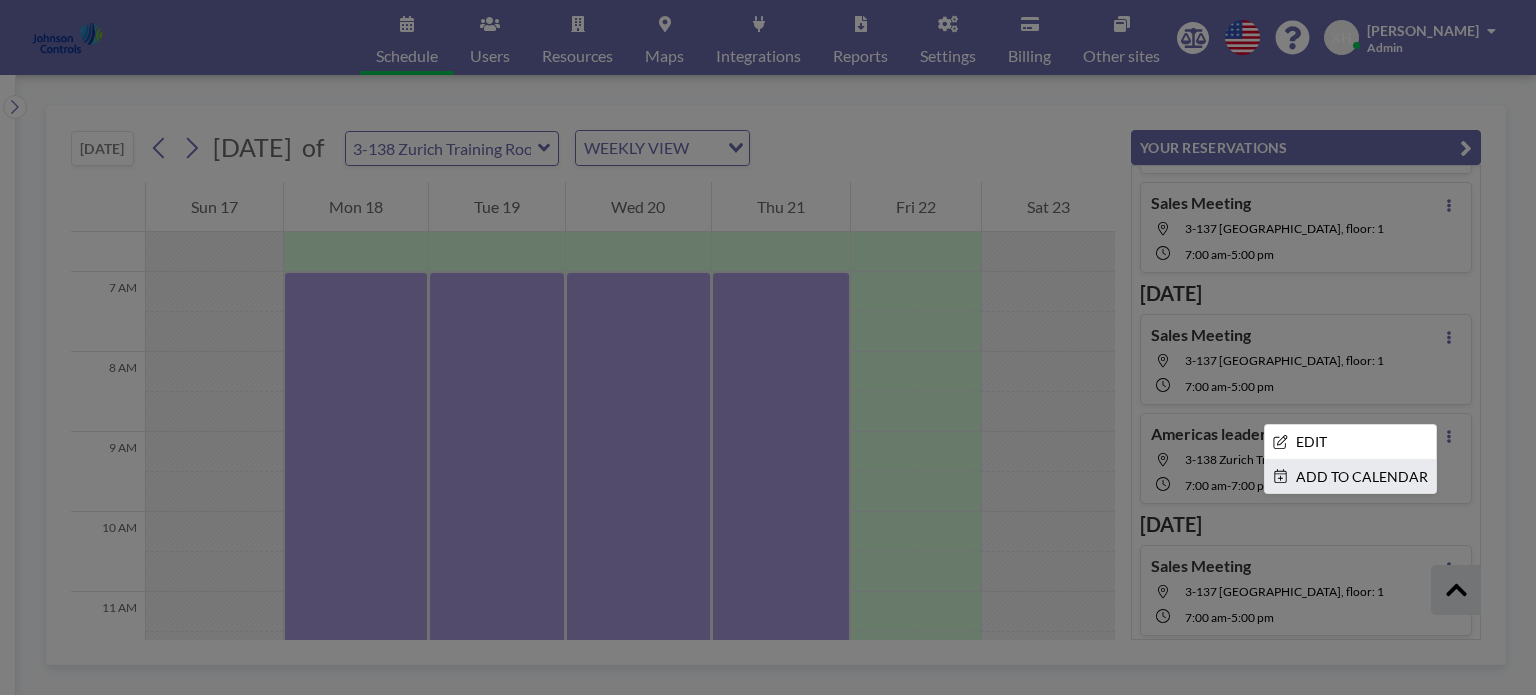 click on "ADD TO CALENDAR" at bounding box center [1350, 477] 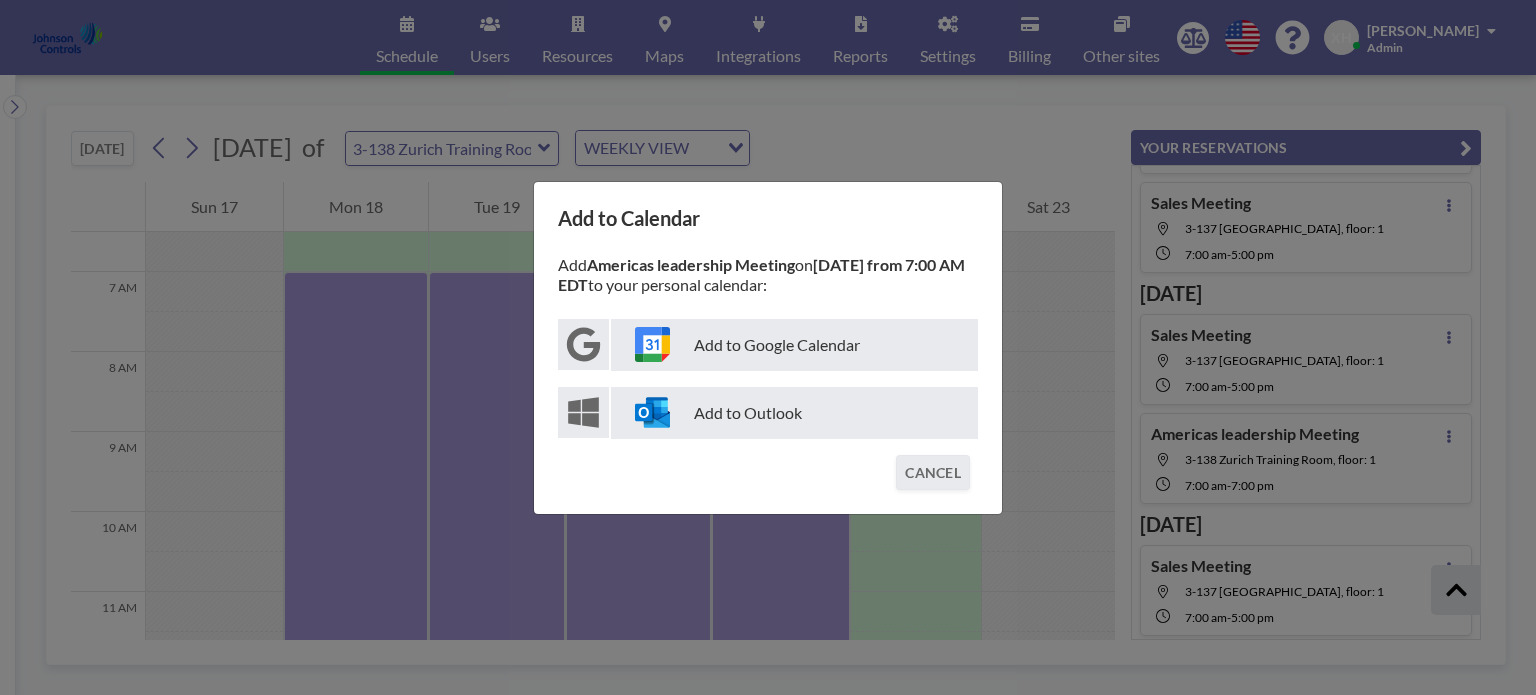 click on "Add to Outlook" at bounding box center (794, 413) 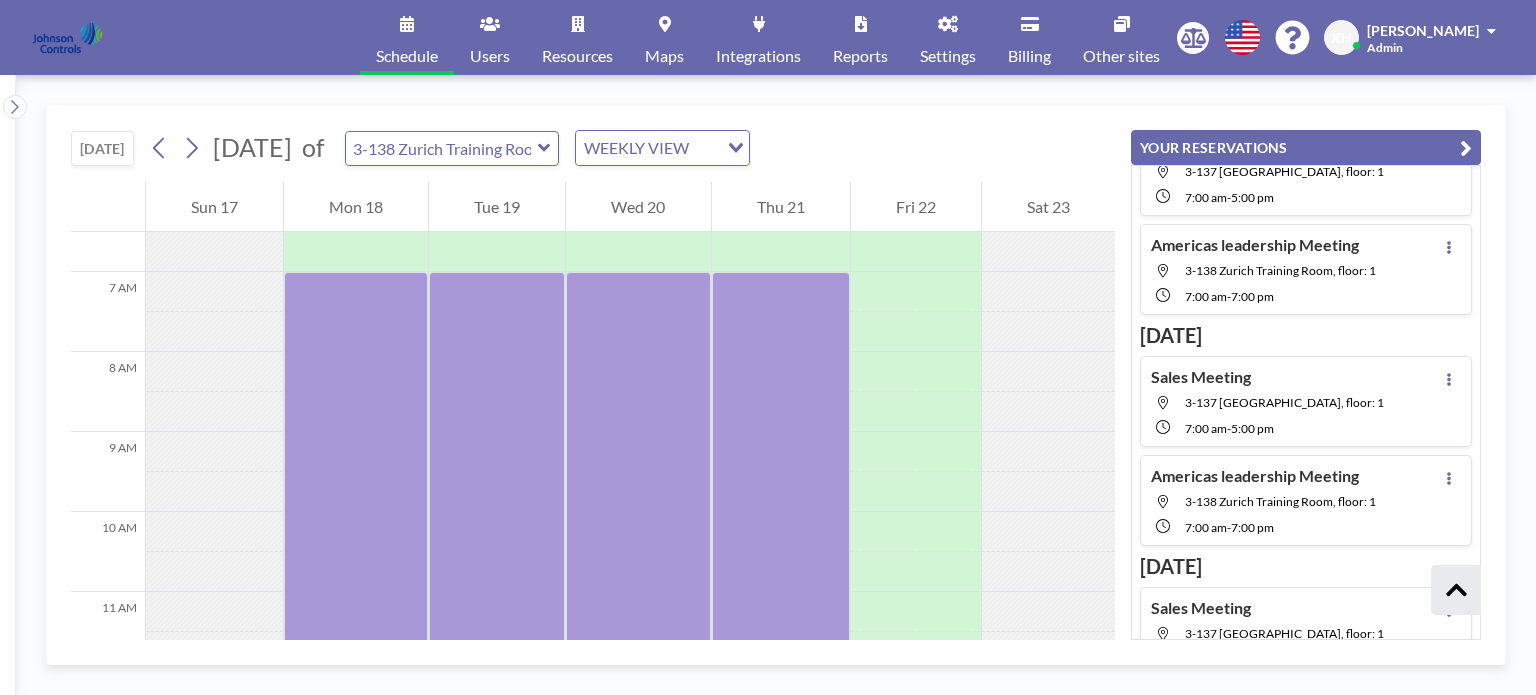 scroll, scrollTop: 1603, scrollLeft: 0, axis: vertical 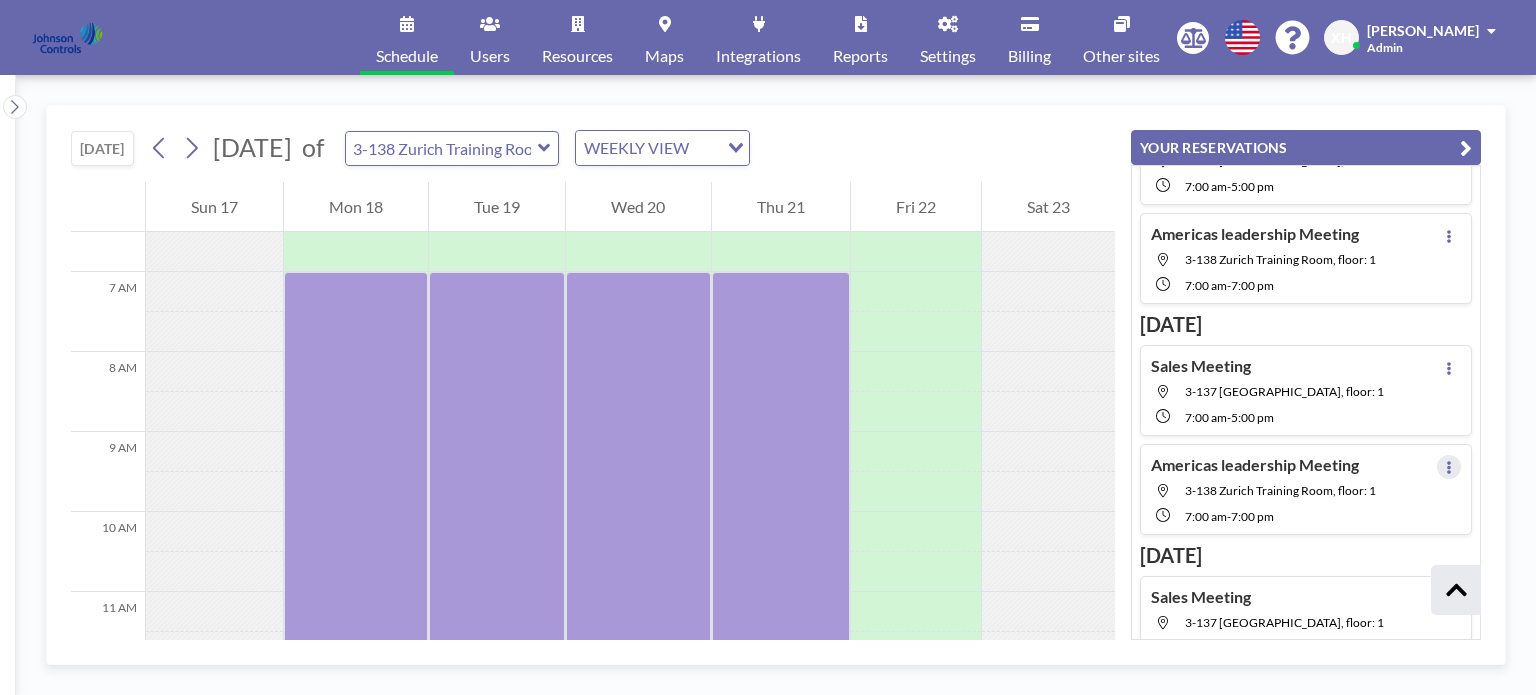 click at bounding box center (1449, 467) 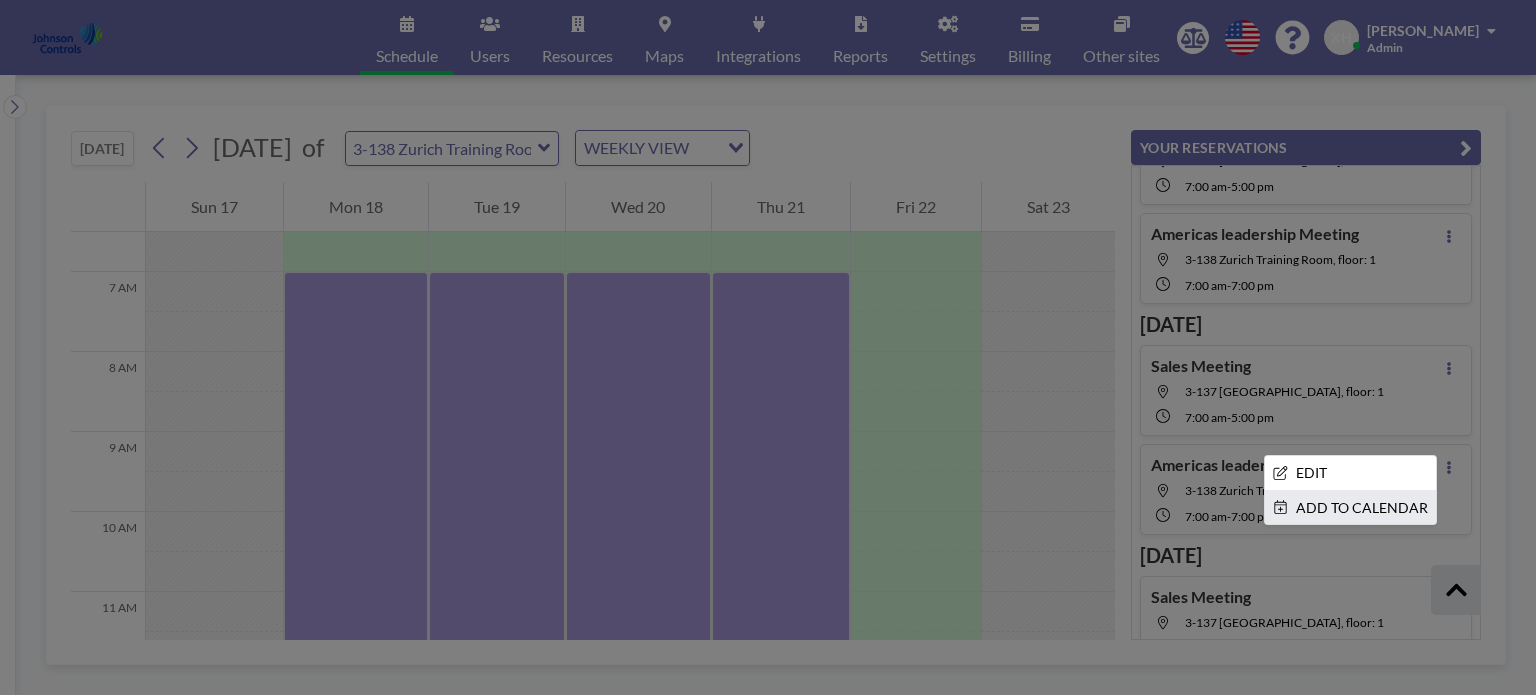 click on "ADD TO CALENDAR" at bounding box center [1350, 508] 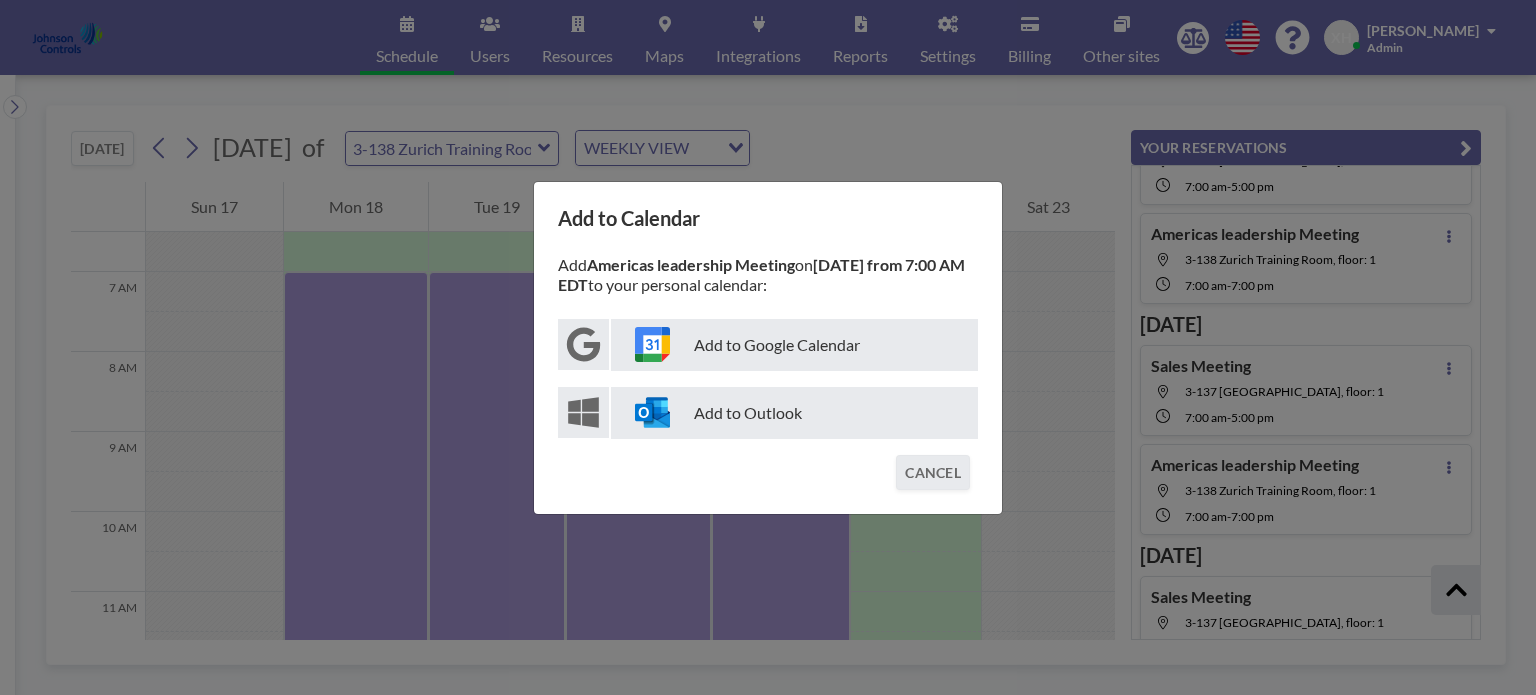 click on "Add to Outlook" at bounding box center (794, 413) 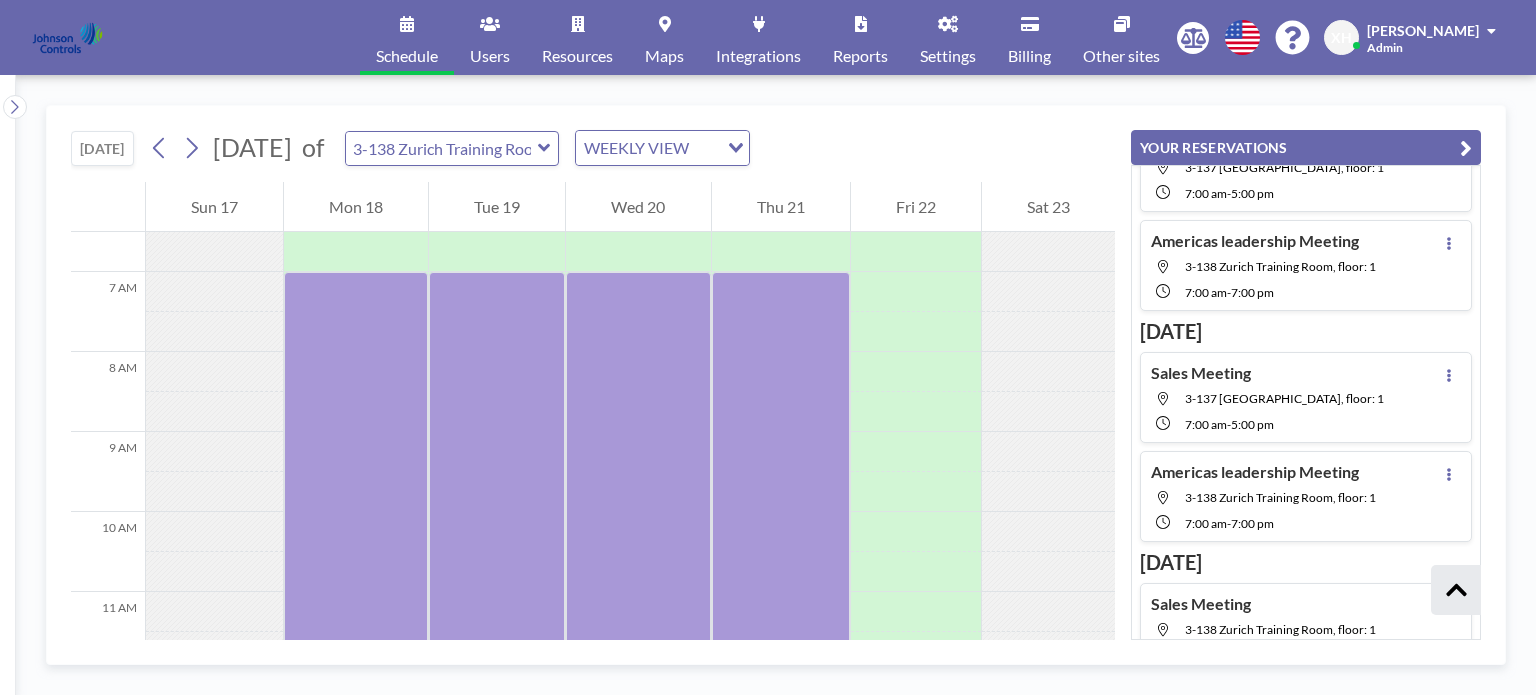 scroll, scrollTop: 1848, scrollLeft: 0, axis: vertical 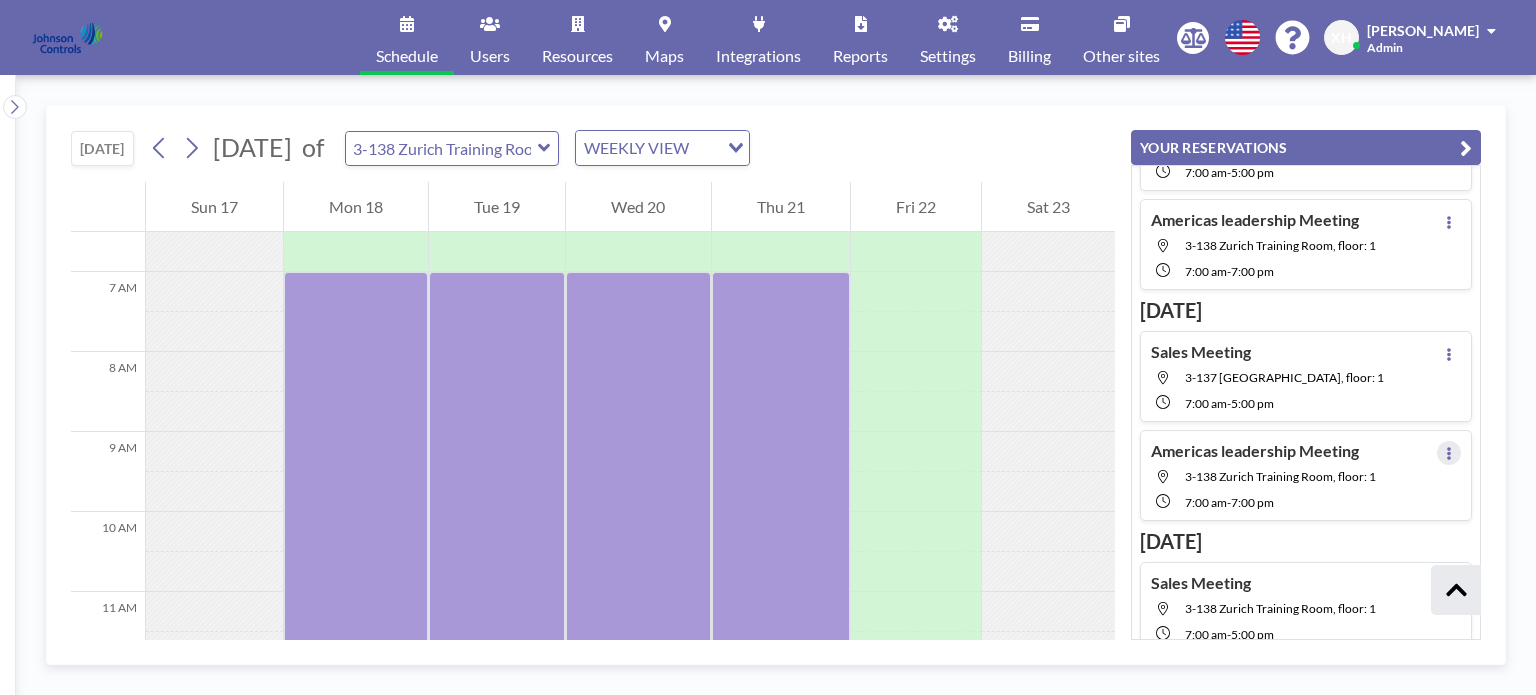 click 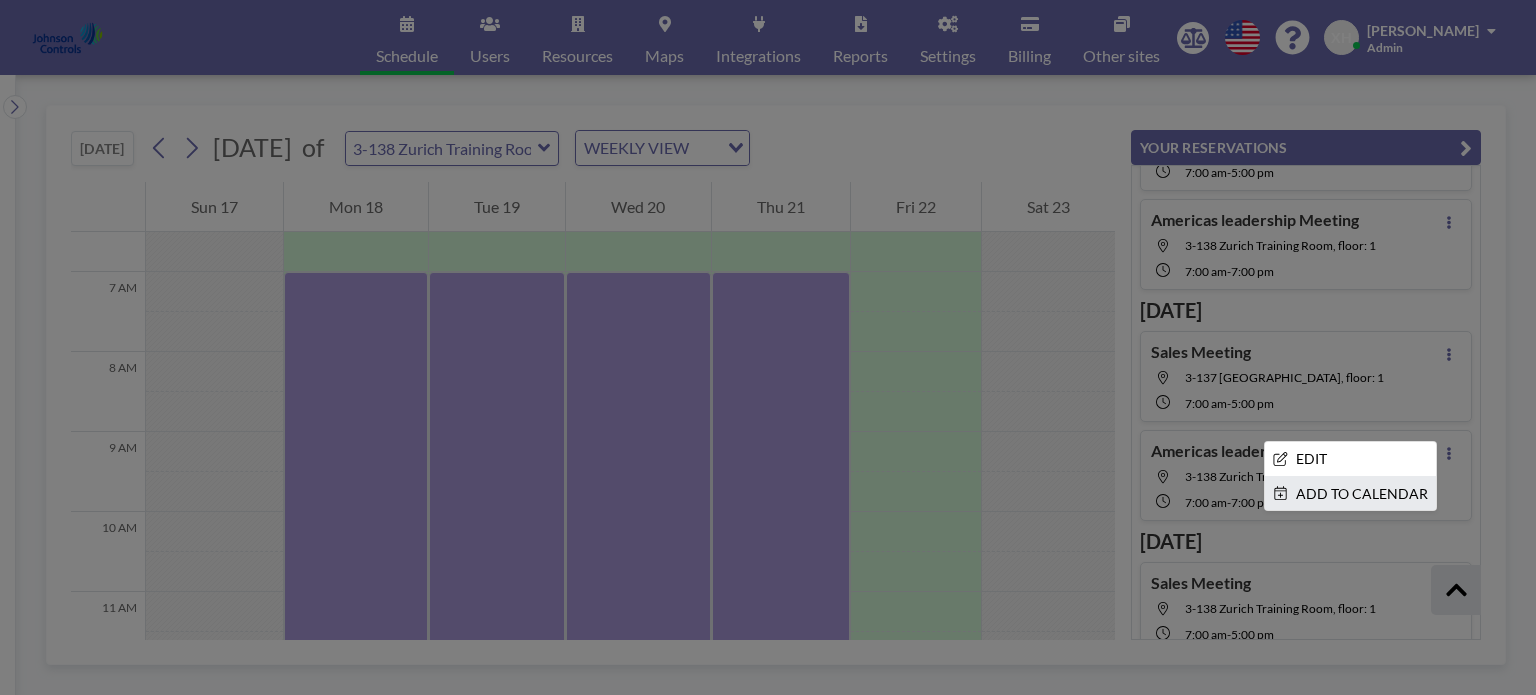 click on "ADD TO CALENDAR" at bounding box center (1350, 494) 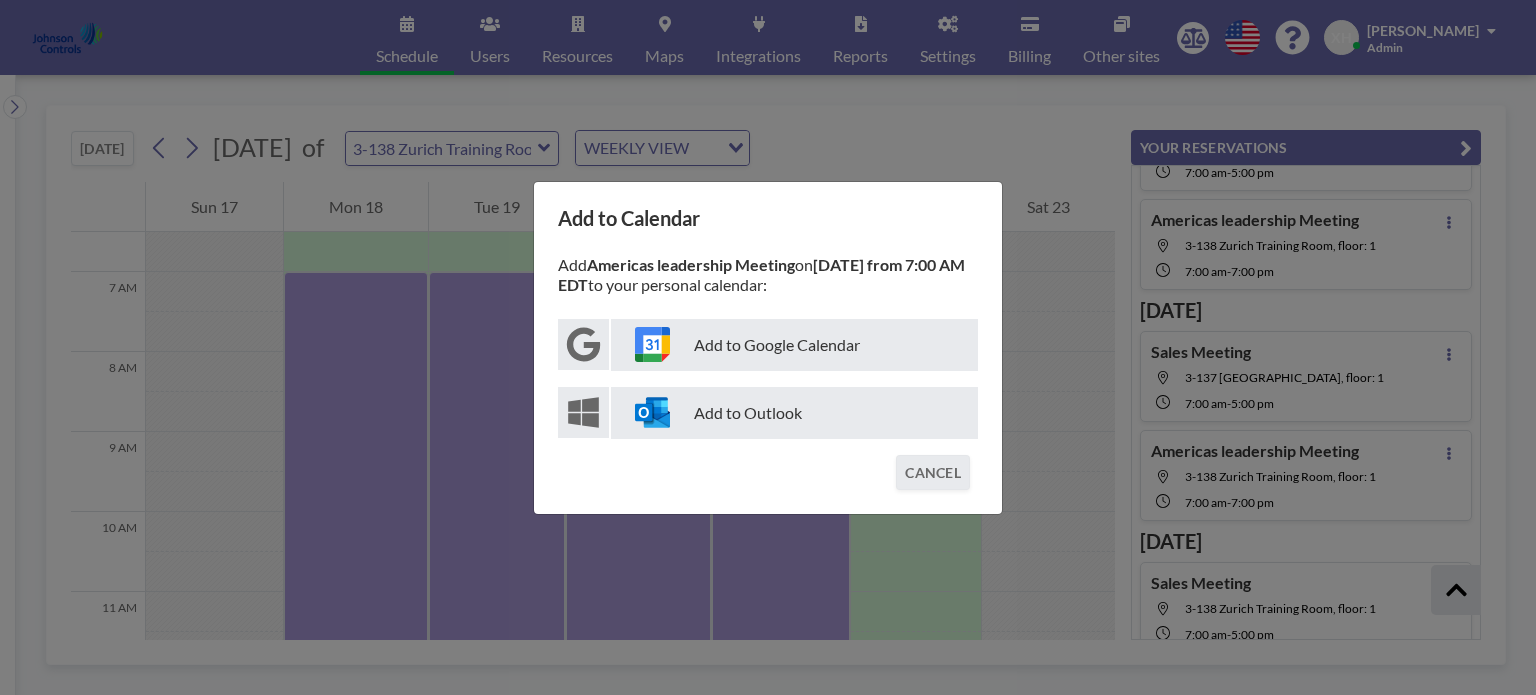 click on "Add to Outlook" at bounding box center (794, 413) 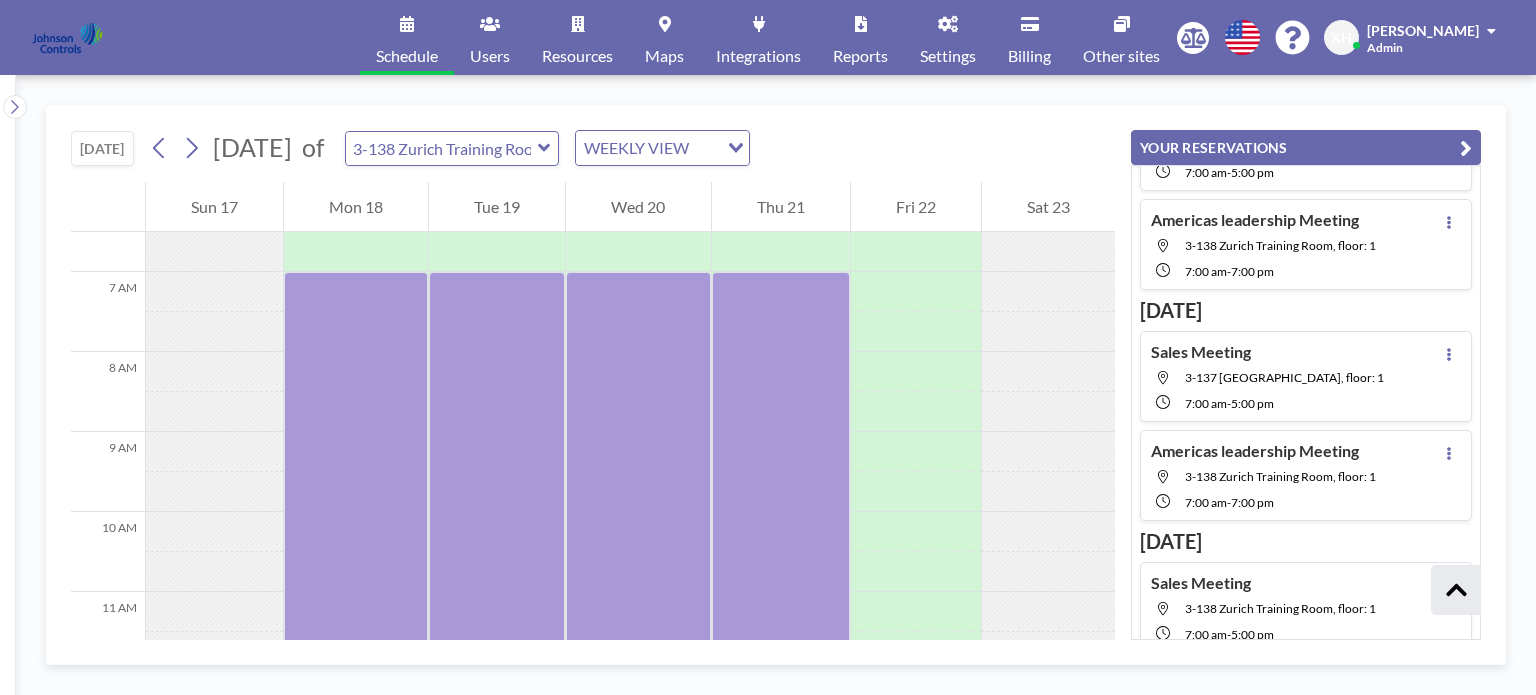 click on "3-137 [GEOGRAPHIC_DATA], floor: 1" at bounding box center (1284, 377) 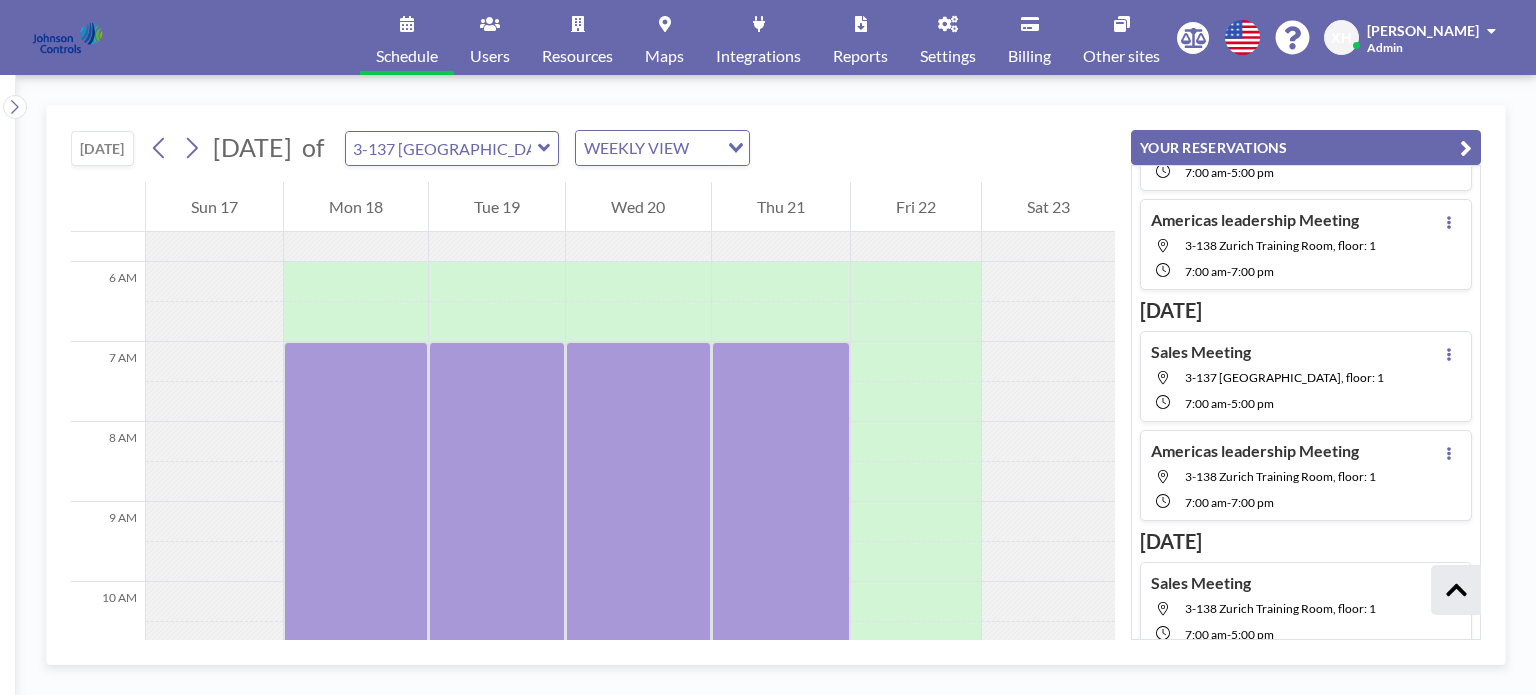scroll, scrollTop: 520, scrollLeft: 0, axis: vertical 